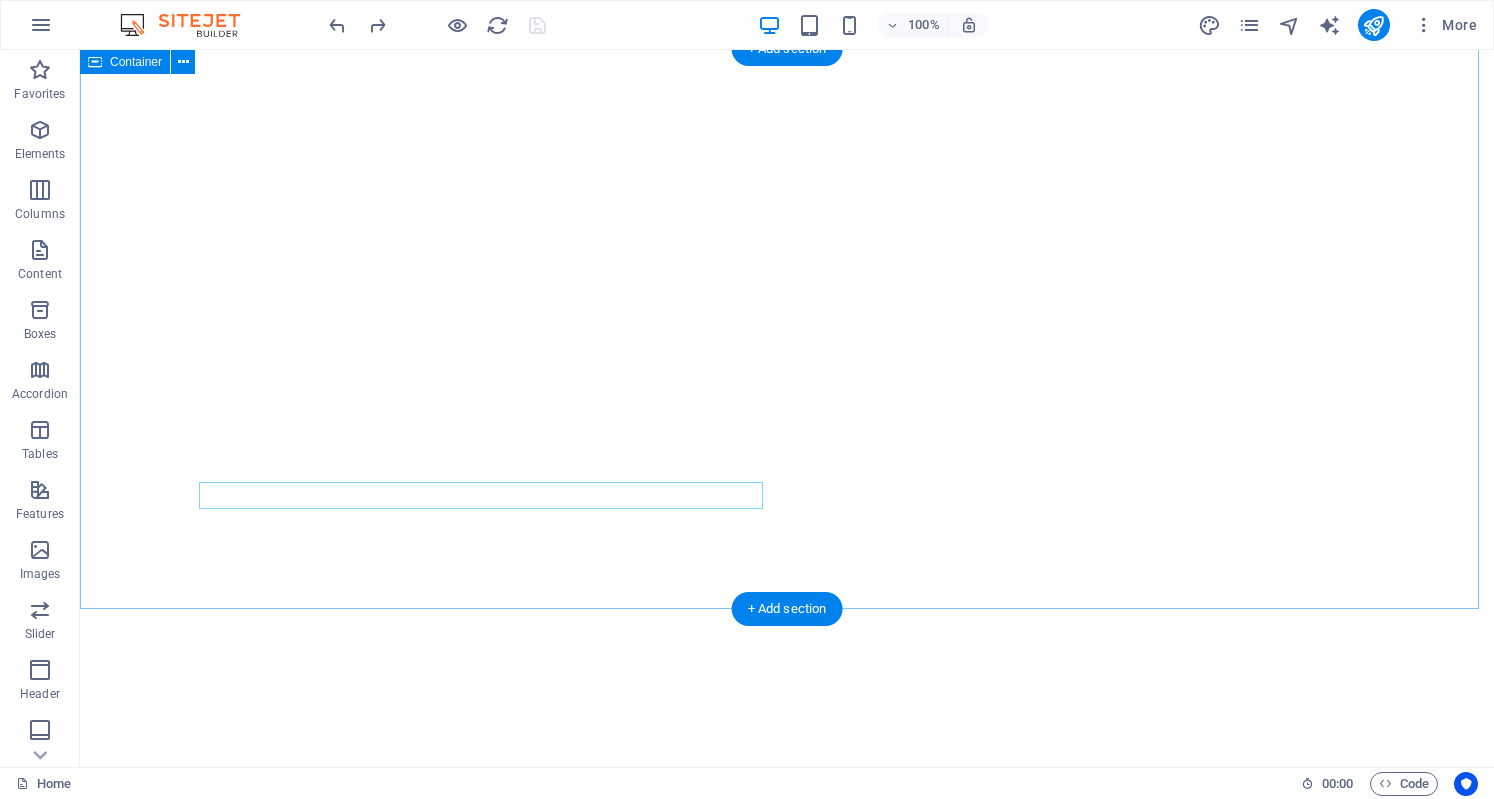 scroll, scrollTop: 0, scrollLeft: 0, axis: both 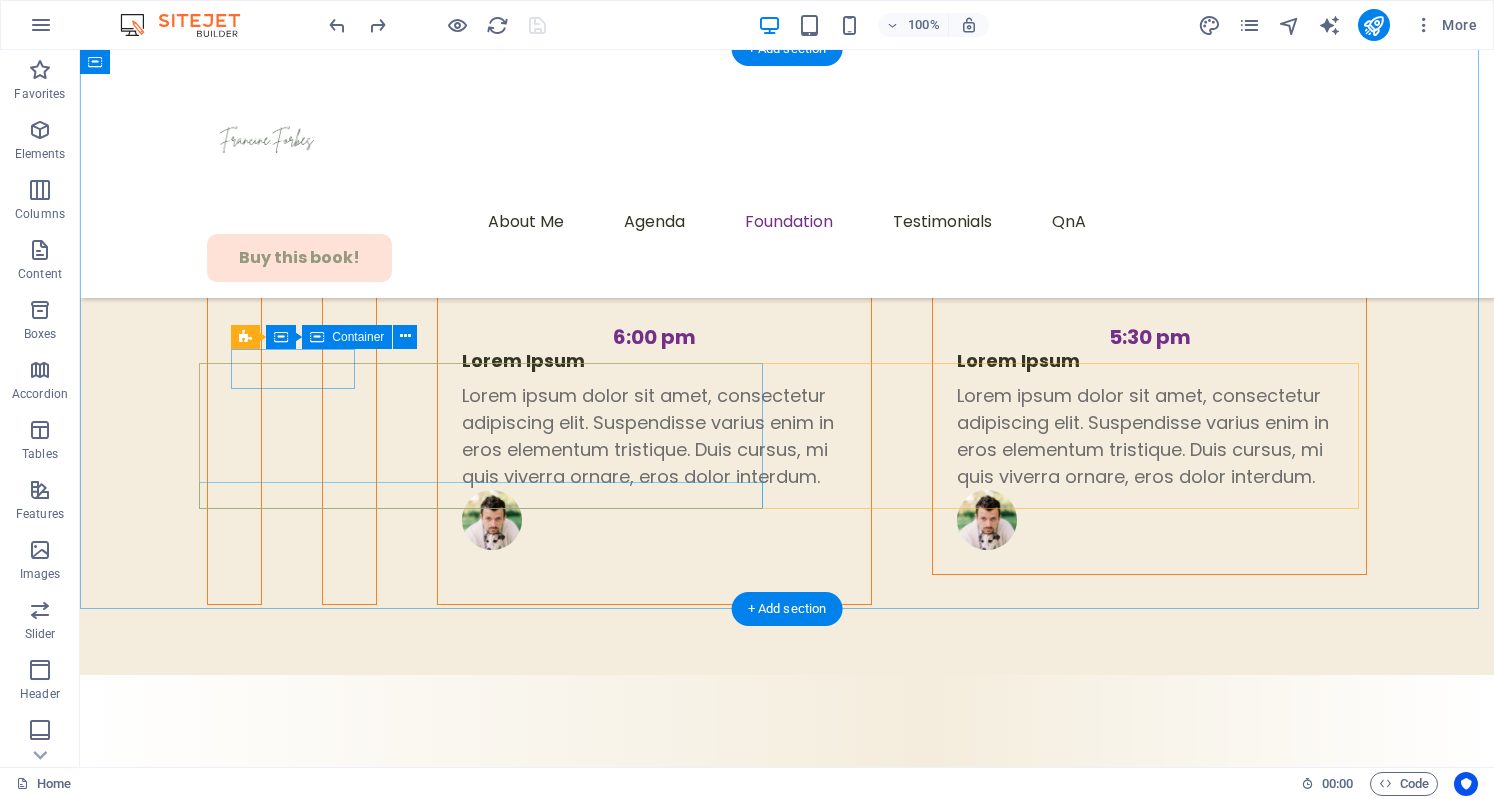 click on "Expand" at bounding box center [174, -6808] 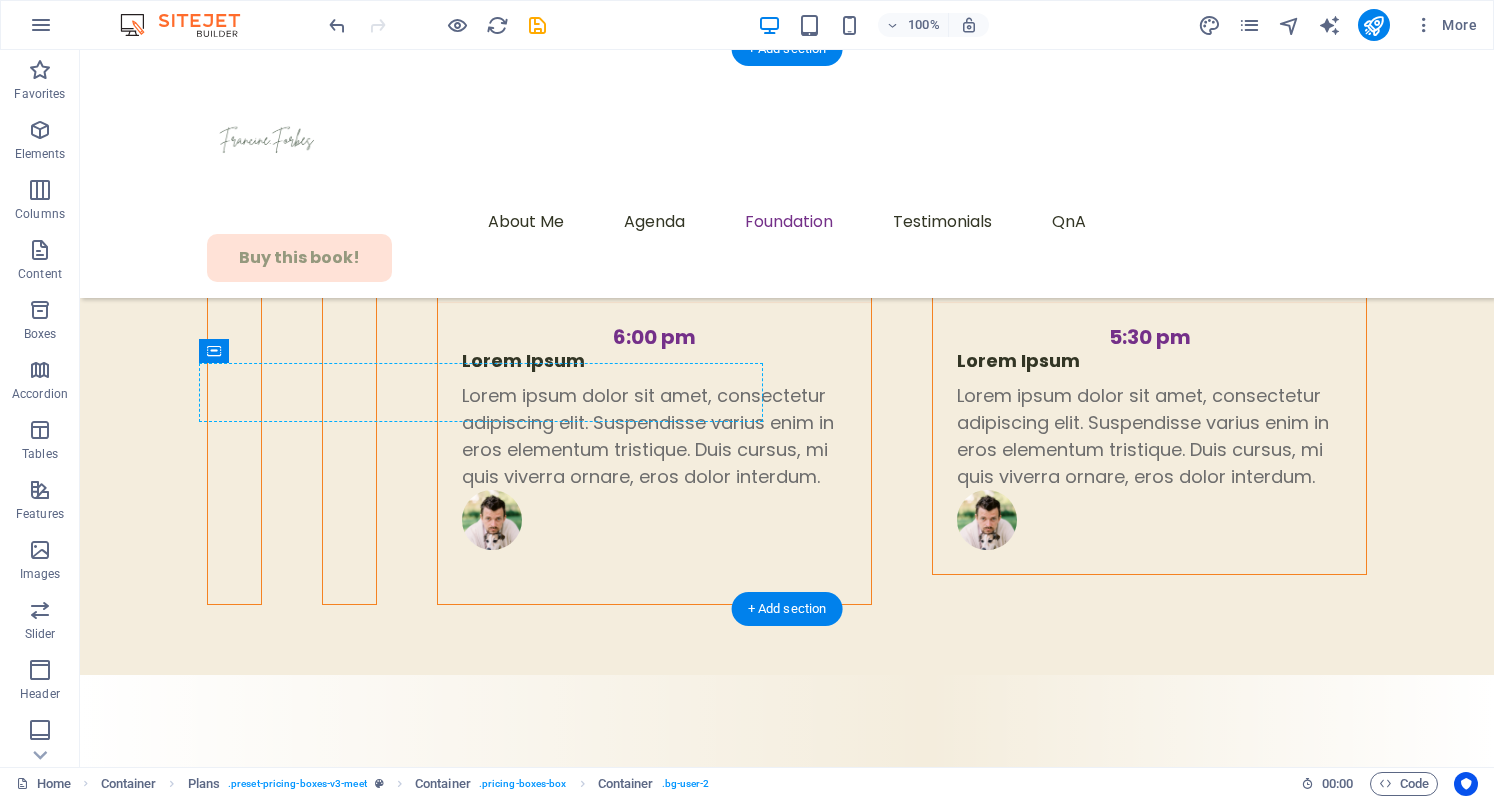 drag, startPoint x: 341, startPoint y: 365, endPoint x: 324, endPoint y: 455, distance: 91.591484 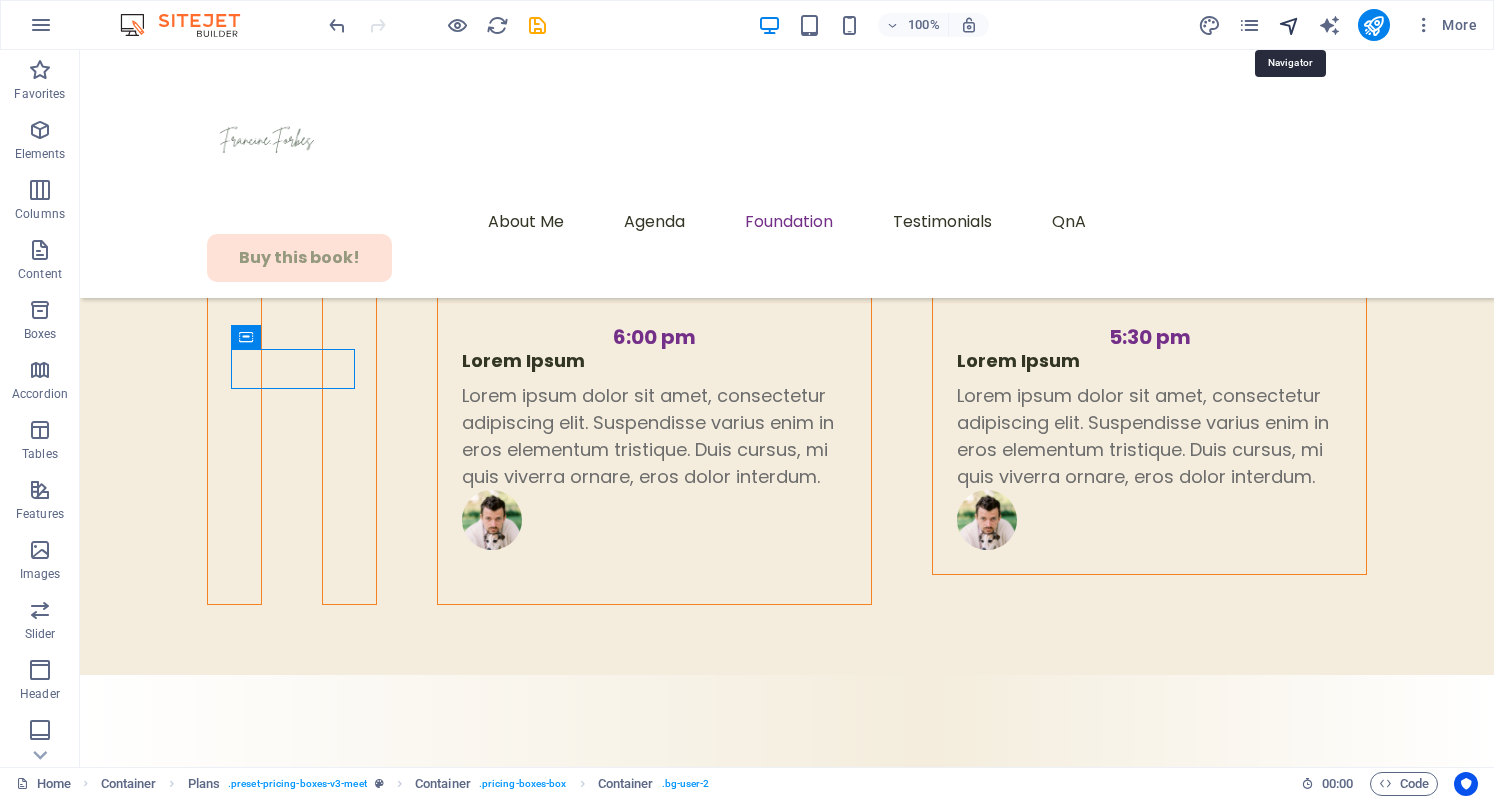 click at bounding box center (1289, 25) 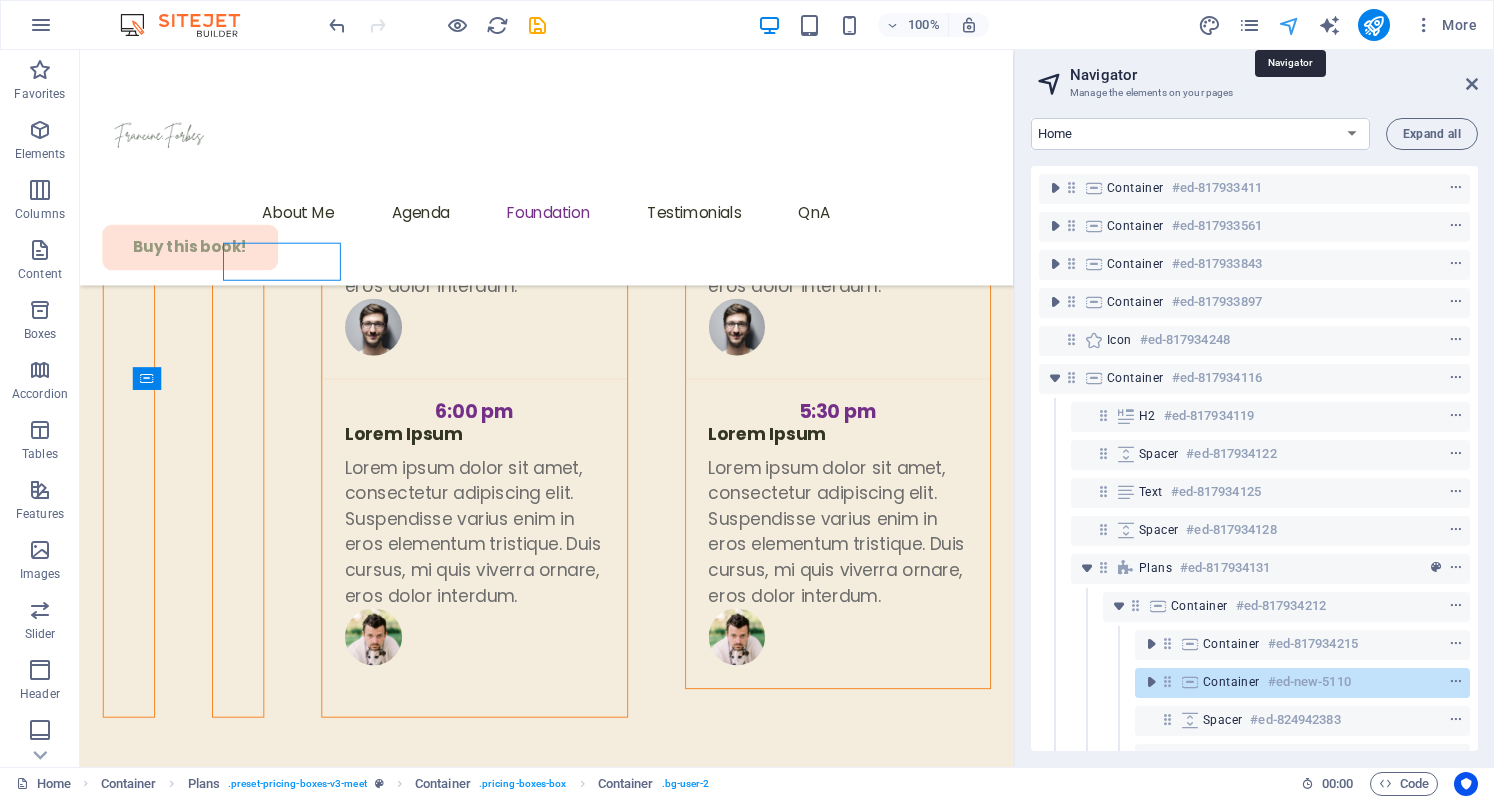 scroll, scrollTop: 6960, scrollLeft: 0, axis: vertical 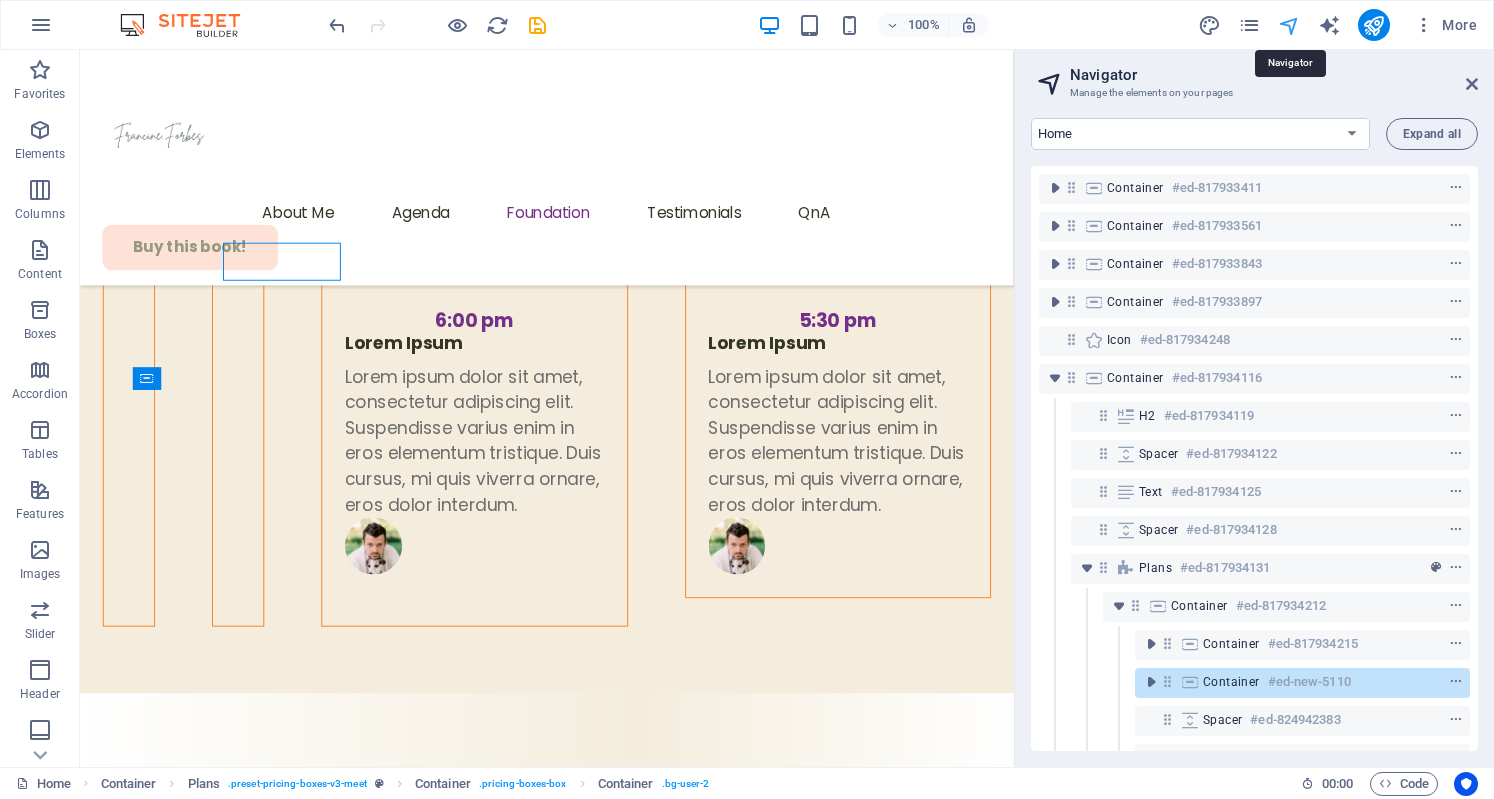 click at bounding box center [1289, 25] 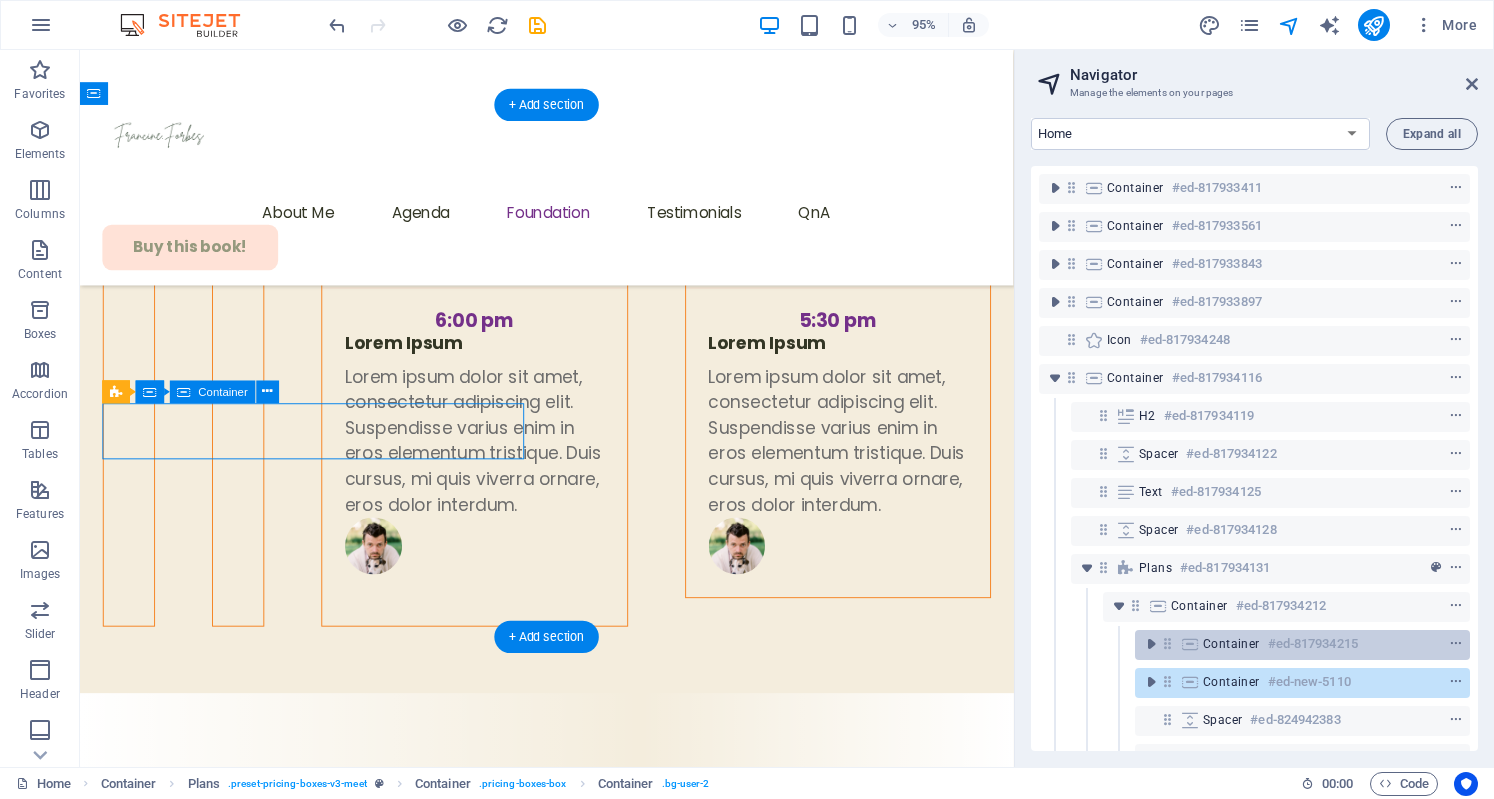click at bounding box center (1167, 643) 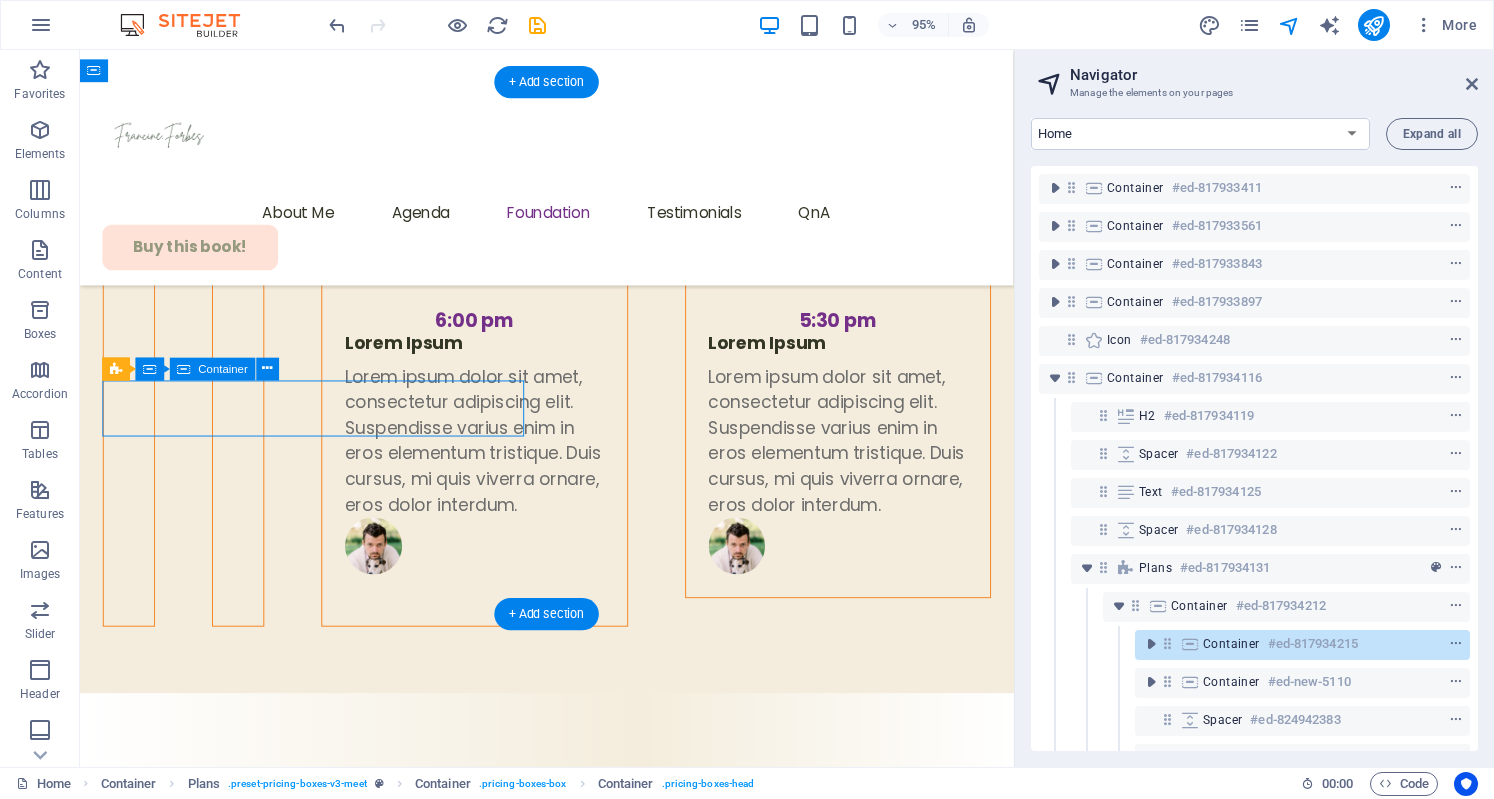 scroll, scrollTop: 6984, scrollLeft: 0, axis: vertical 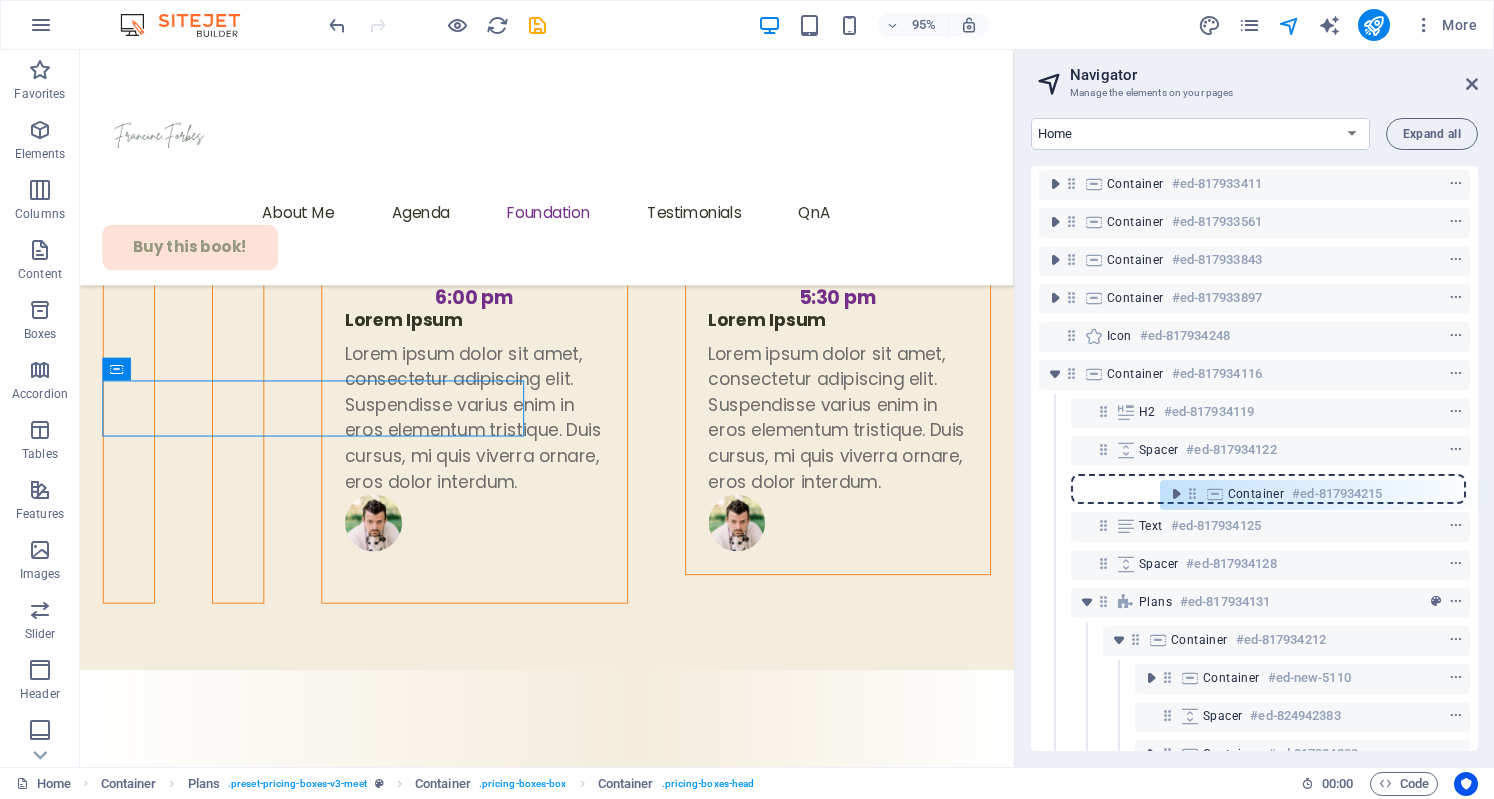 drag, startPoint x: 1164, startPoint y: 647, endPoint x: 1190, endPoint y: 489, distance: 160.12495 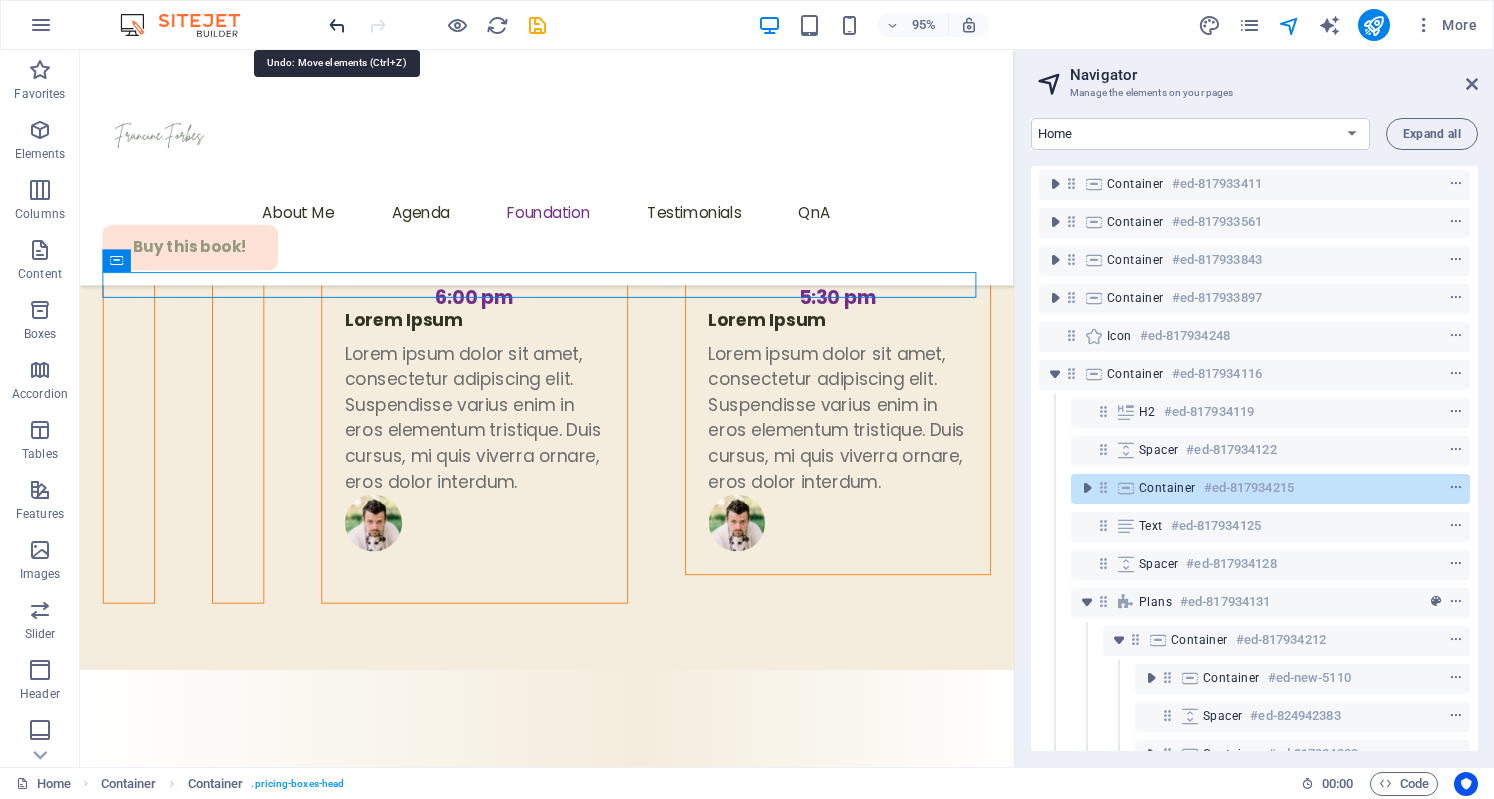 click at bounding box center [337, 25] 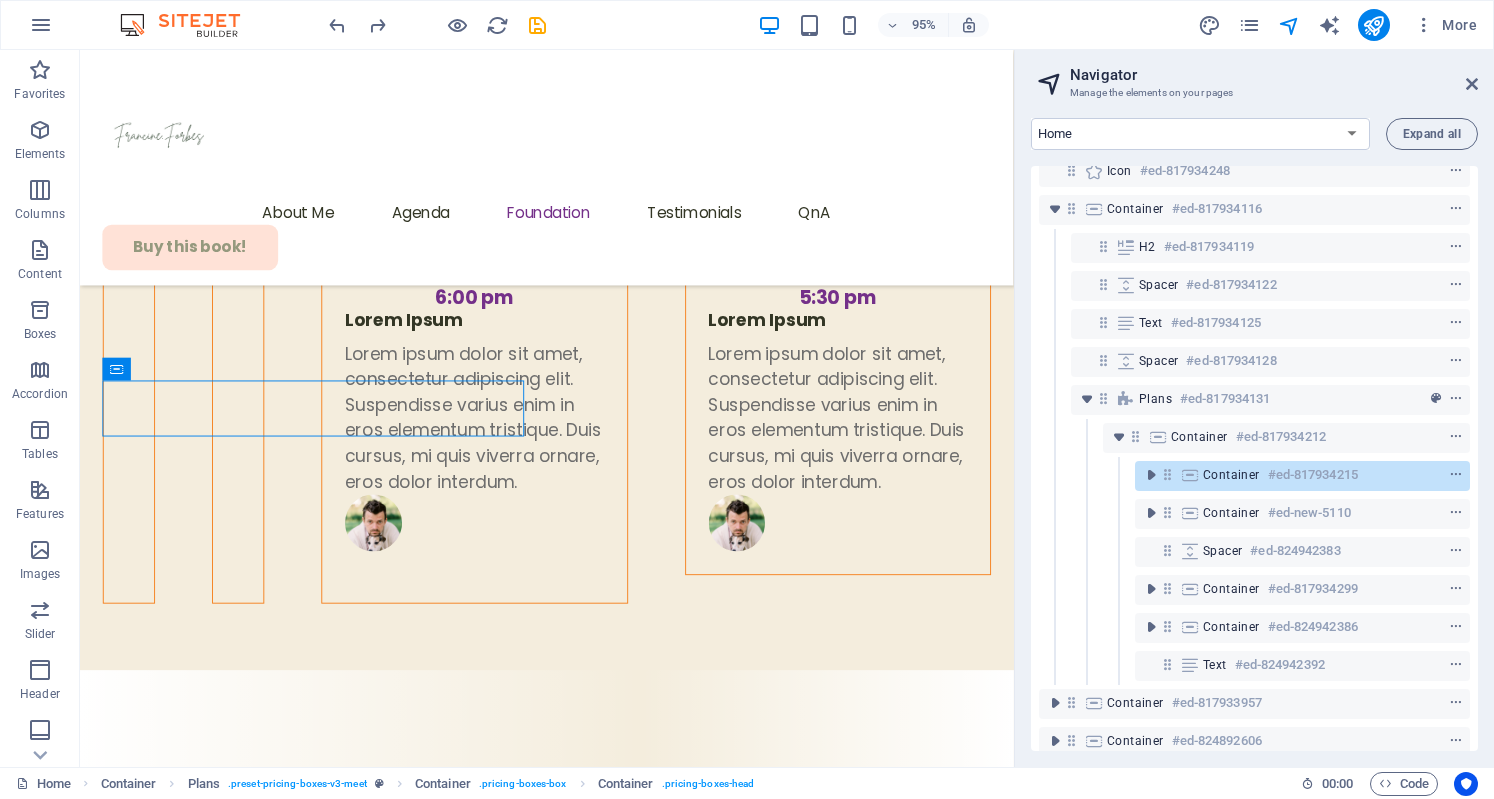scroll, scrollTop: 170, scrollLeft: 0, axis: vertical 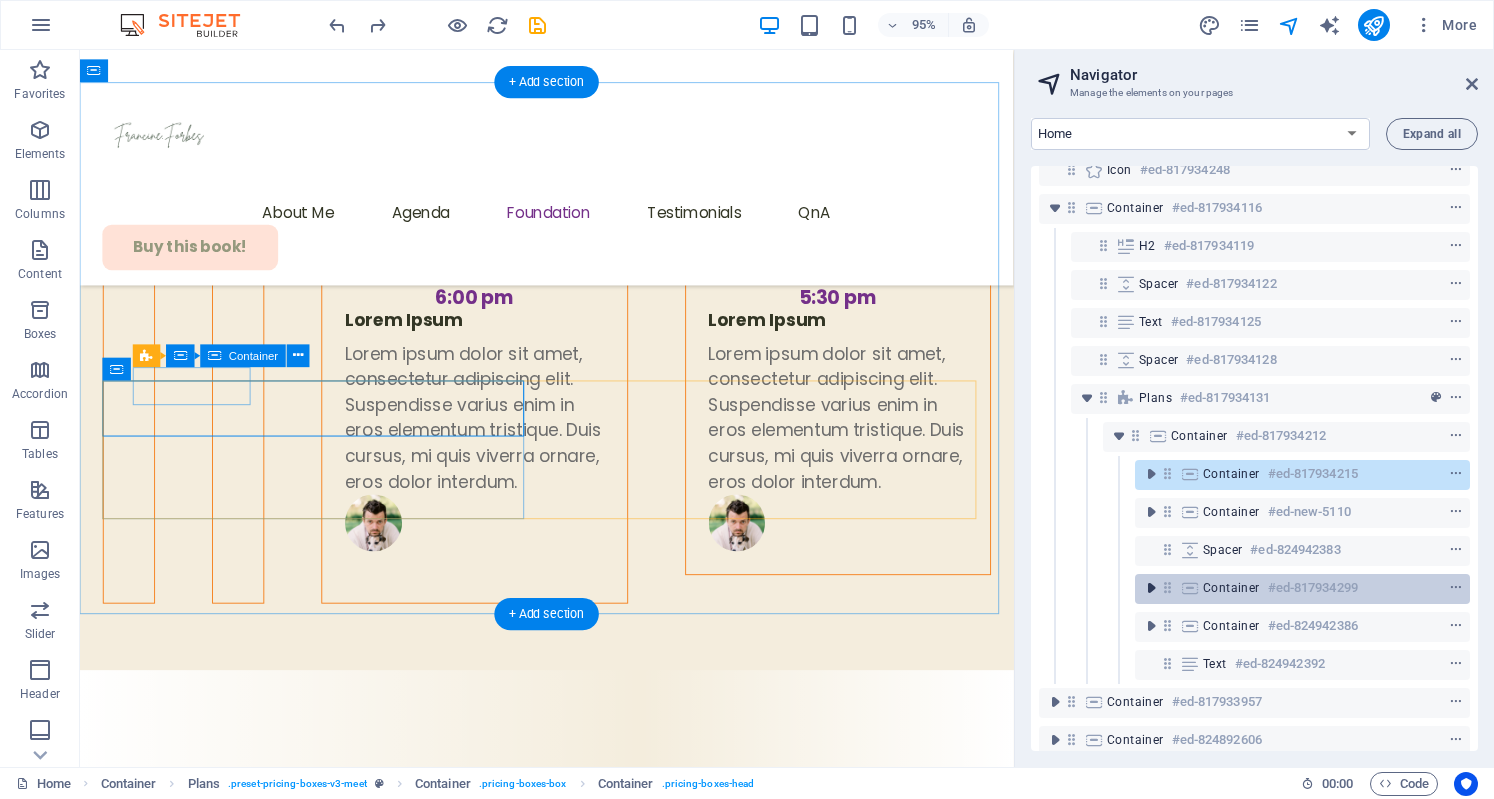 click at bounding box center [1151, 588] 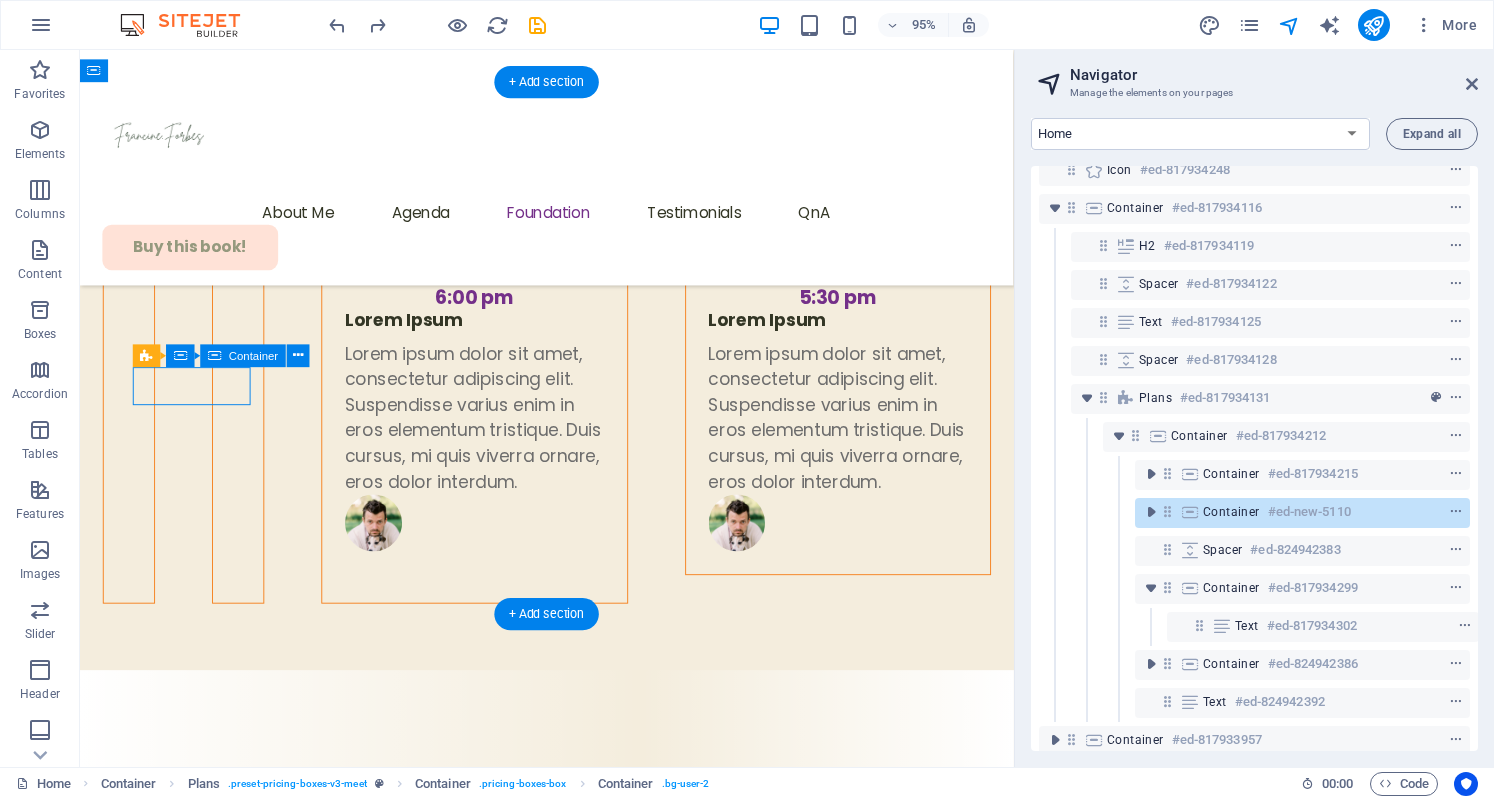 click at bounding box center (1167, 511) 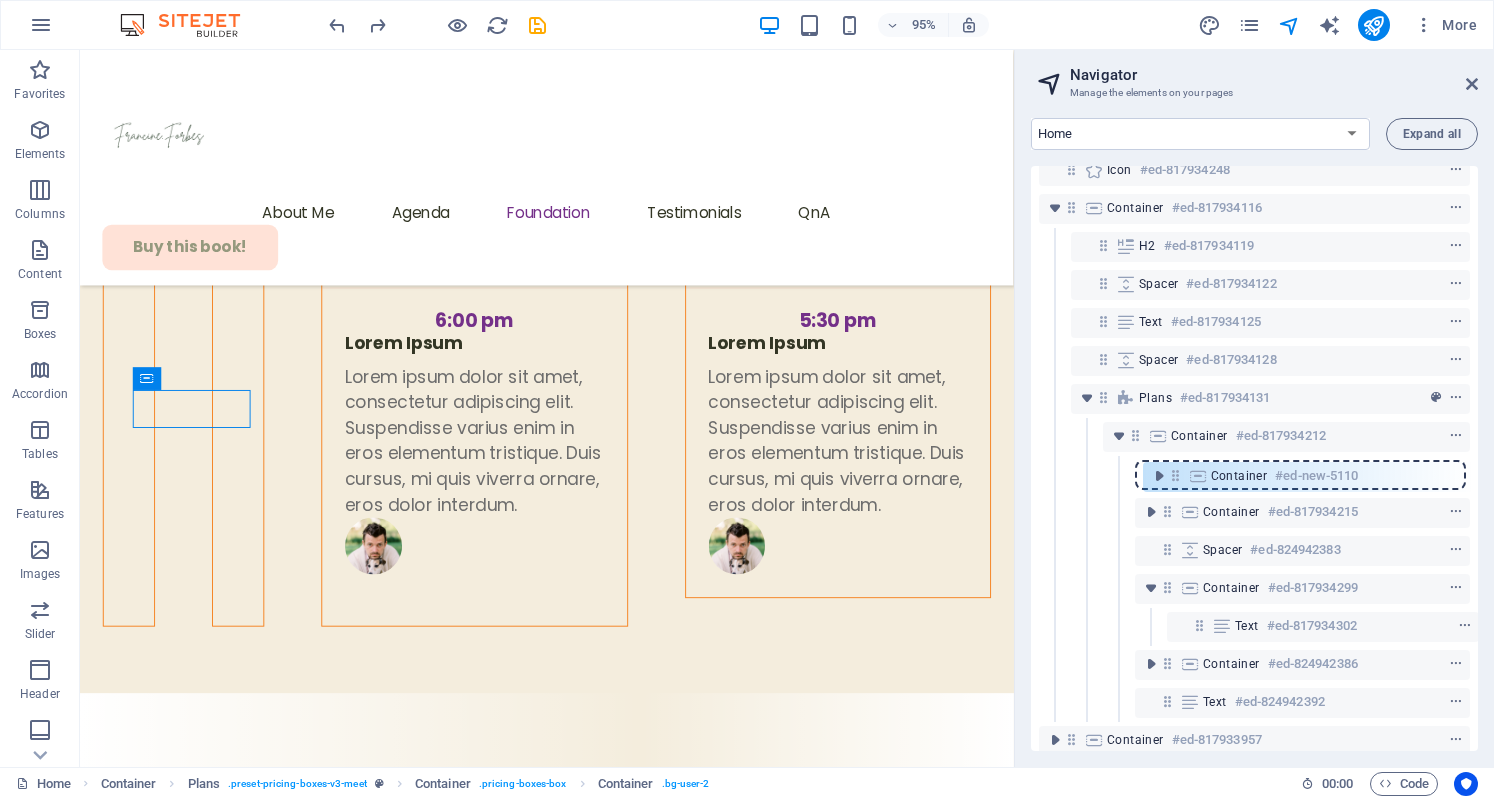 drag, startPoint x: 1169, startPoint y: 517, endPoint x: 1176, endPoint y: 475, distance: 42.579338 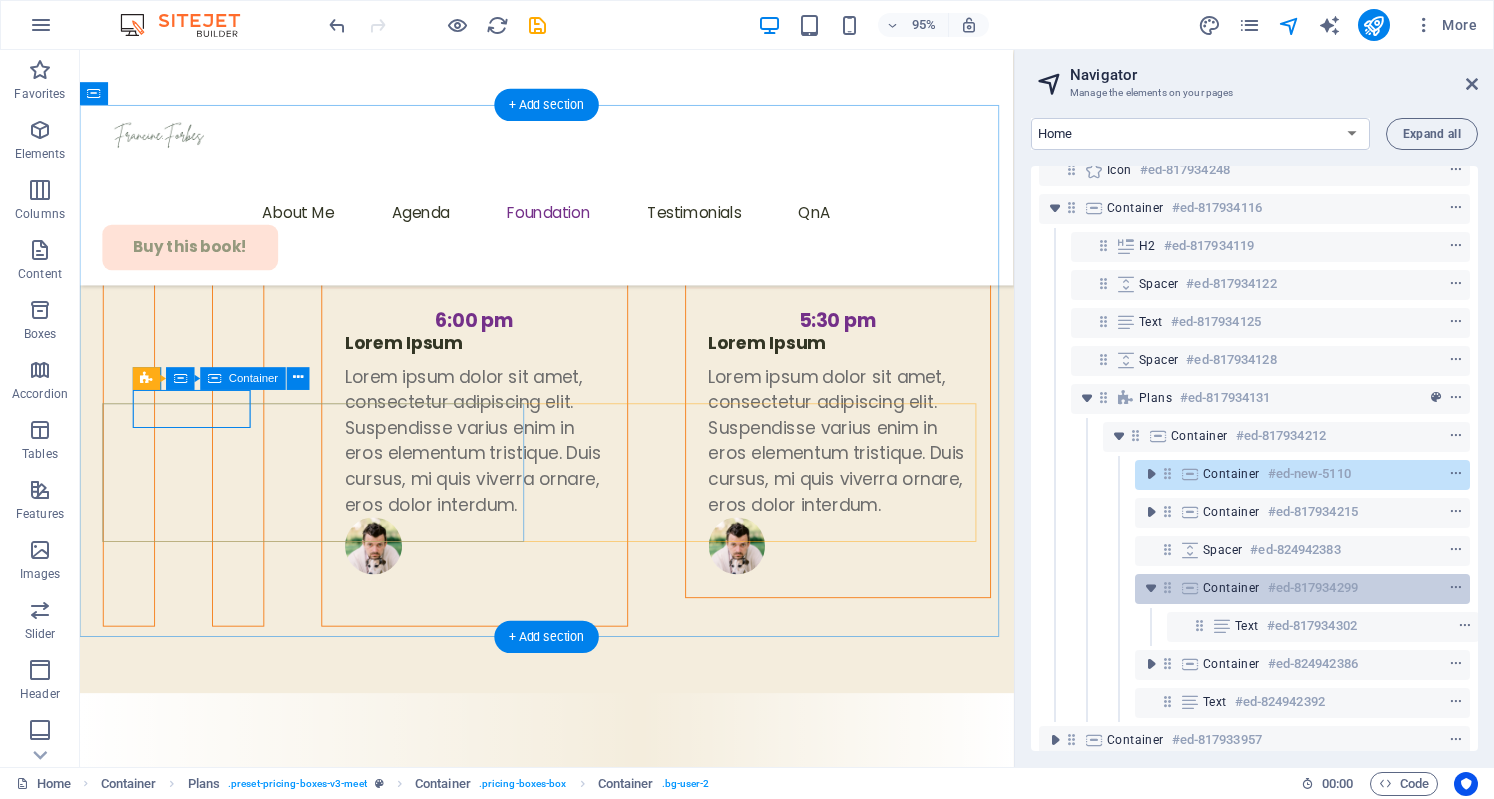 click at bounding box center (1190, 588) 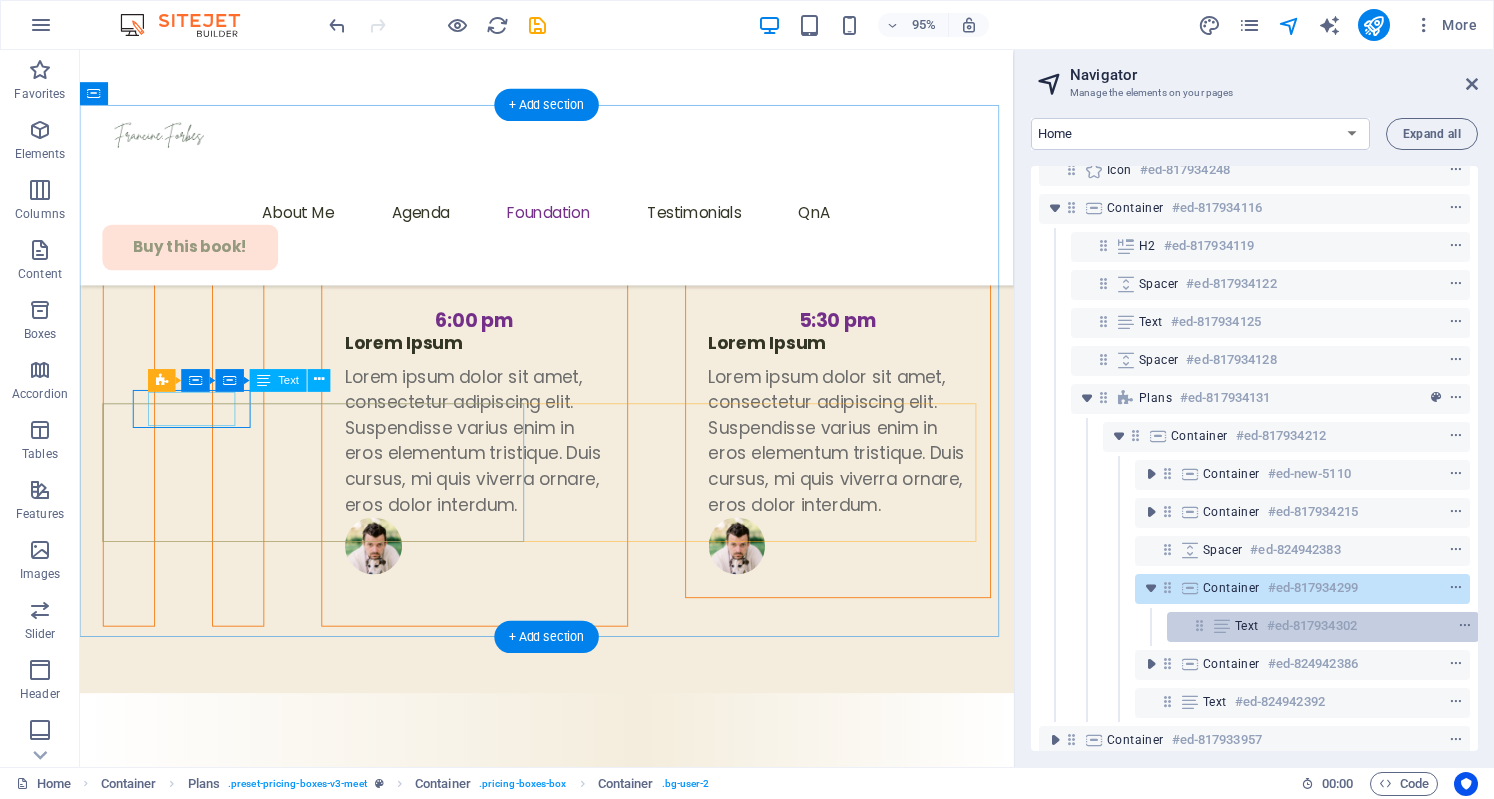 click on "Container #ed-817933411 Container #ed-817933561 Container #ed-817933843 Container #ed-817933897 Icon #ed-817934248 Container #ed-817934116 H2 #ed-817934119 Spacer #ed-817934122 Text #ed-817934125 Spacer #ed-817934128 Plans #ed-817934131 Container #ed-817934212 Container #ed-new-5110 Container #ed-817934215 Spacer #ed-824942383 Container #ed-817934299 Text #ed-817934302 Container #ed-824942386 Text #ed-824942392 Container #ed-817933957 Container #ed-824892606 Container #ed-817934305 Container #ed-817934362 Footer Thrud #ed-817934440" at bounding box center (1254, 458) 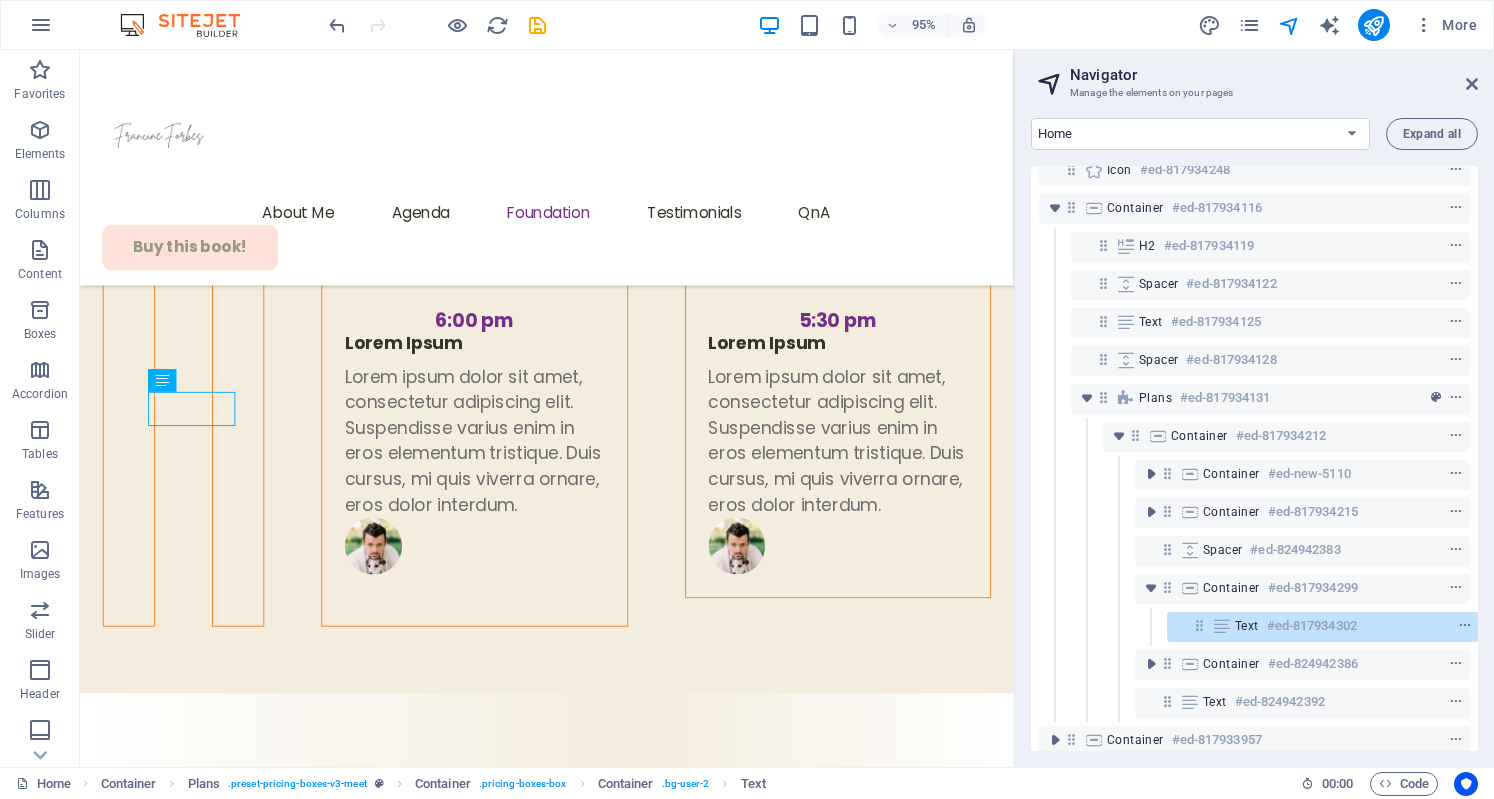 scroll, scrollTop: 346, scrollLeft: 4, axis: both 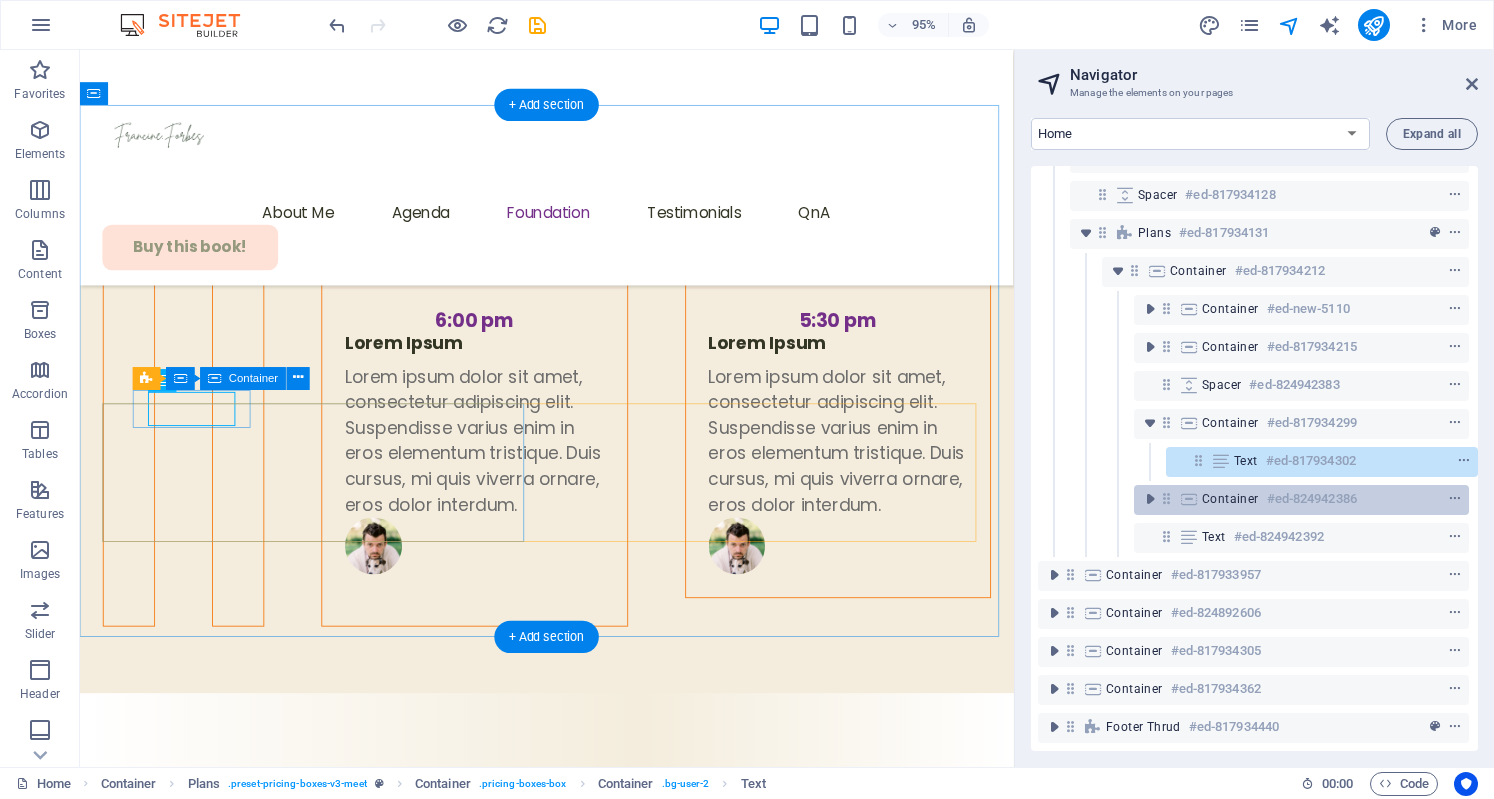 click on "Container" at bounding box center (1230, 499) 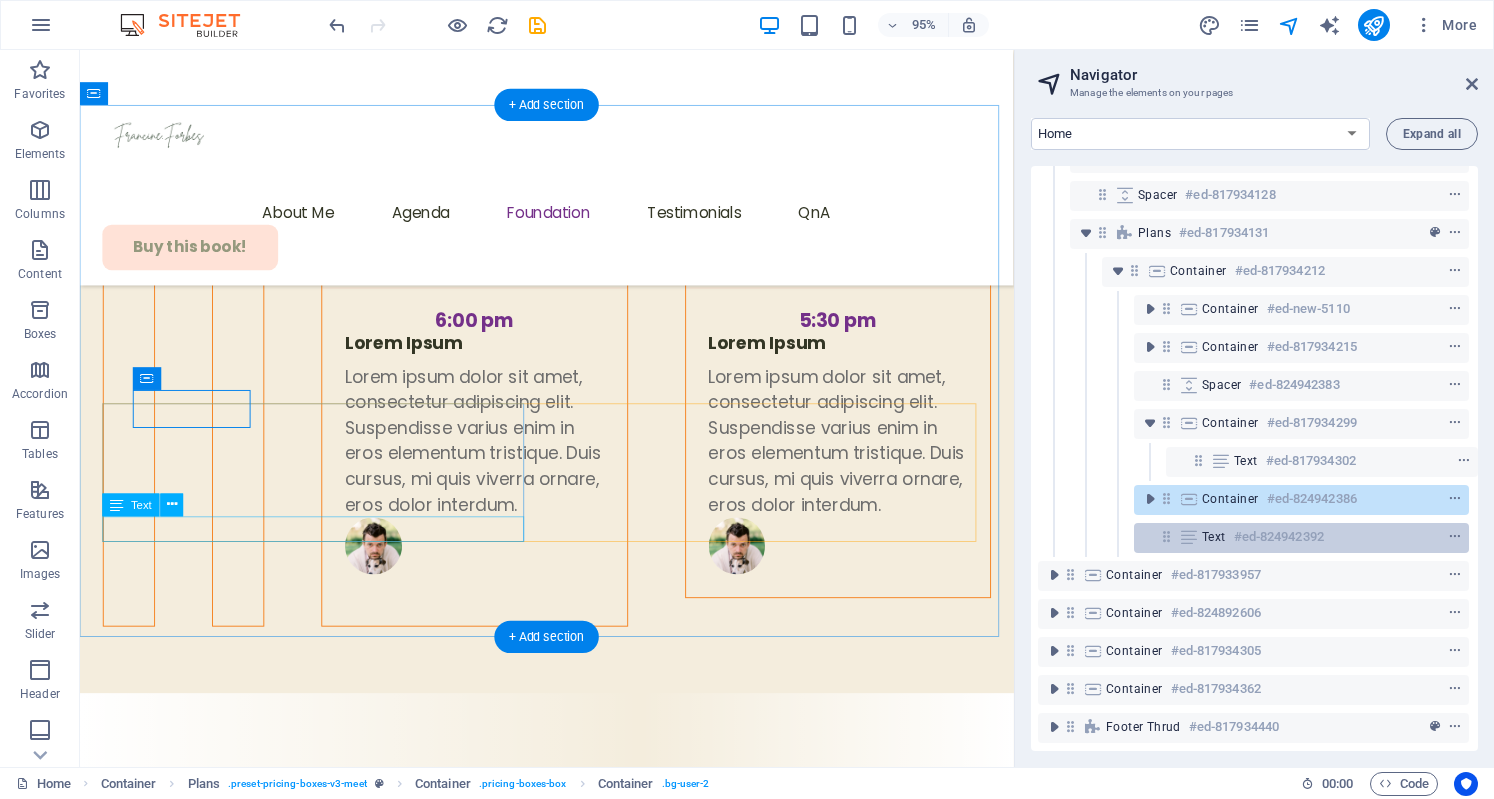 click on "Text" at bounding box center (1214, 537) 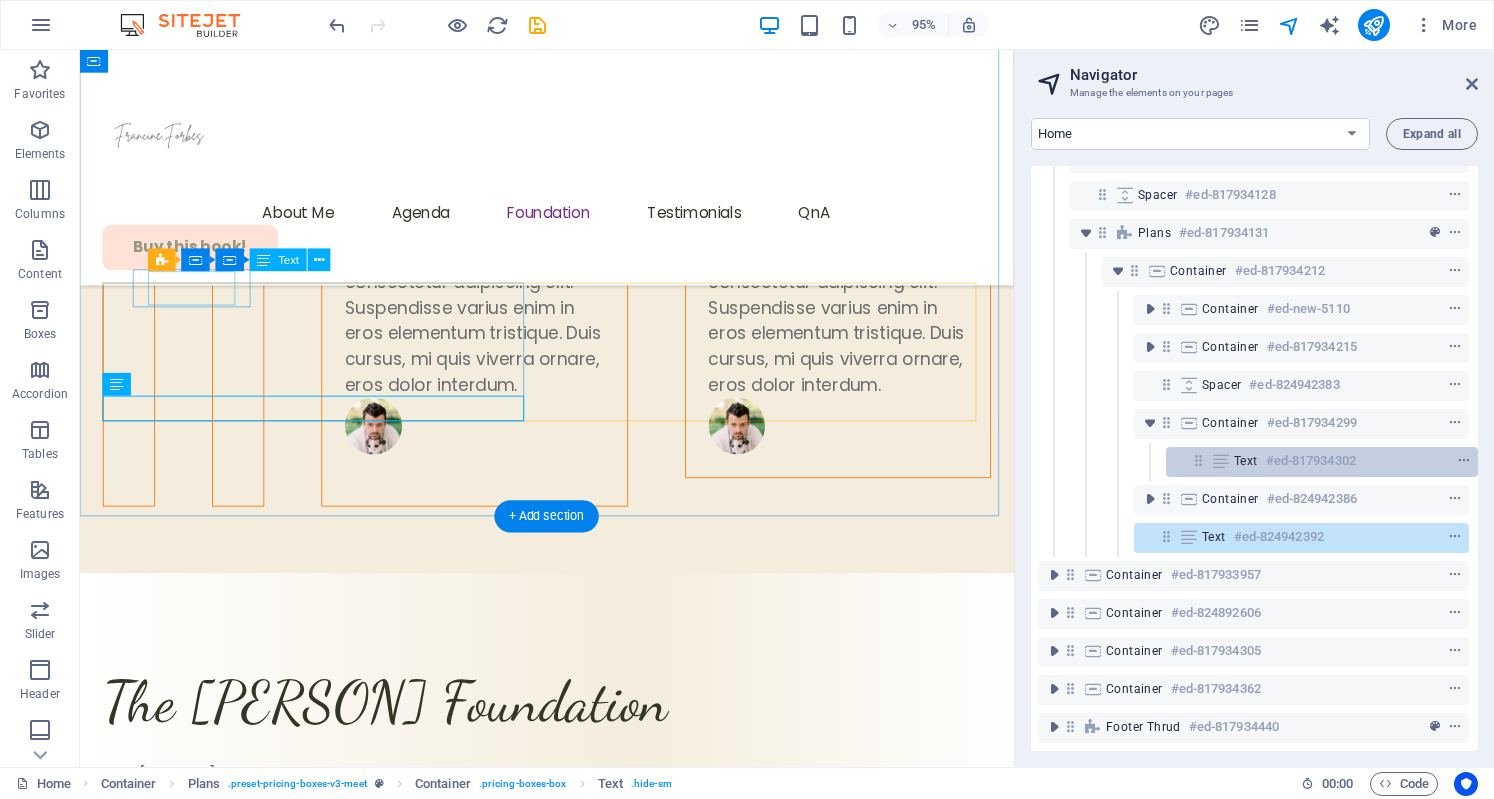 click at bounding box center [1221, 461] 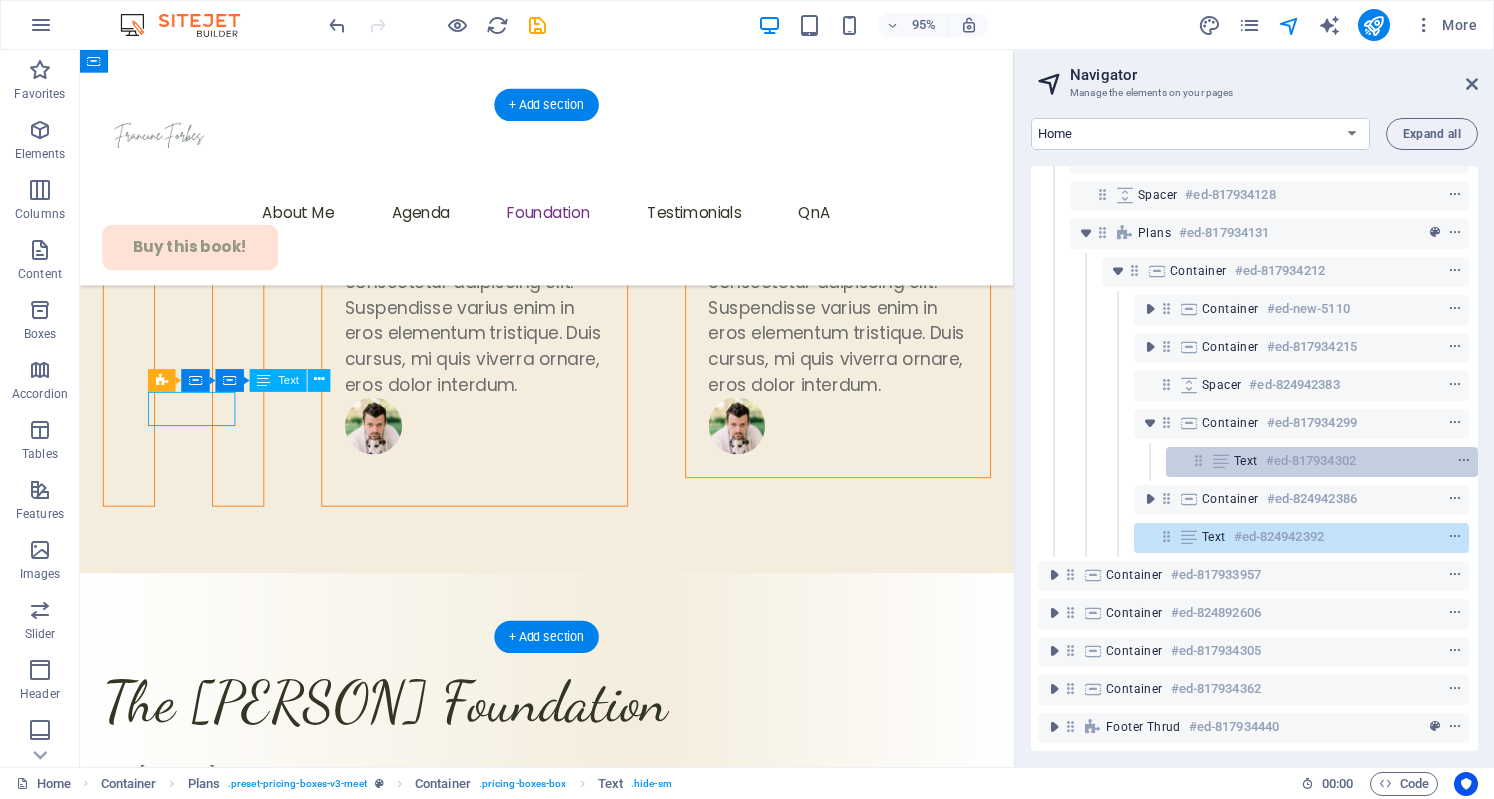 scroll, scrollTop: 6960, scrollLeft: 0, axis: vertical 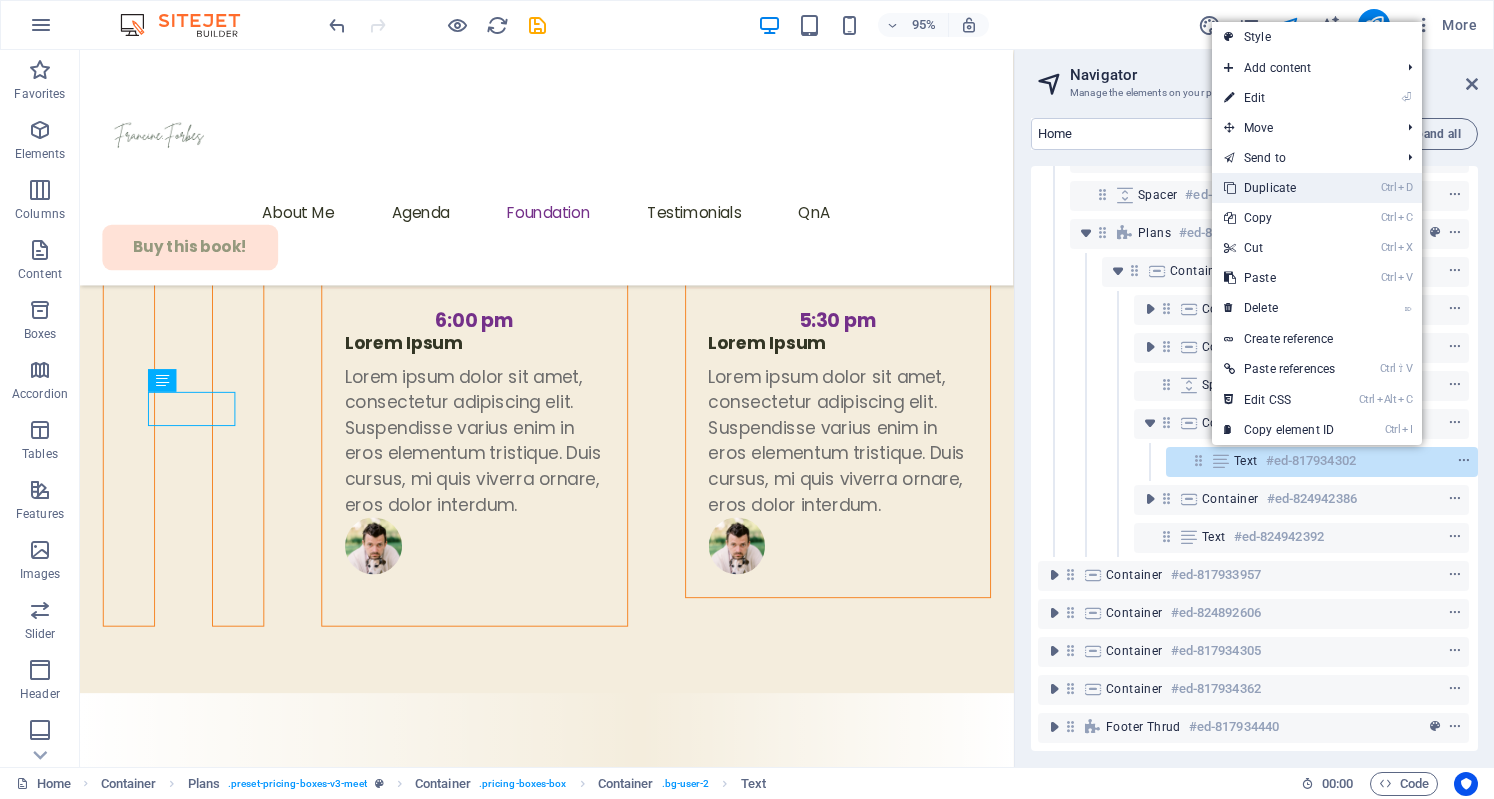 click on "Ctrl D  Duplicate" at bounding box center [1279, 188] 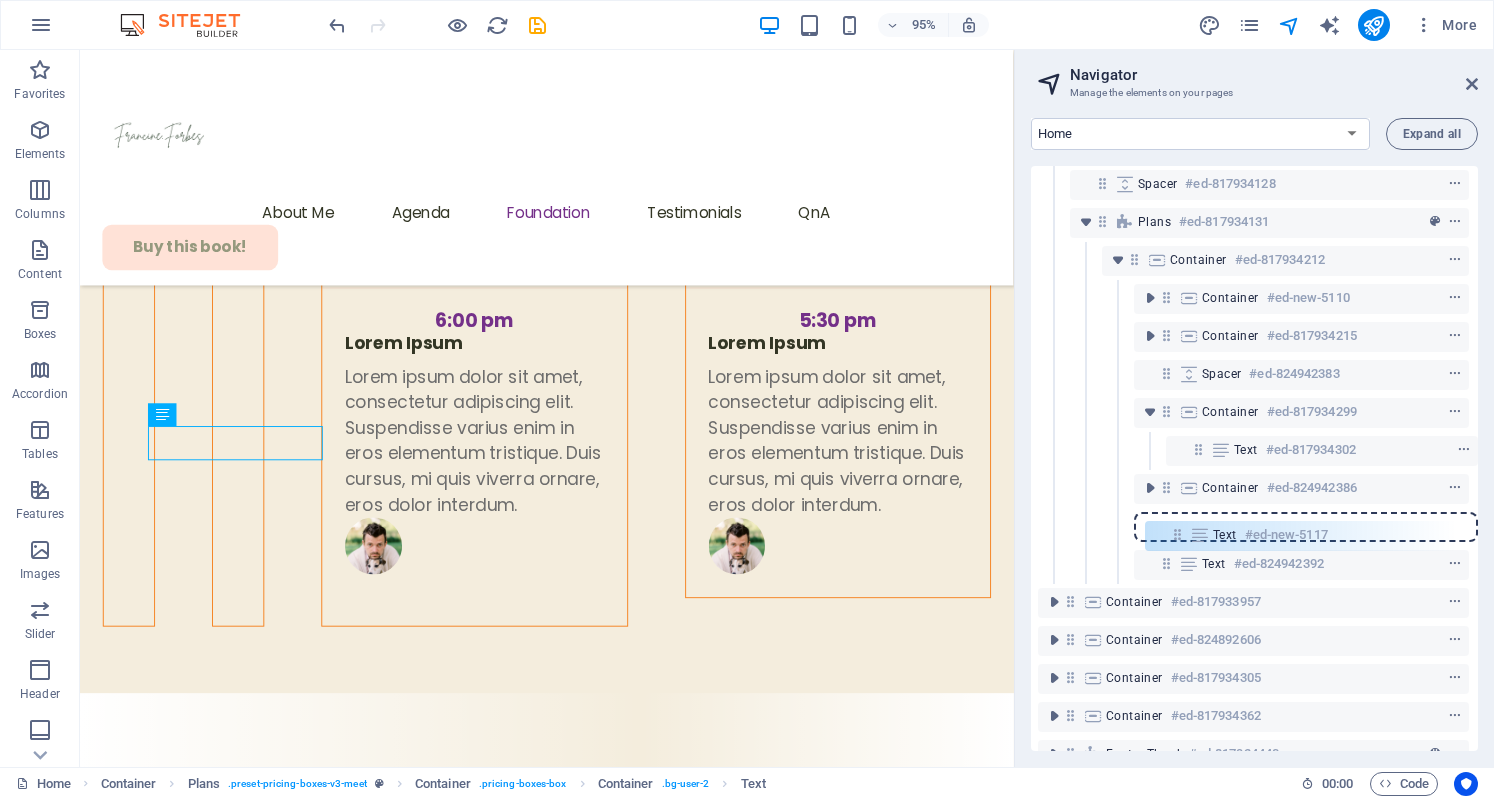 drag, startPoint x: 1200, startPoint y: 482, endPoint x: 1183, endPoint y: 538, distance: 58.5235 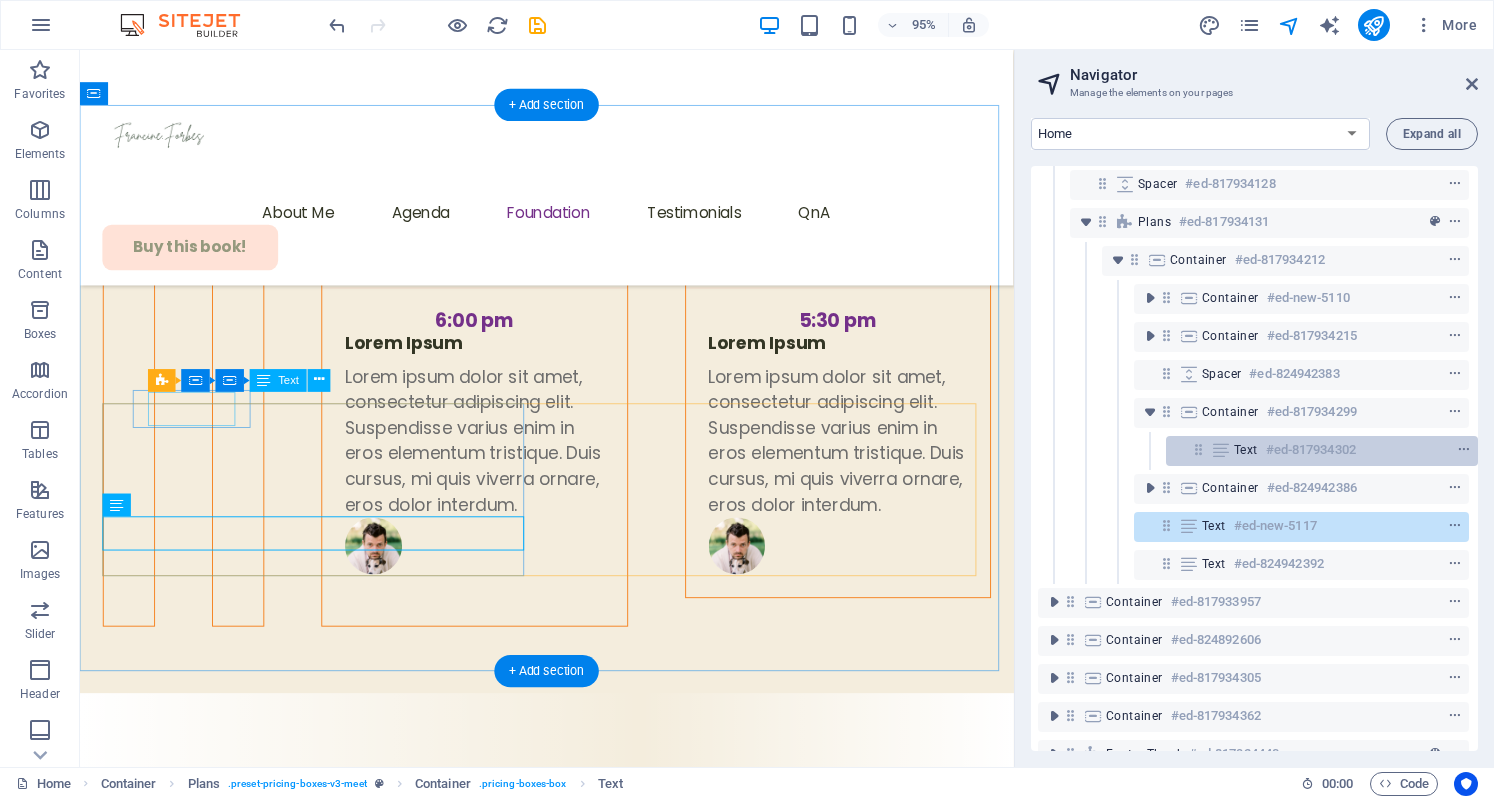 click on "Text #ed-817934302" at bounding box center [1306, 450] 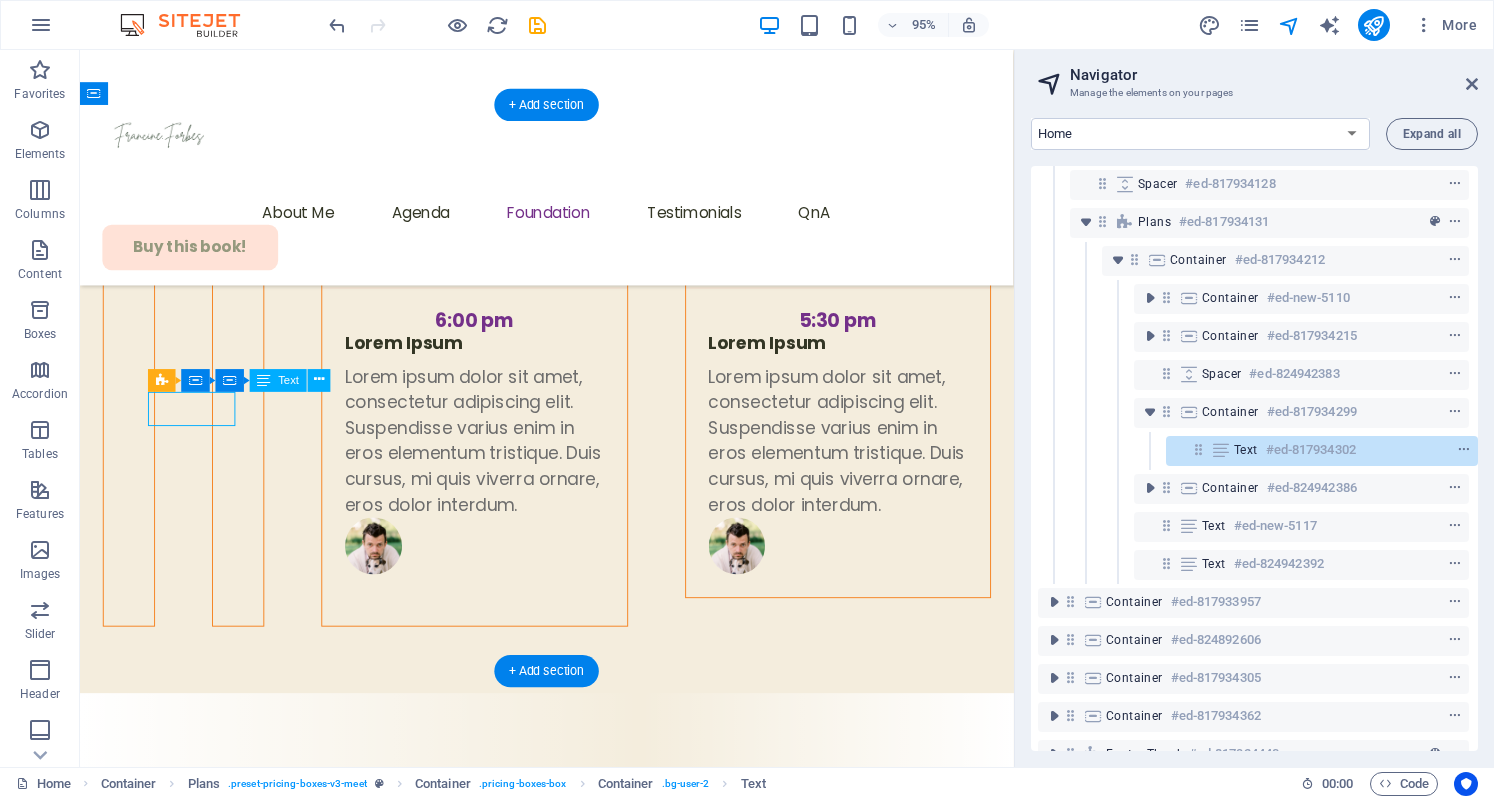 click on "Text" at bounding box center (1246, 450) 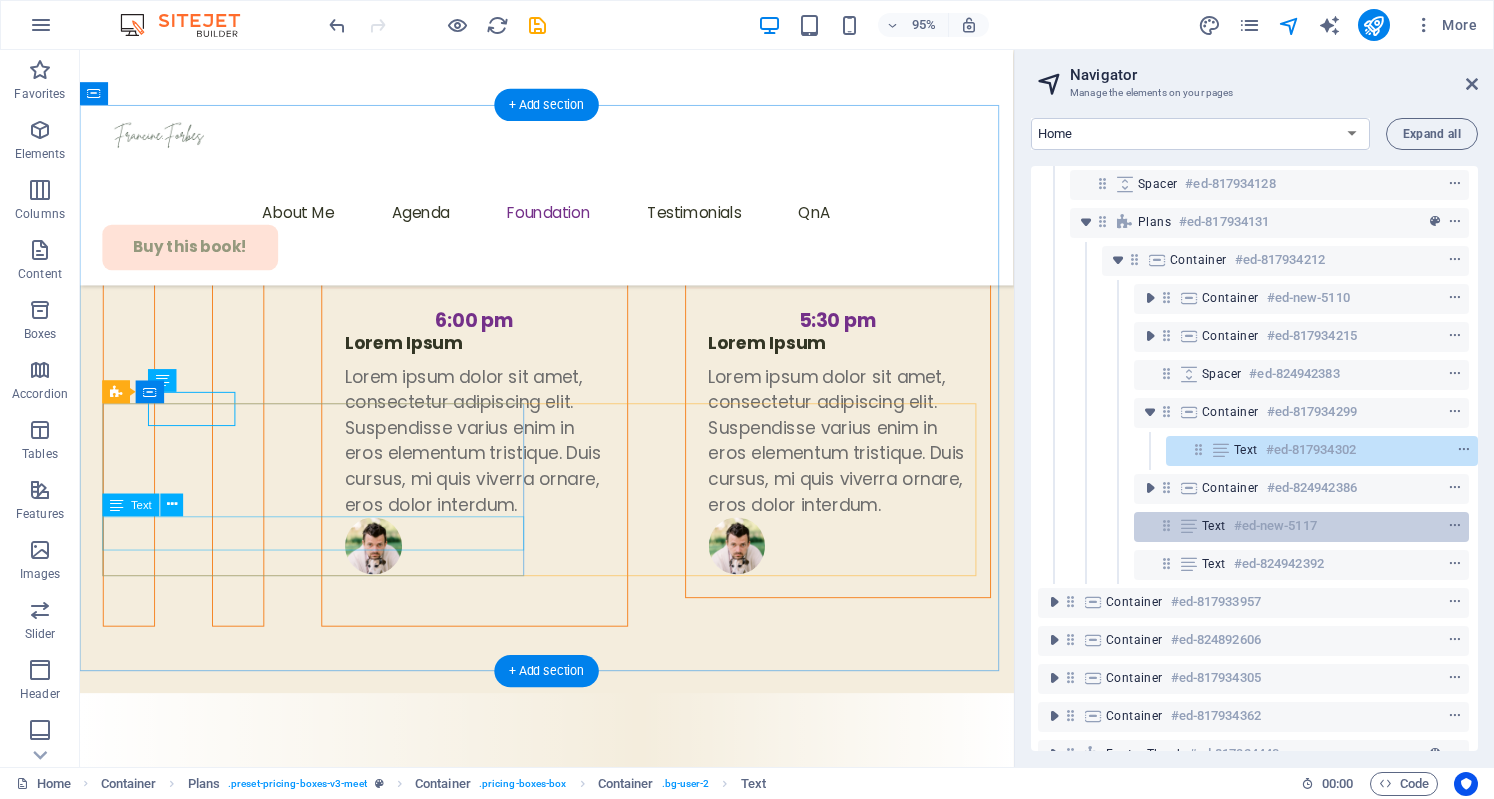 click on "#ed-new-5117" at bounding box center (1275, 526) 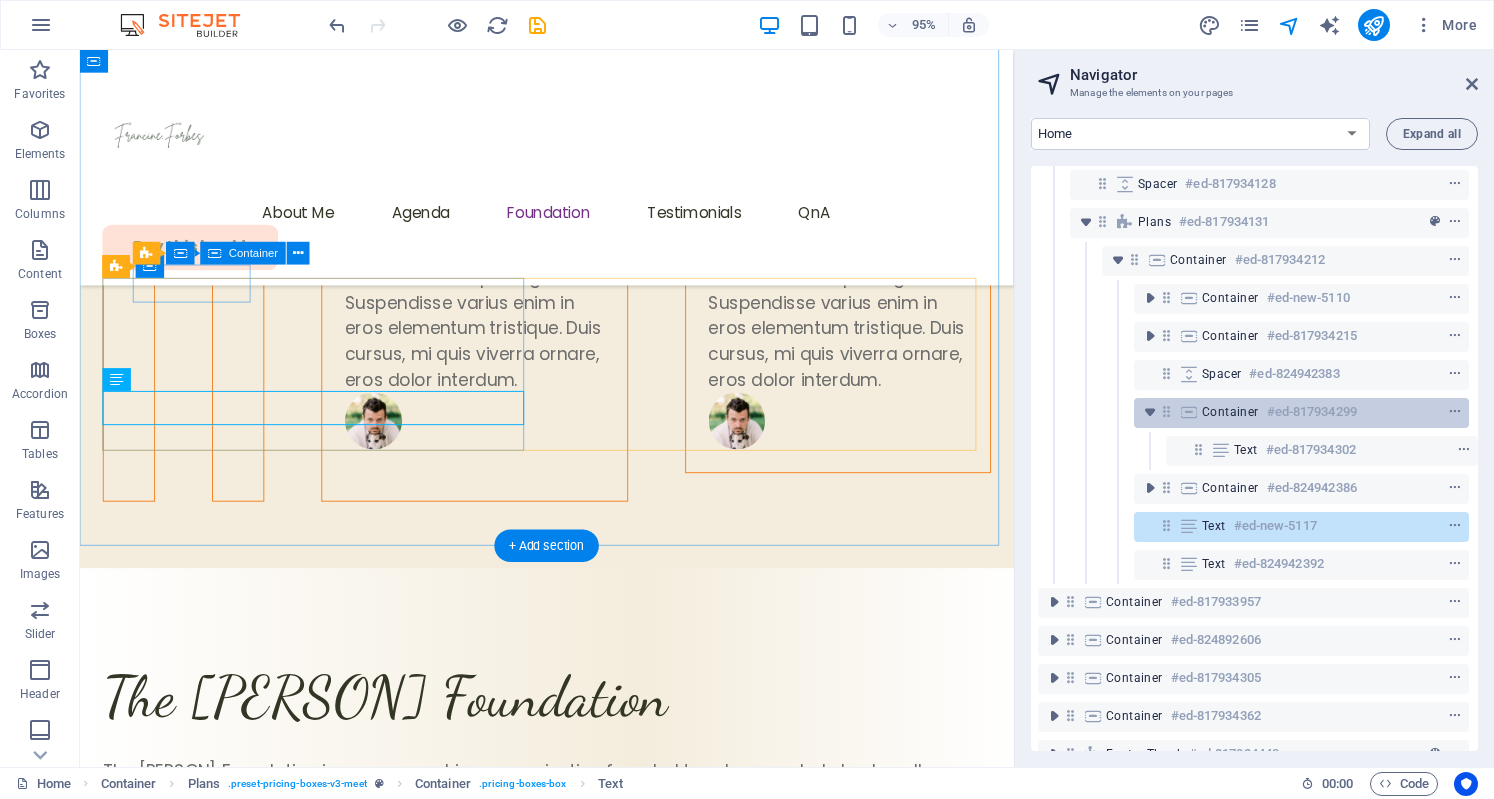 click on "Container" at bounding box center (1230, 412) 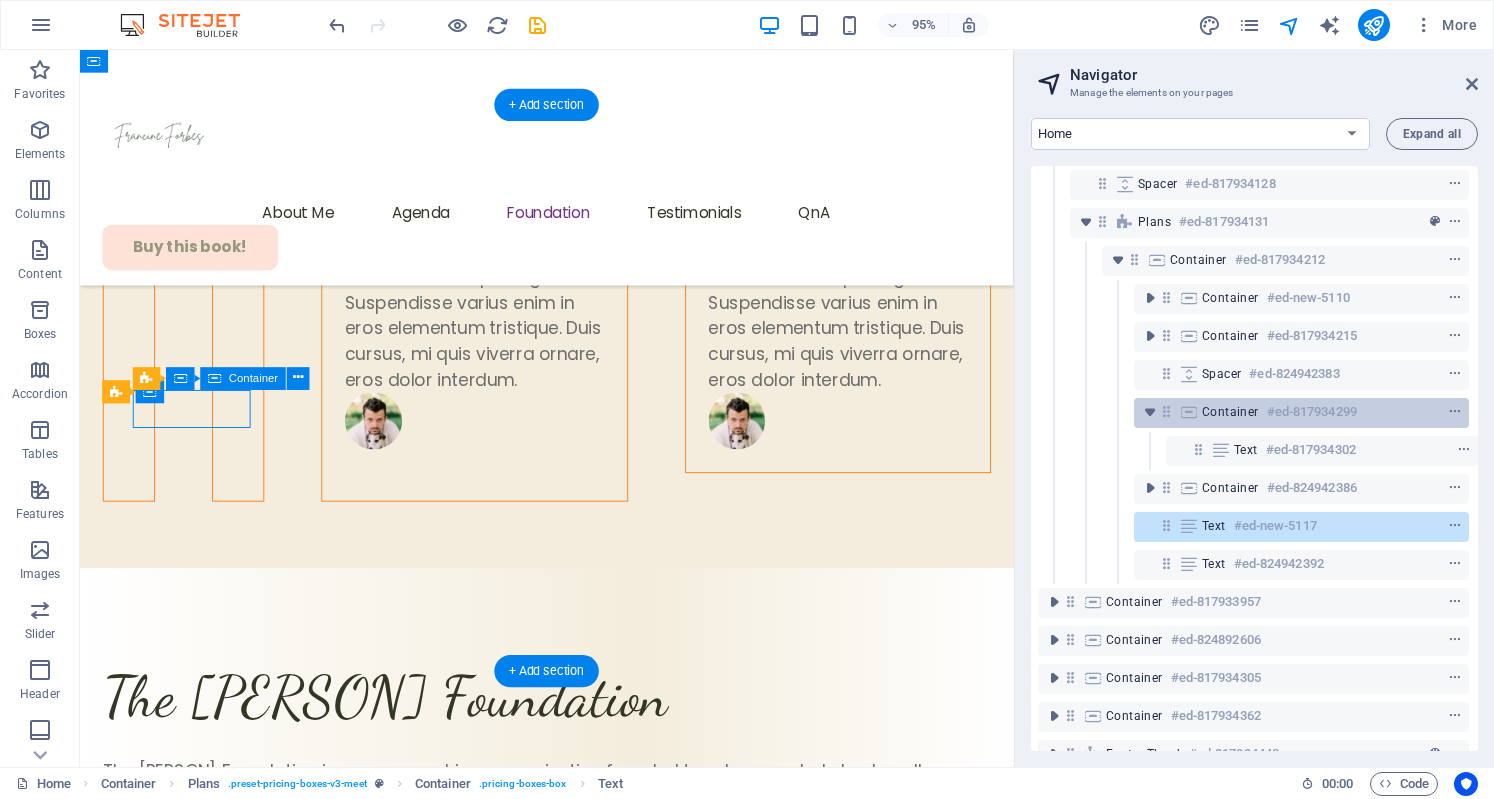 scroll, scrollTop: 6960, scrollLeft: 0, axis: vertical 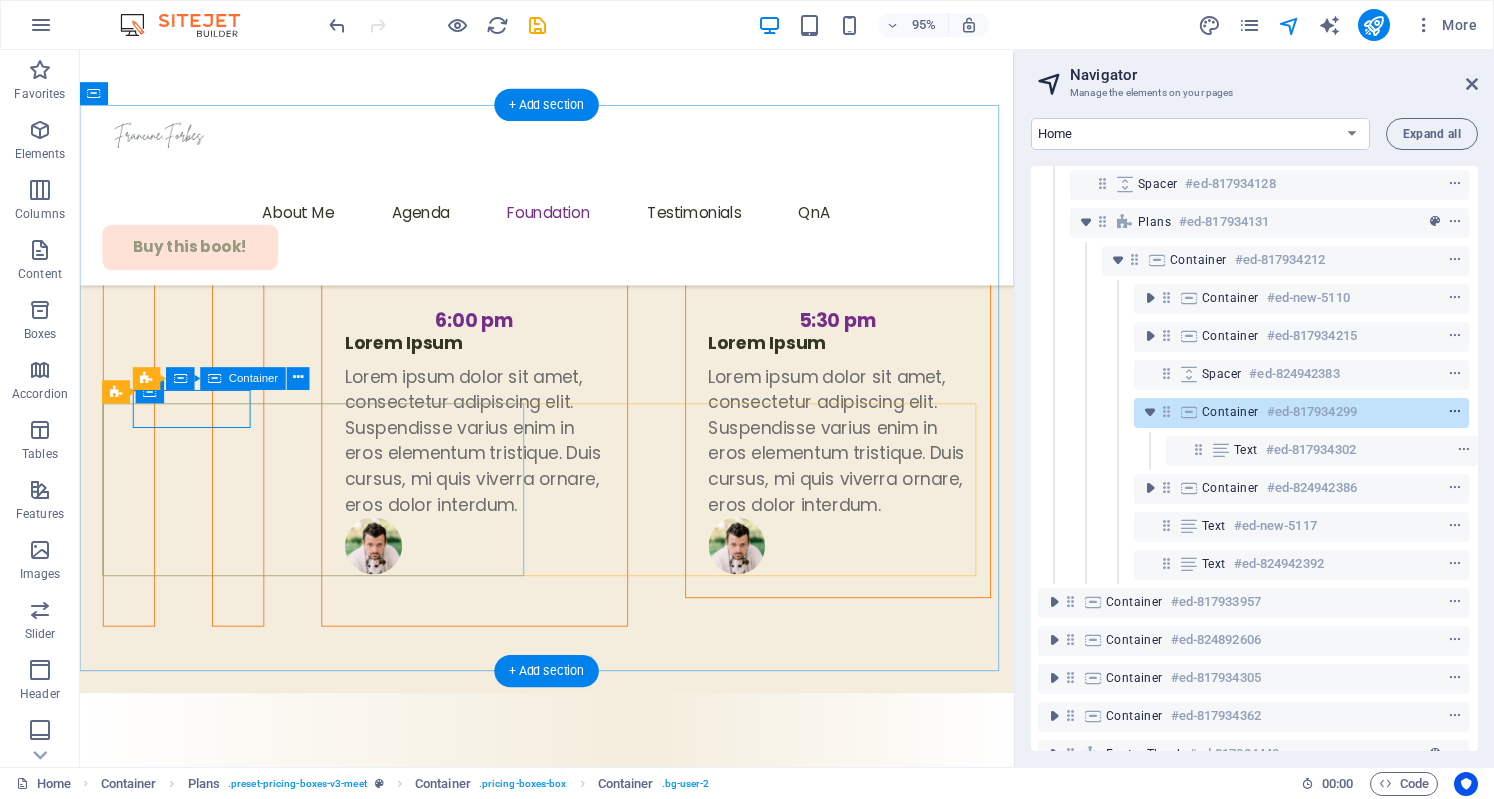 click at bounding box center [1455, 412] 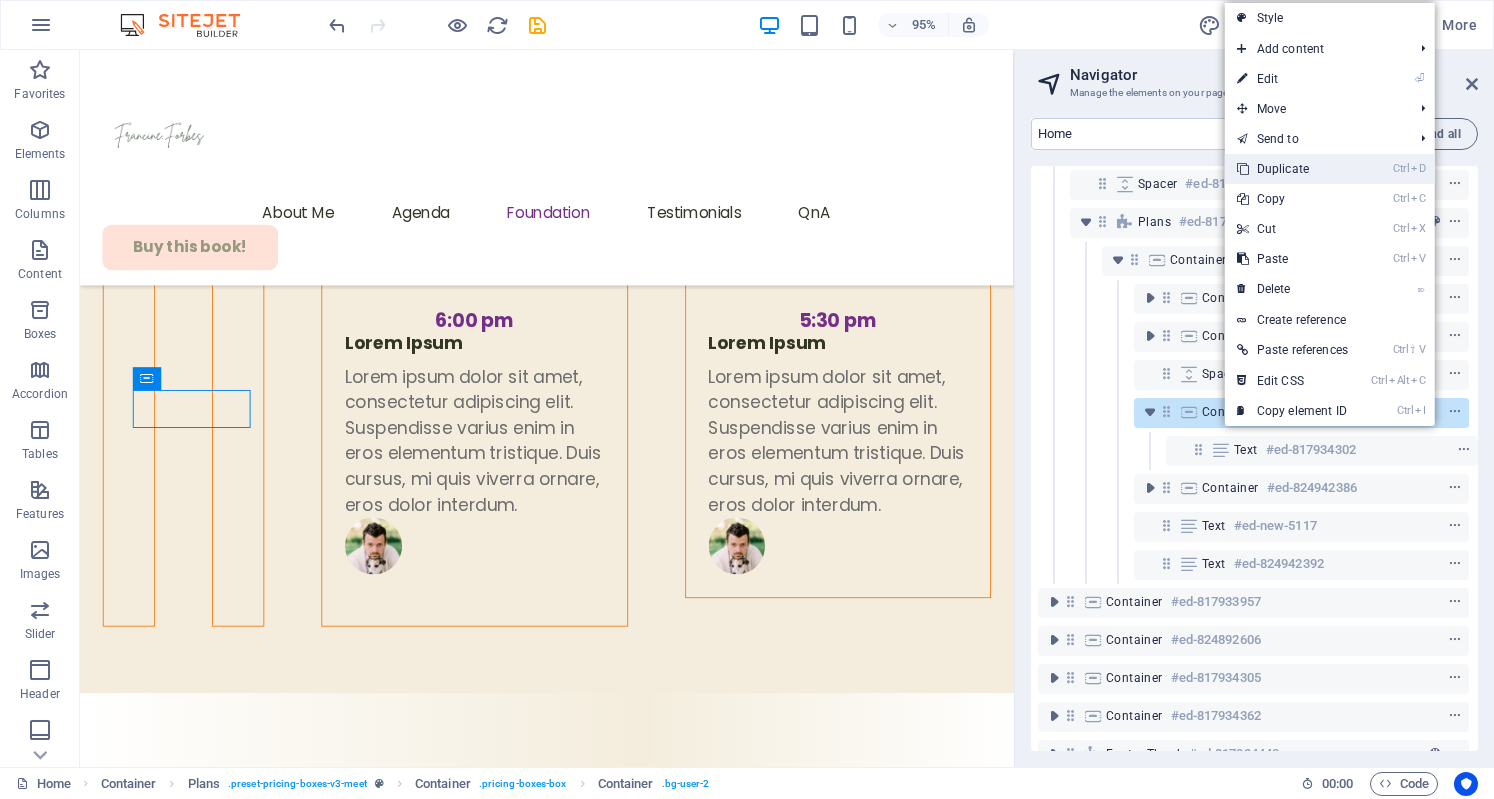 click on "Ctrl D  Duplicate" at bounding box center (1292, 169) 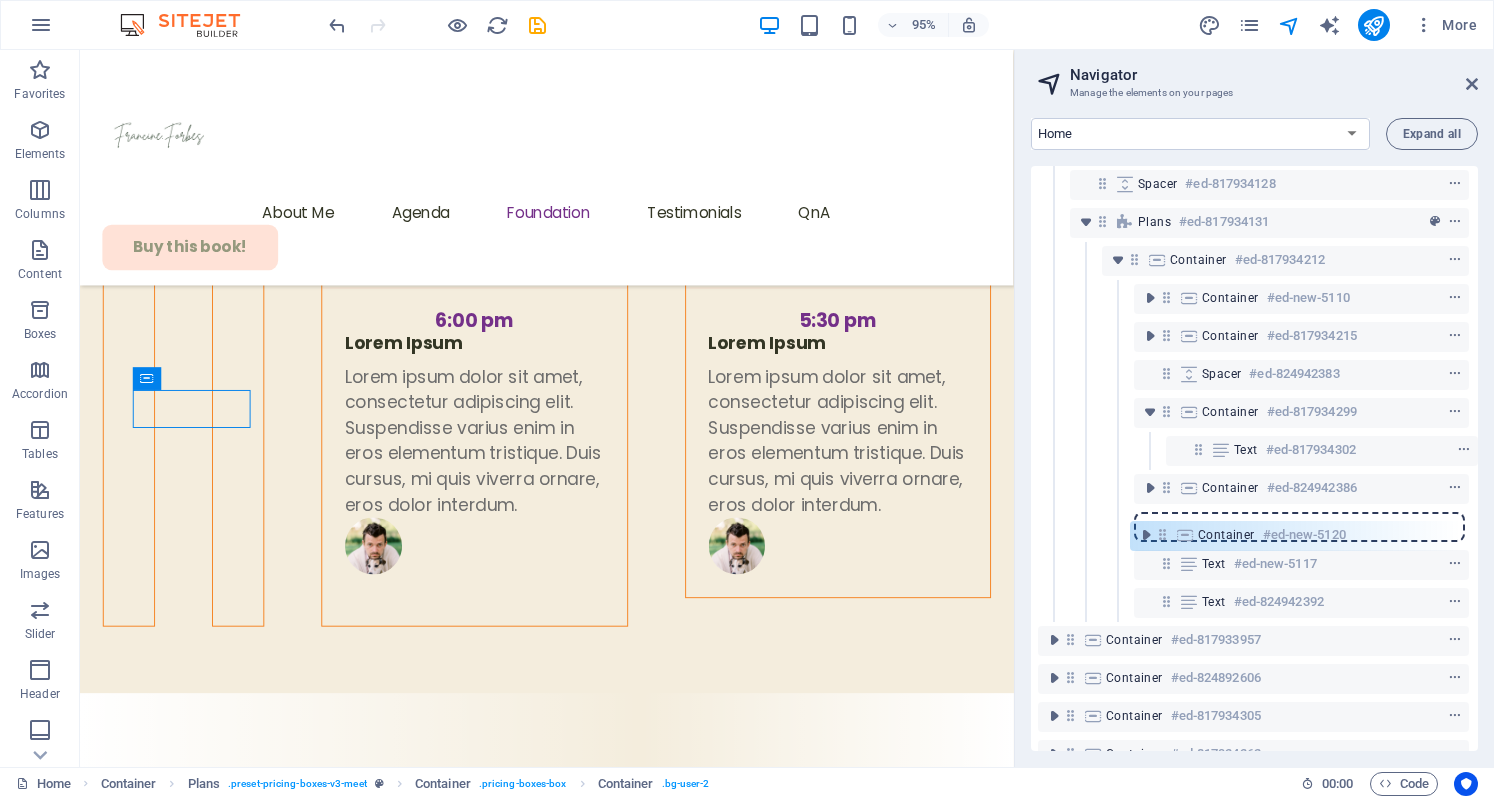 drag, startPoint x: 1164, startPoint y: 490, endPoint x: 1164, endPoint y: 544, distance: 54 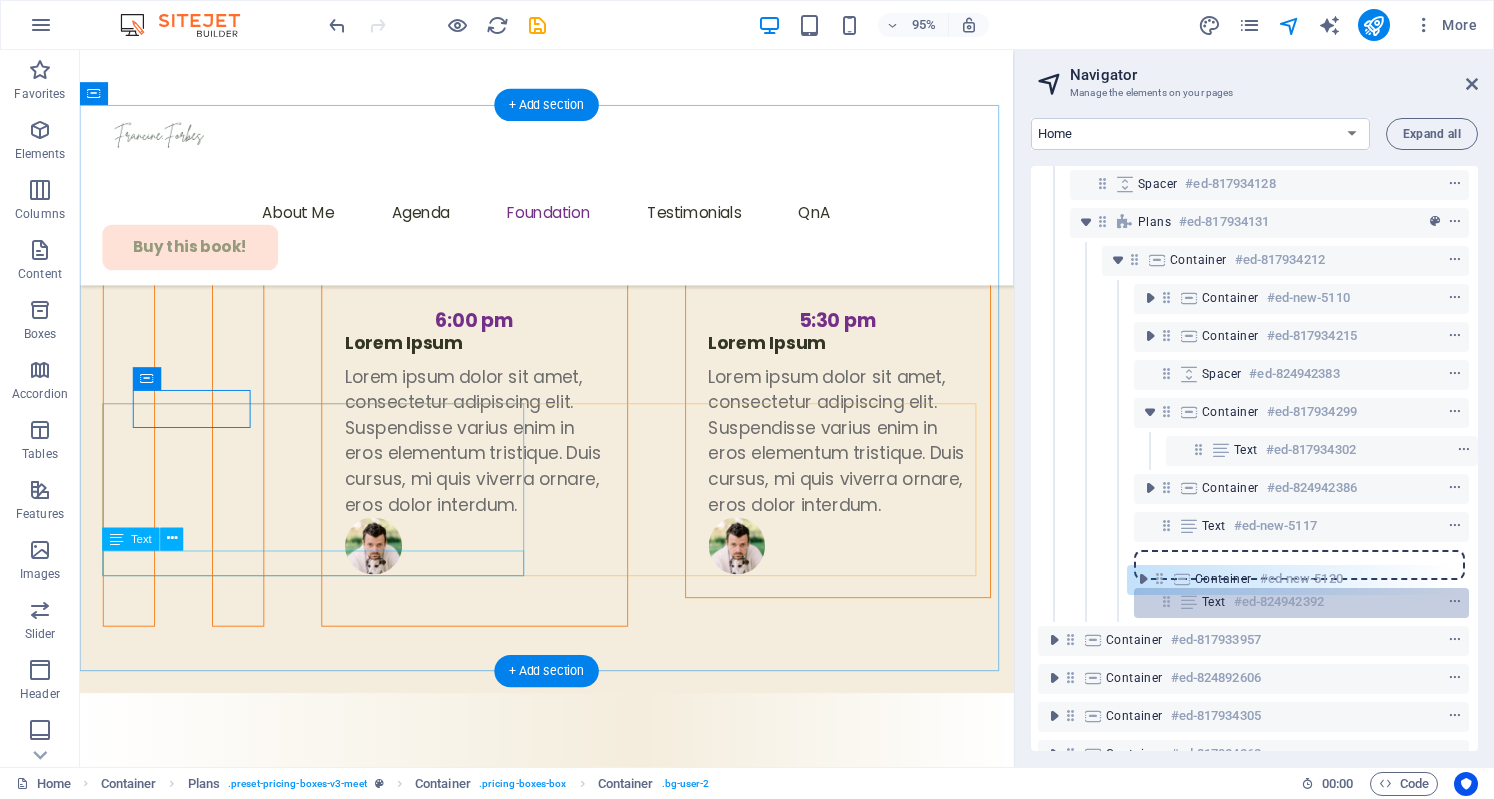 drag, startPoint x: 1162, startPoint y: 531, endPoint x: 1159, endPoint y: 589, distance: 58.077534 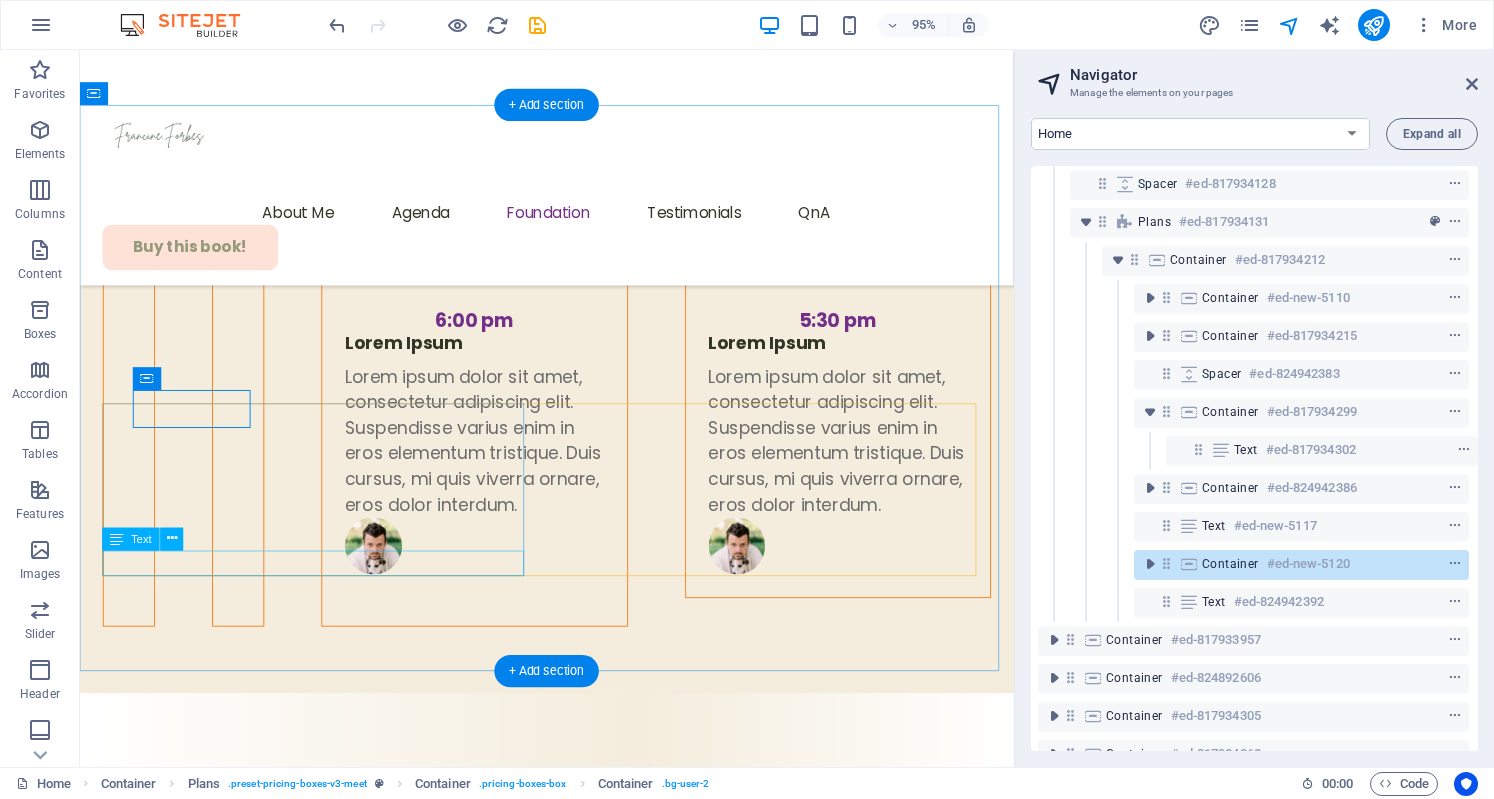 click at bounding box center [437, 25] 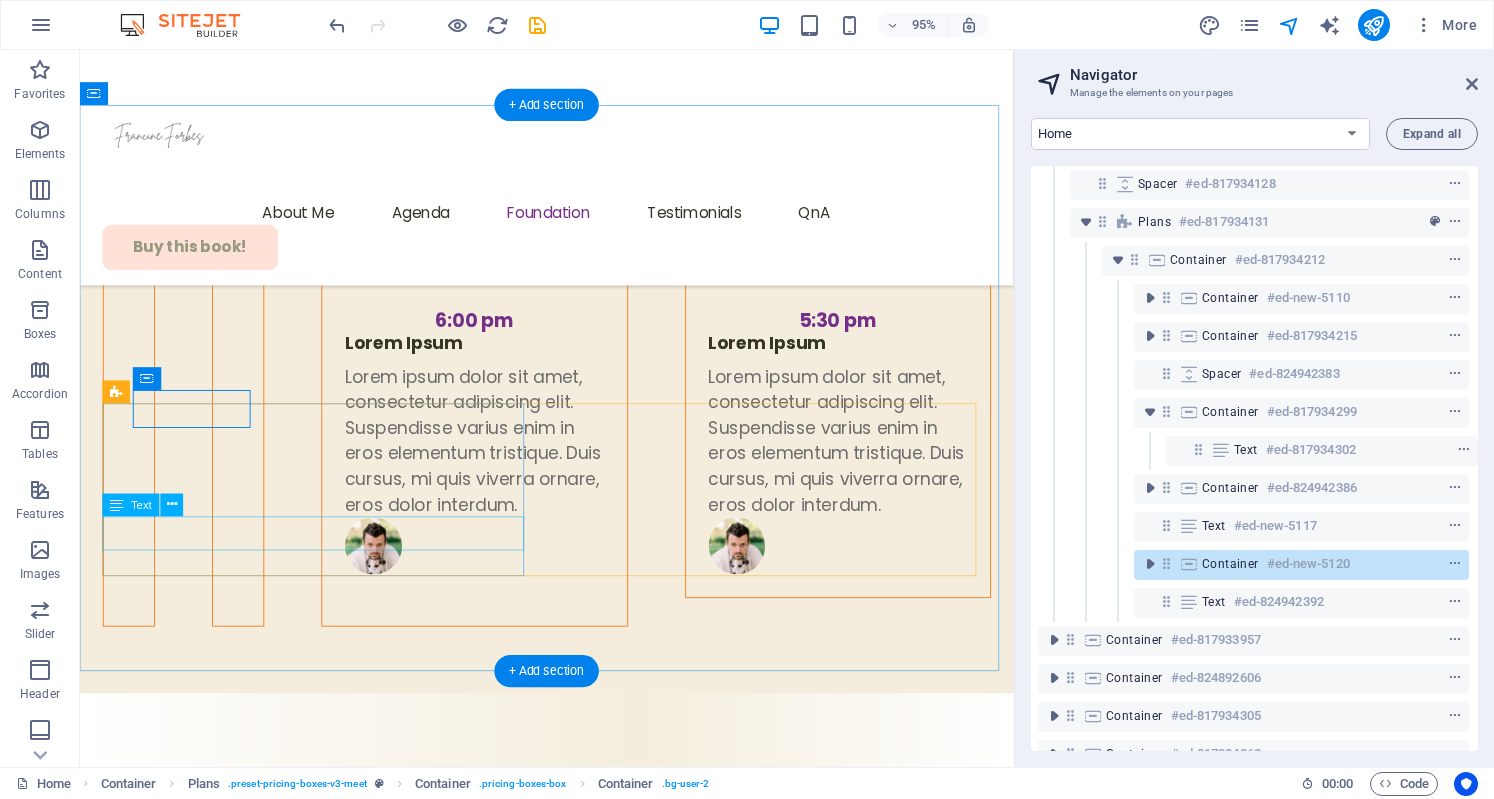 click on "Expand" at bounding box center [571, 4460] 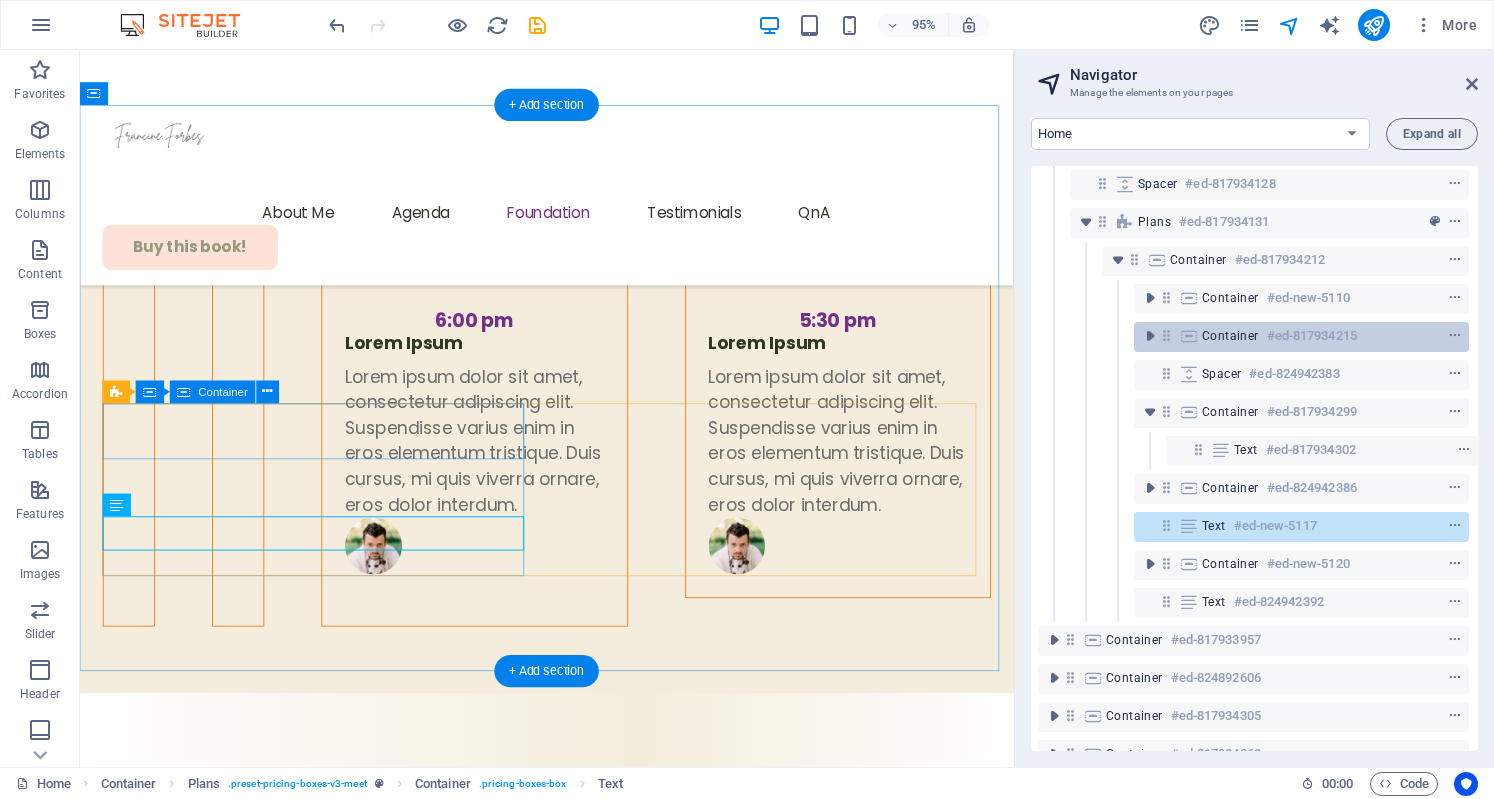 click on "Container #ed-817934215" at bounding box center [1301, 337] 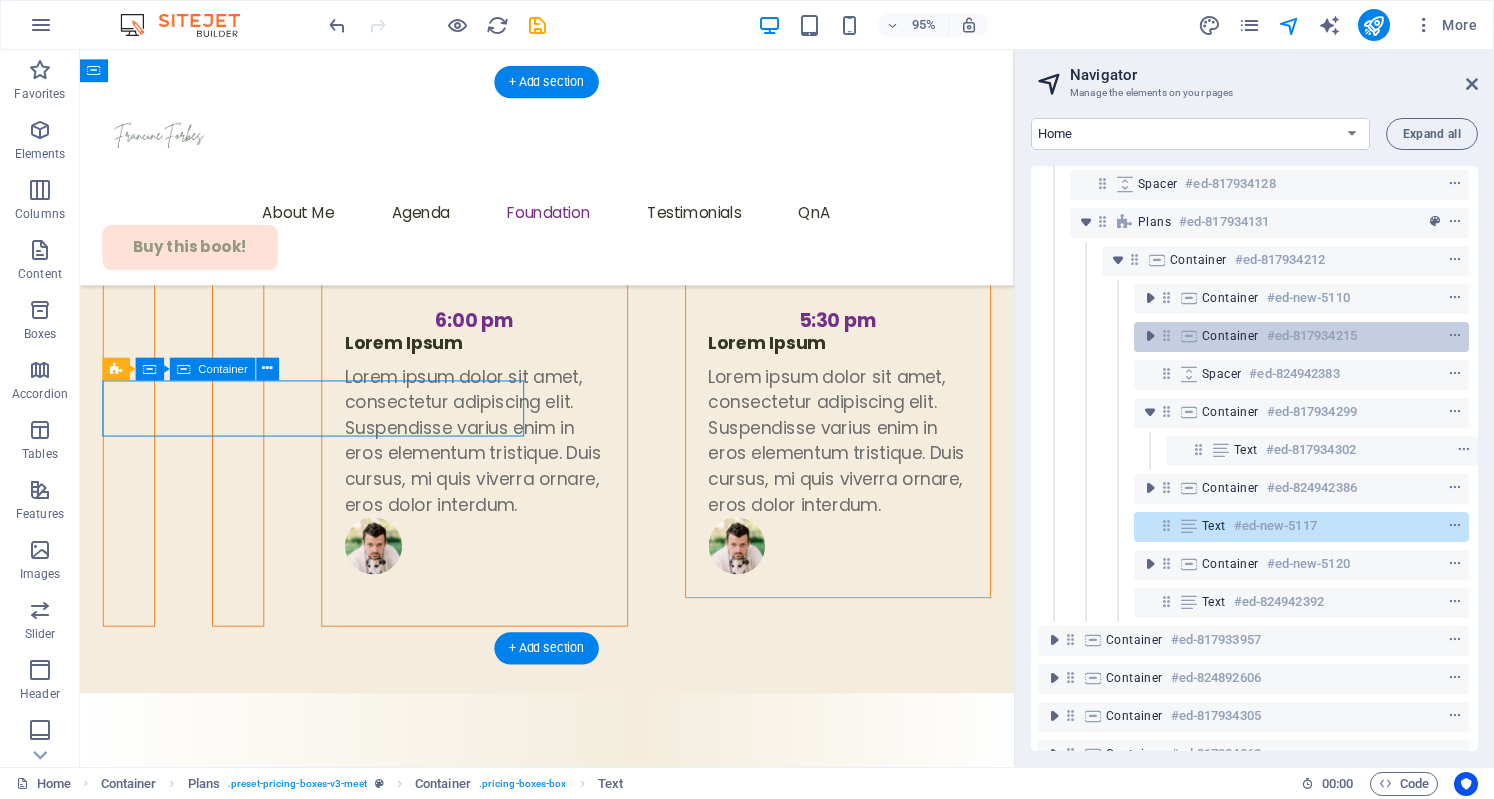 scroll, scrollTop: 6984, scrollLeft: 0, axis: vertical 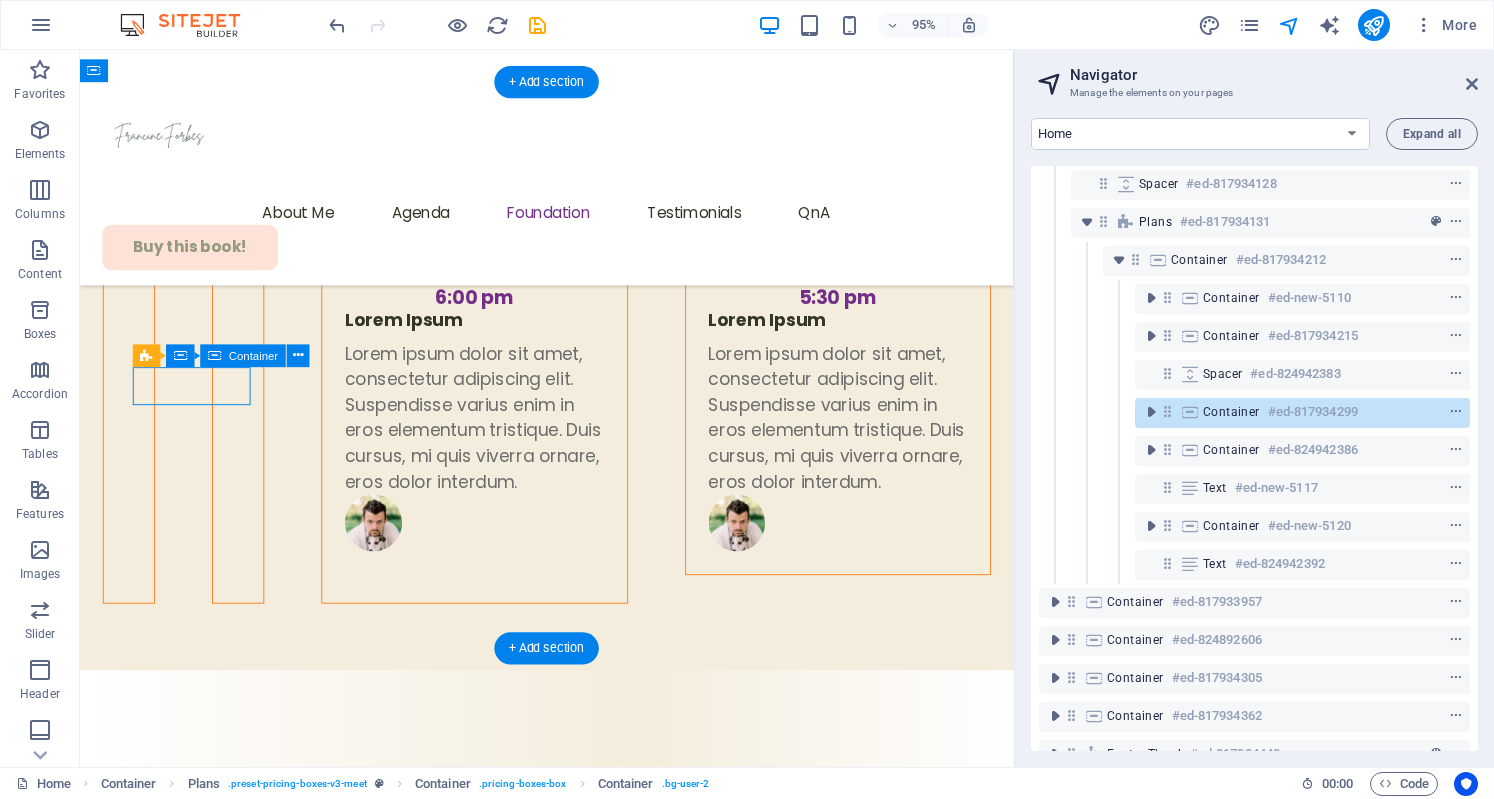click on "Container #ed-817934299" at bounding box center [1302, 413] 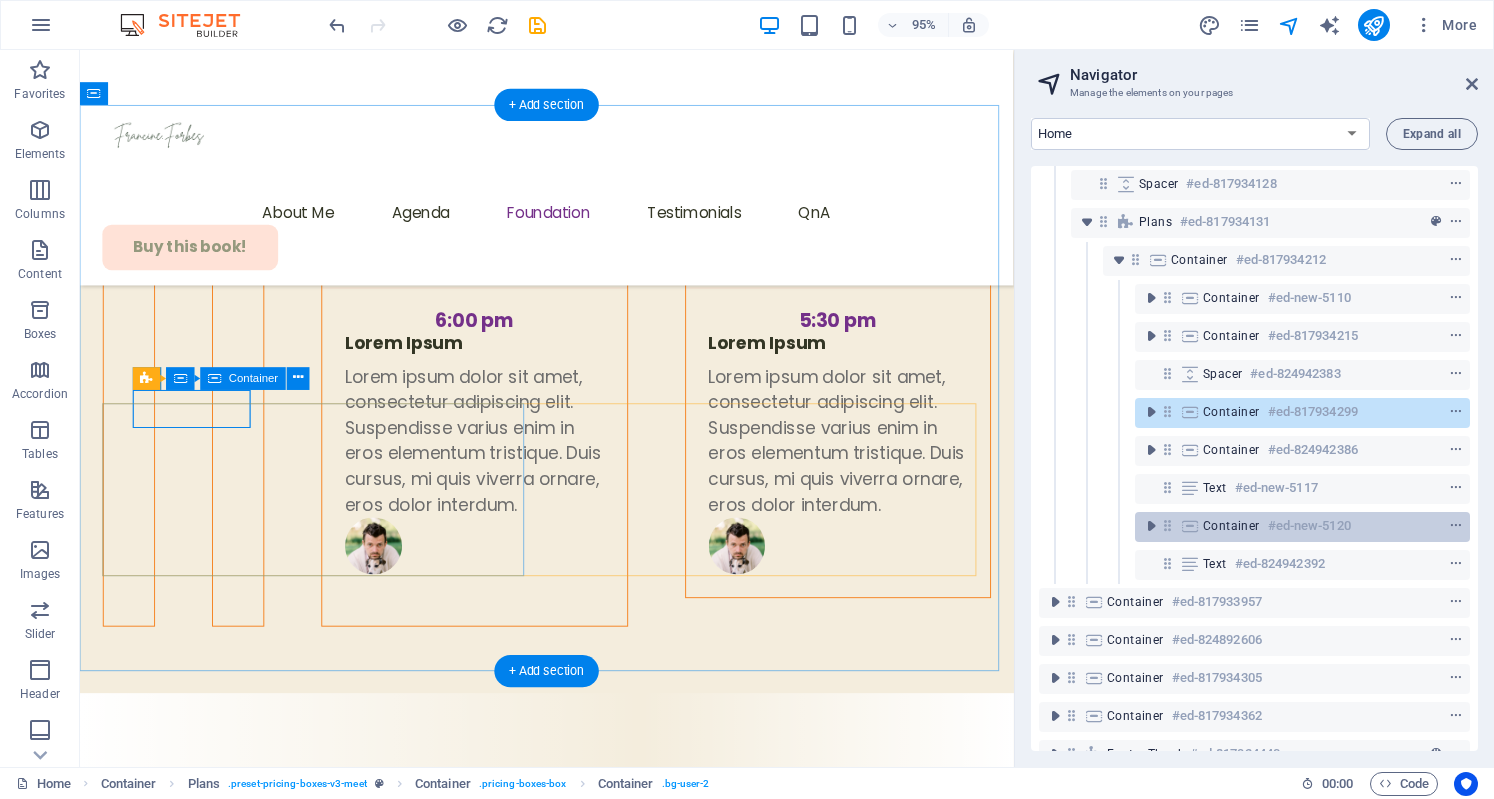 click at bounding box center (1419, 526) 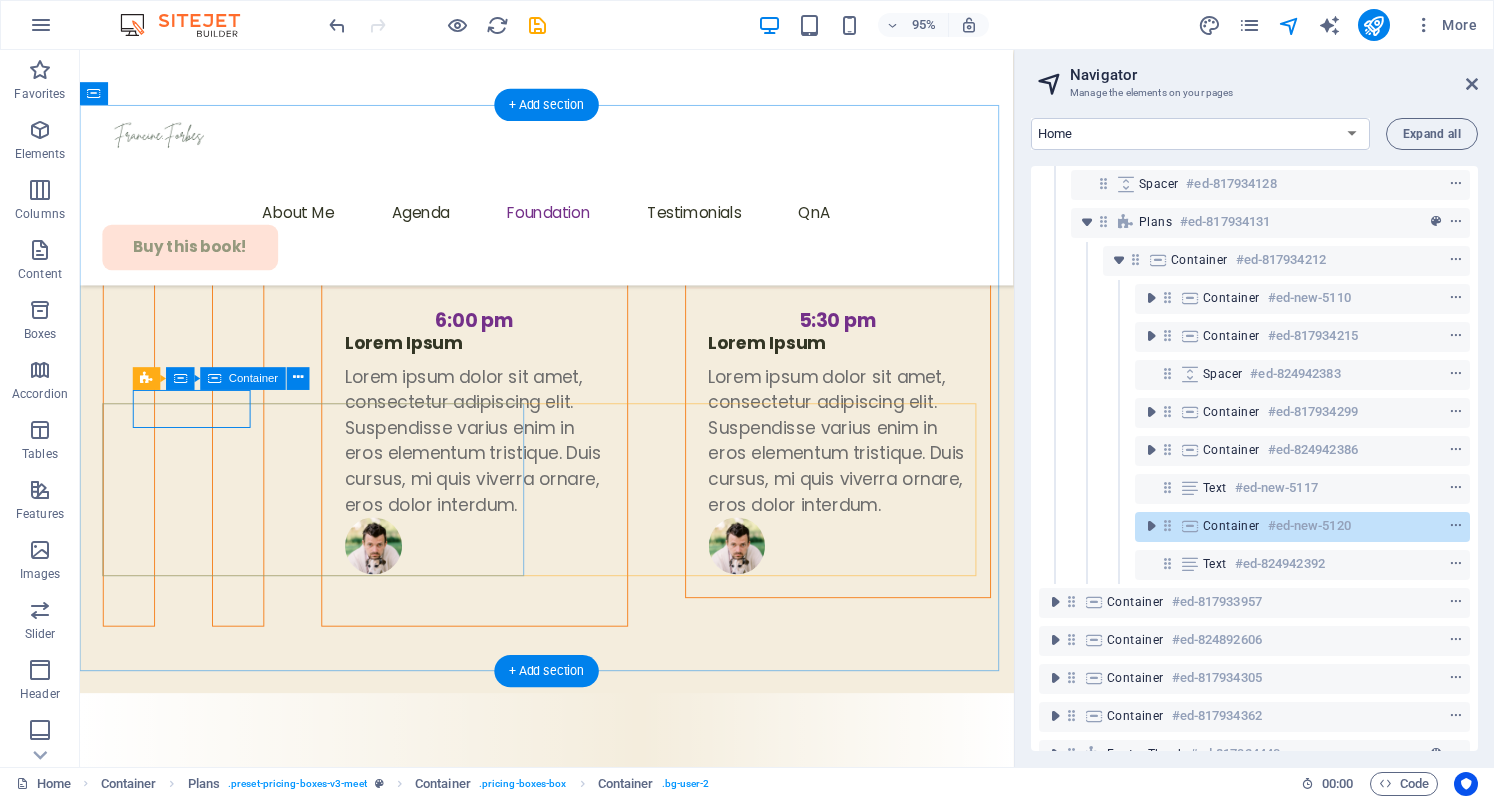 click at bounding box center (1167, 525) 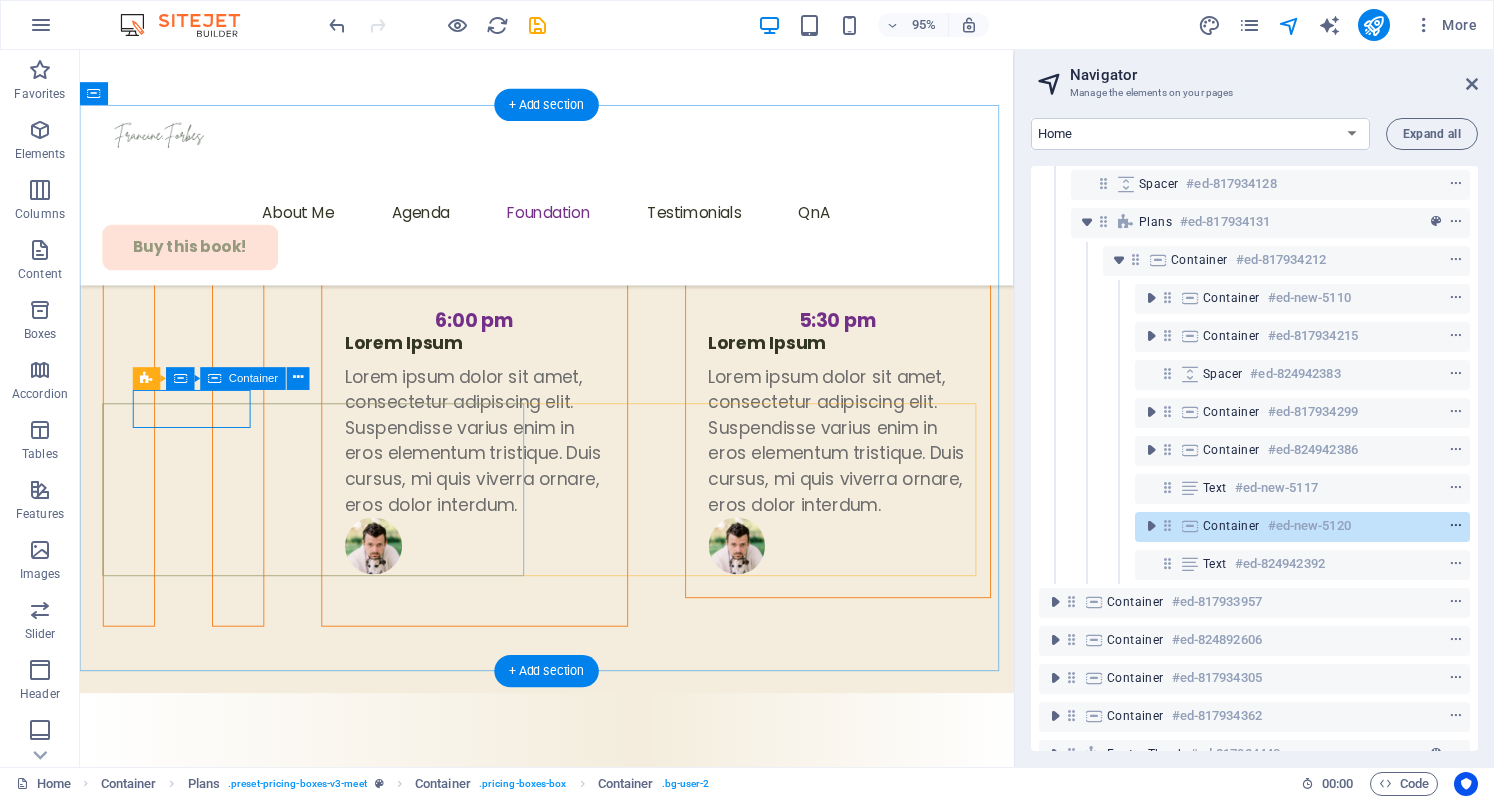 click at bounding box center [1456, 526] 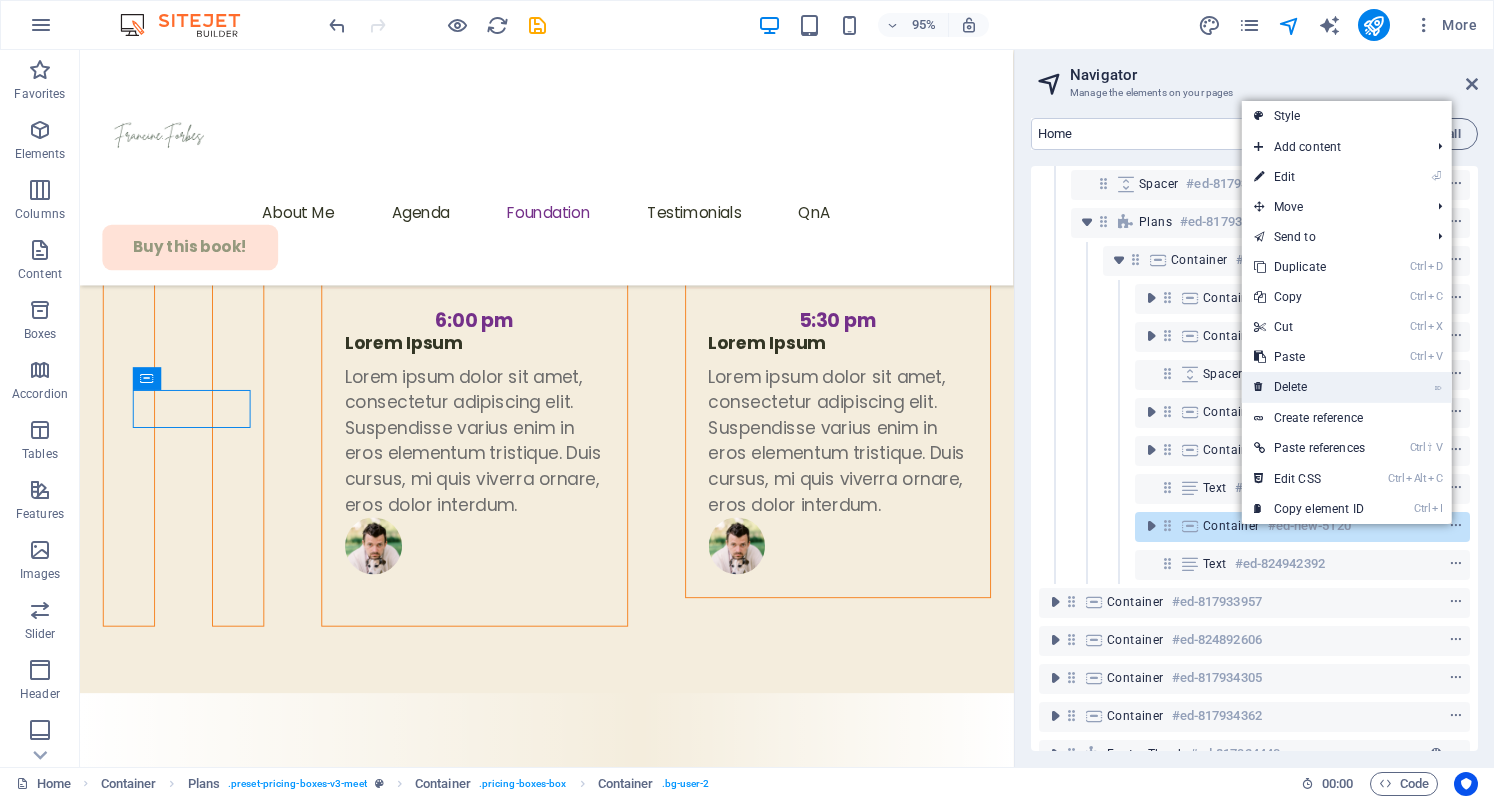 click on "⌦  Delete" at bounding box center (1309, 387) 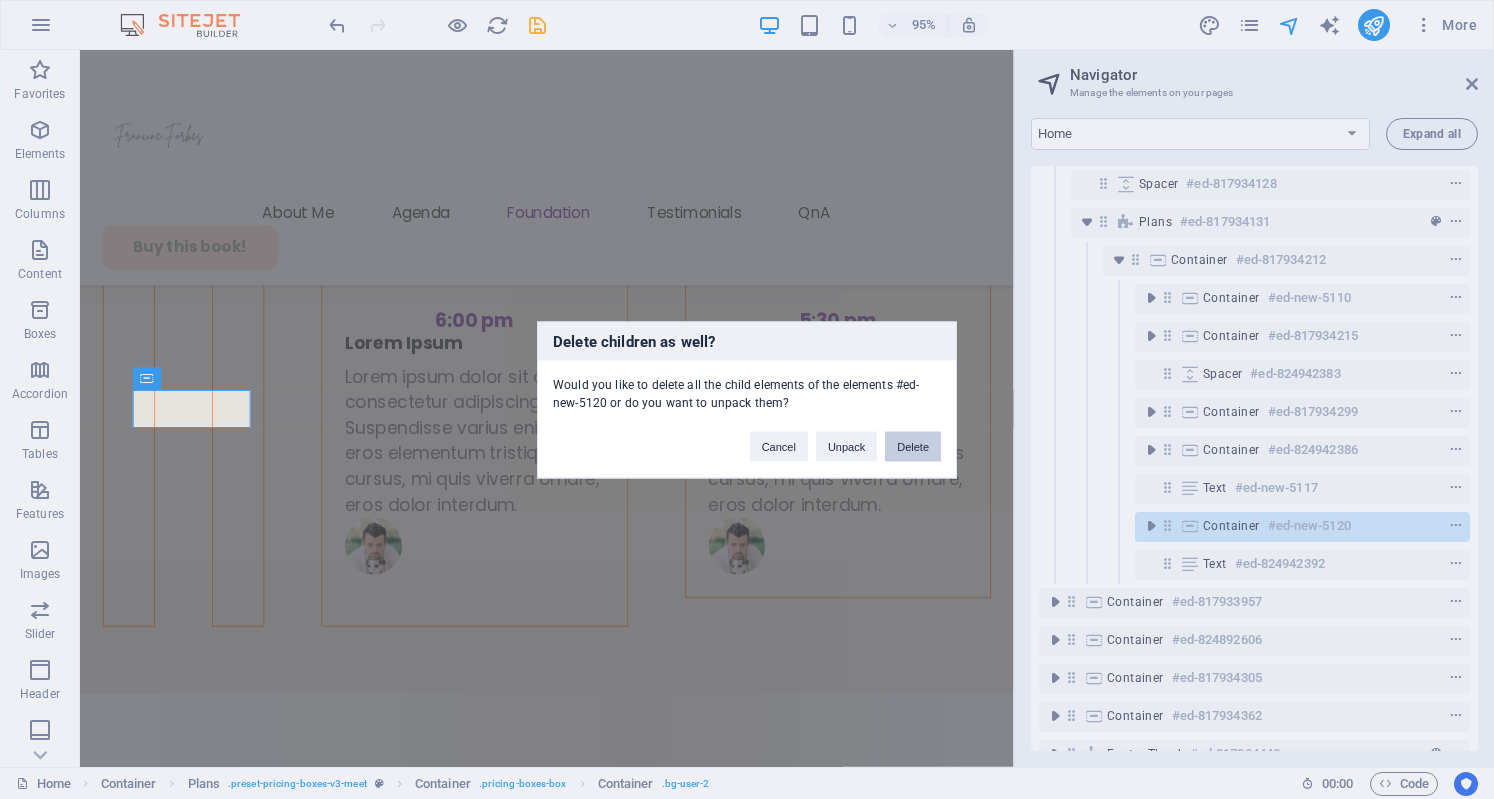 click on "Delete" at bounding box center [913, 446] 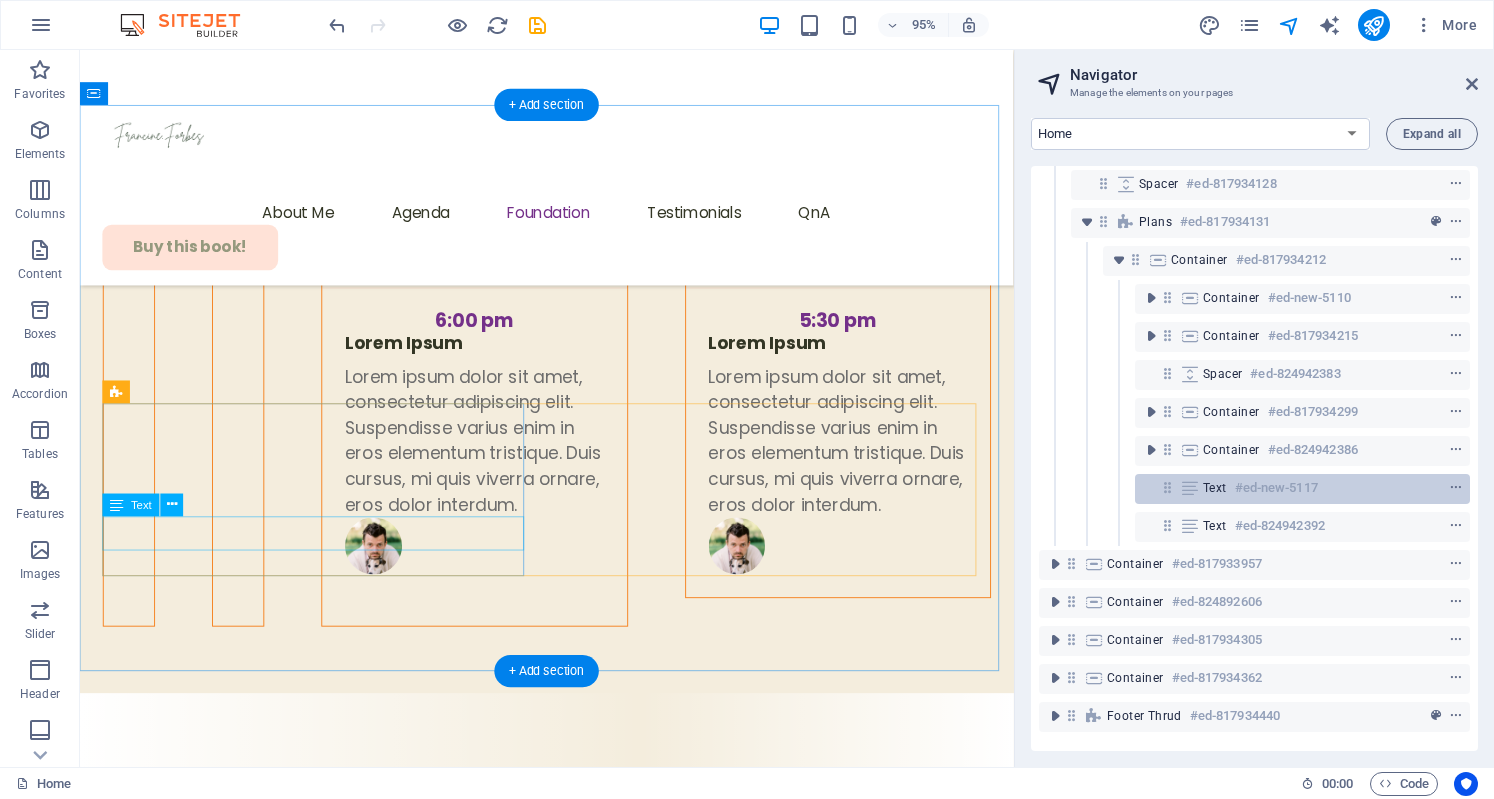 click on "Text" at bounding box center (1215, 488) 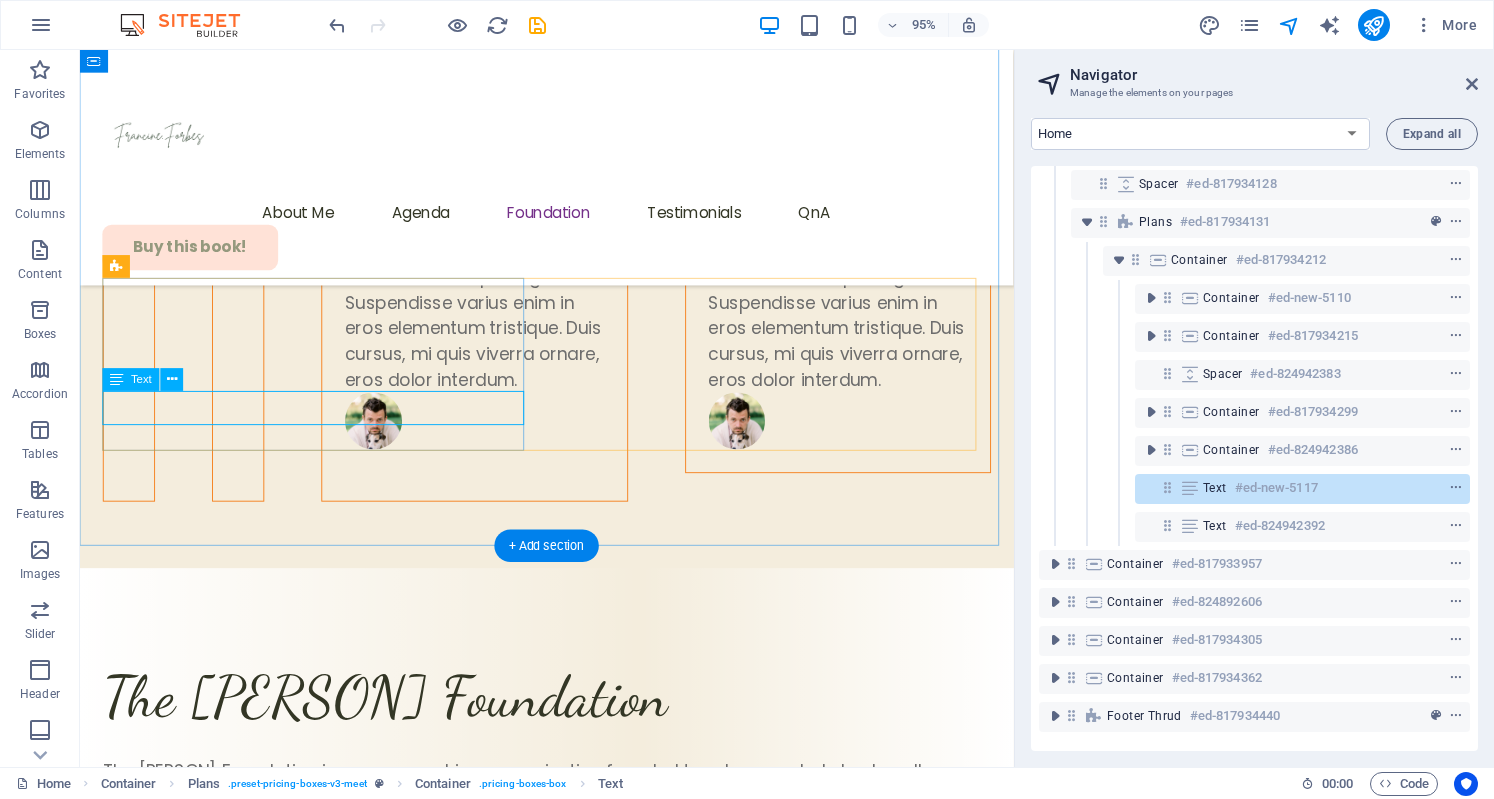 click on "Expand" at bounding box center (571, 4329) 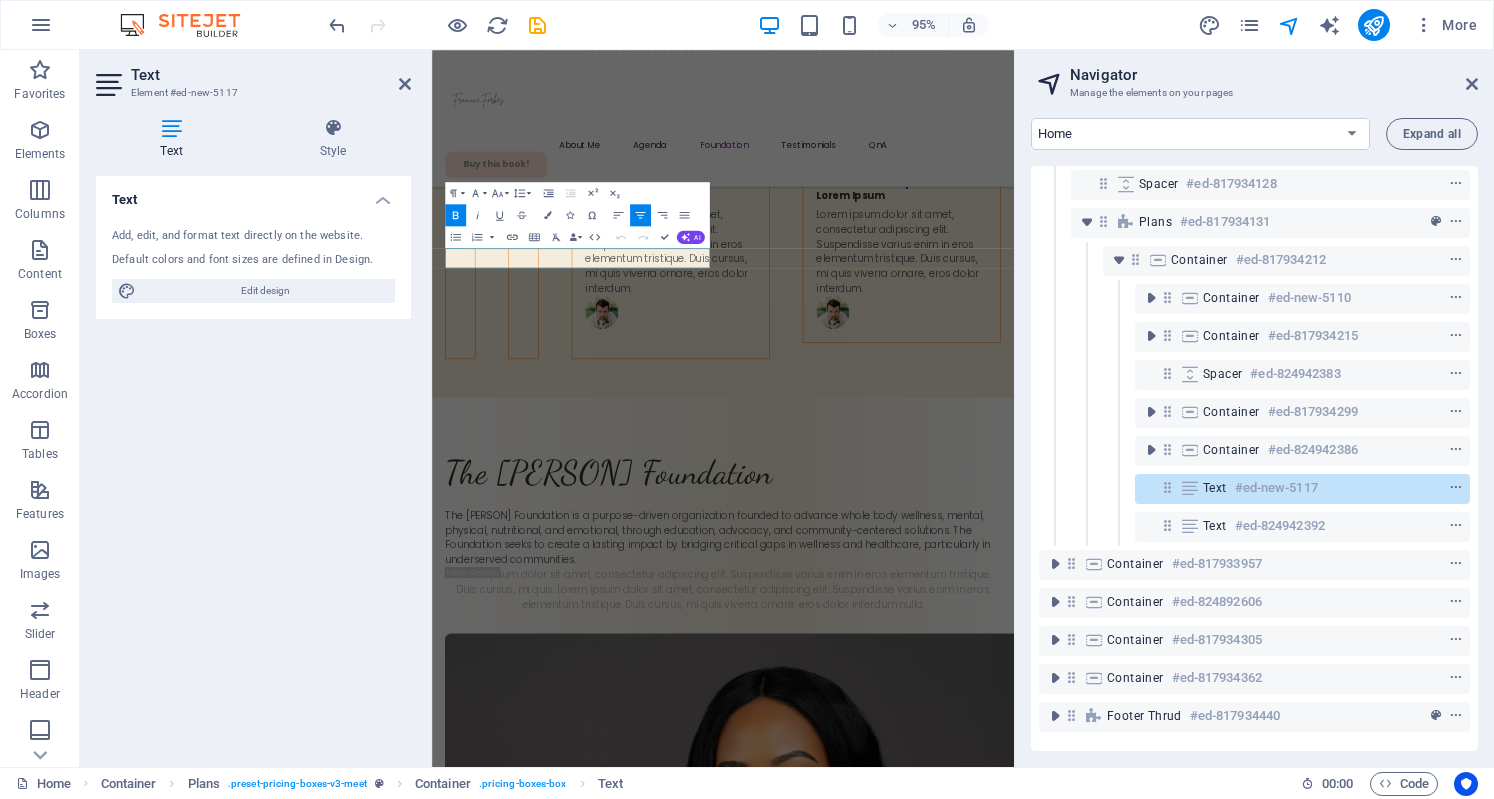 scroll, scrollTop: 7020, scrollLeft: 0, axis: vertical 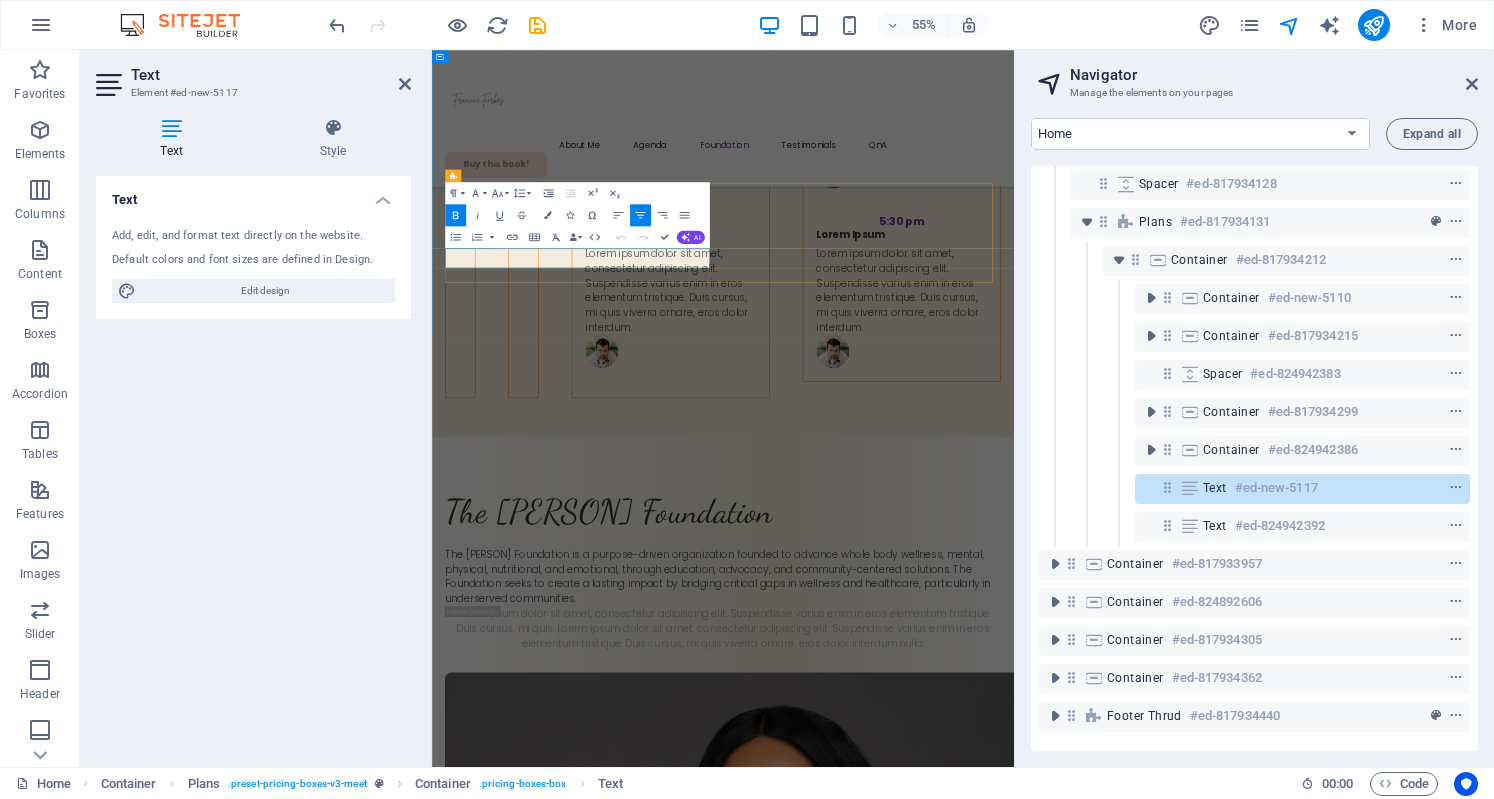 click on "Expand" at bounding box center (961, 4486) 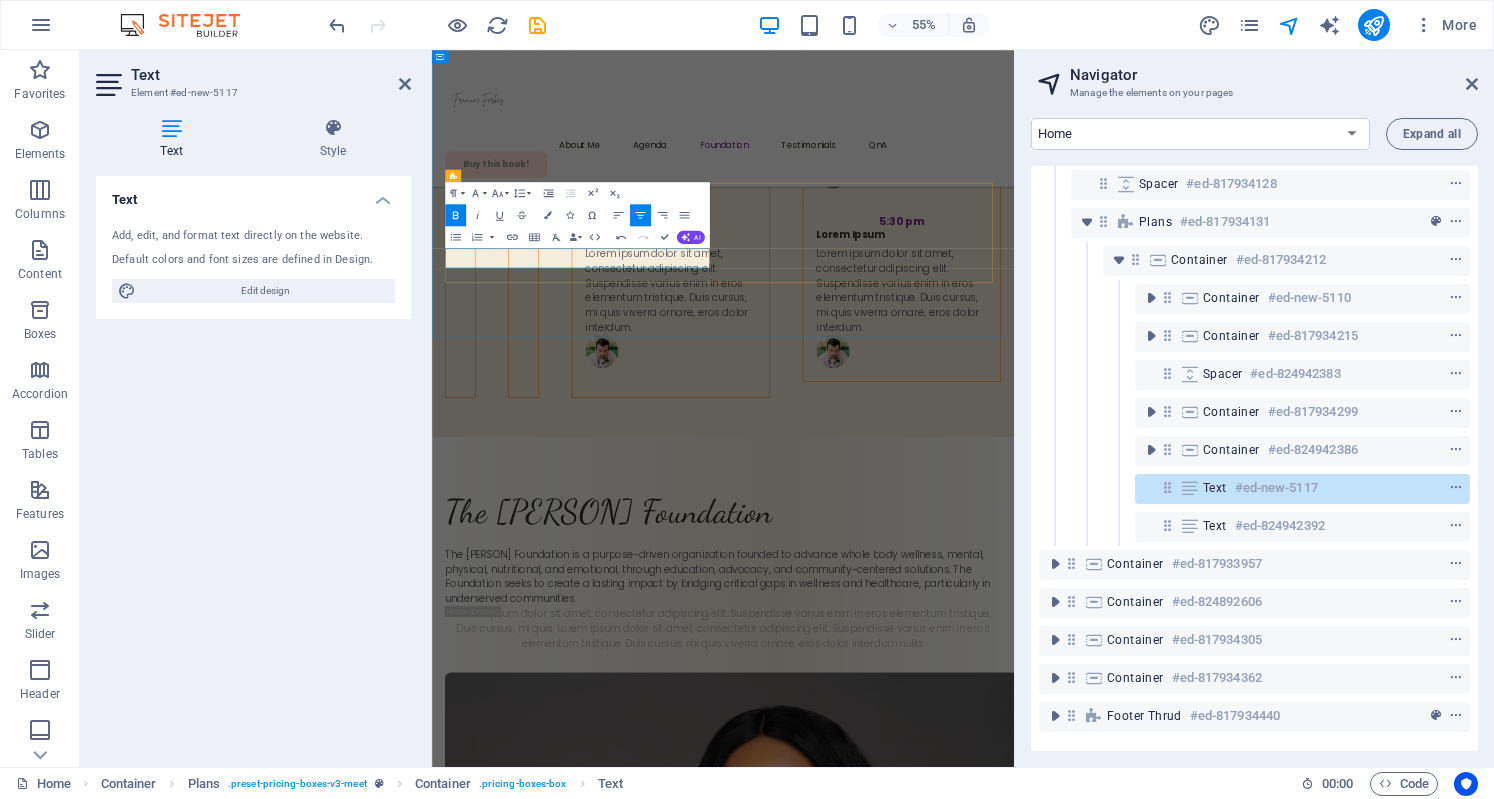 type 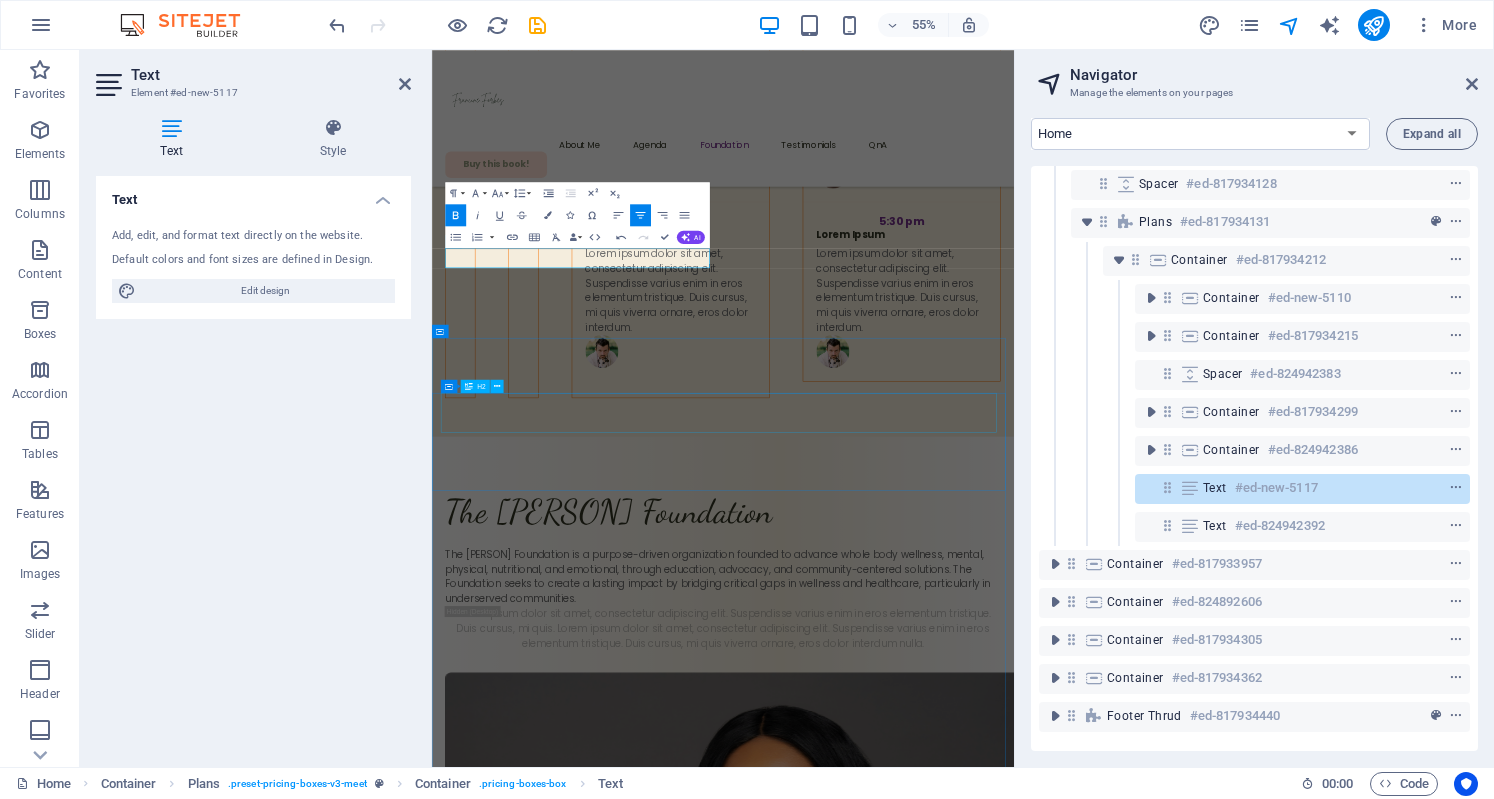 click on "What My Clients Said..." at bounding box center [961, 4767] 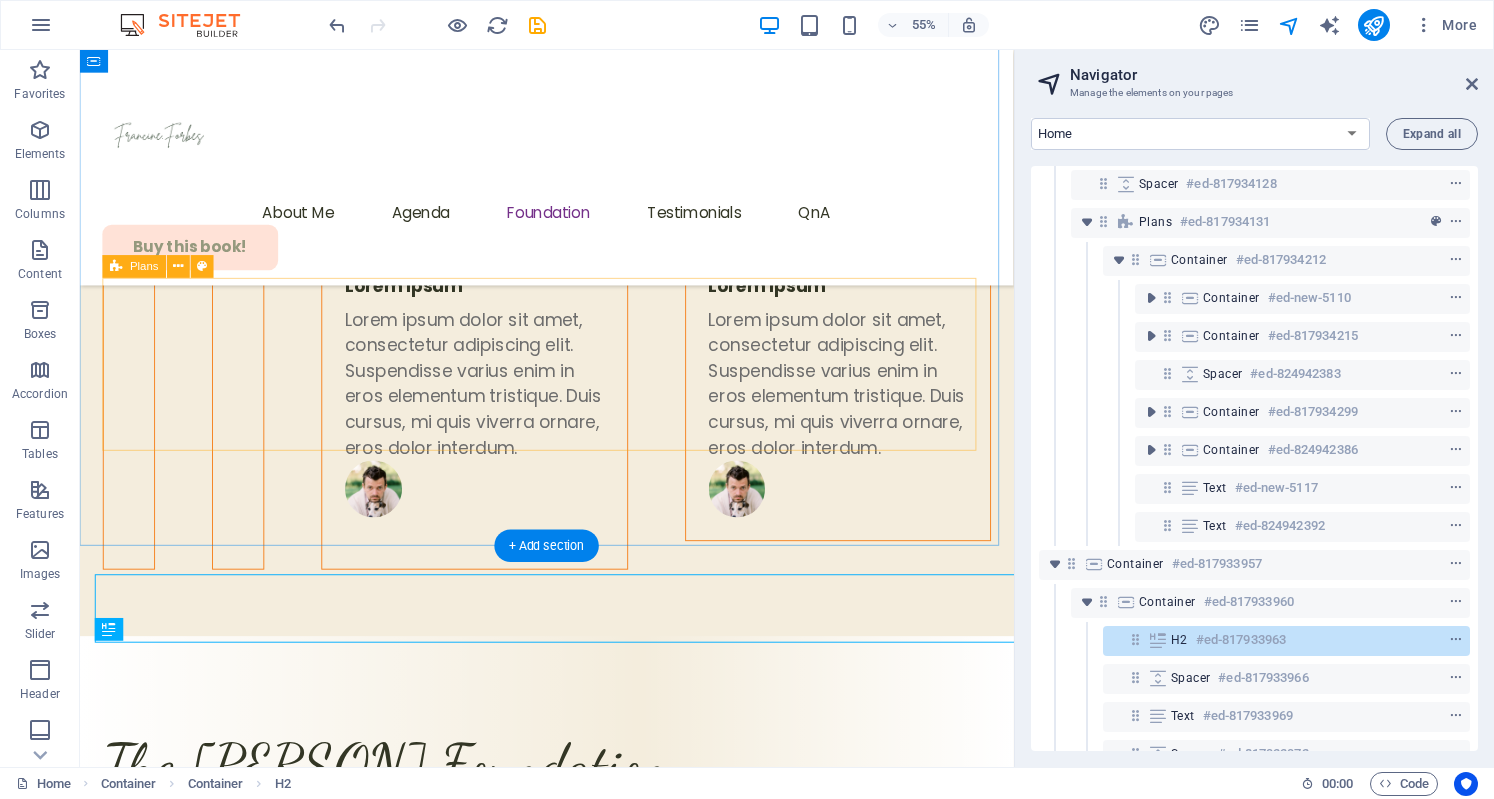 scroll, scrollTop: 7091, scrollLeft: 0, axis: vertical 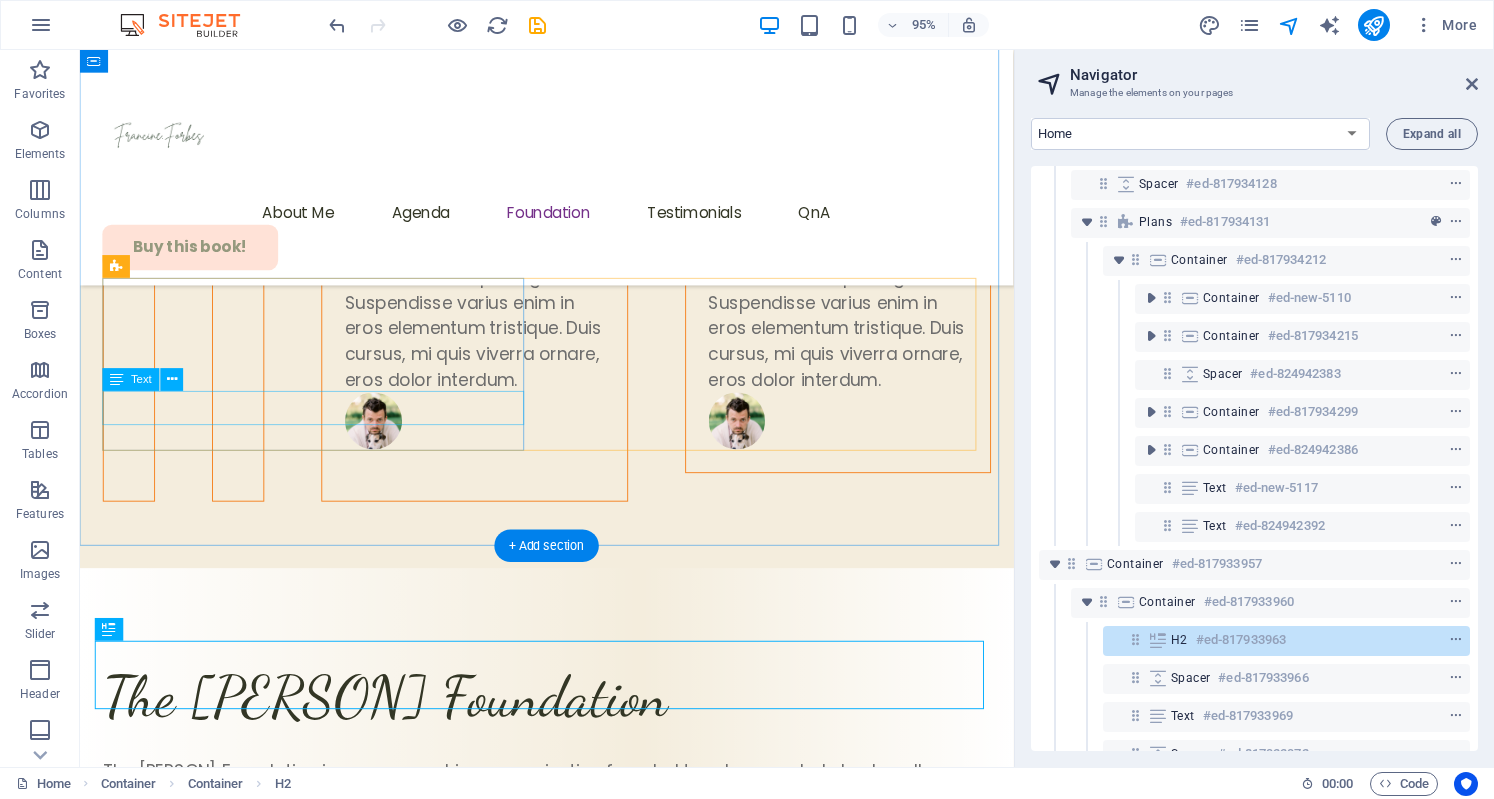 click on "Provide" at bounding box center (571, 4329) 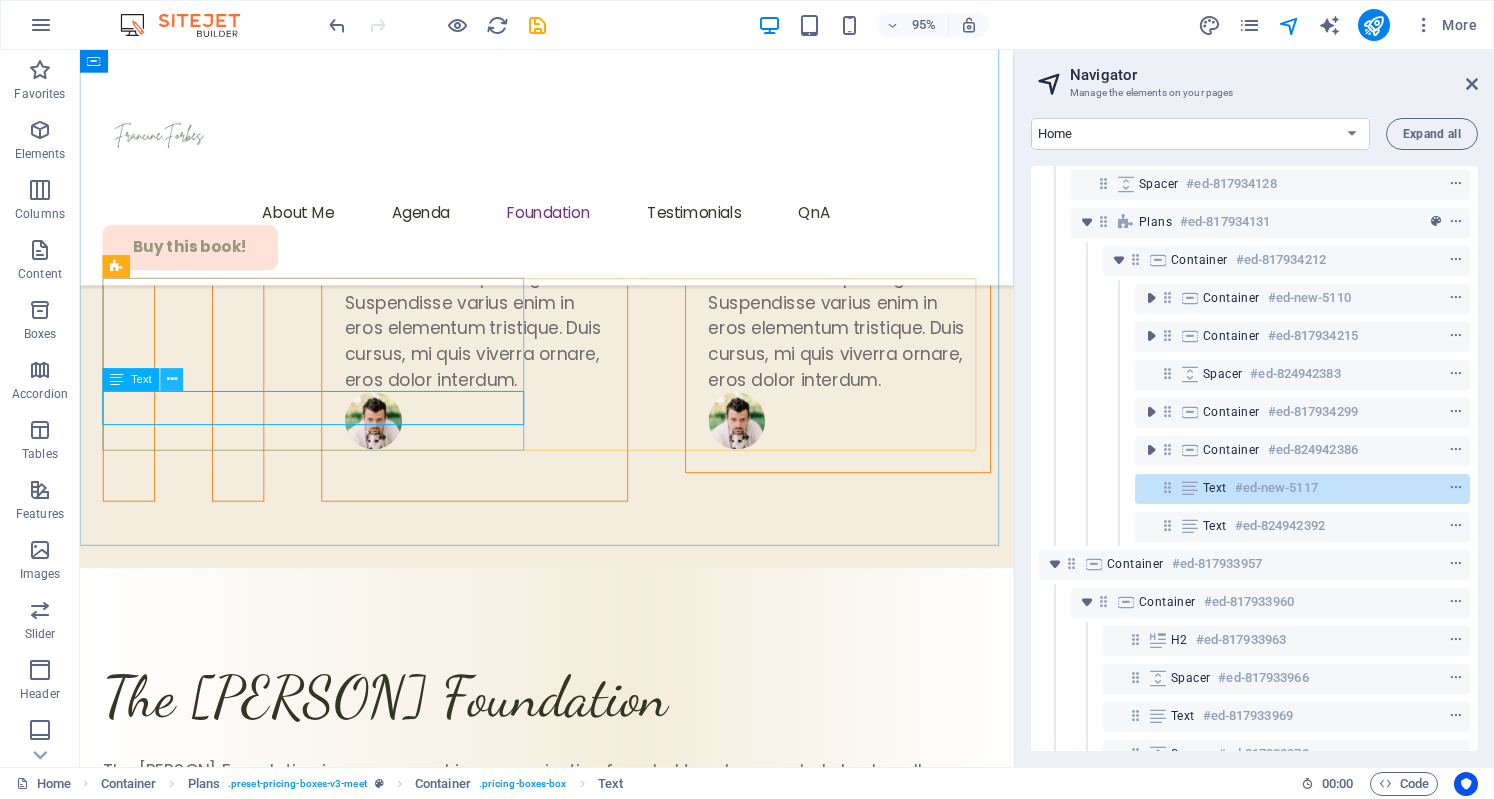click at bounding box center [172, 380] 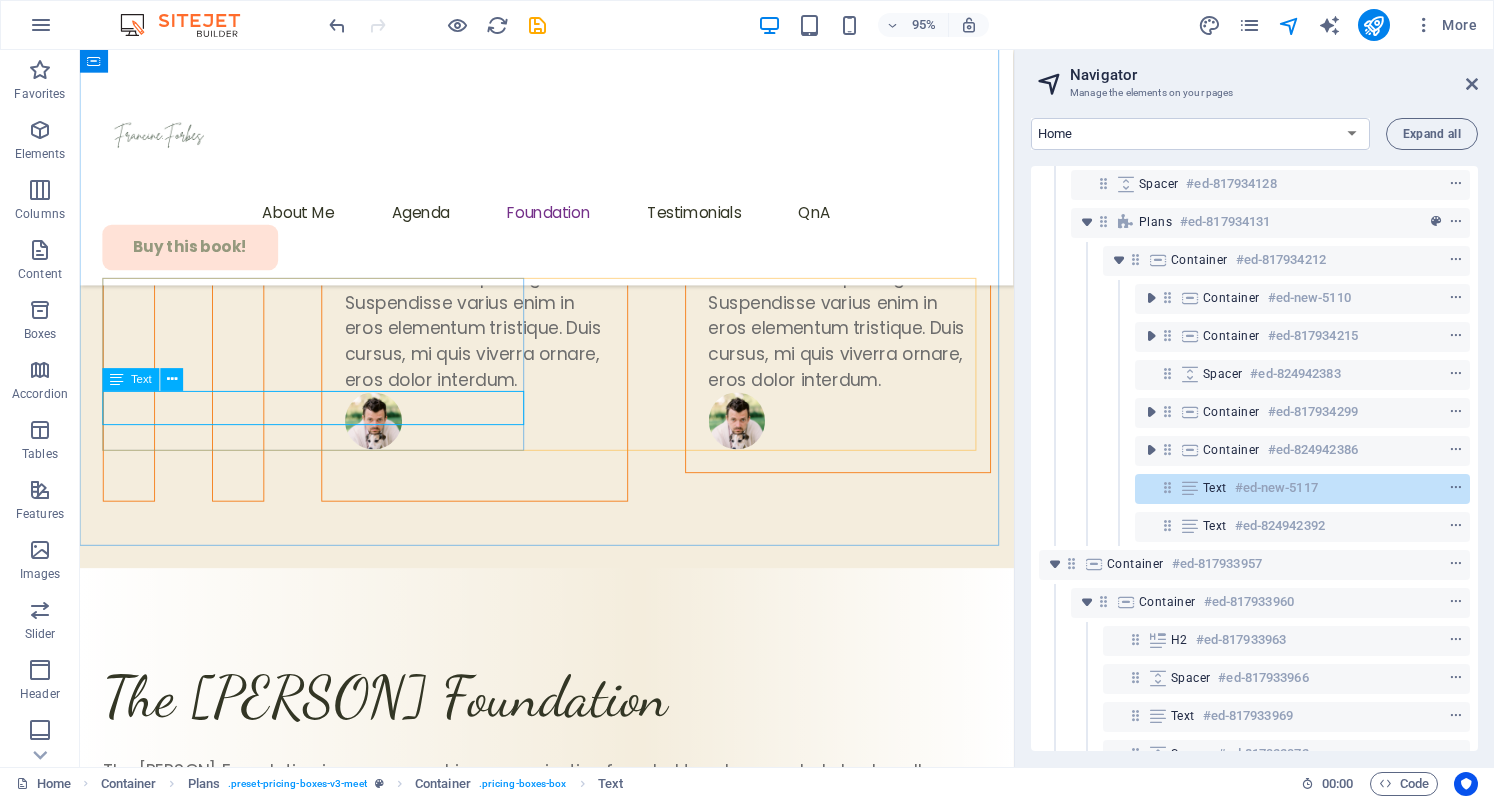 click on "Text" at bounding box center (131, 380) 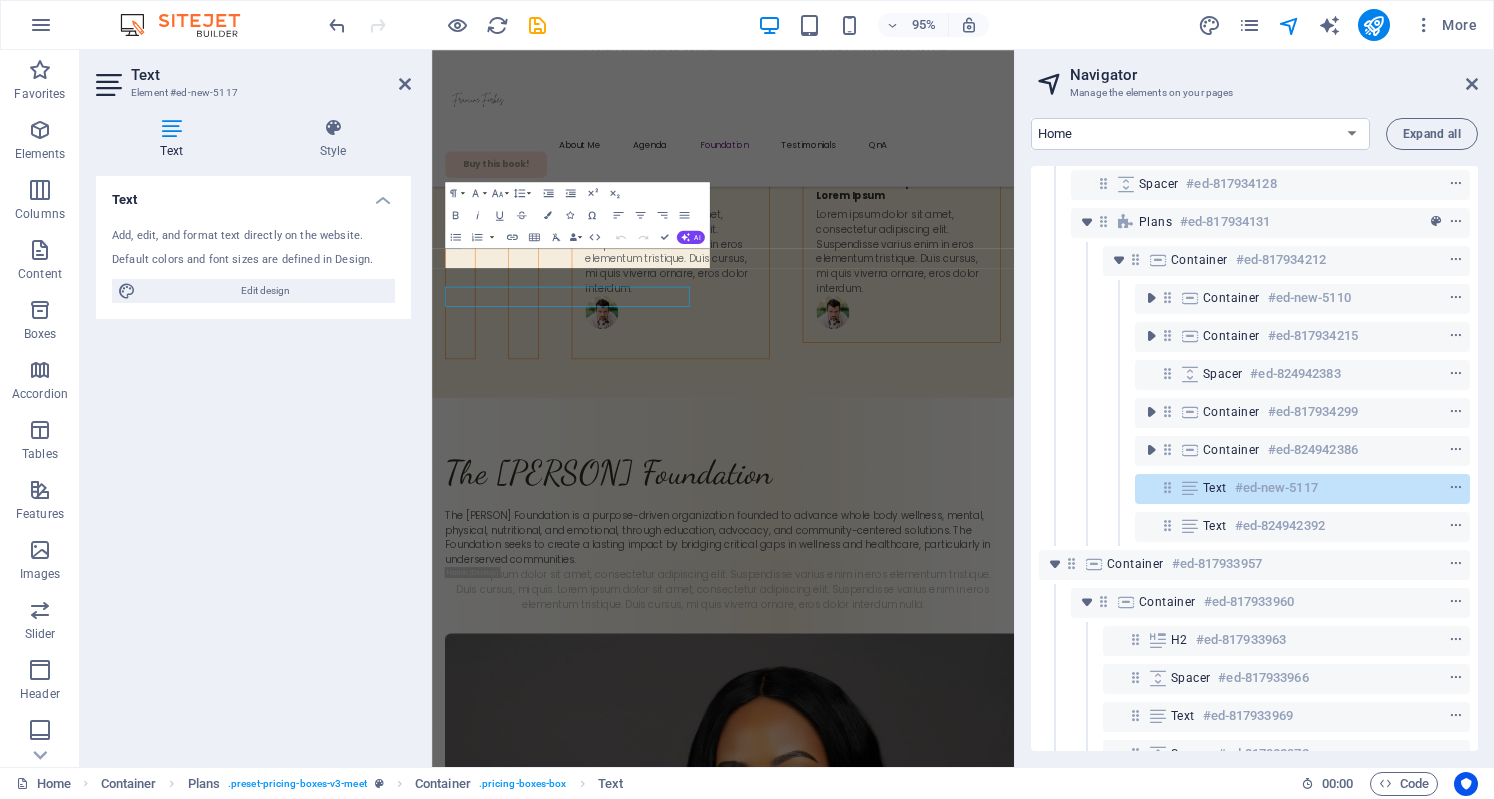 scroll, scrollTop: 7020, scrollLeft: 0, axis: vertical 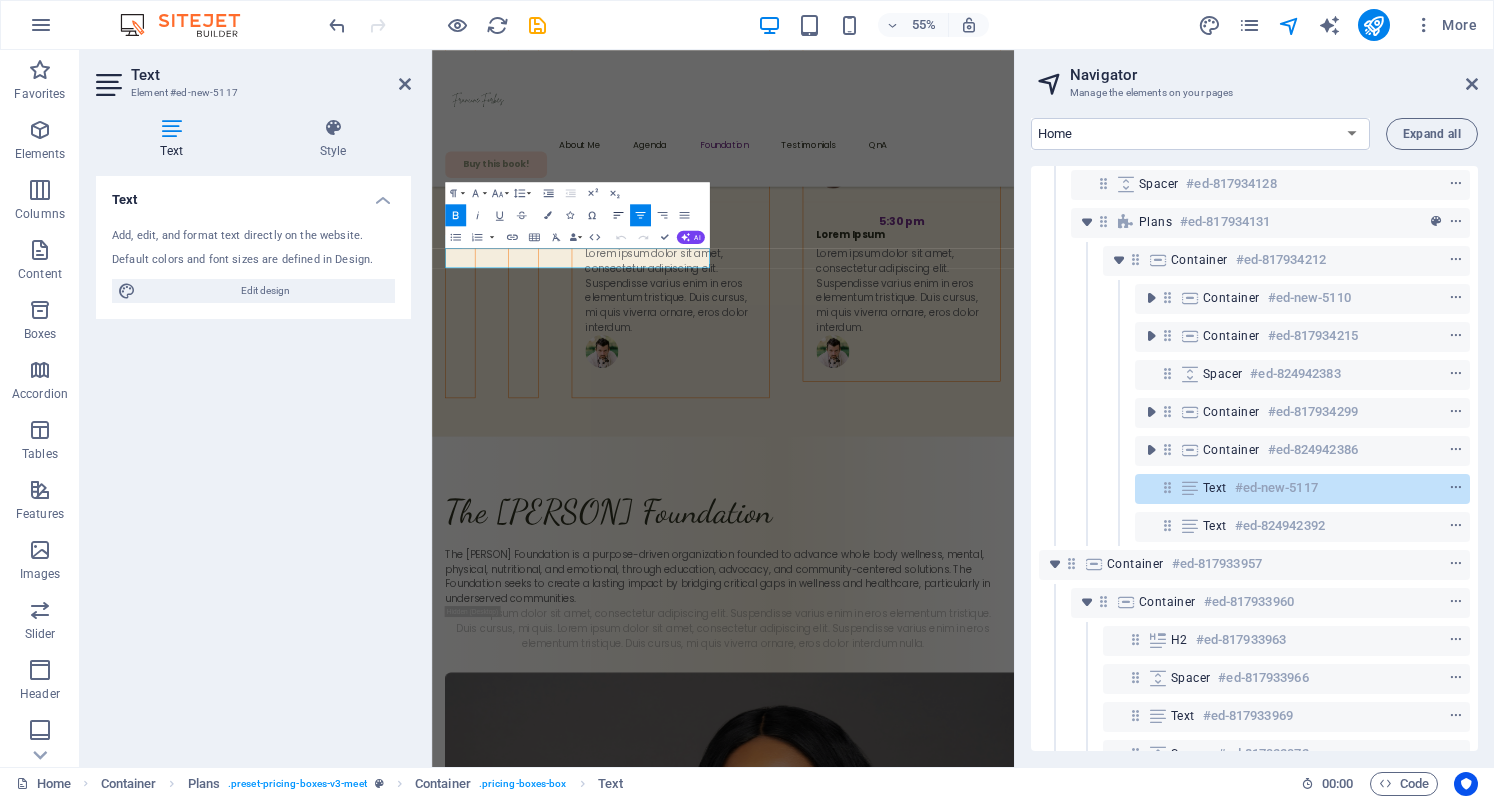 click 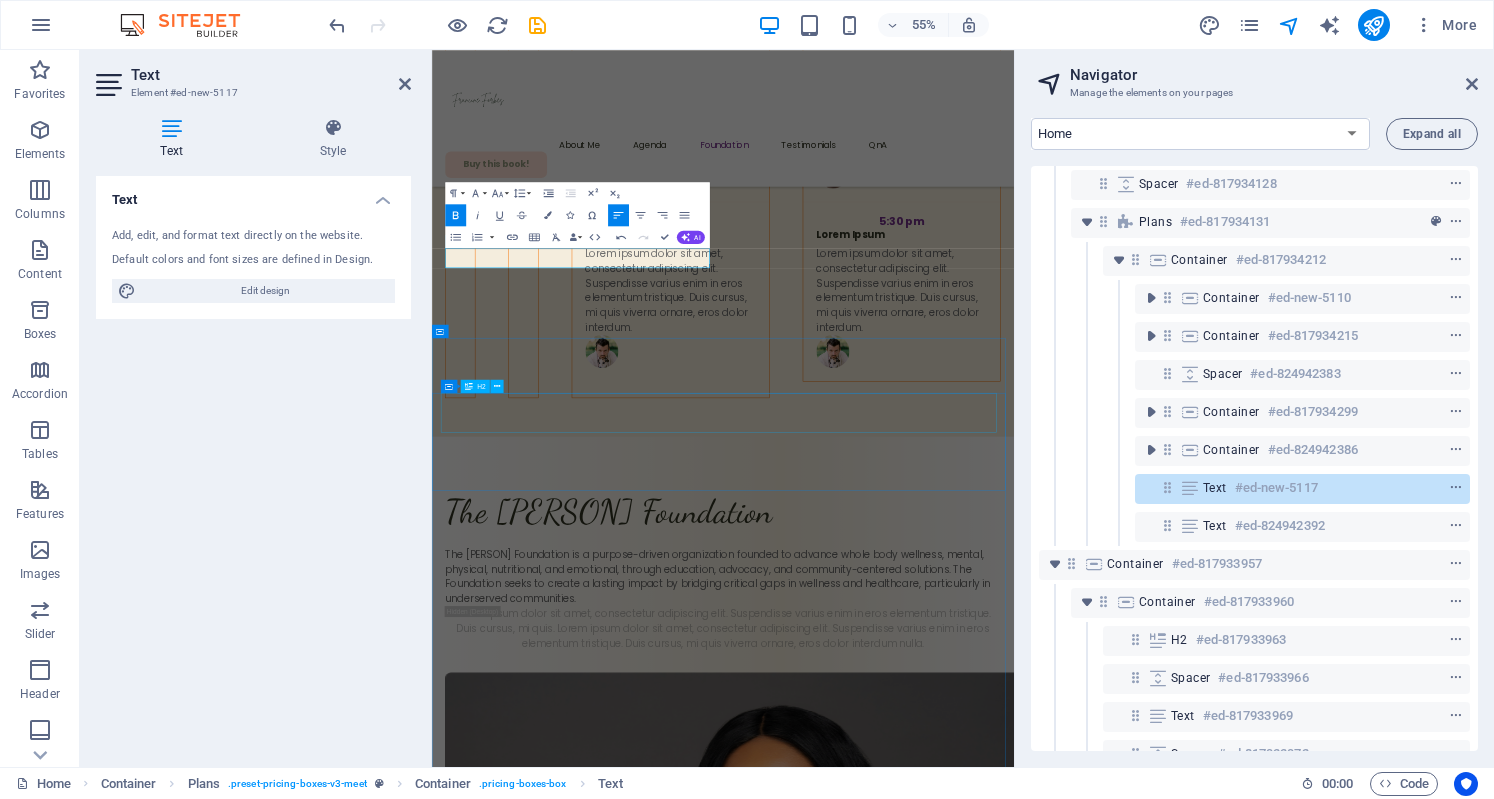click on "What My Clients Said..." at bounding box center (961, 4767) 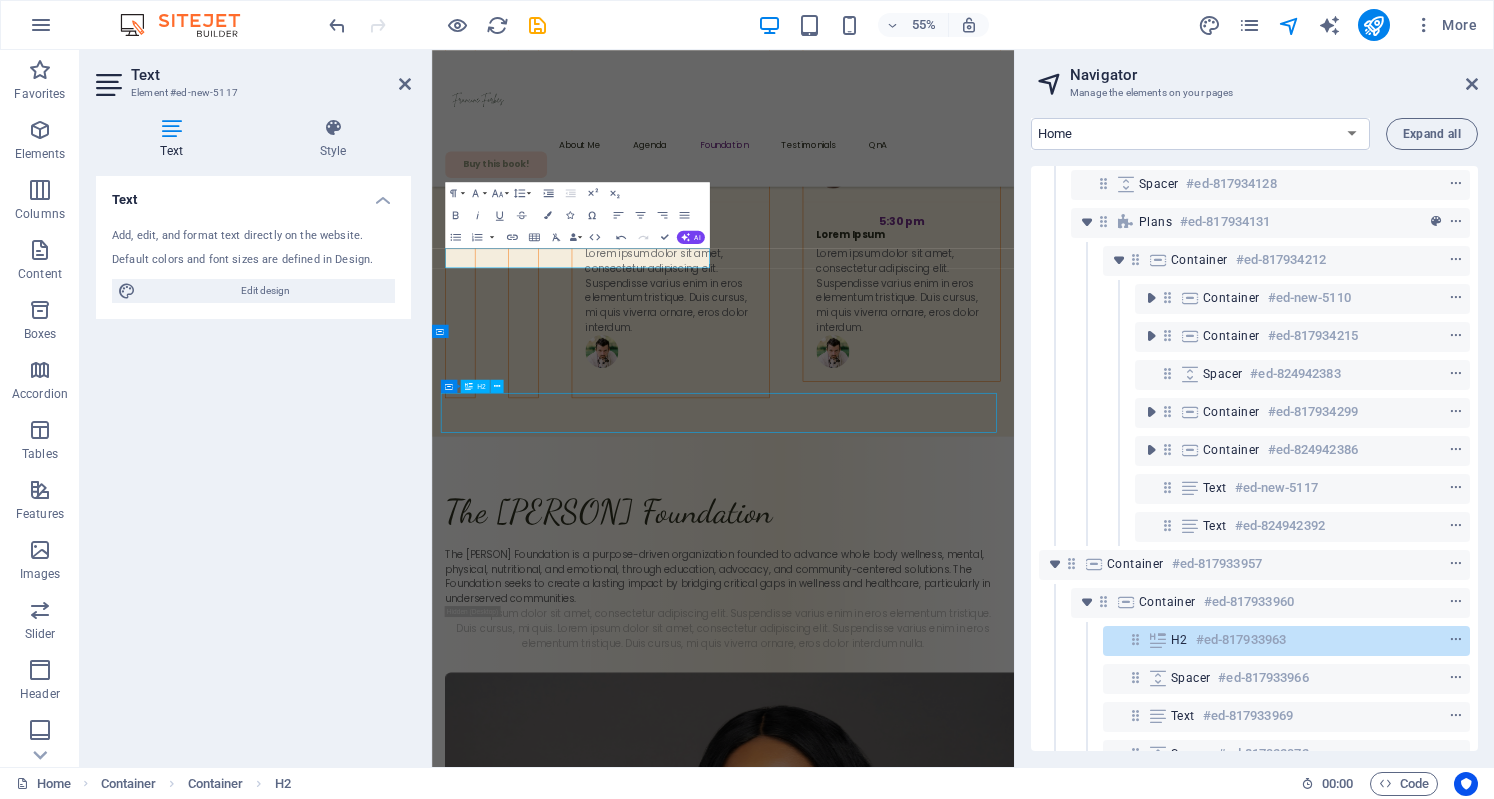 scroll, scrollTop: 7091, scrollLeft: 0, axis: vertical 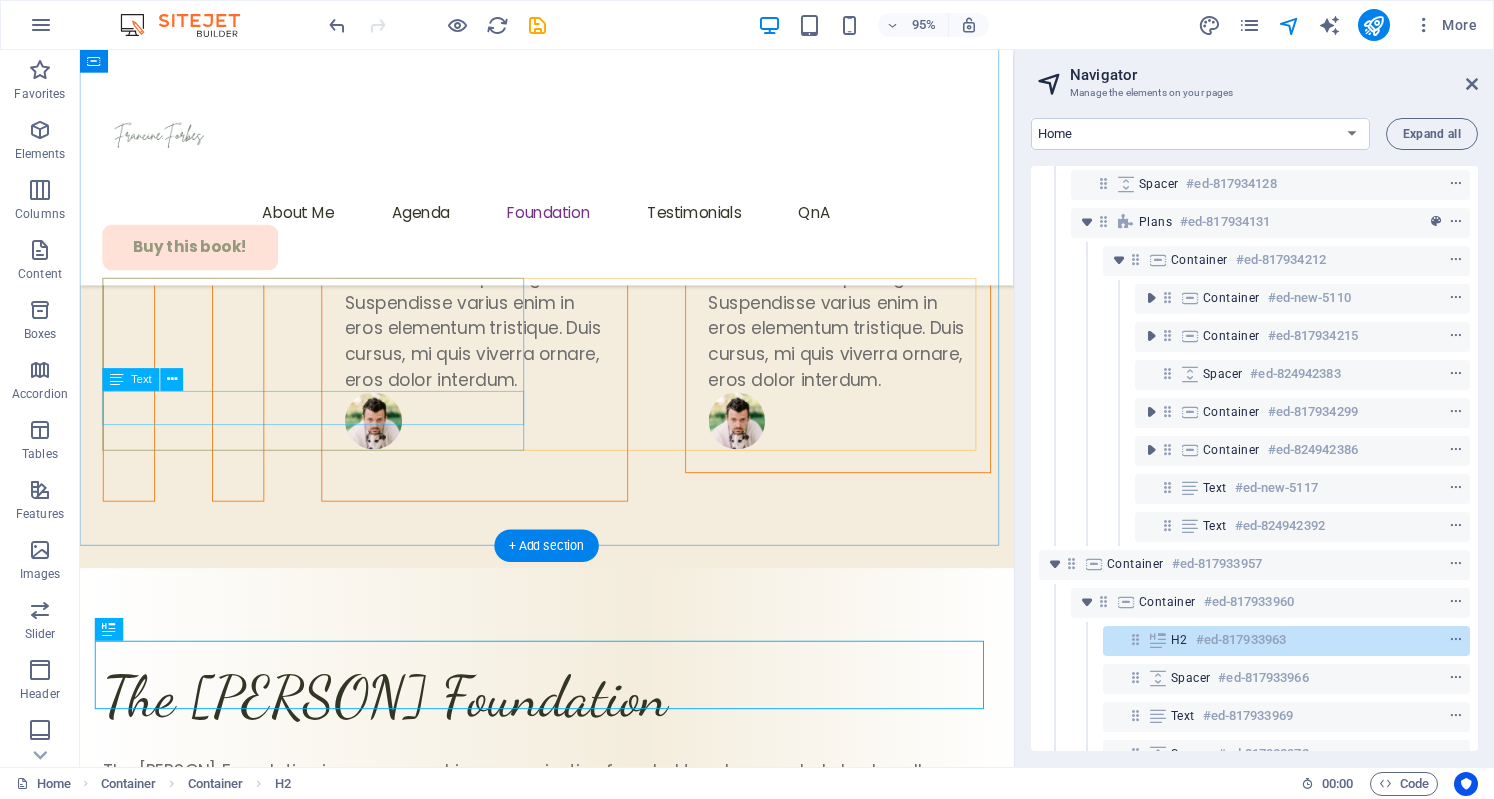 click on "Provide" at bounding box center [571, 4329] 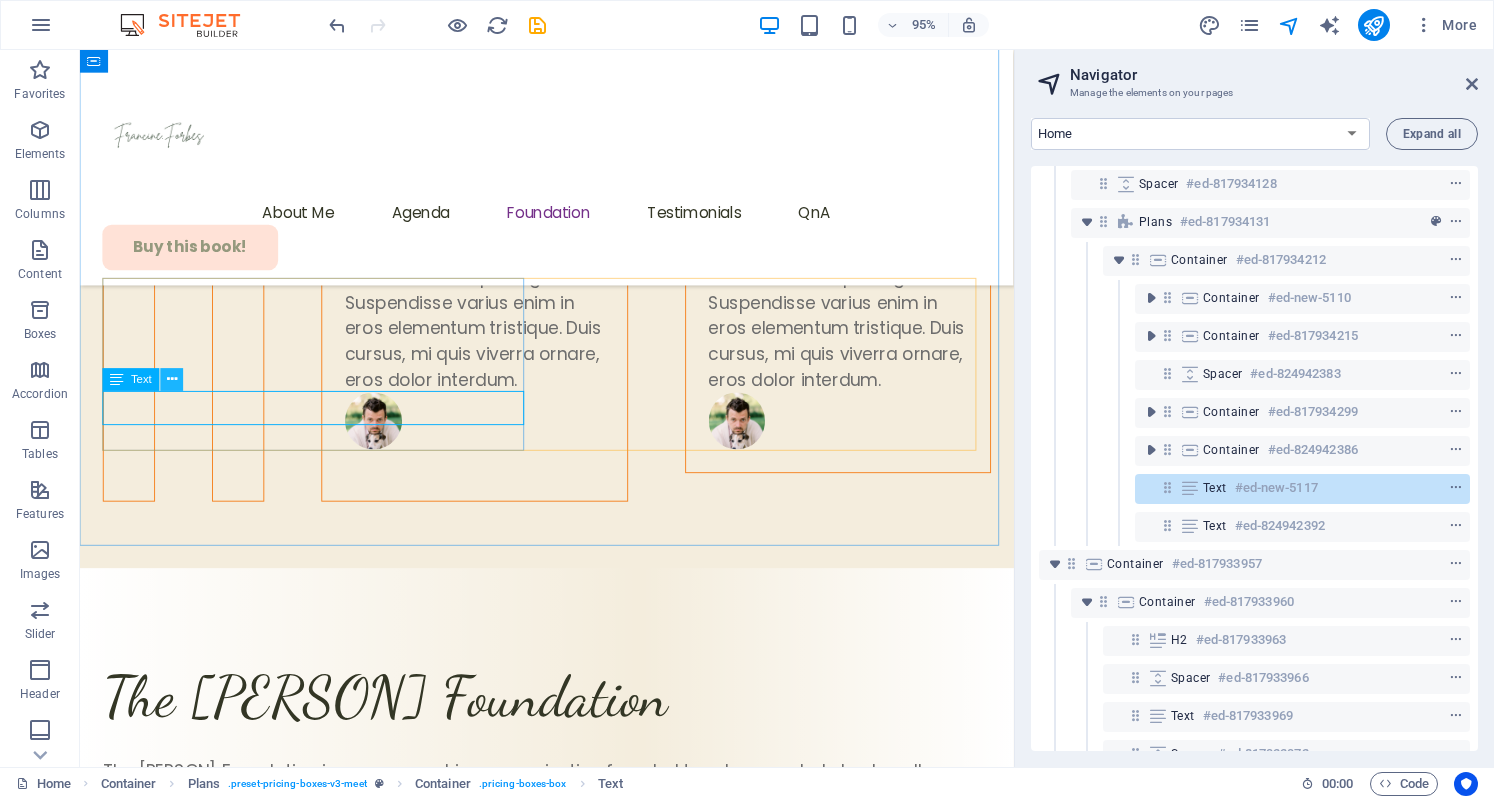 click at bounding box center (172, 380) 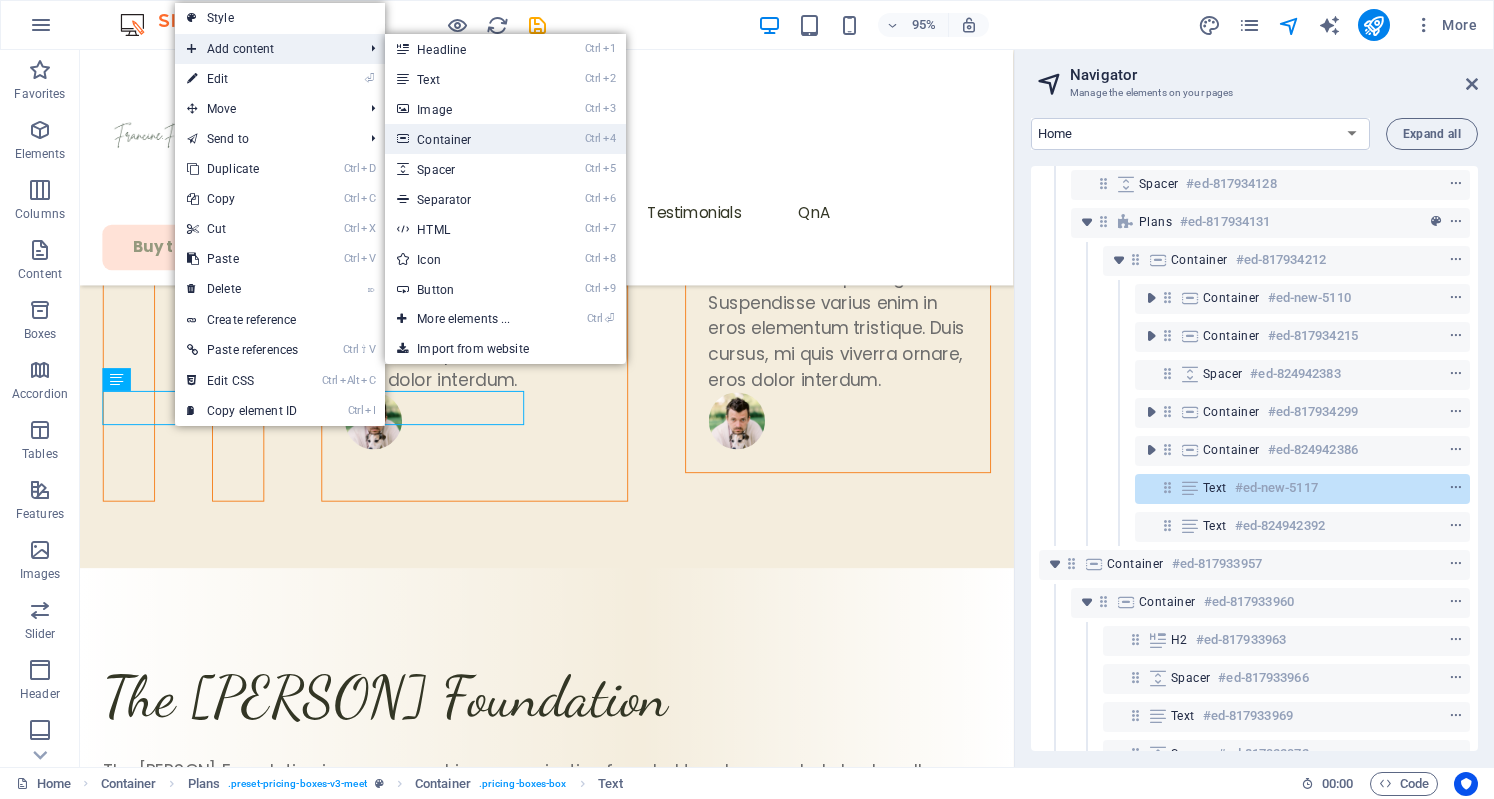 click on "Ctrl 4  Container" at bounding box center (467, 139) 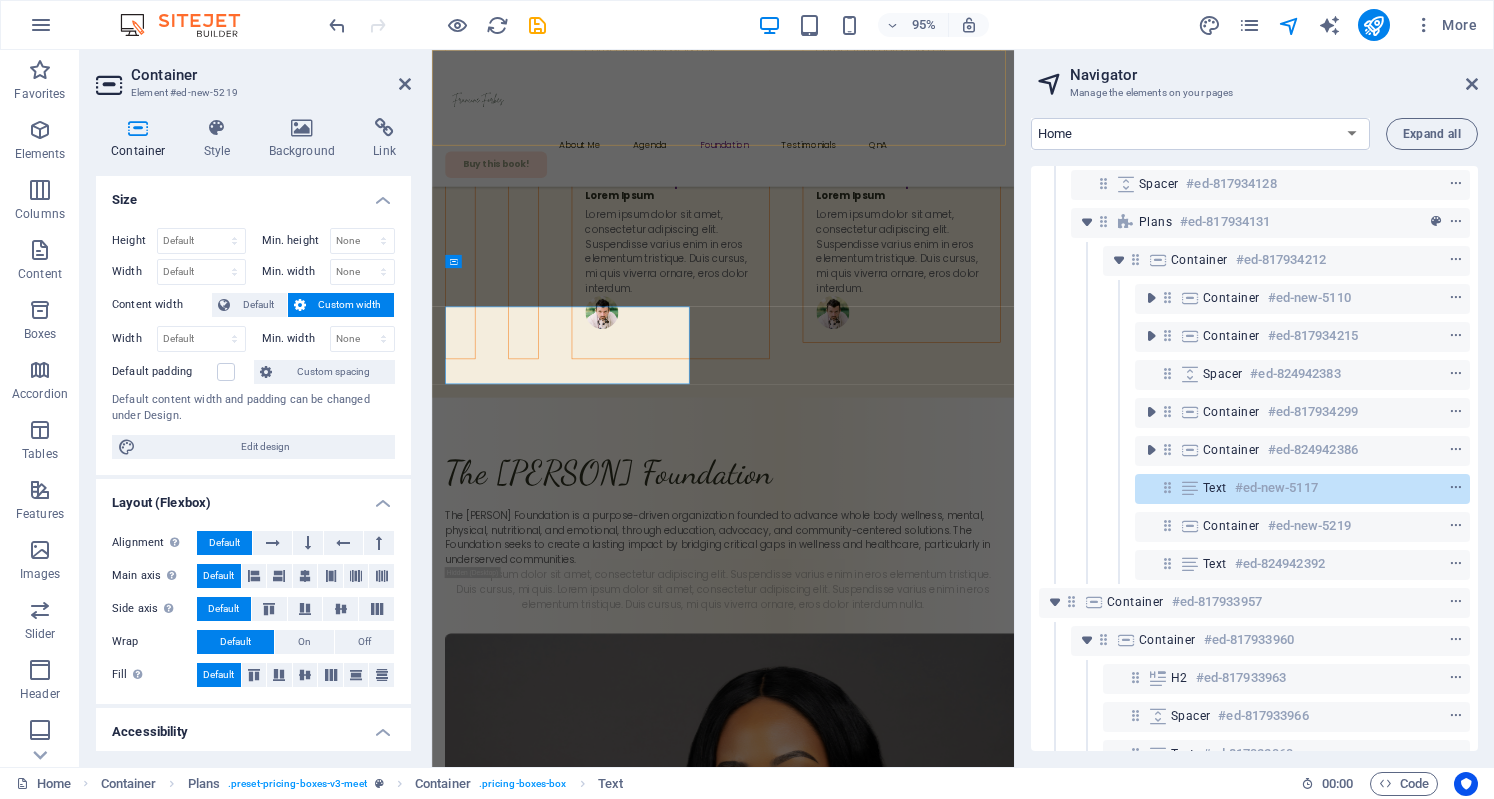 scroll, scrollTop: 7020, scrollLeft: 0, axis: vertical 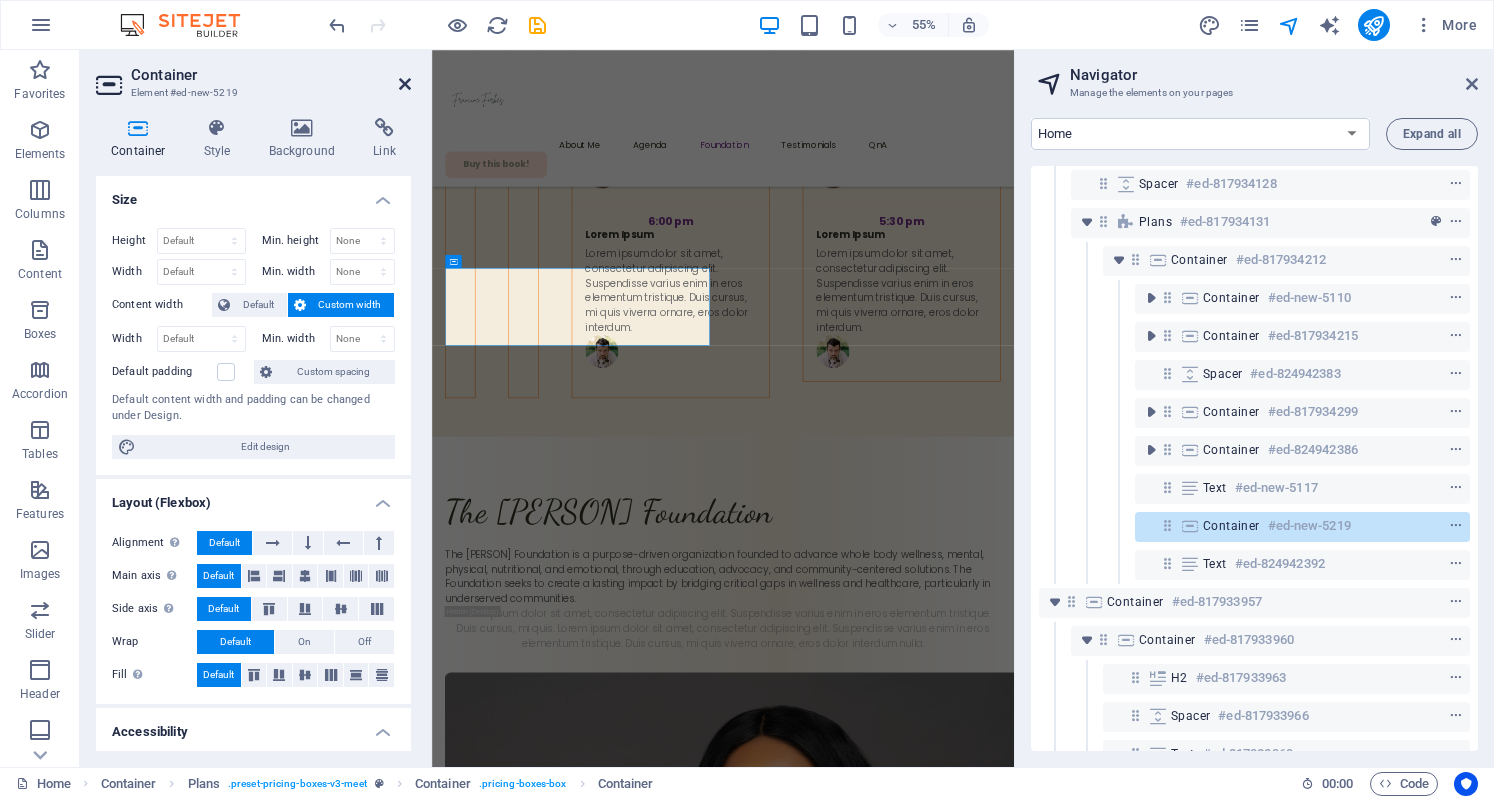 click at bounding box center [405, 84] 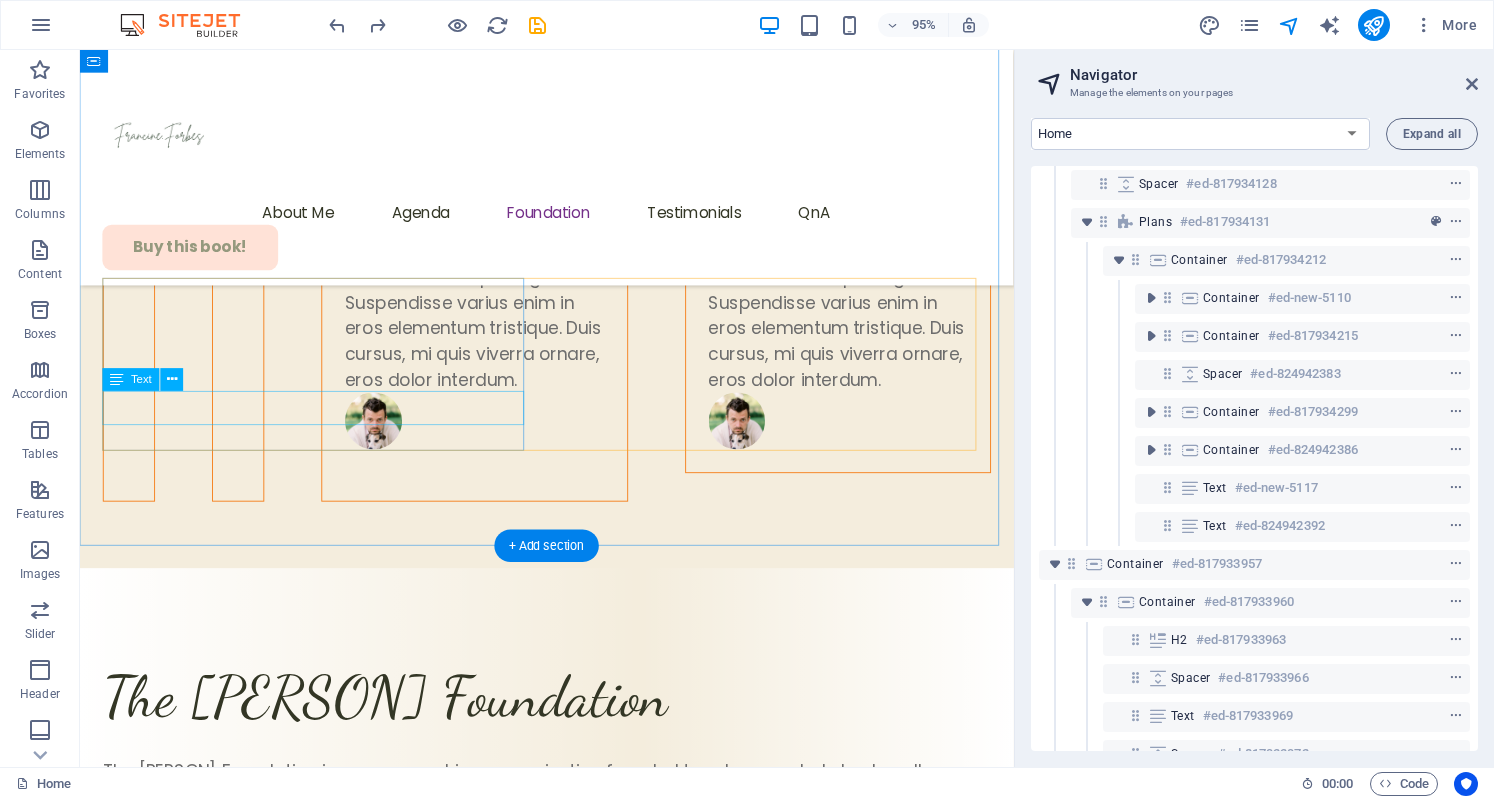 click on "Provide" at bounding box center (571, 4329) 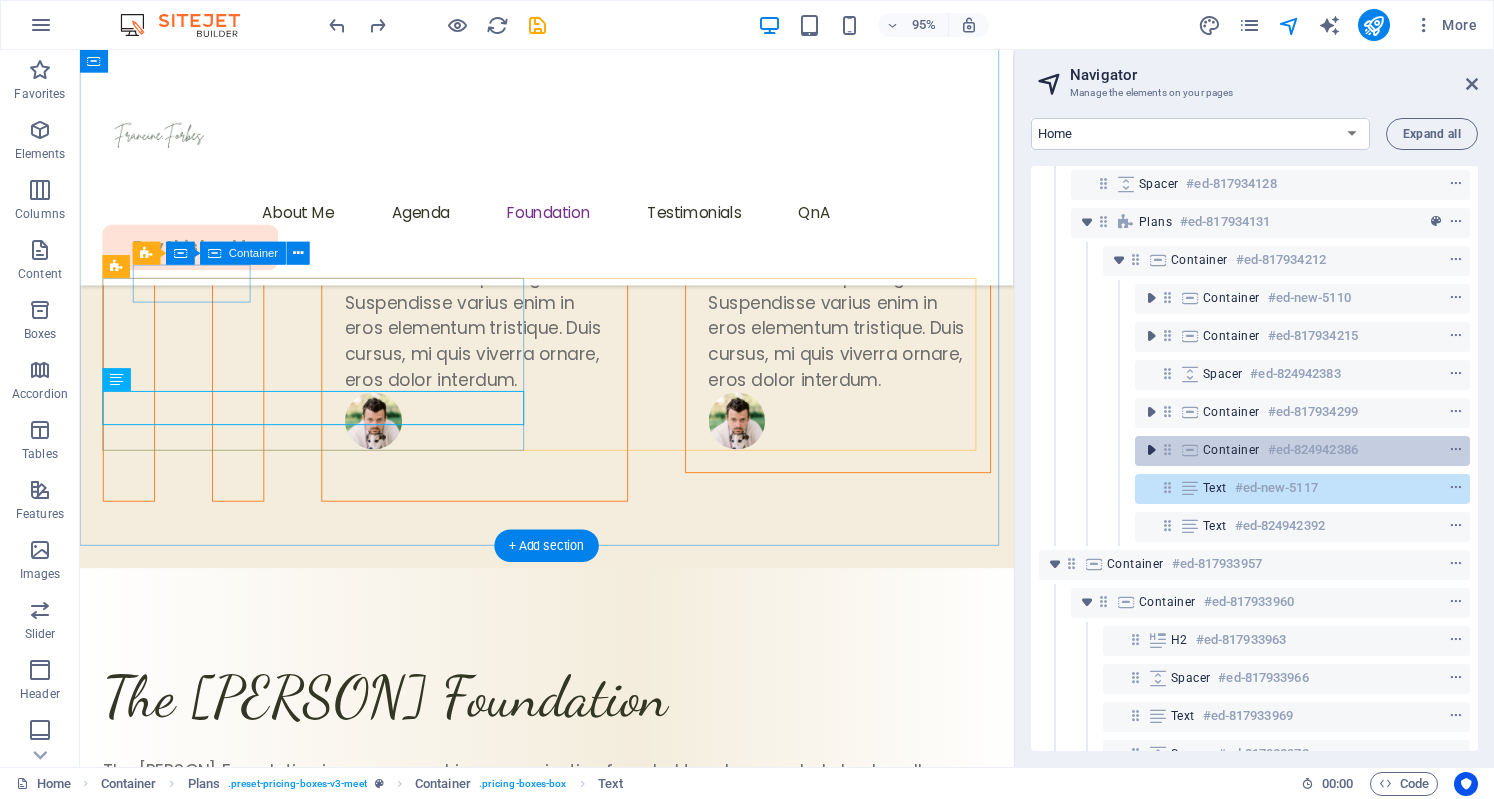 click at bounding box center (1151, 450) 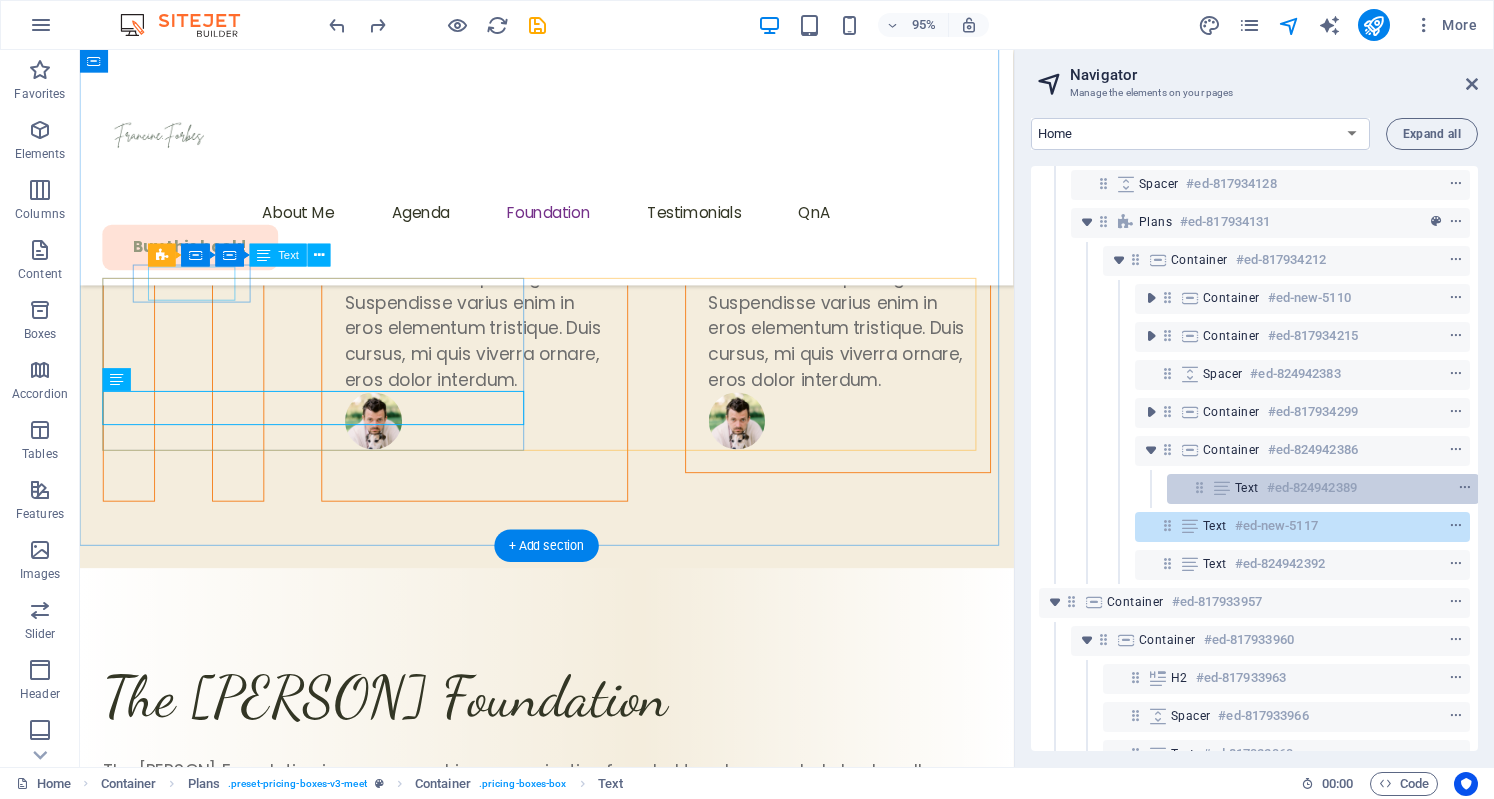click on "Text #ed-824942389" at bounding box center [1323, 489] 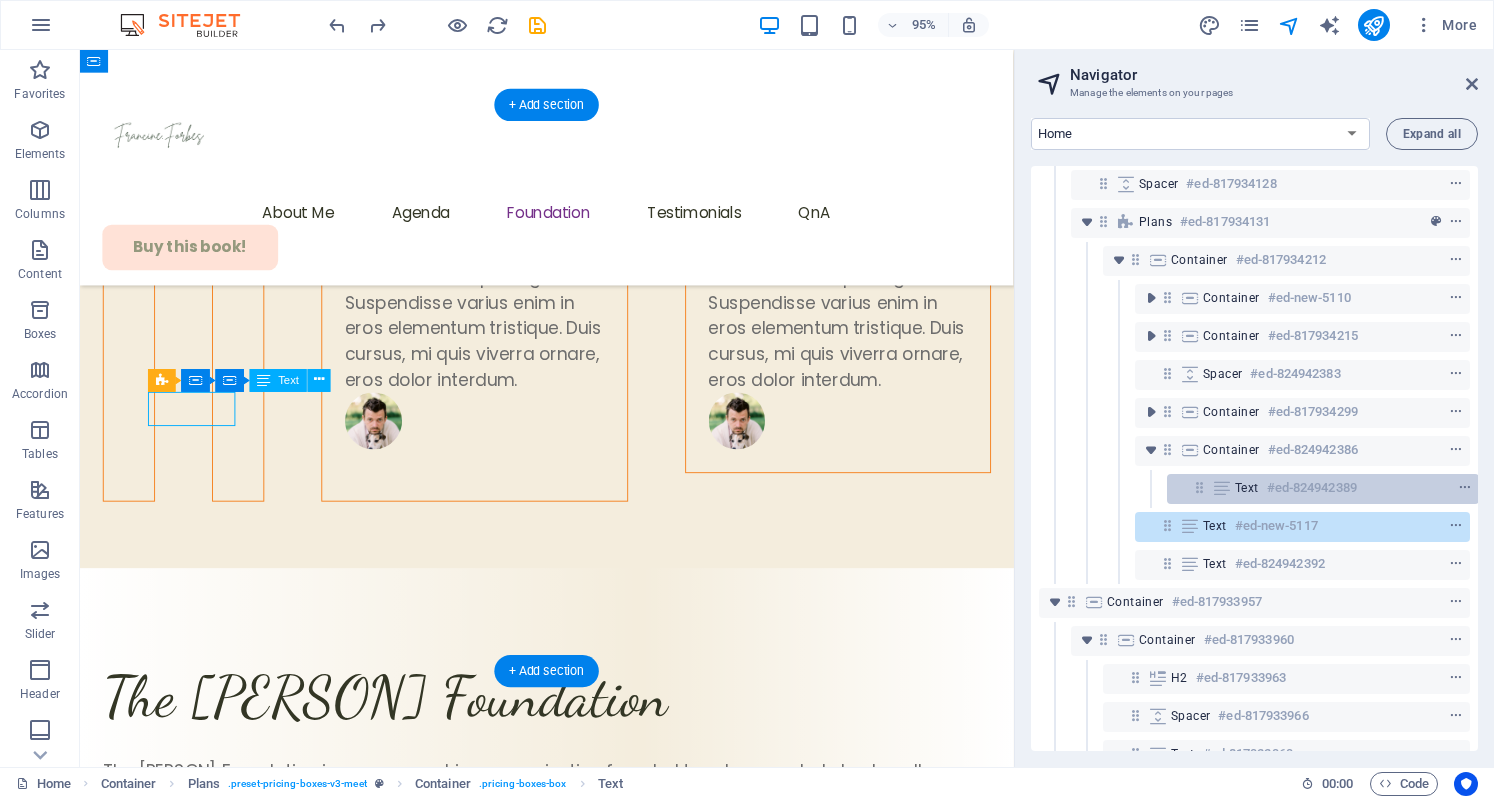 scroll, scrollTop: 6960, scrollLeft: 0, axis: vertical 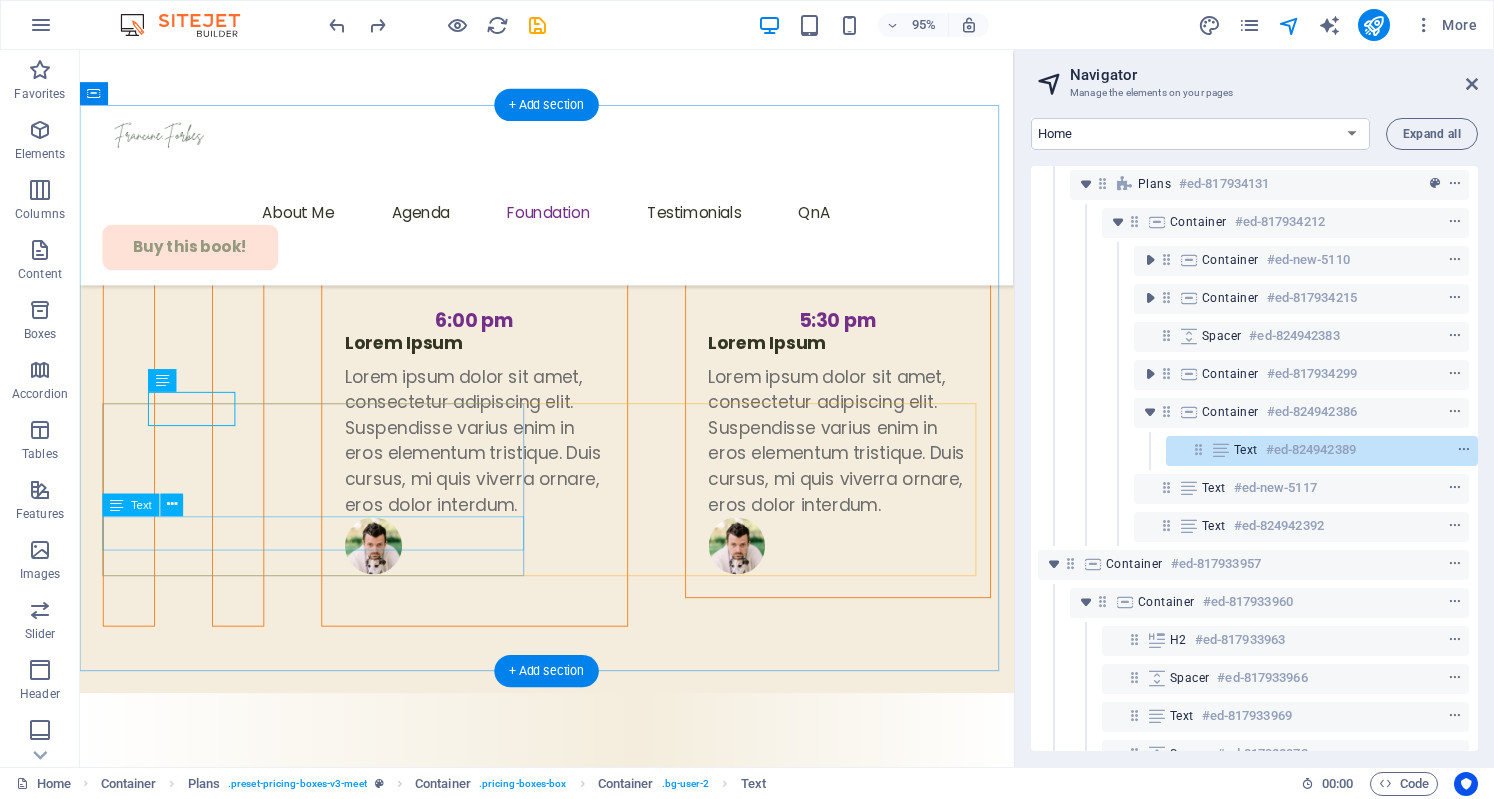 click at bounding box center [1189, 488] 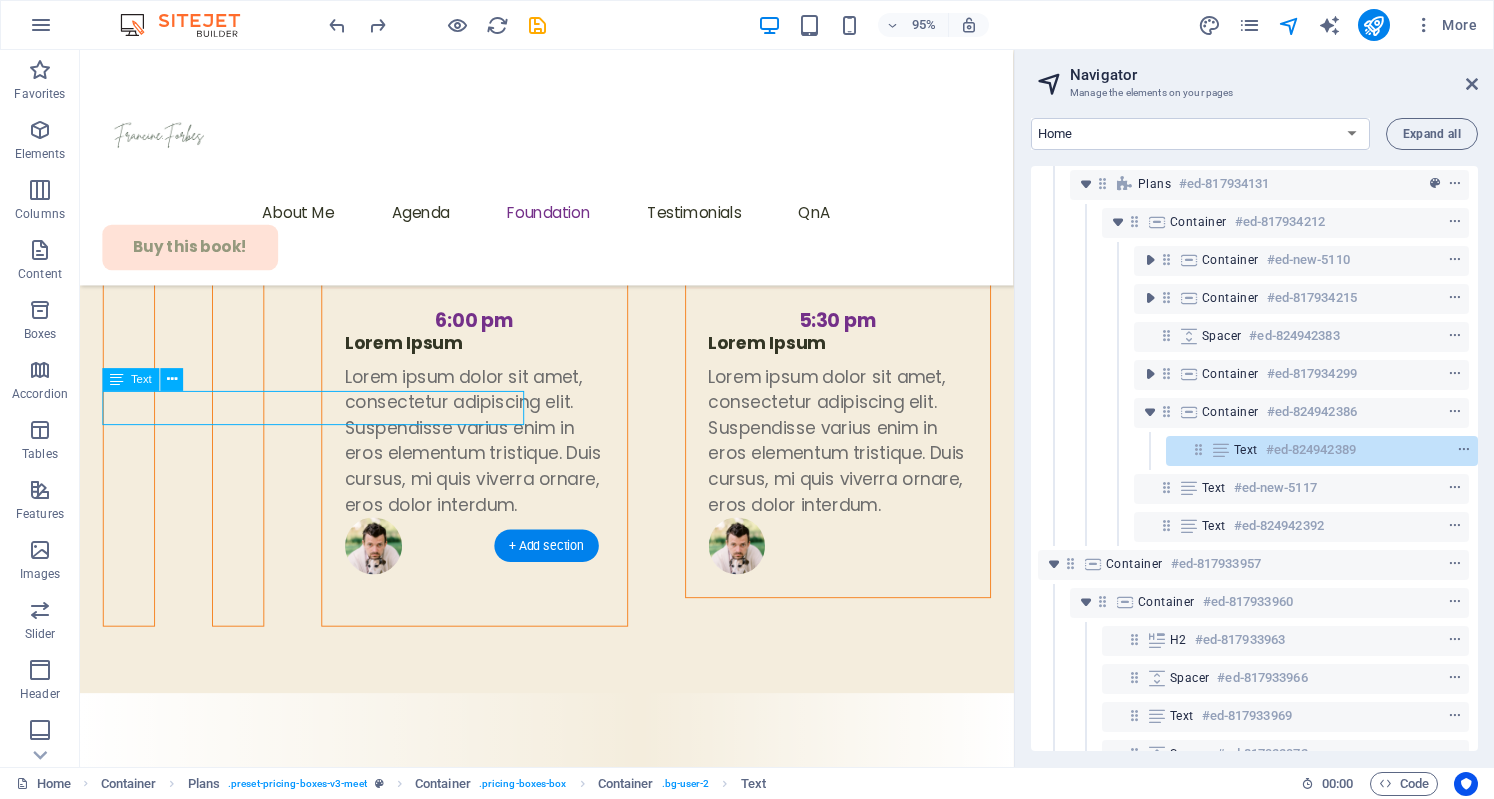 scroll, scrollTop: 7091, scrollLeft: 0, axis: vertical 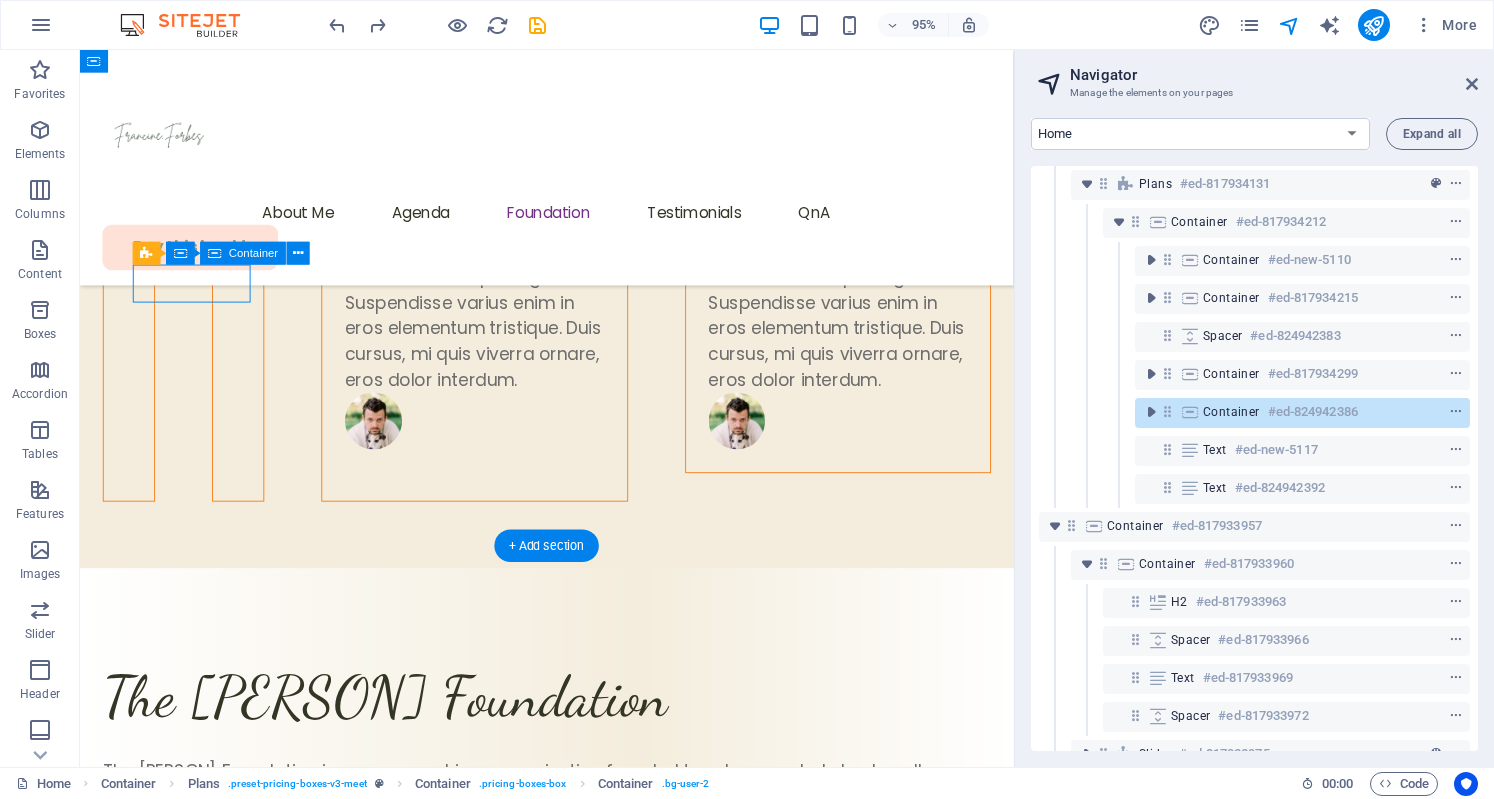click at bounding box center [1167, 411] 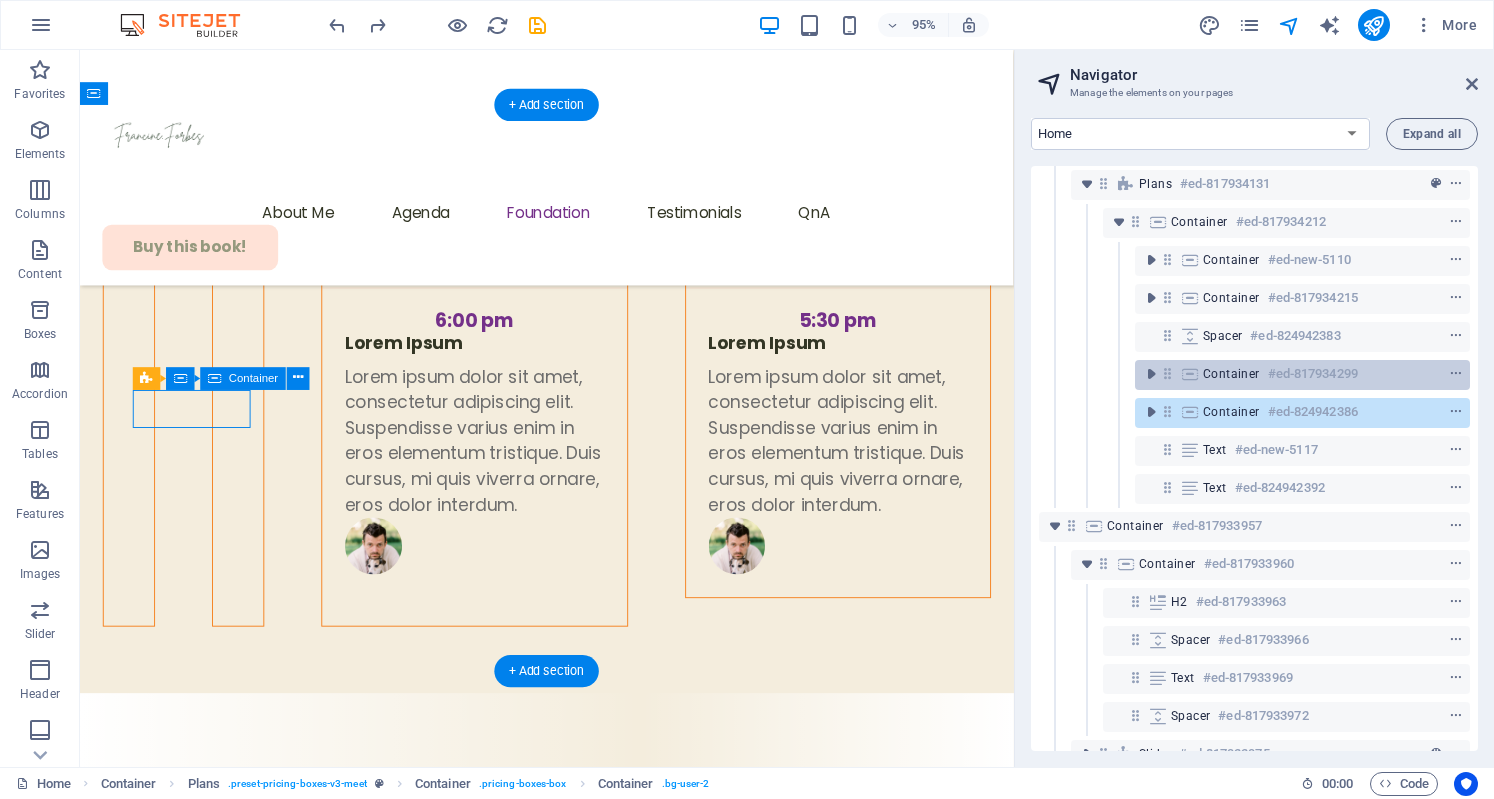 click at bounding box center (1167, 373) 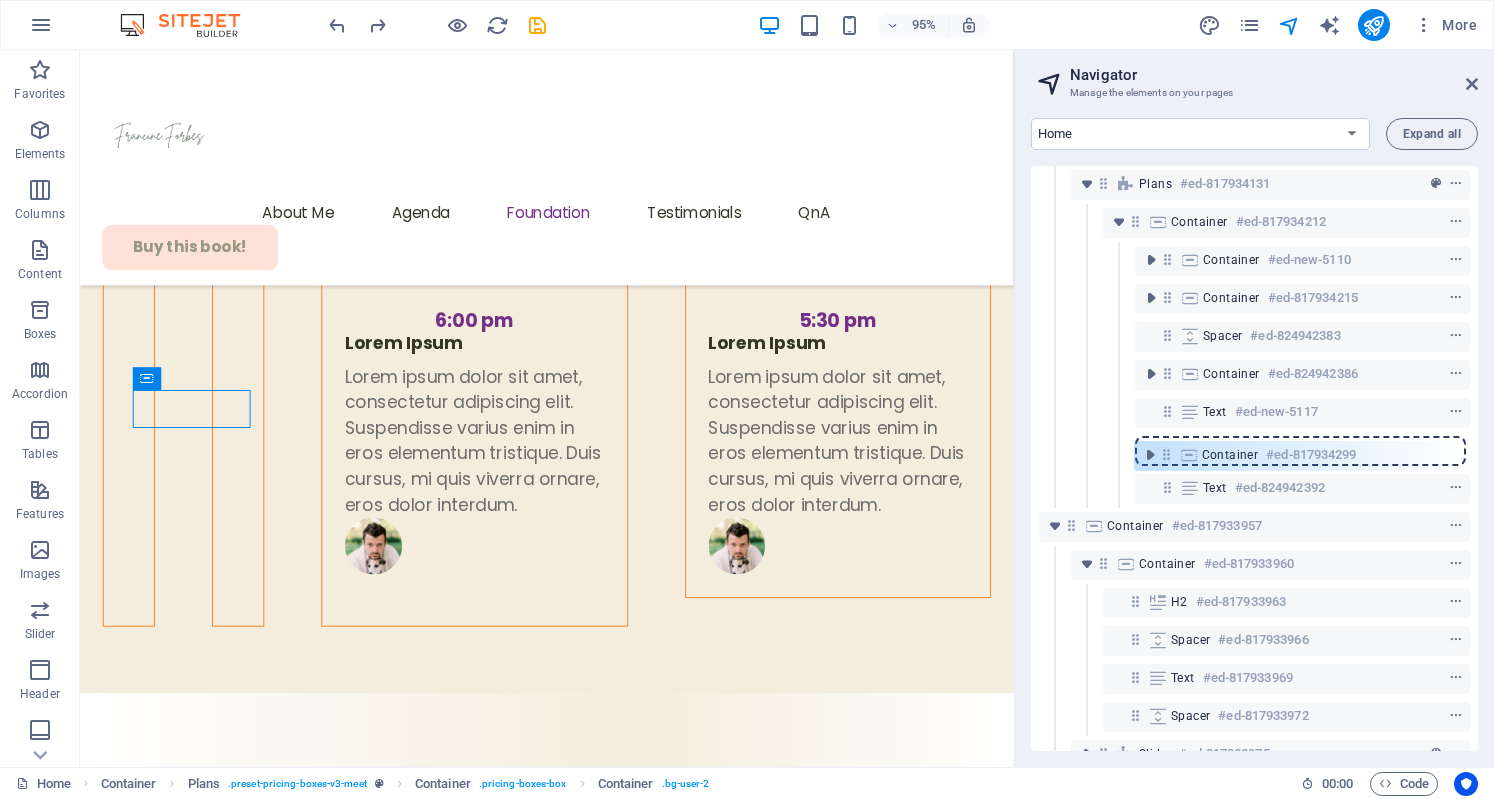 drag, startPoint x: 1167, startPoint y: 371, endPoint x: 1165, endPoint y: 458, distance: 87.02299 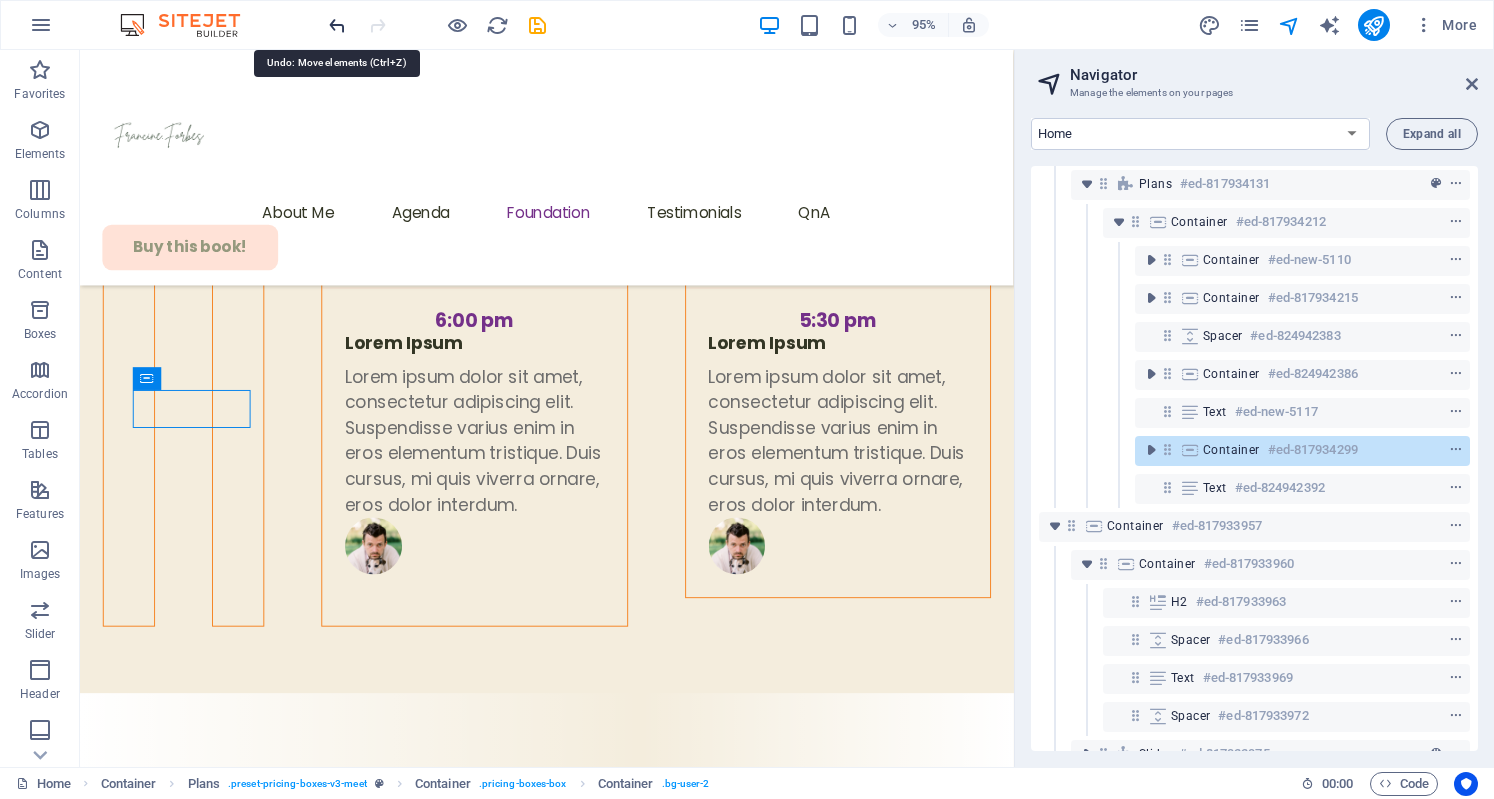 click at bounding box center (337, 25) 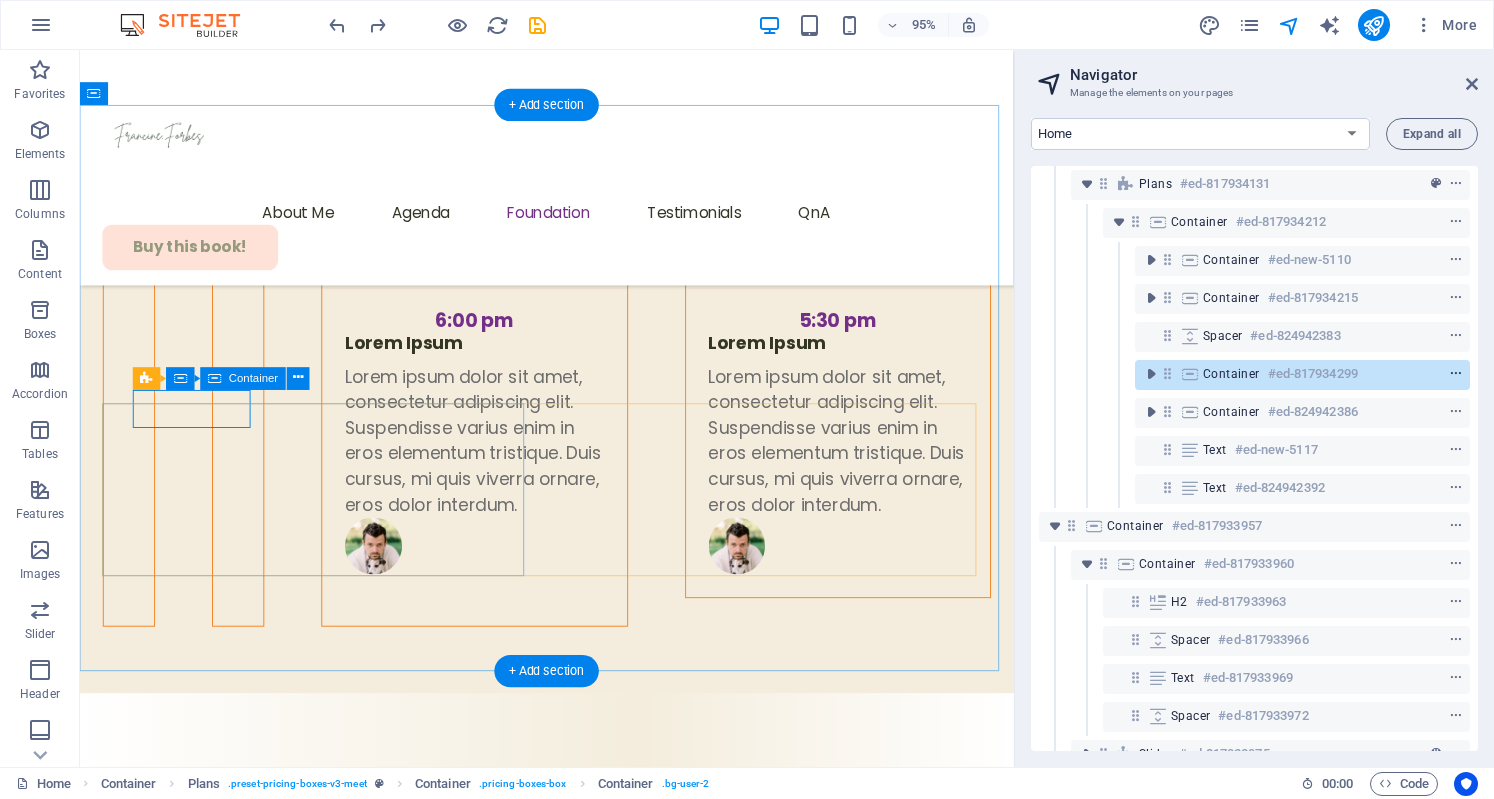 click at bounding box center [1456, 374] 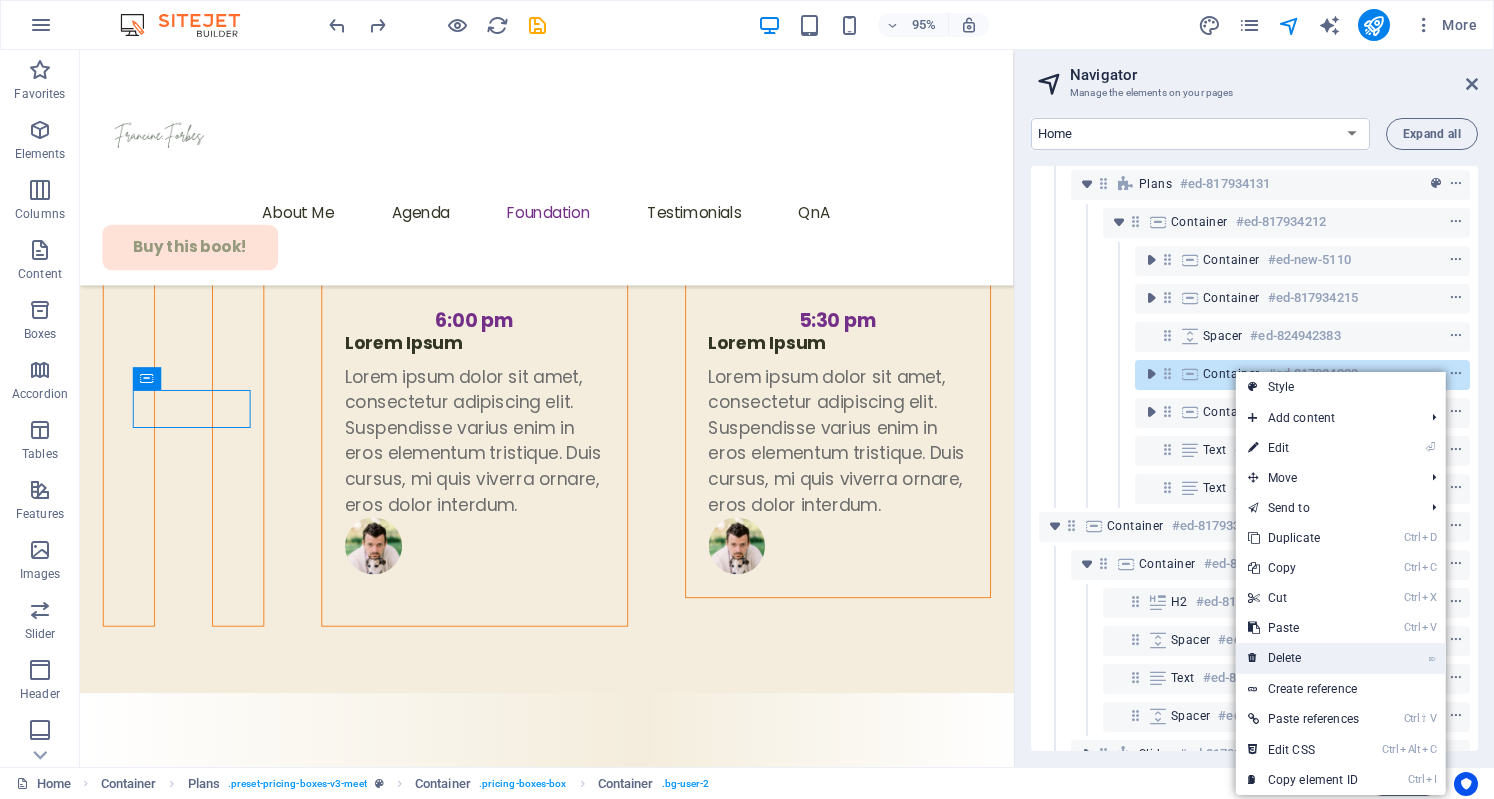 click on "⌦  Delete" at bounding box center (1303, 658) 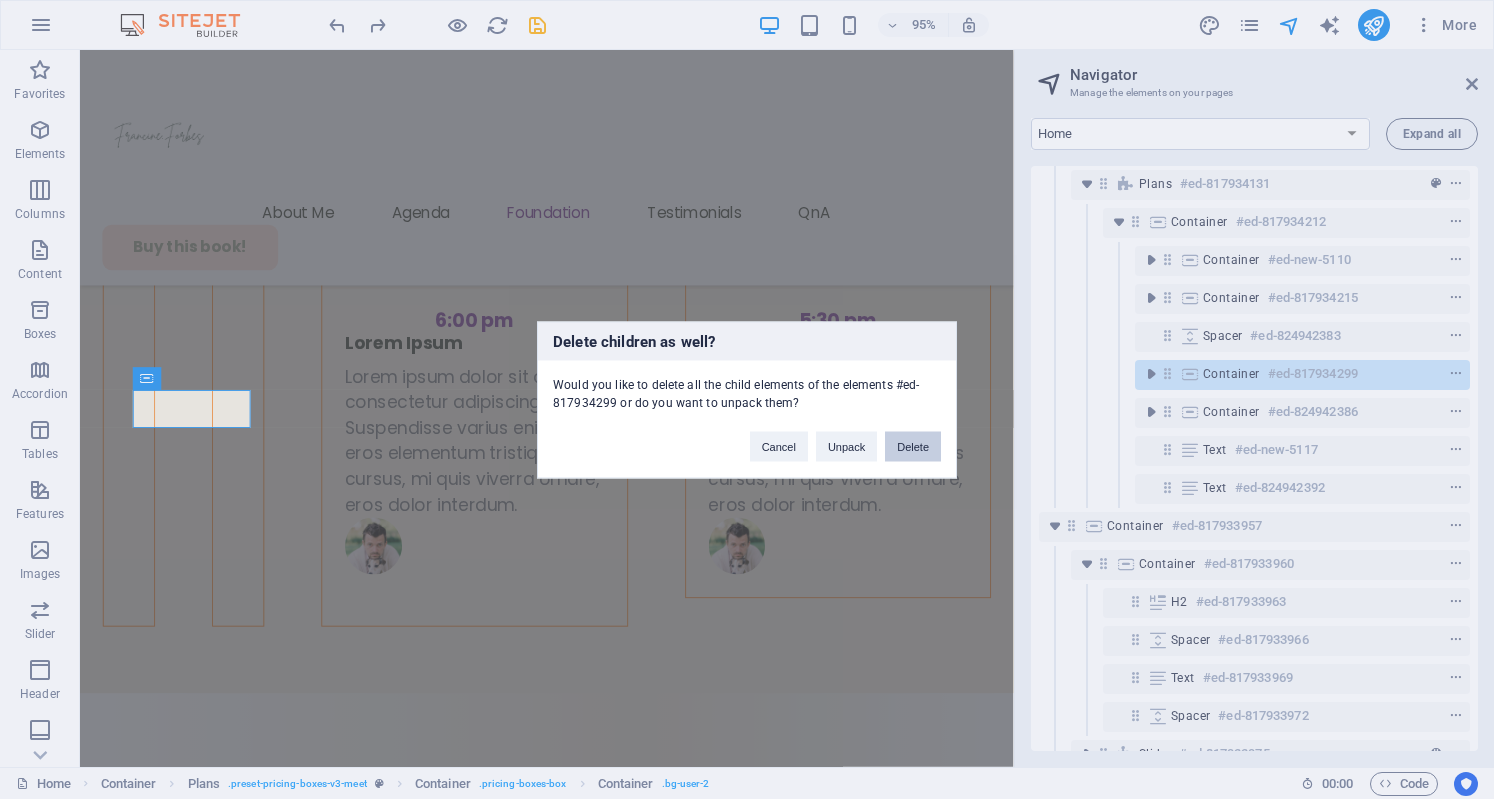 click on "Delete" at bounding box center [913, 446] 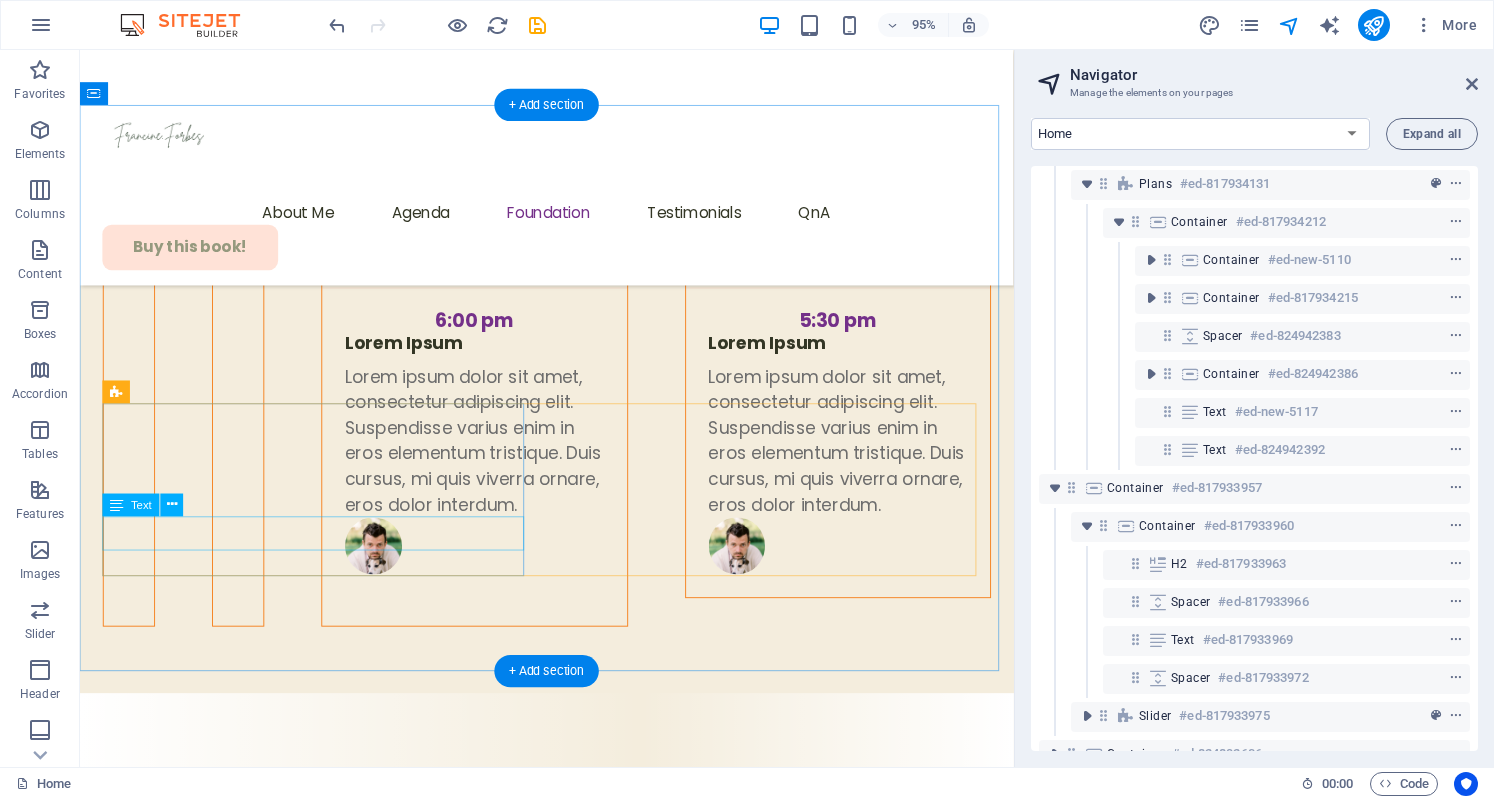 click on "Provide" at bounding box center (571, 4460) 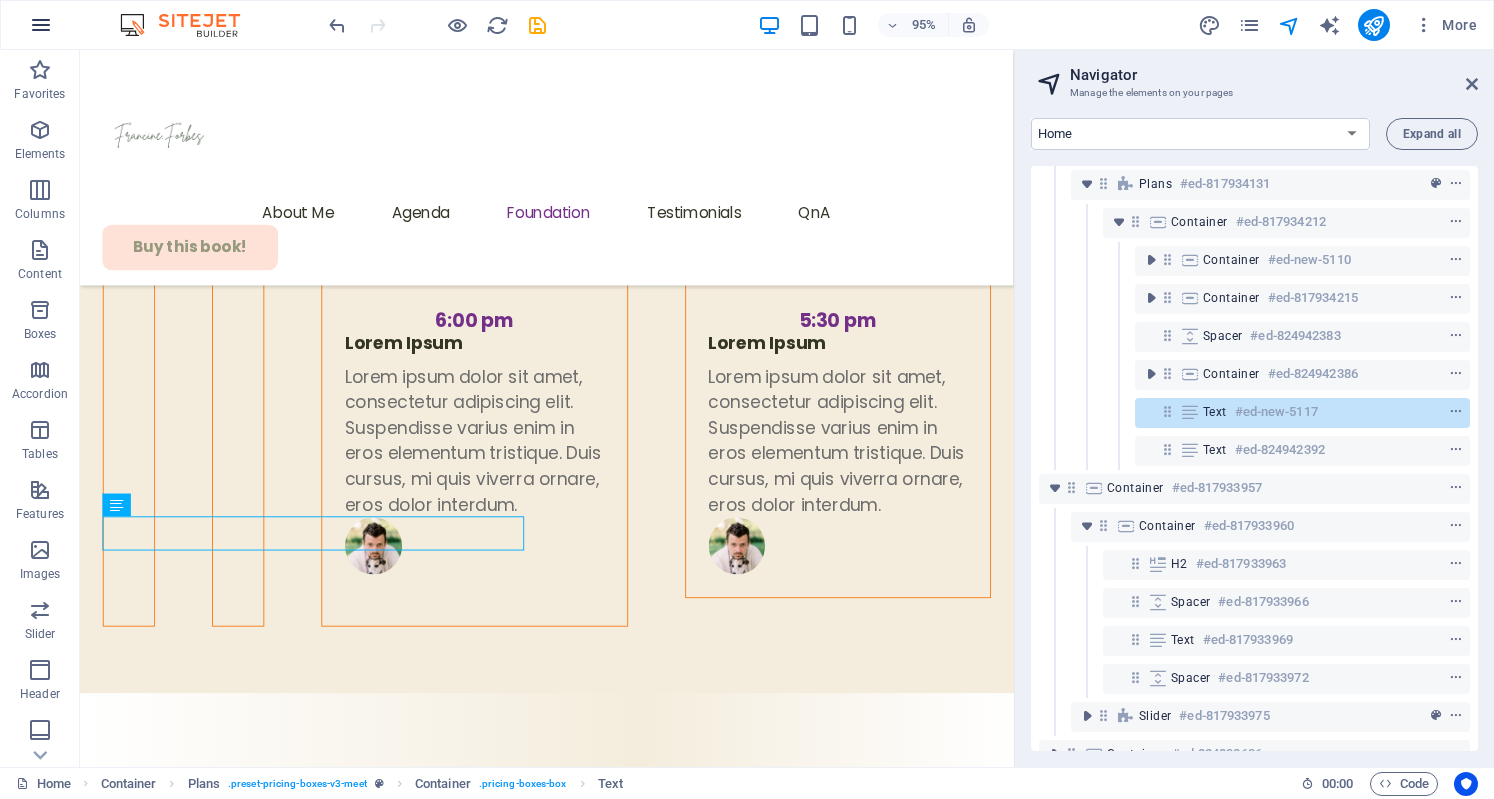 click at bounding box center (41, 25) 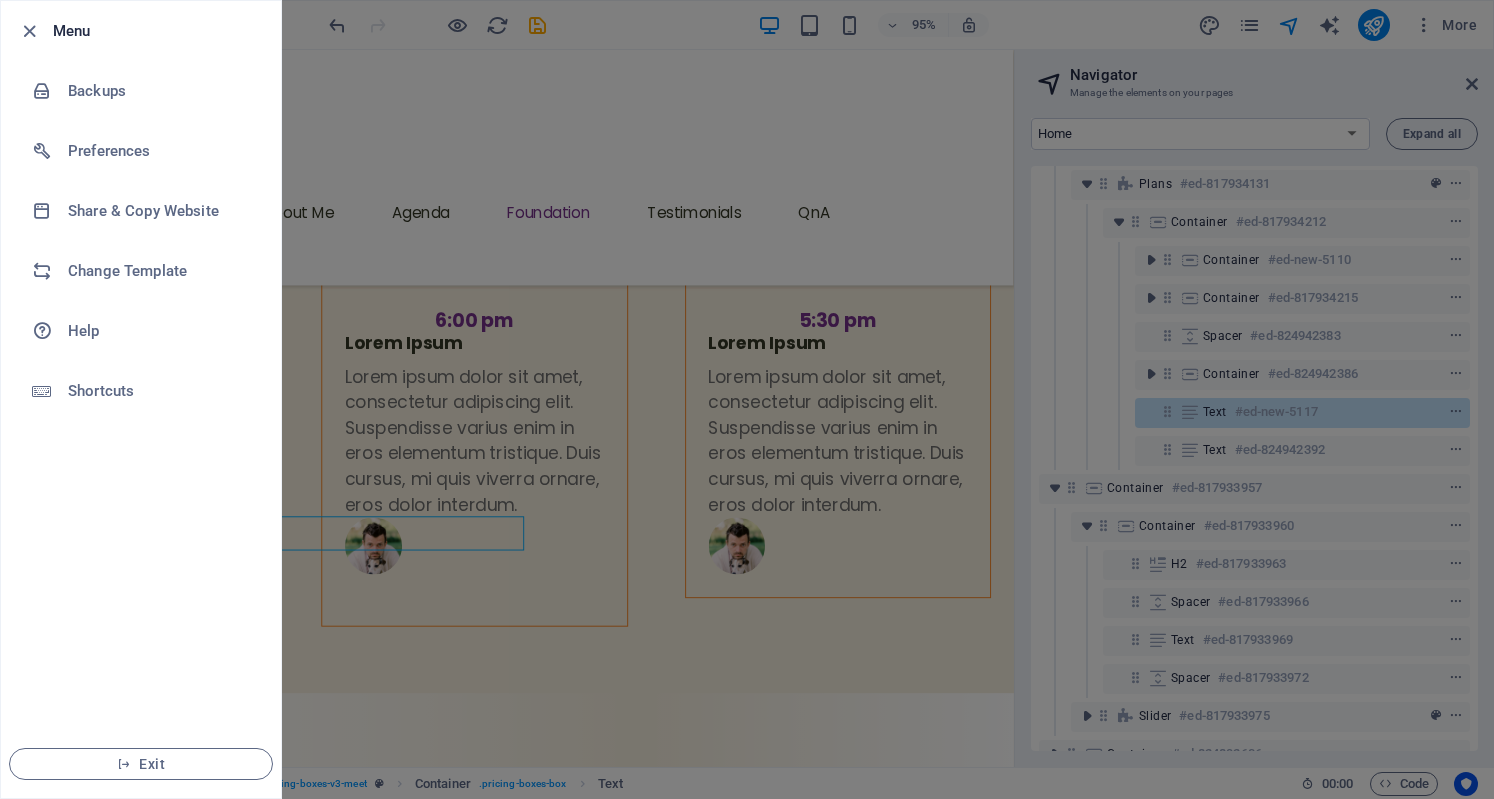 click on "Menu" at bounding box center (141, 31) 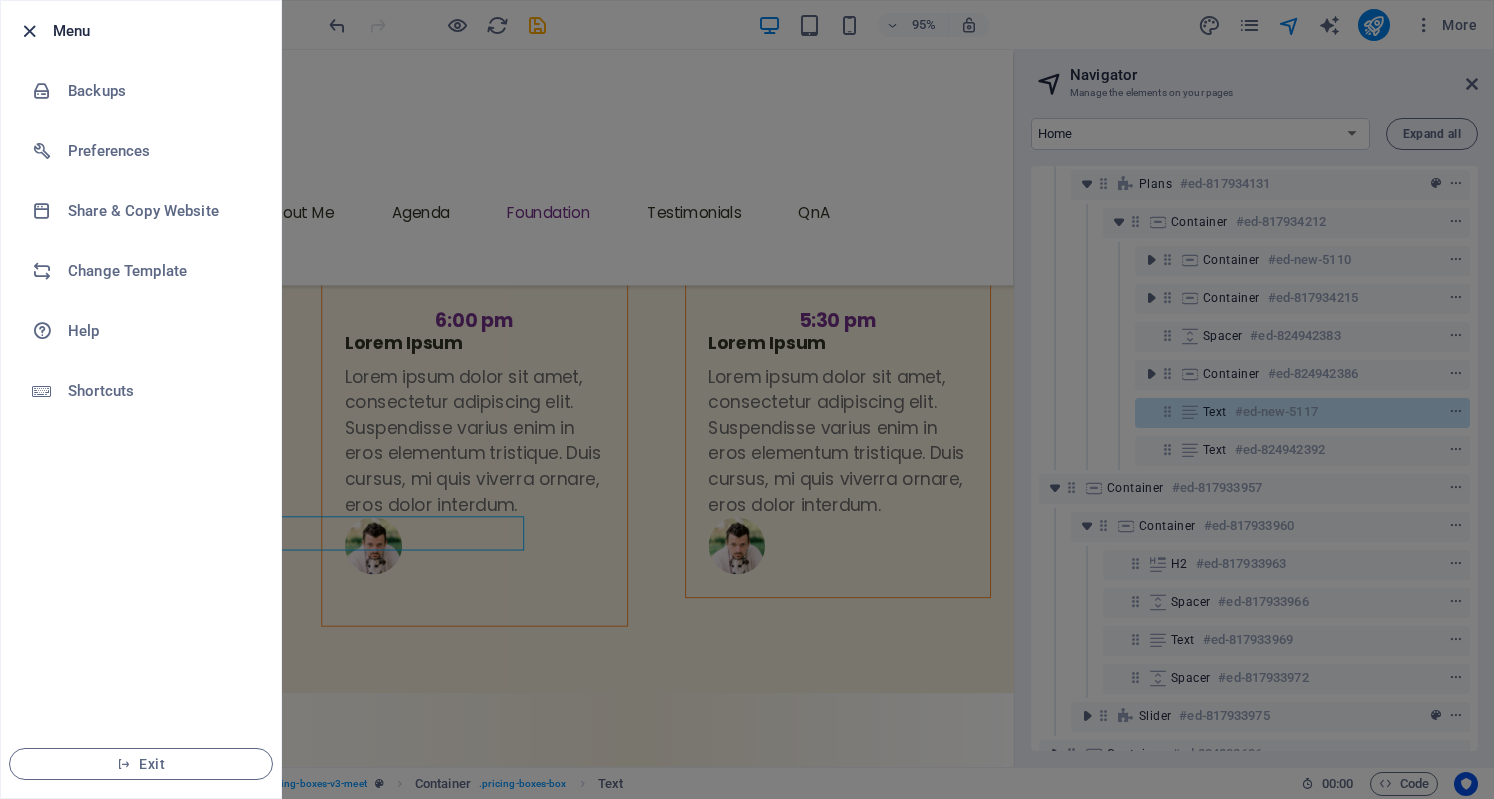 click at bounding box center (29, 31) 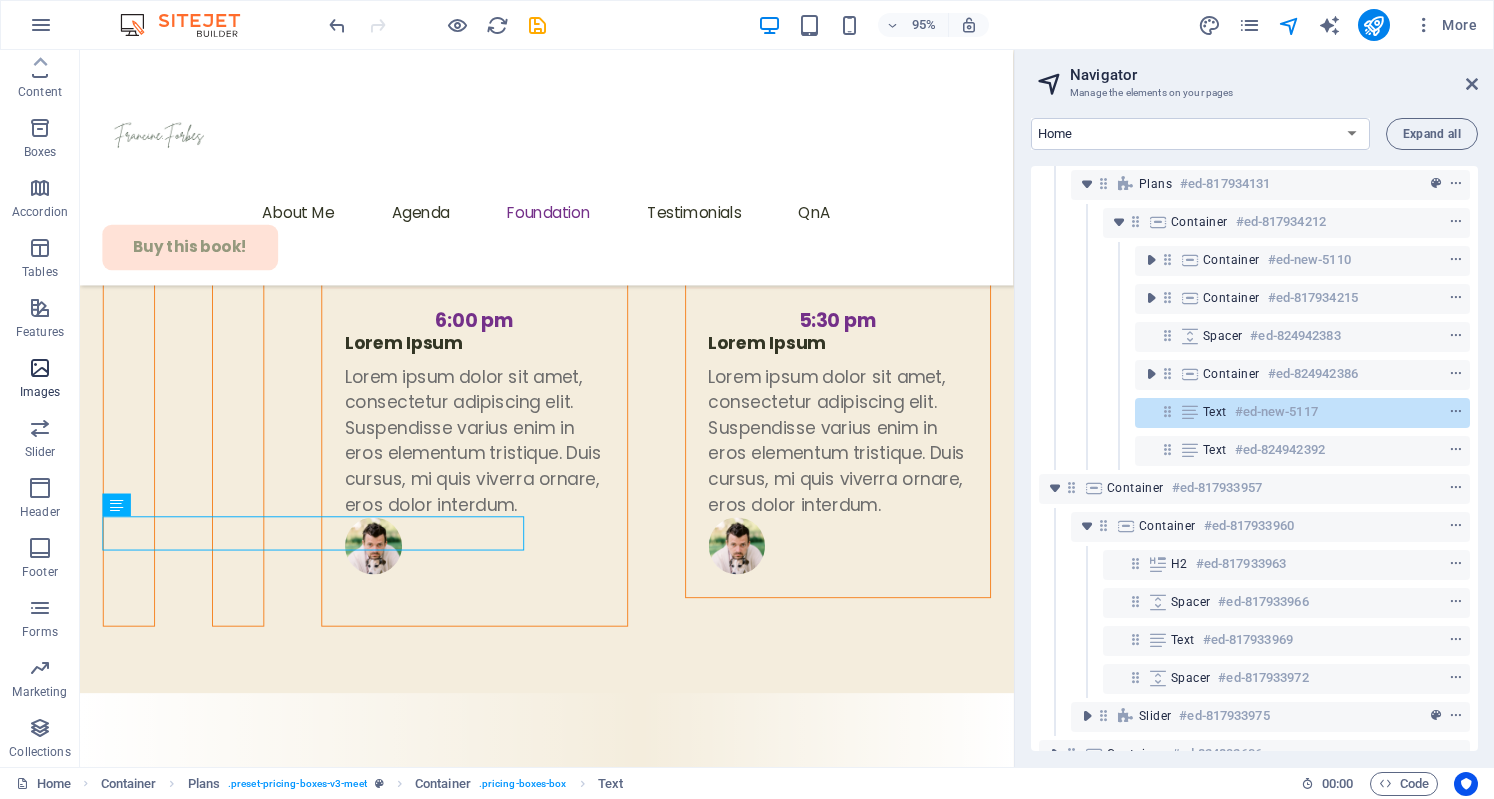 scroll, scrollTop: 0, scrollLeft: 0, axis: both 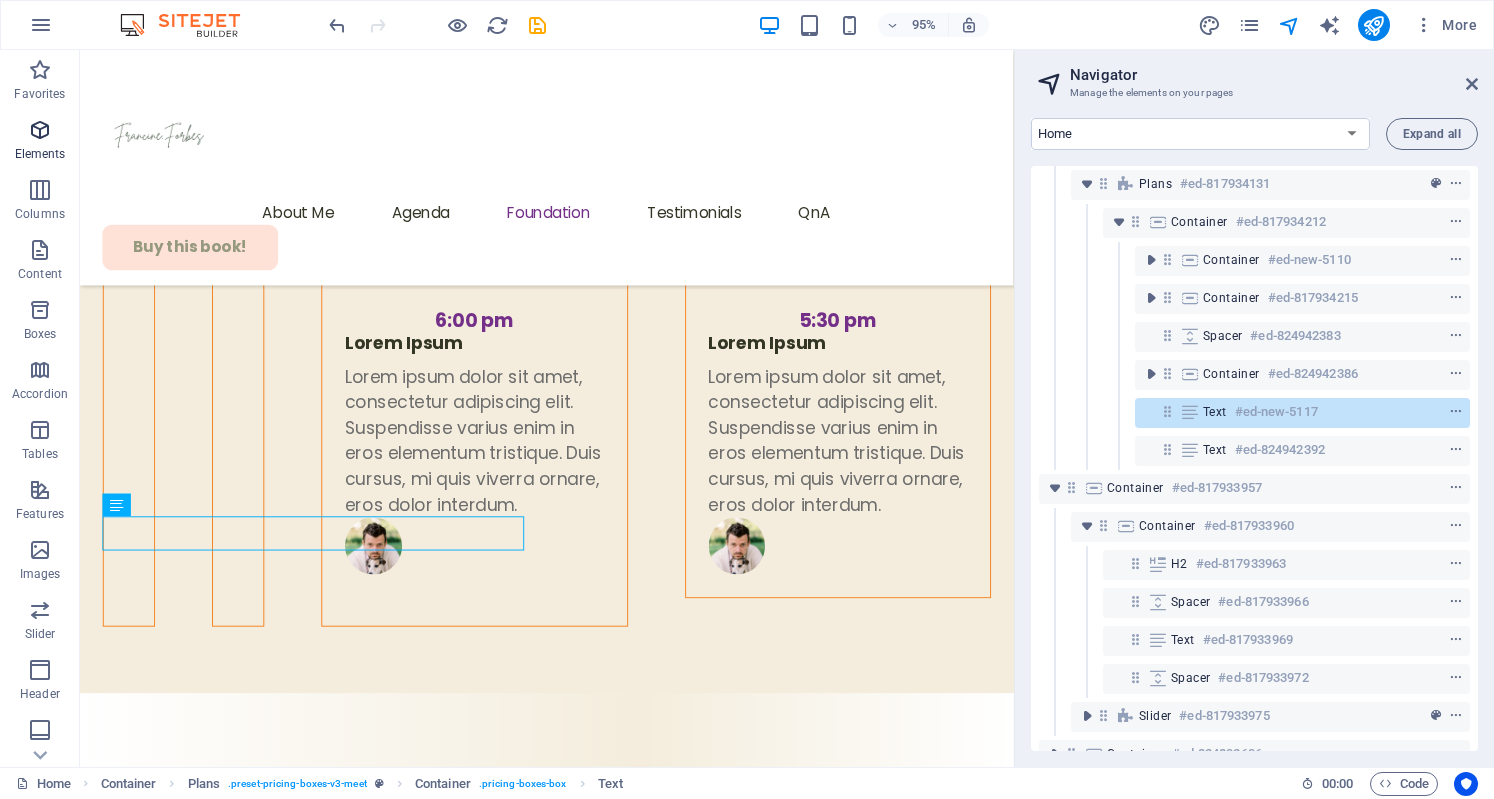 click at bounding box center (40, 130) 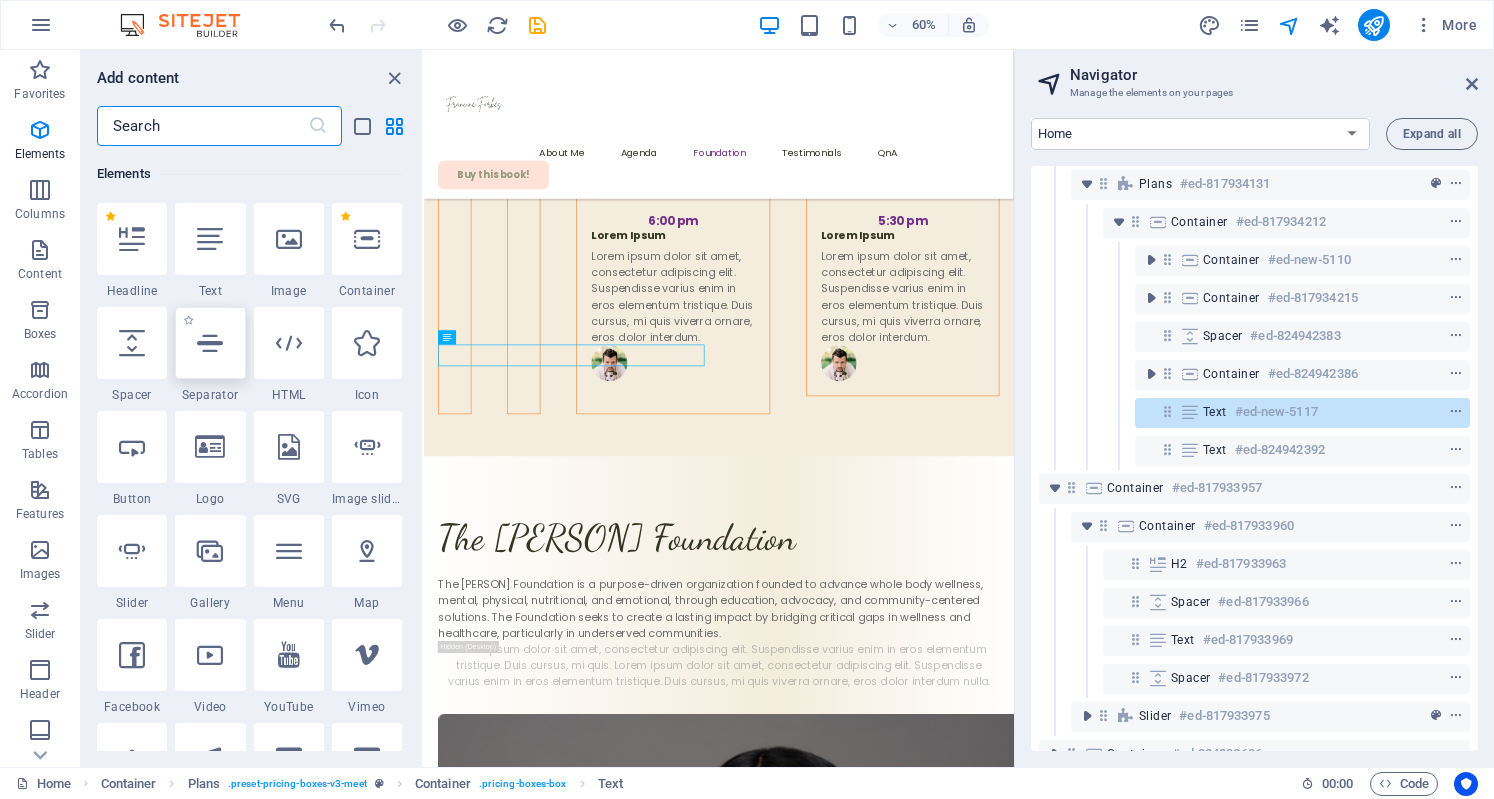 scroll, scrollTop: 0, scrollLeft: 0, axis: both 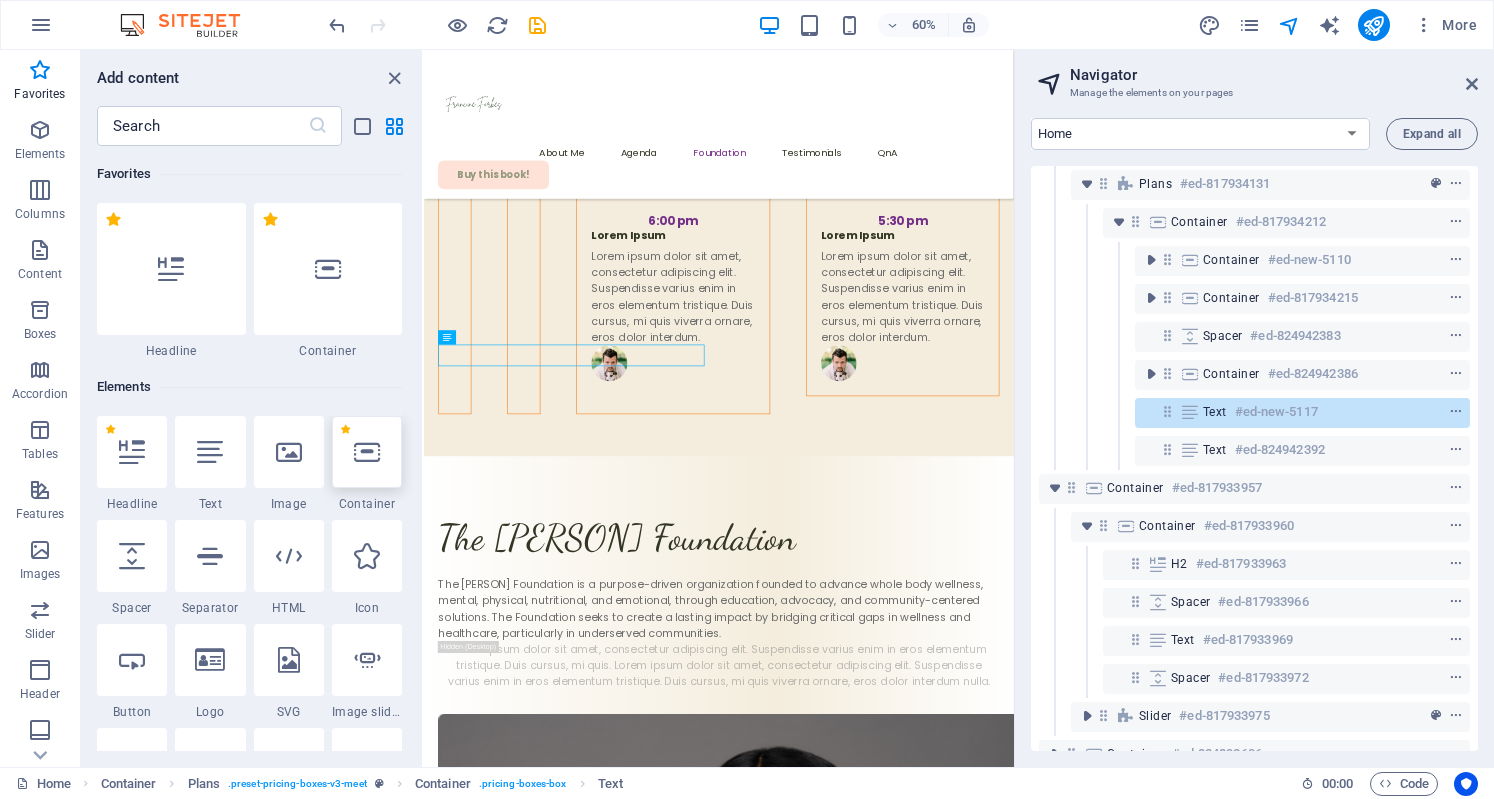 click at bounding box center [367, 452] 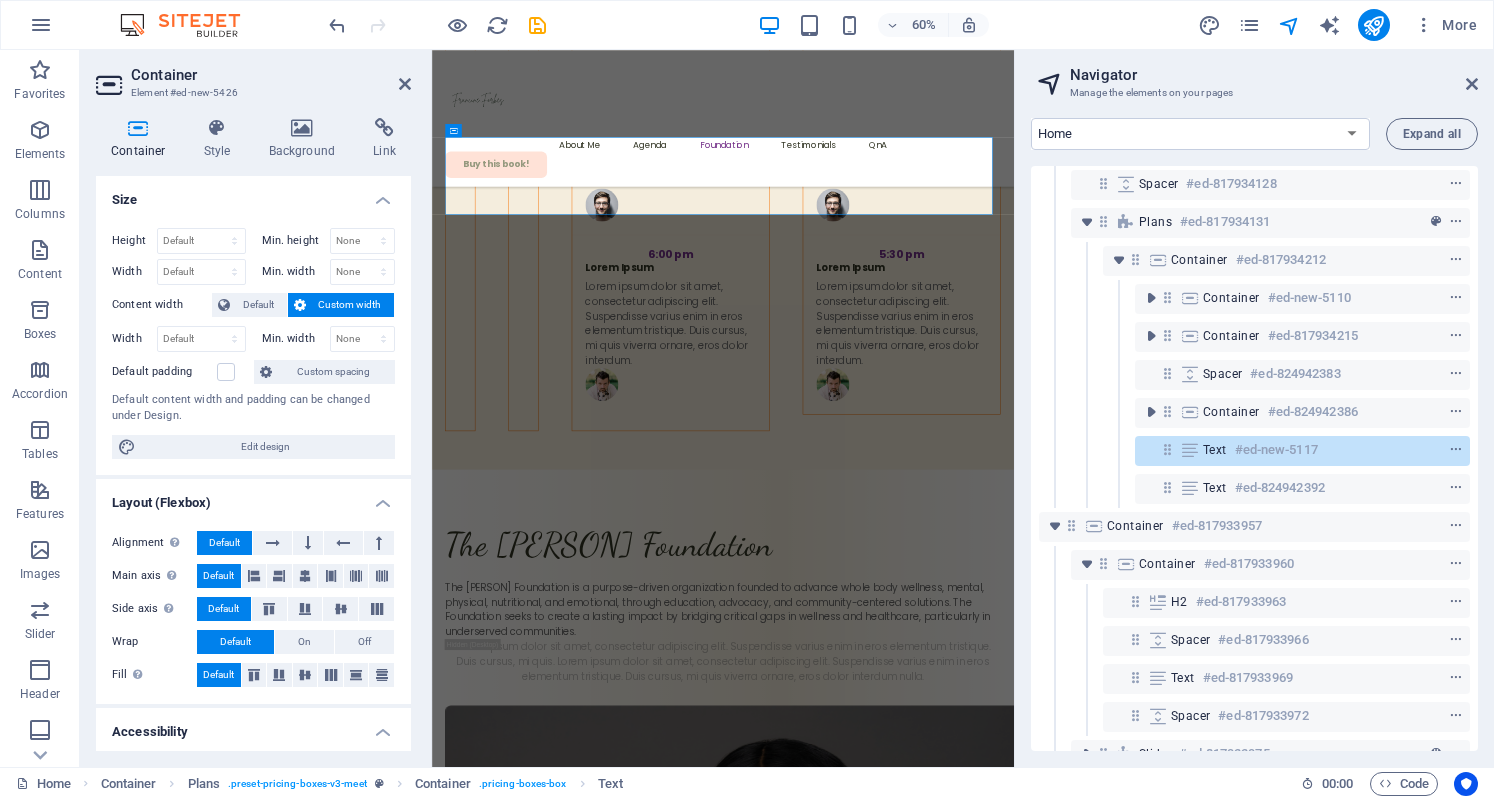 scroll, scrollTop: 6889, scrollLeft: 0, axis: vertical 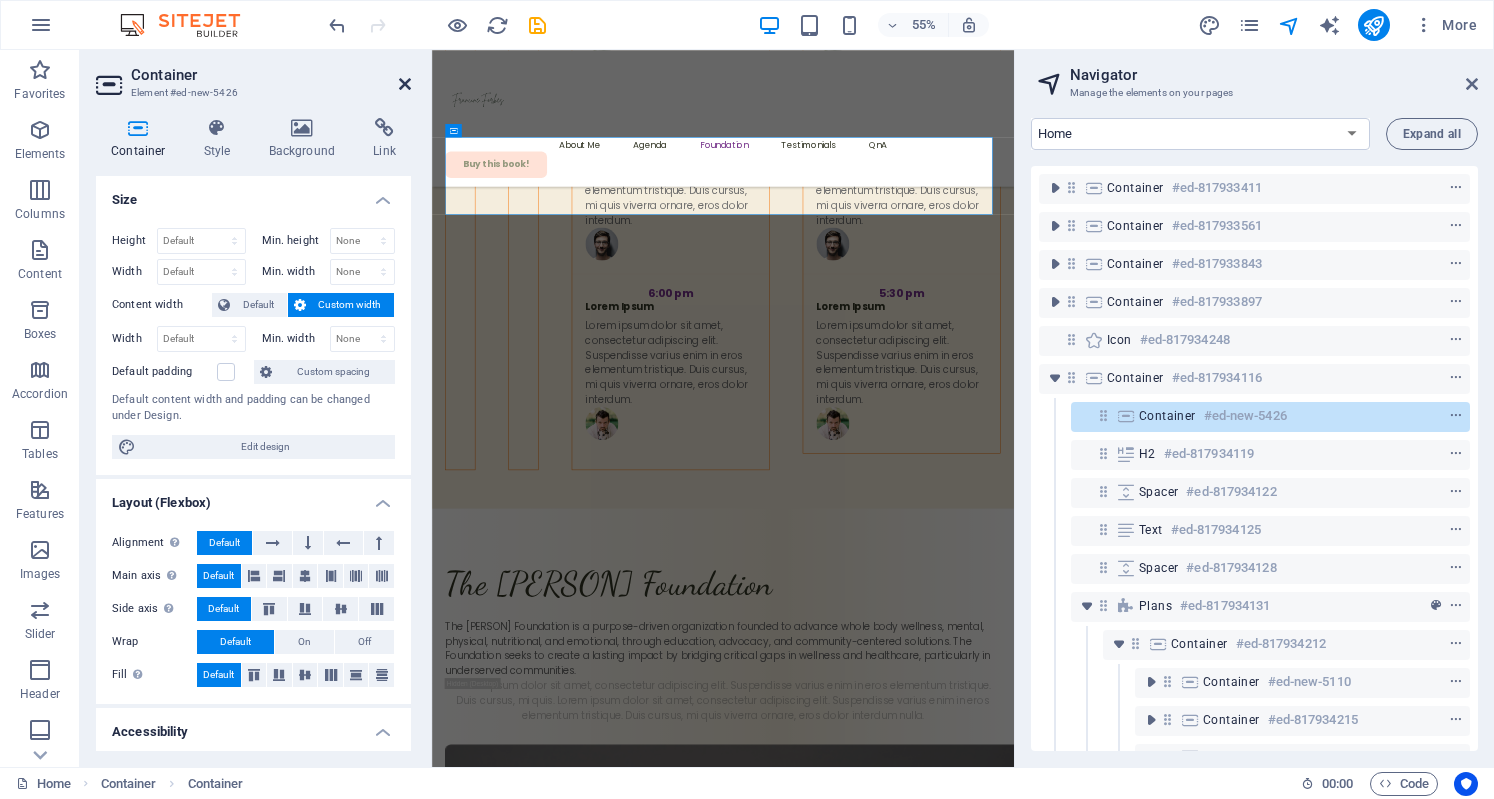 click at bounding box center (405, 84) 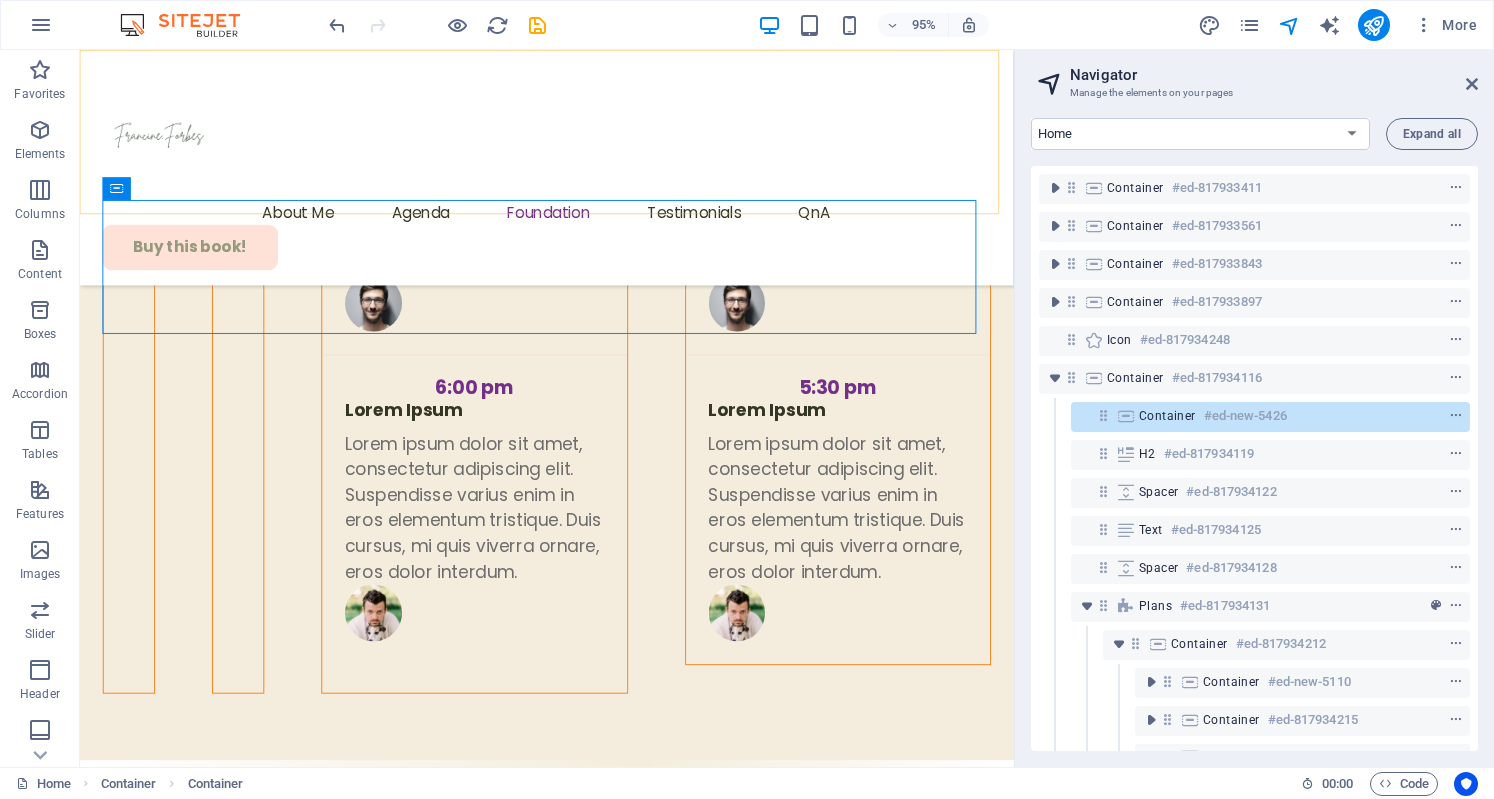 scroll, scrollTop: 6960, scrollLeft: 0, axis: vertical 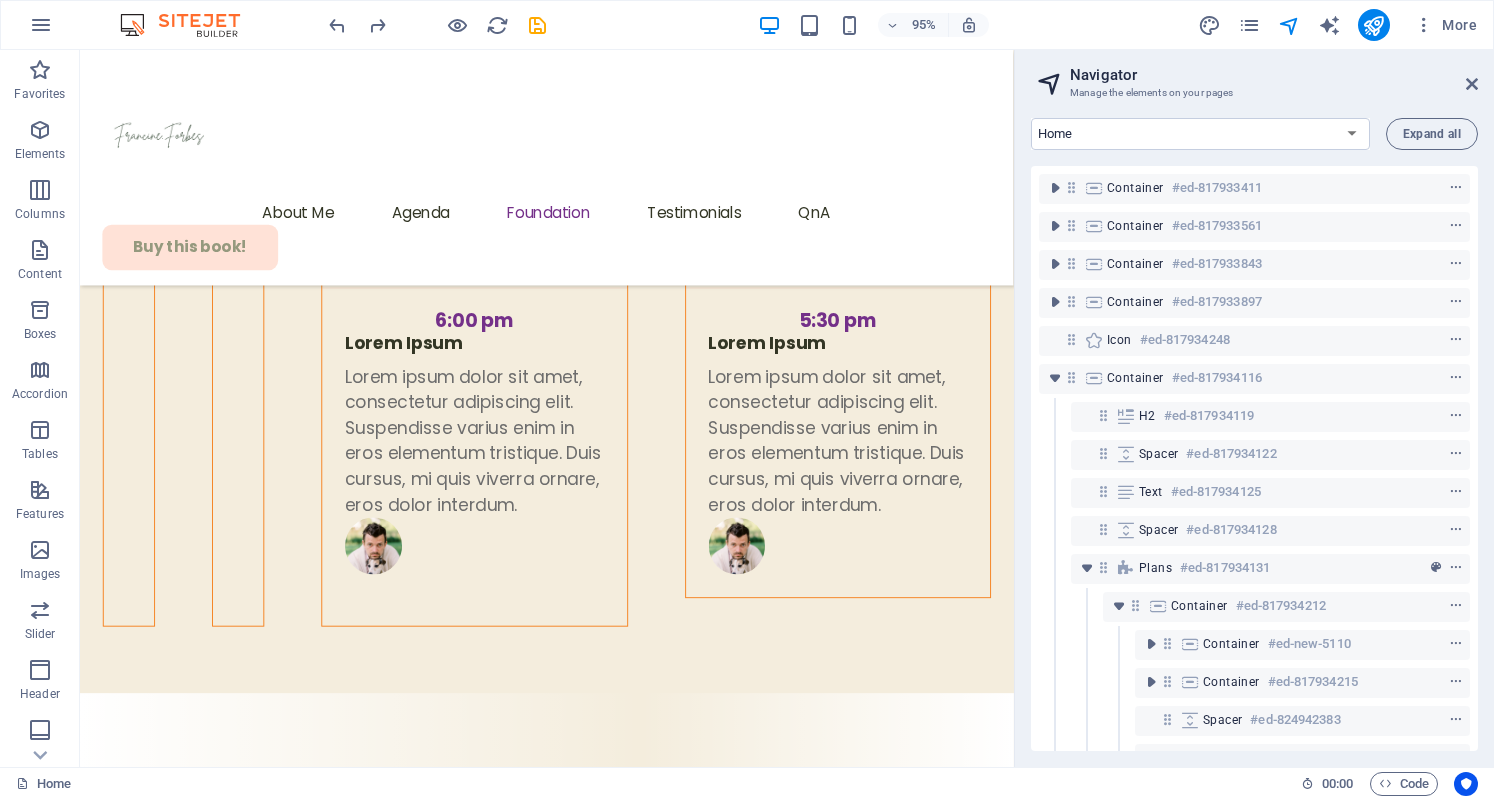 click on "Expand" at bounding box center (174, -6904) 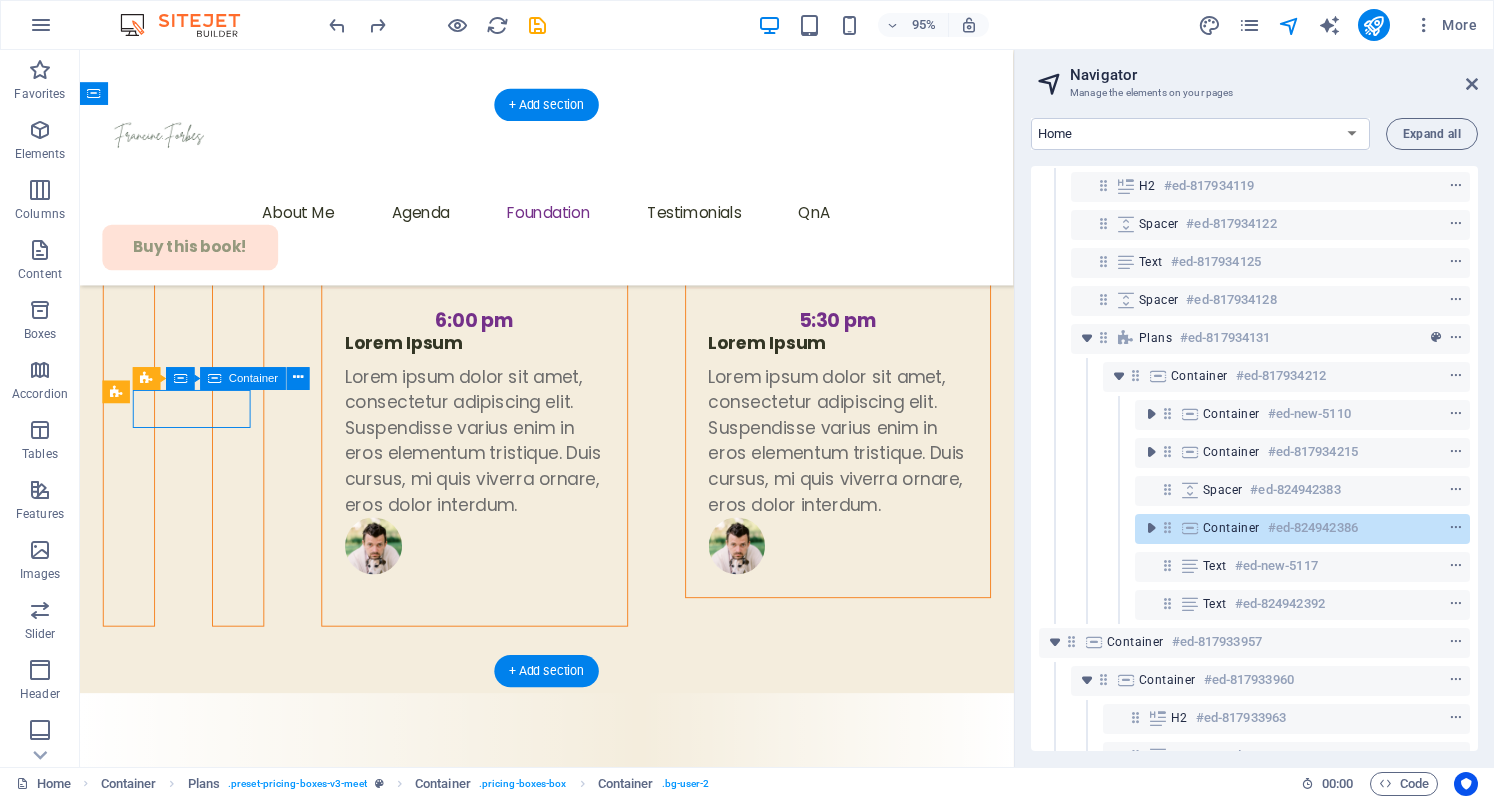 scroll, scrollTop: 308, scrollLeft: 0, axis: vertical 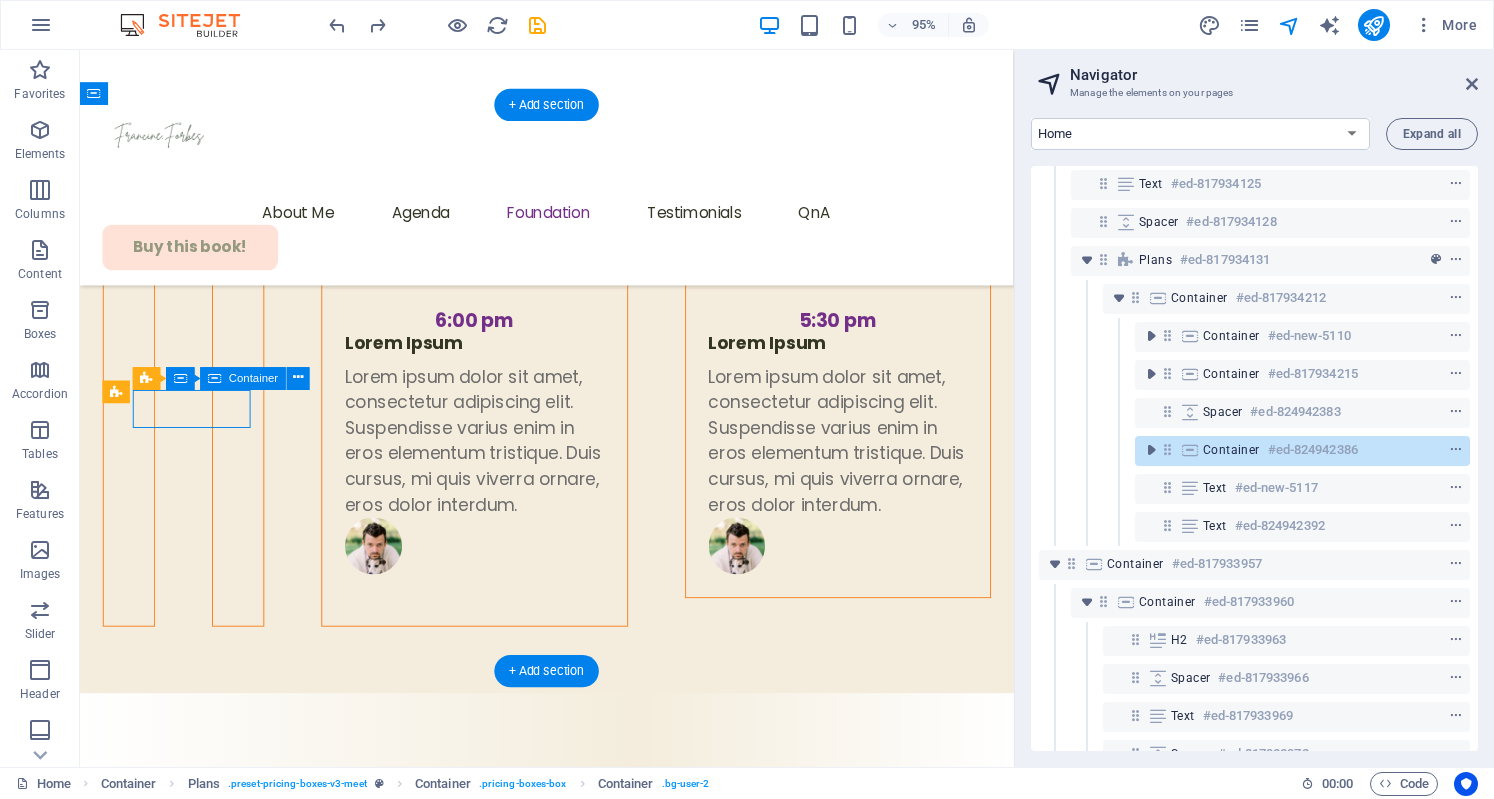 click on "Provide" at bounding box center (571, 4460) 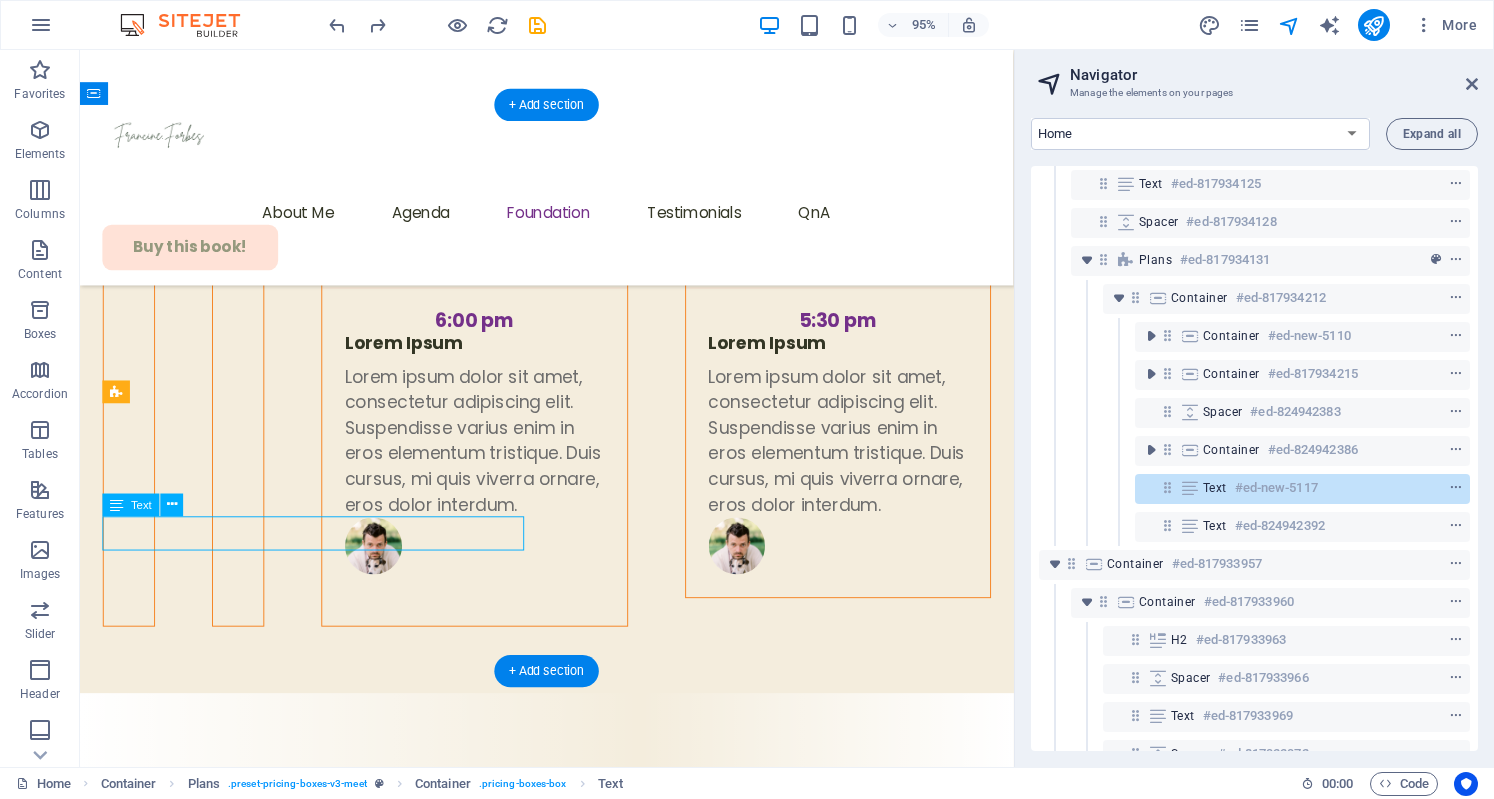 click on "access to mental health care" at bounding box center (571, 4352) 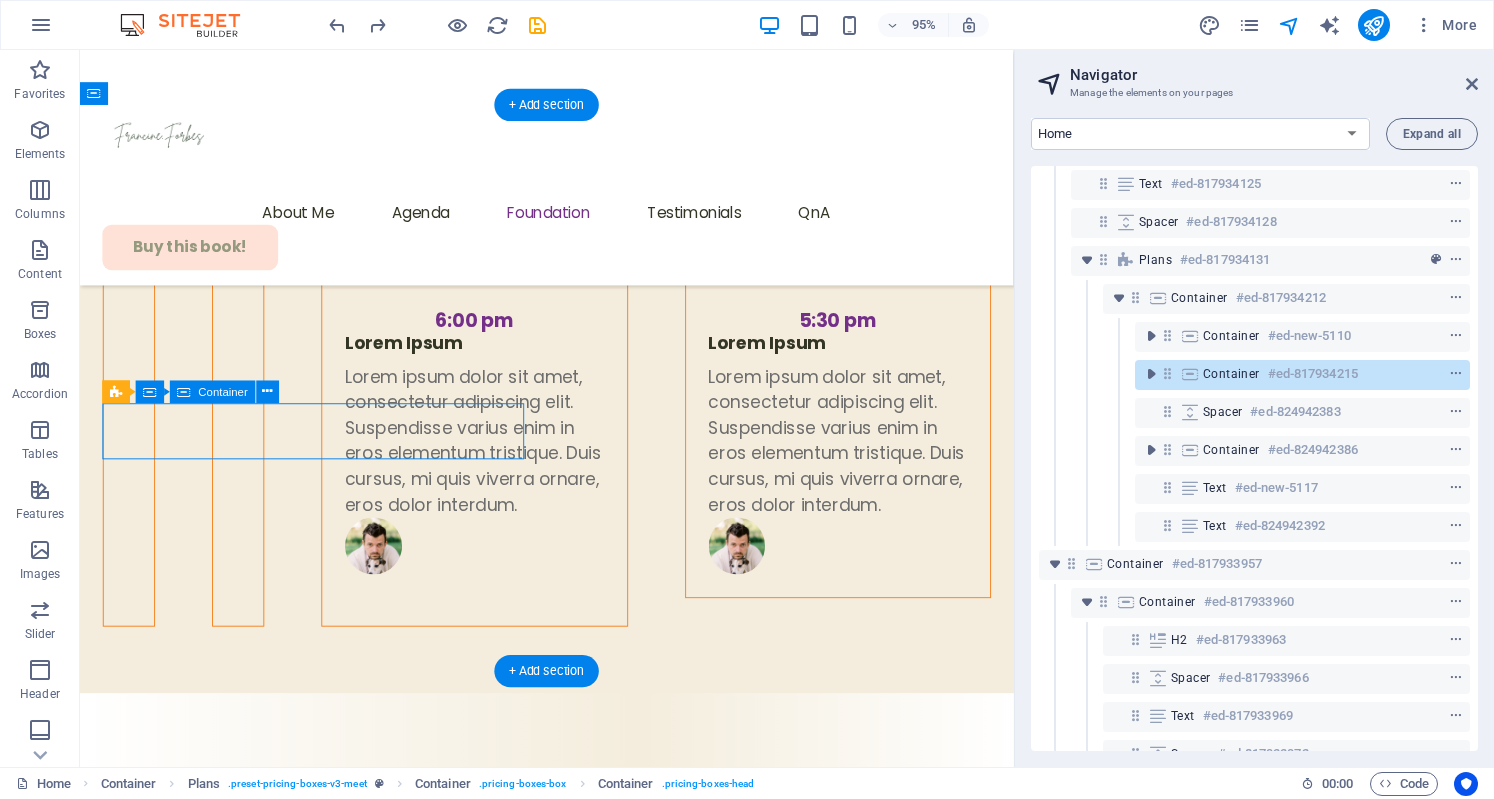 click on "Expand" at bounding box center [174, -6904] 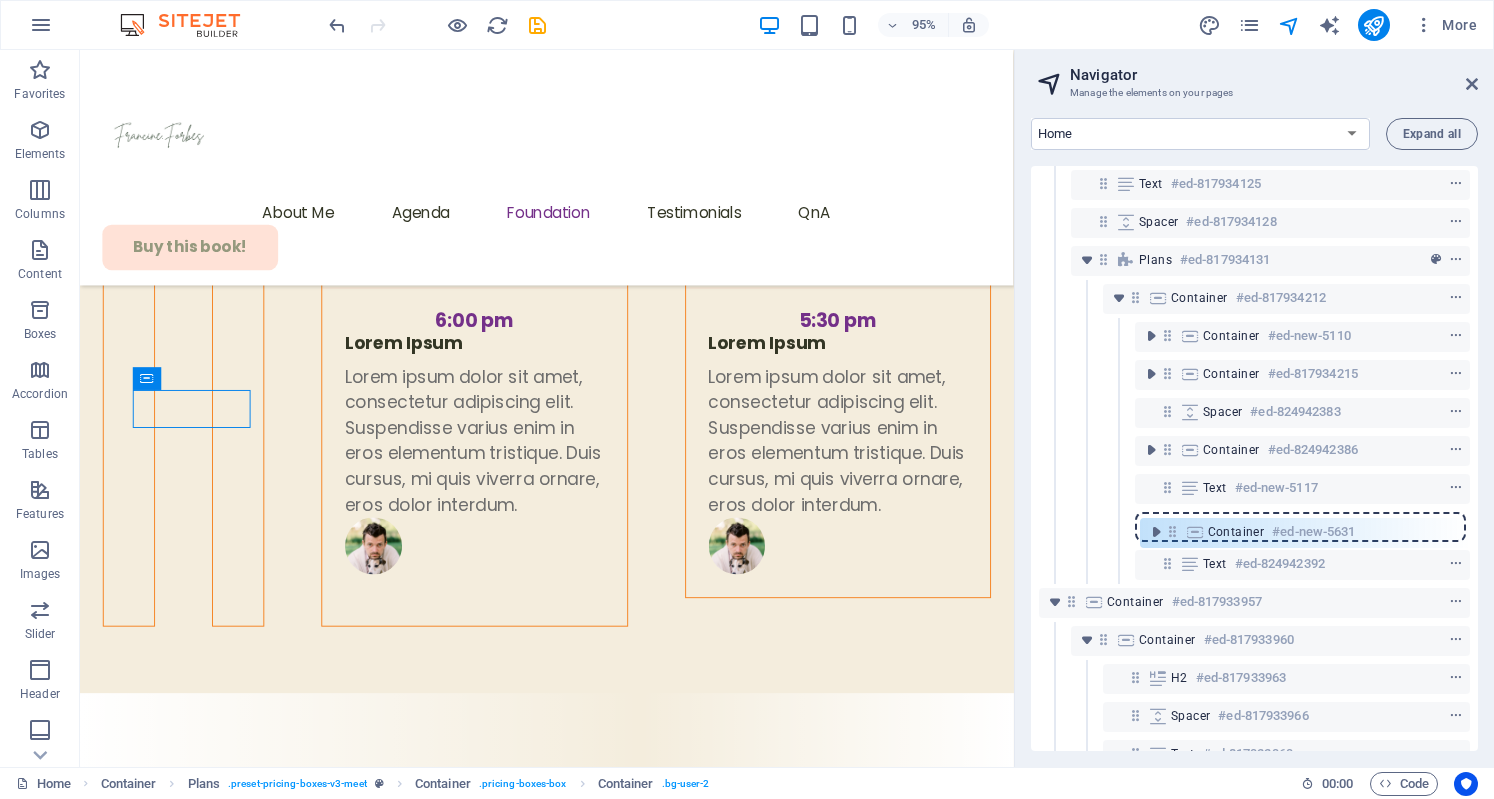 drag, startPoint x: 1173, startPoint y: 484, endPoint x: 1178, endPoint y: 533, distance: 49.25444 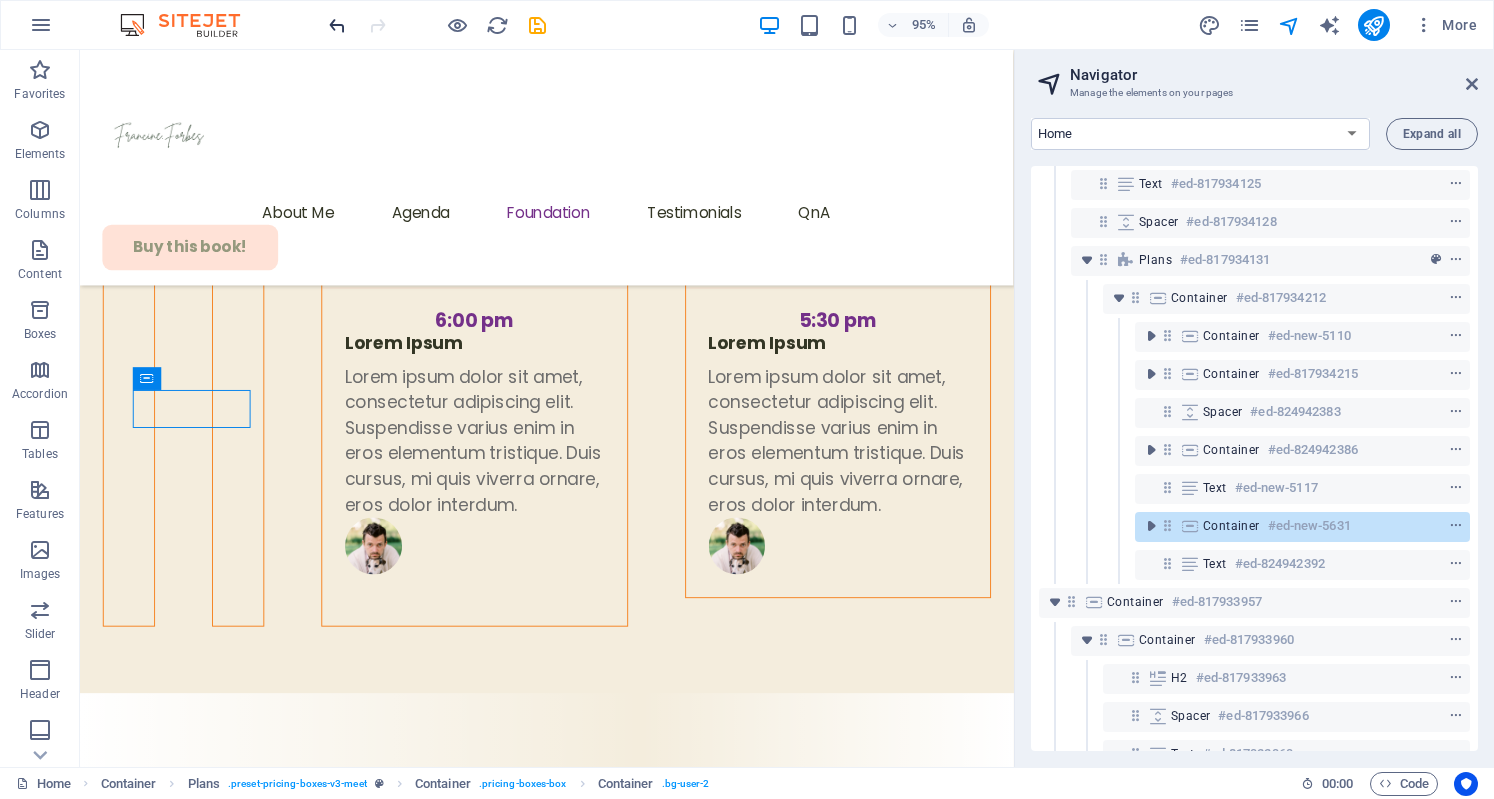 click at bounding box center [337, 25] 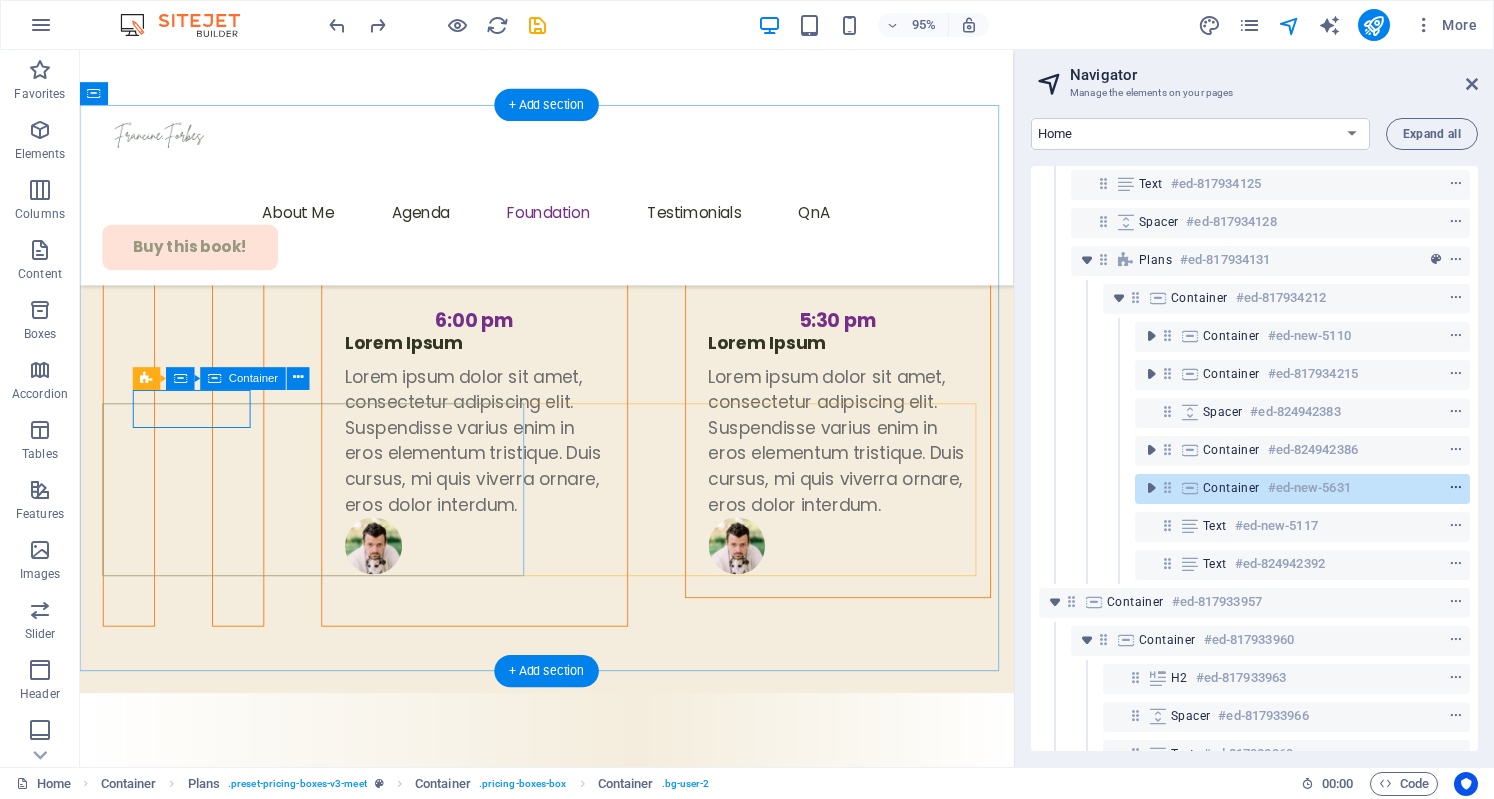 click at bounding box center (1456, 488) 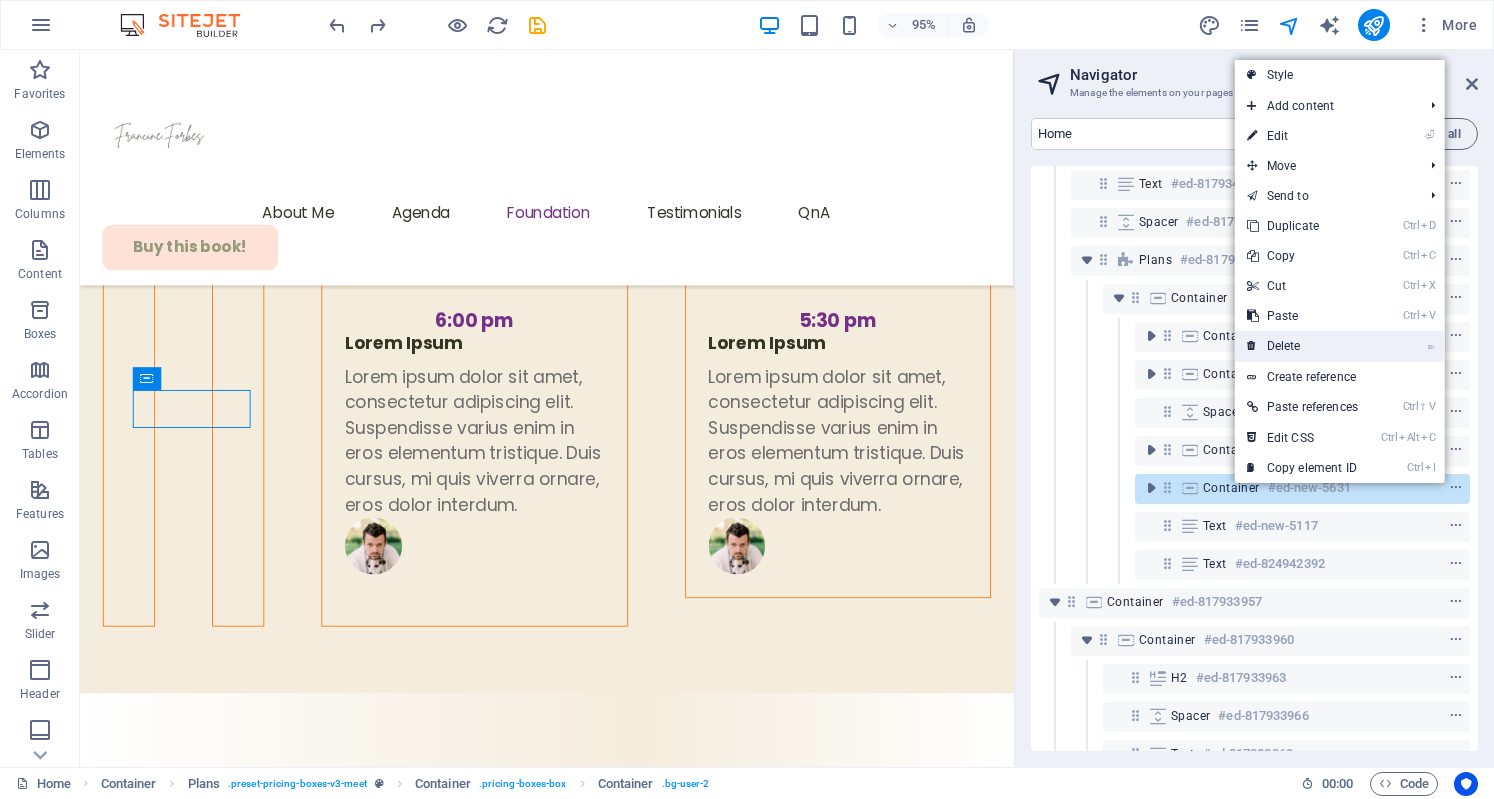 click on "⌦  Delete" at bounding box center [1302, 346] 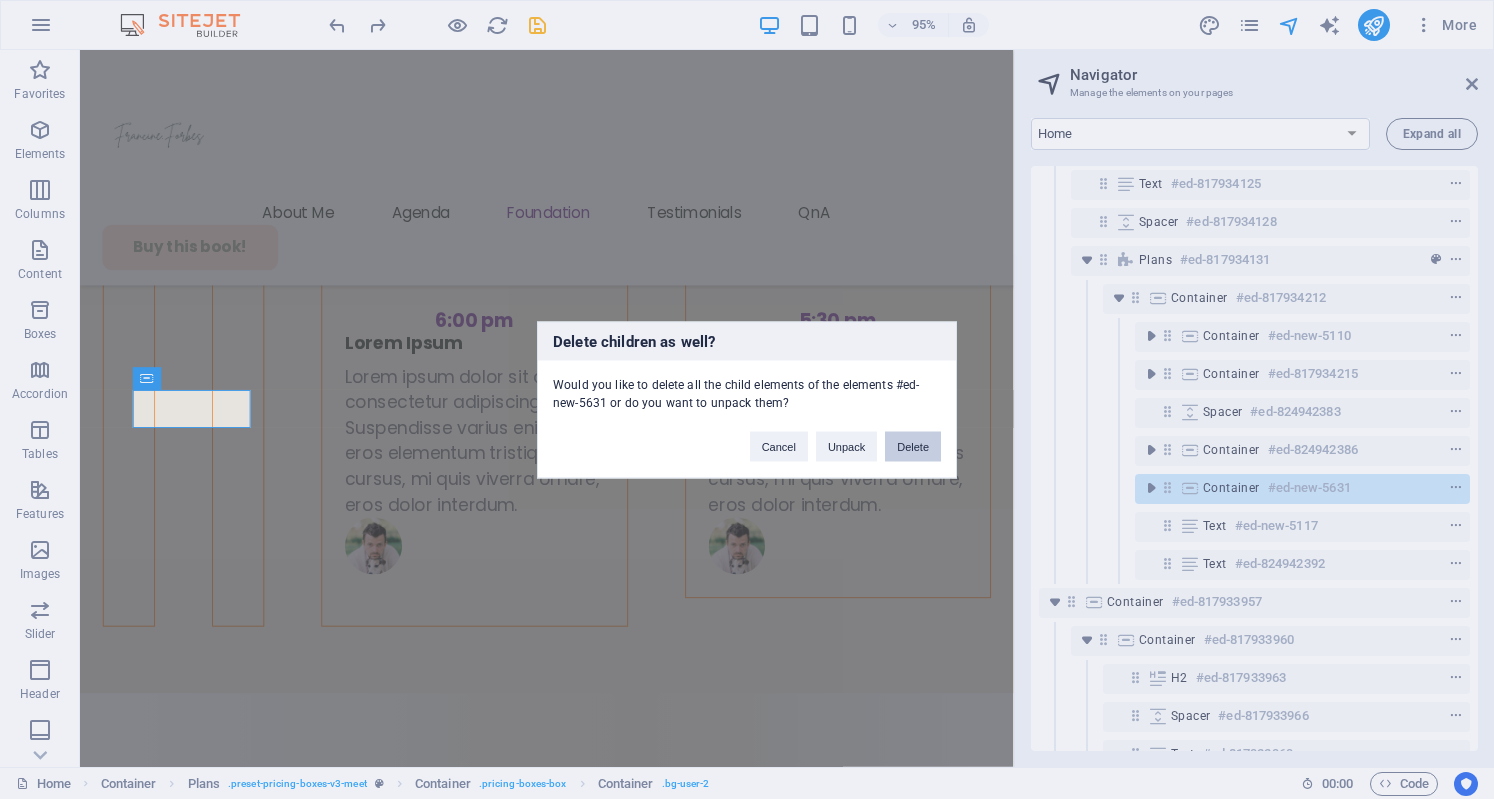 click on "Delete" at bounding box center [913, 446] 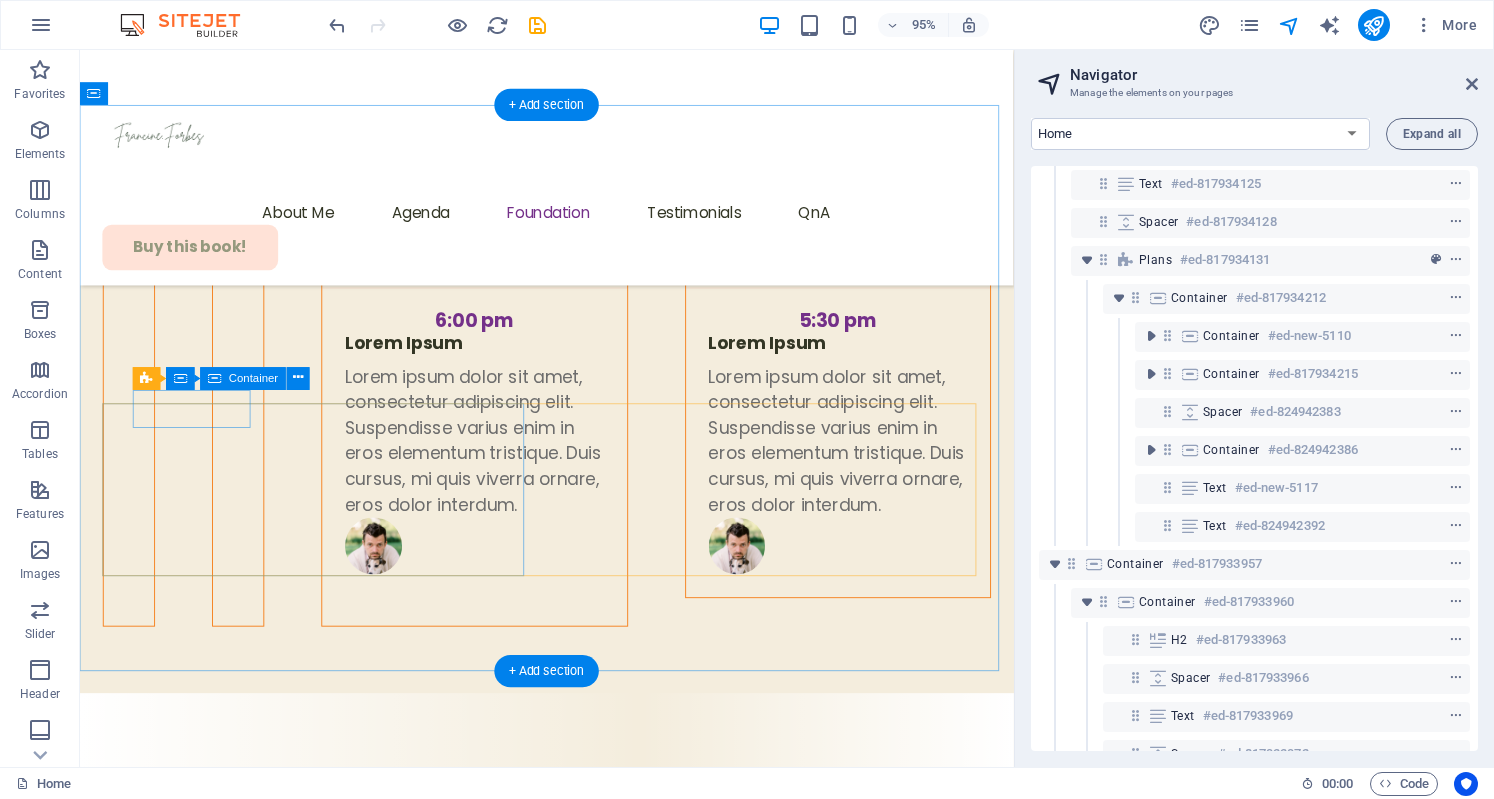 click on "Expand" at bounding box center [174, -6904] 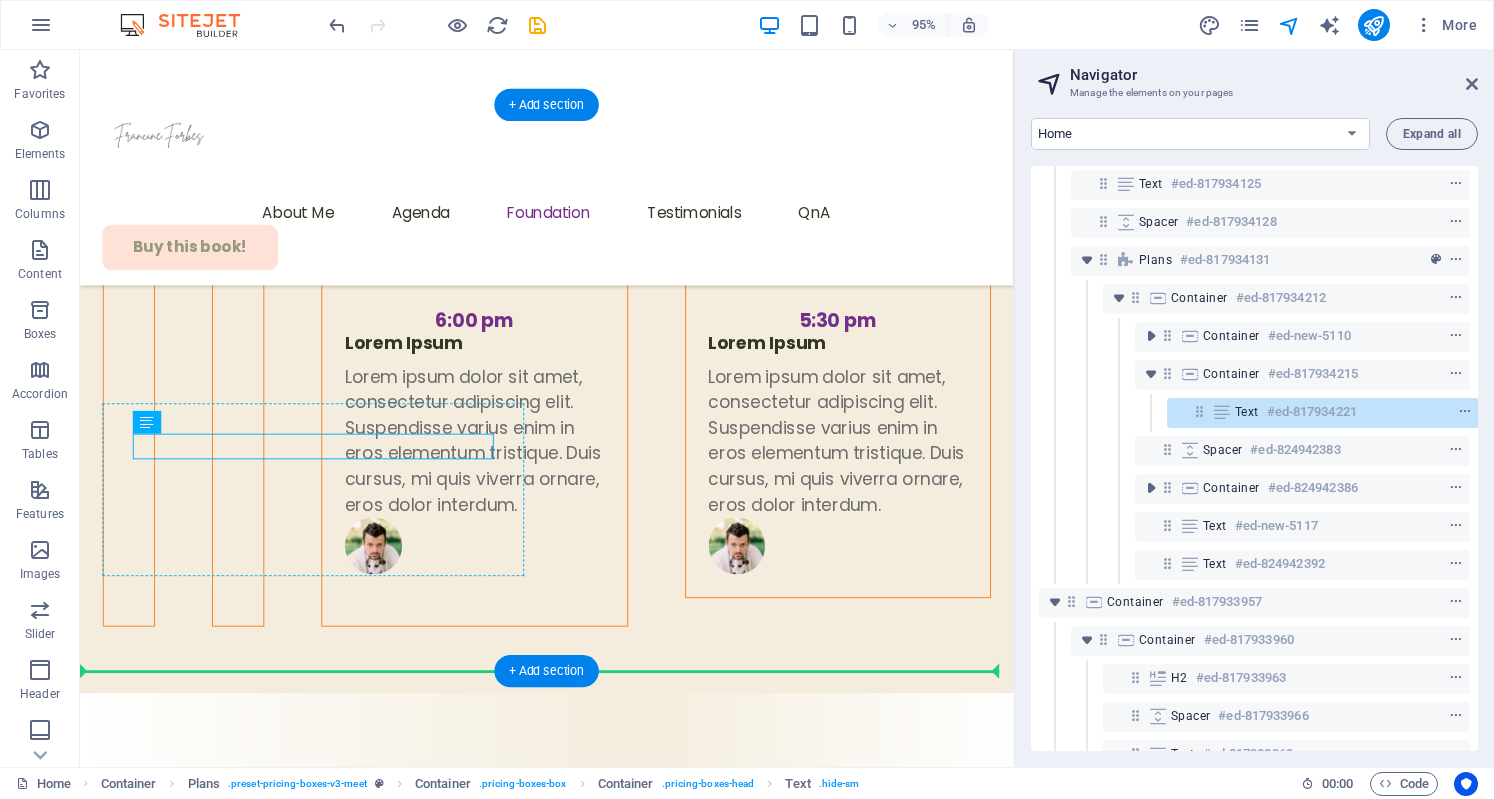 scroll, scrollTop: 270, scrollLeft: 4, axis: both 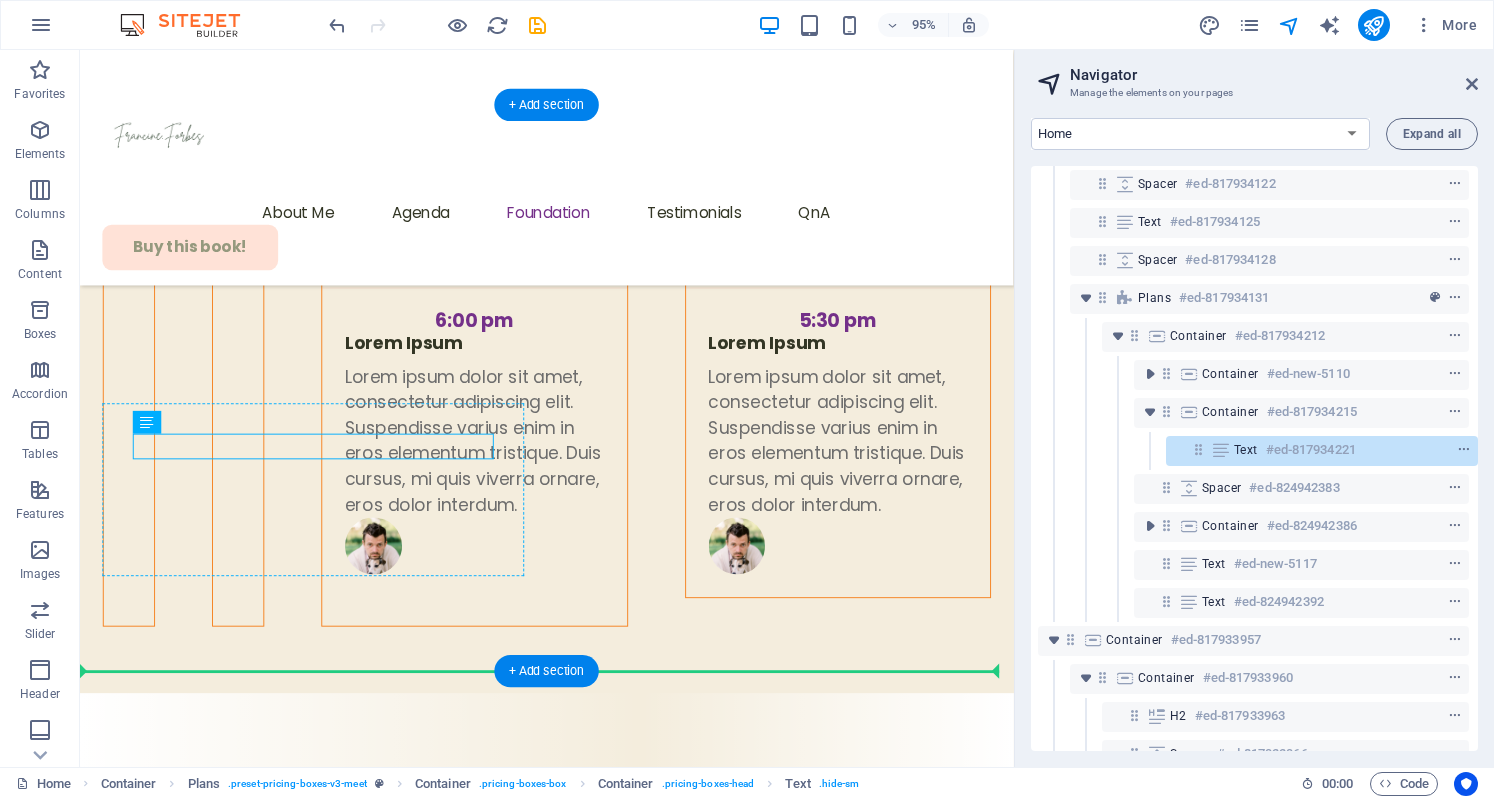 drag, startPoint x: 223, startPoint y: 464, endPoint x: 131, endPoint y: 521, distance: 108.226616 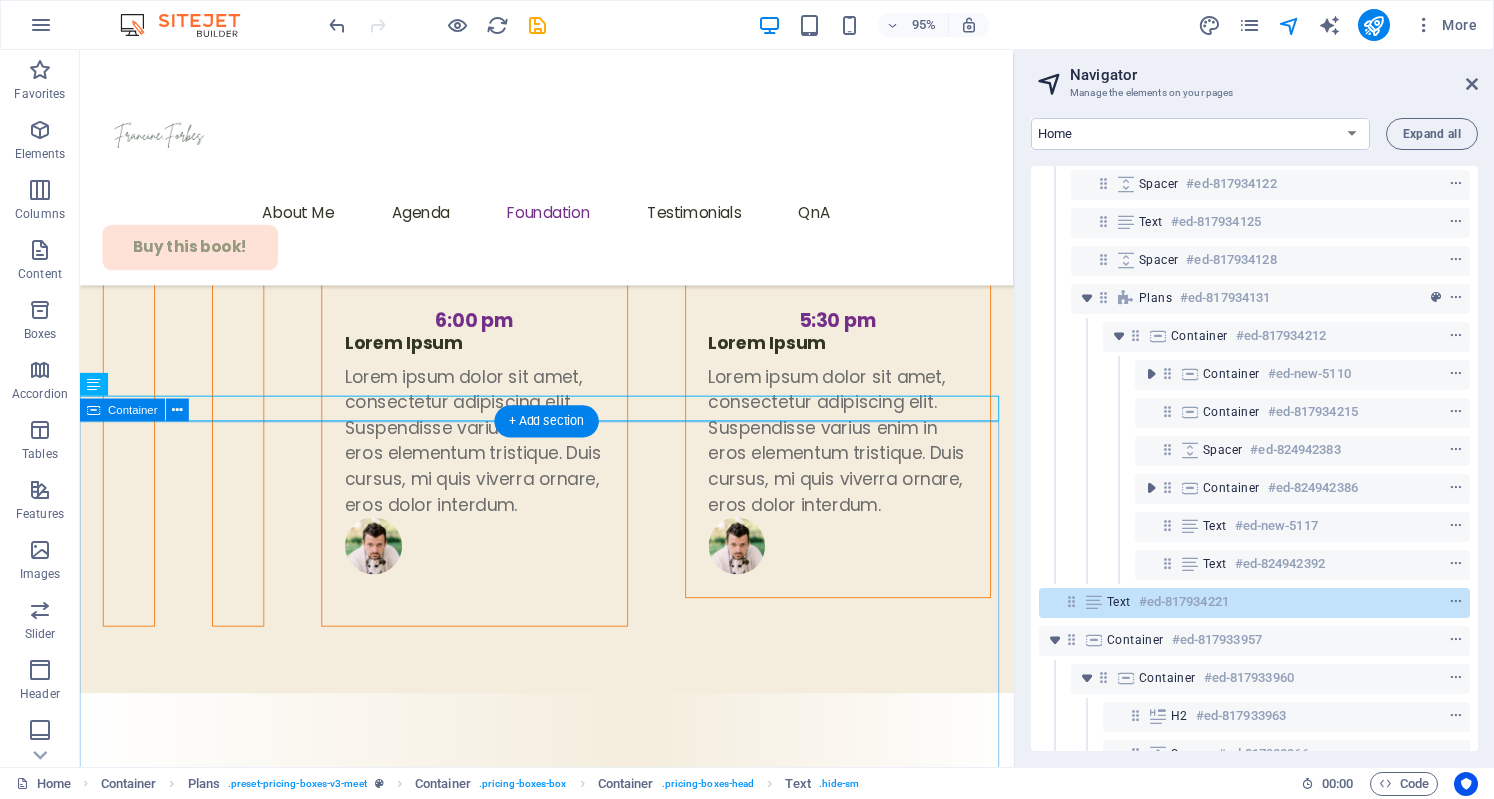 scroll, scrollTop: 7364, scrollLeft: 0, axis: vertical 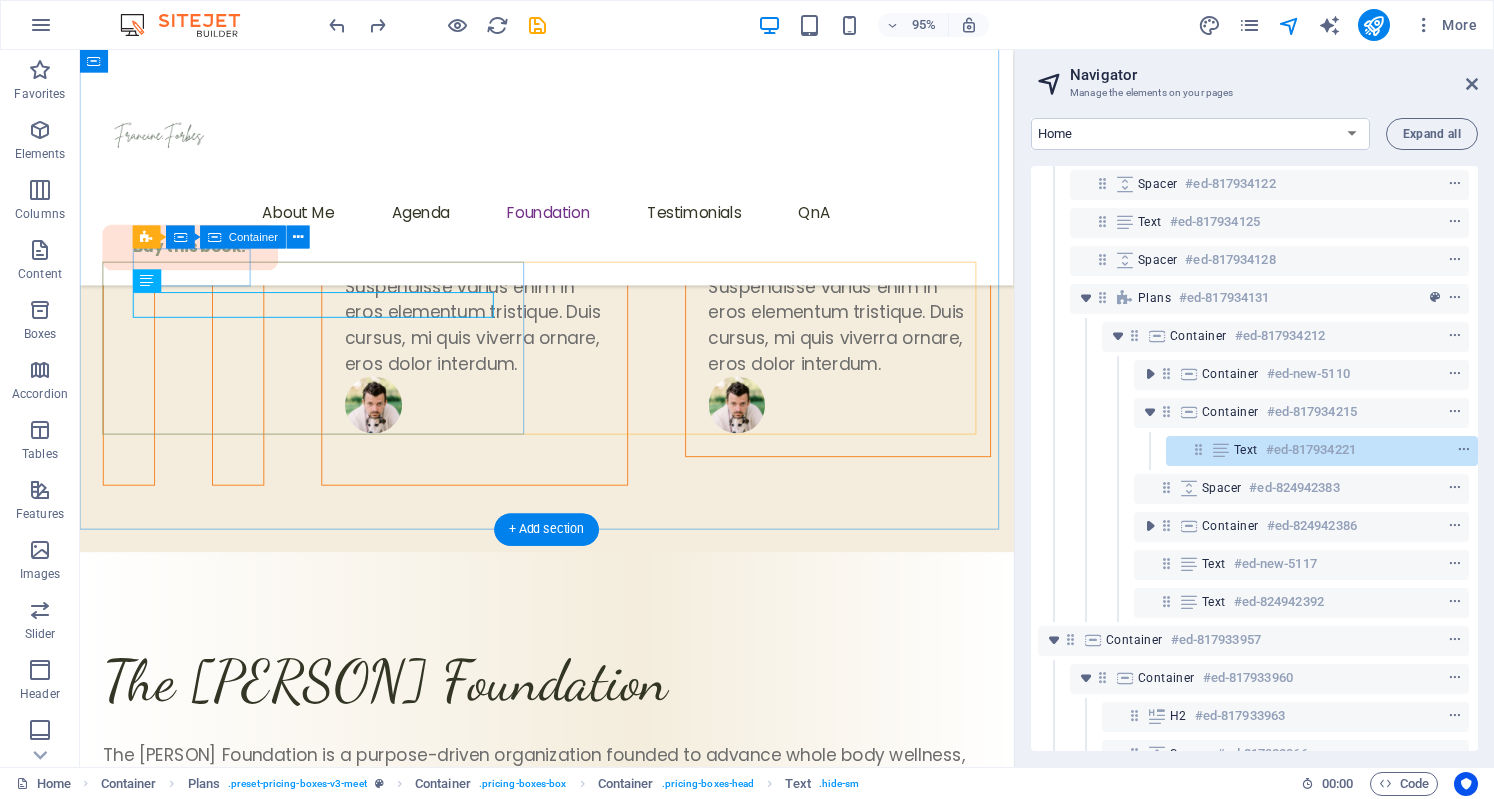 click on "Expand" at bounding box center (174, -7052) 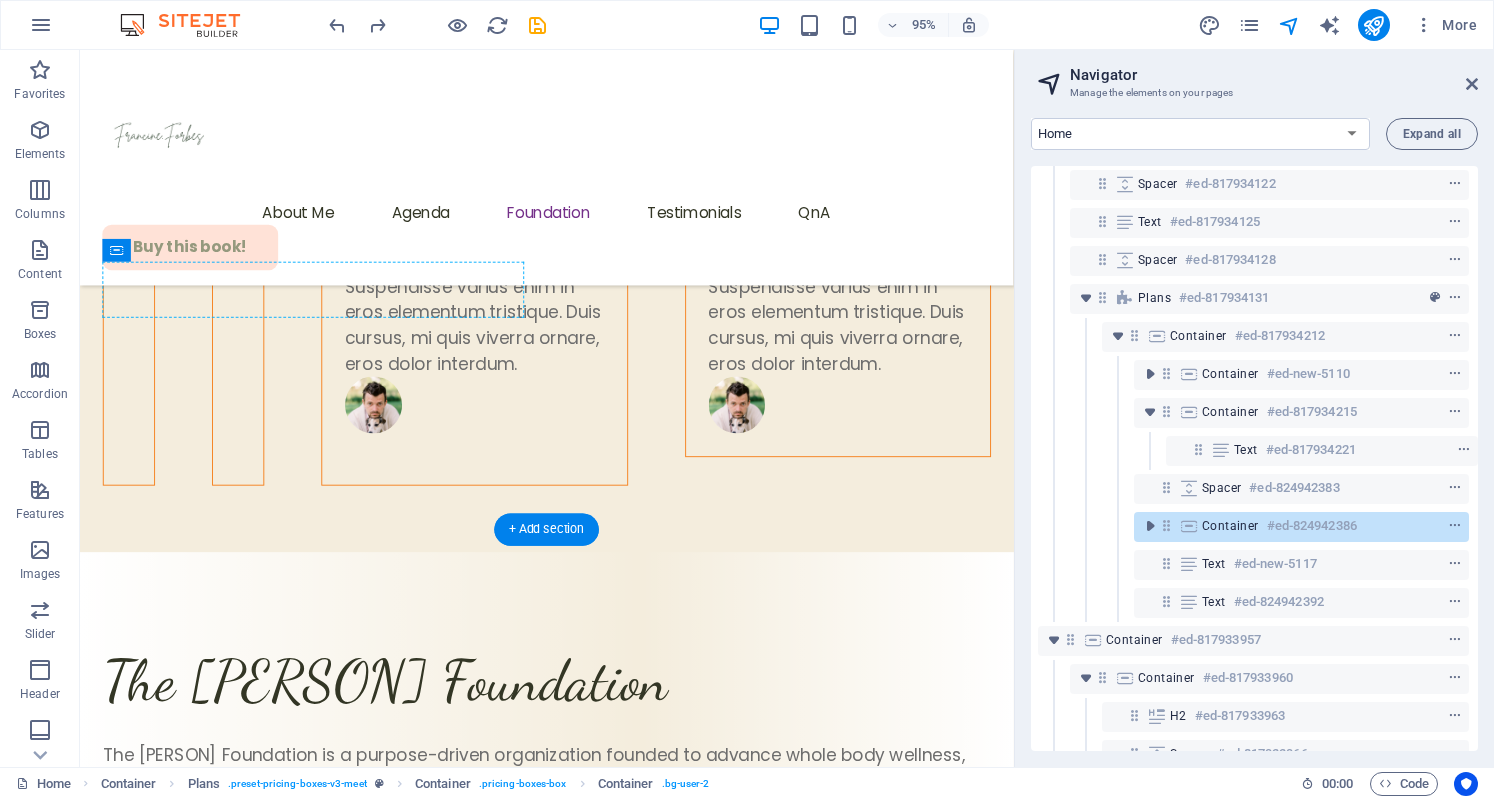 drag, startPoint x: 256, startPoint y: 287, endPoint x: 147, endPoint y: 393, distance: 152.04276 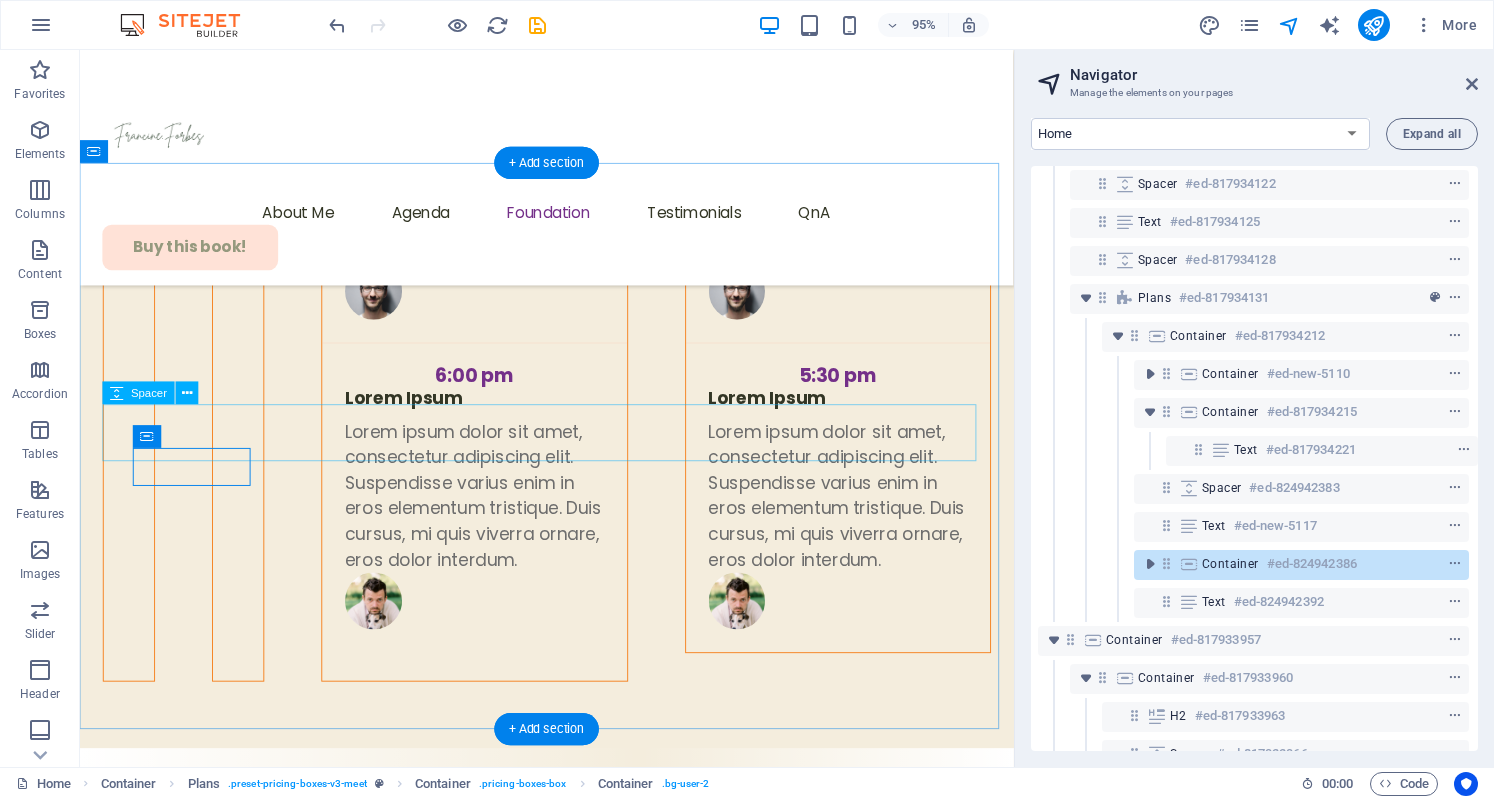 scroll, scrollTop: 6904, scrollLeft: 0, axis: vertical 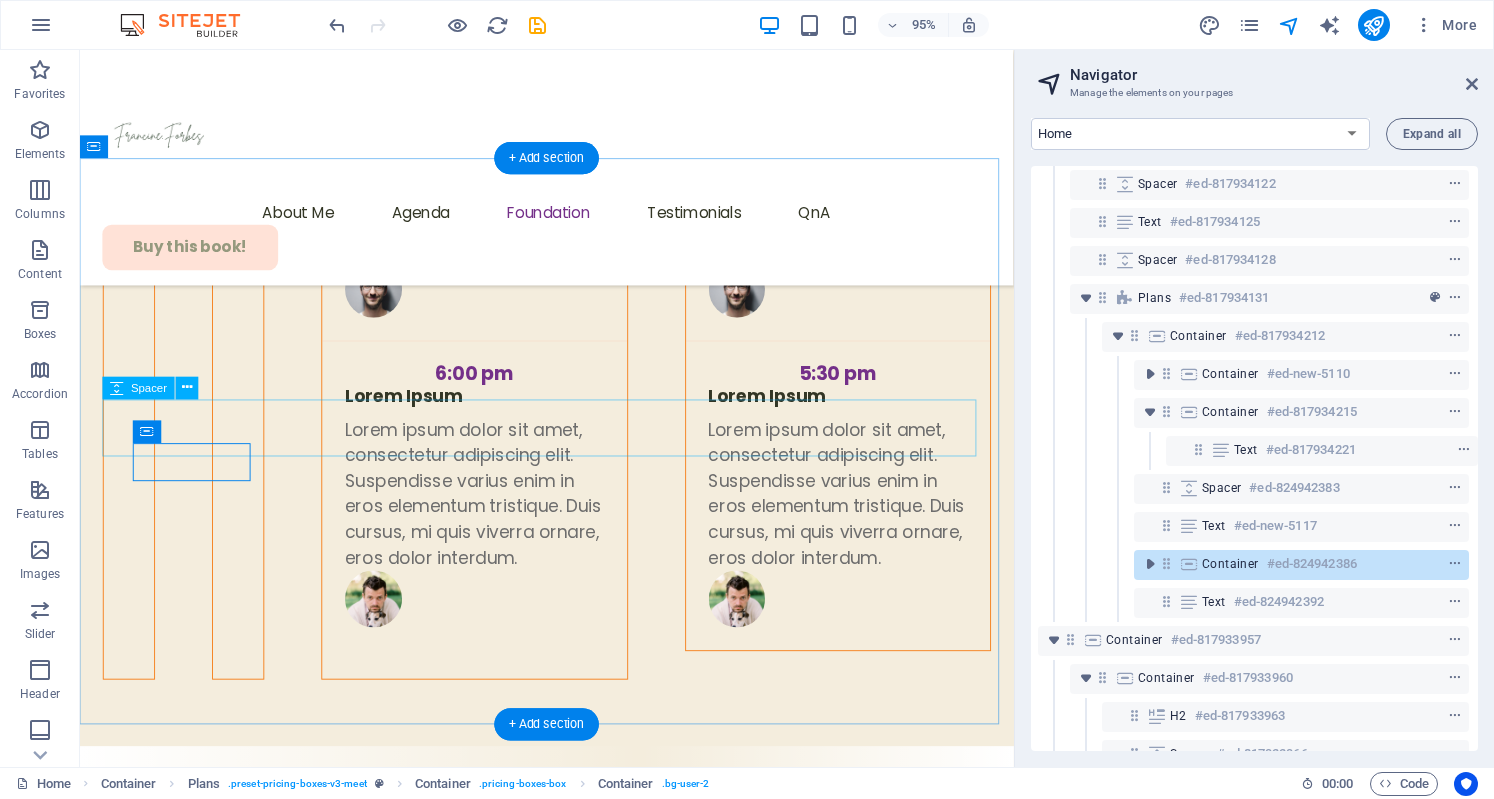 click on "Expand" at bounding box center (174, -6848) 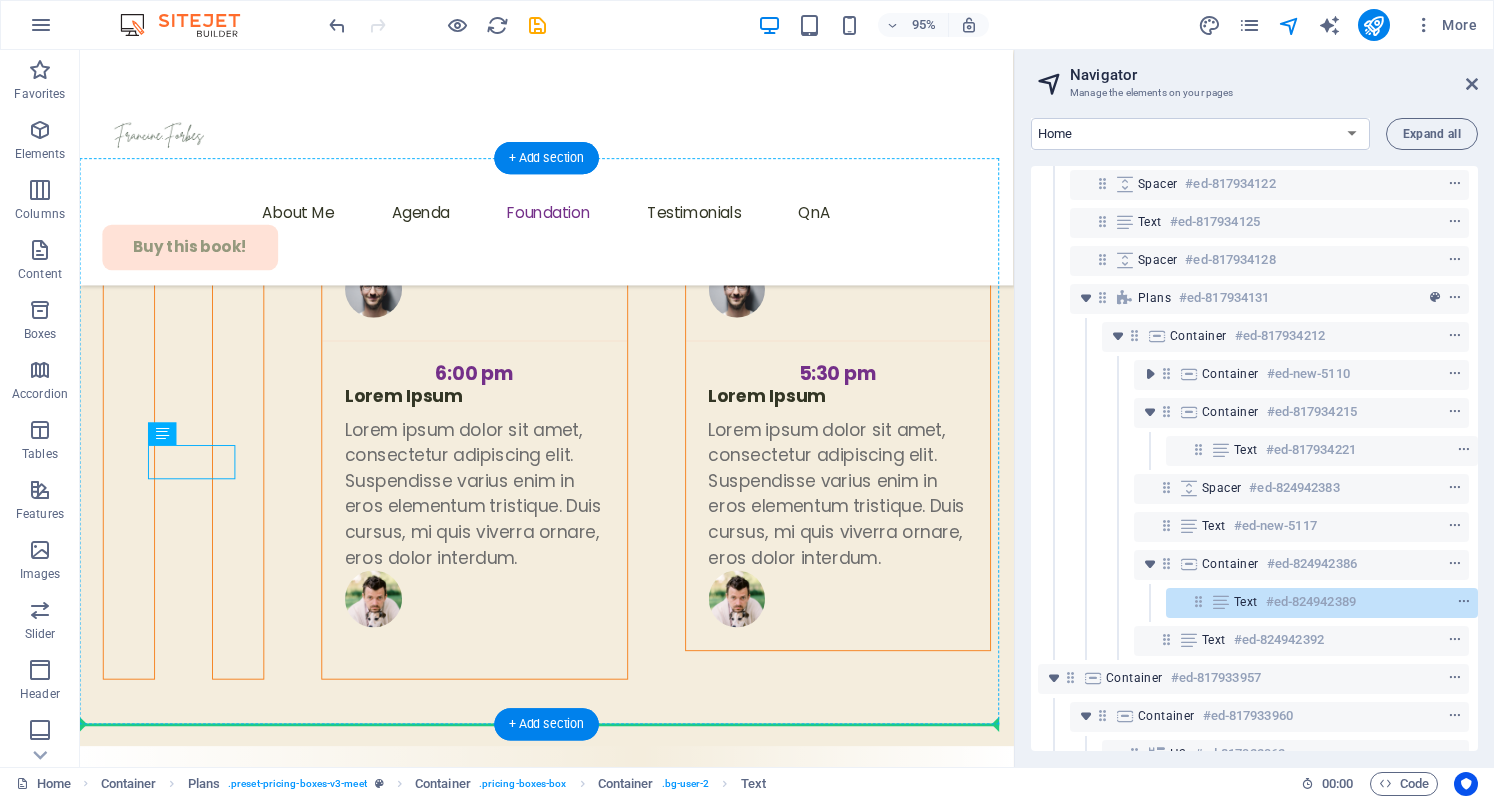 drag, startPoint x: 214, startPoint y: 485, endPoint x: 571, endPoint y: 494, distance: 357.11343 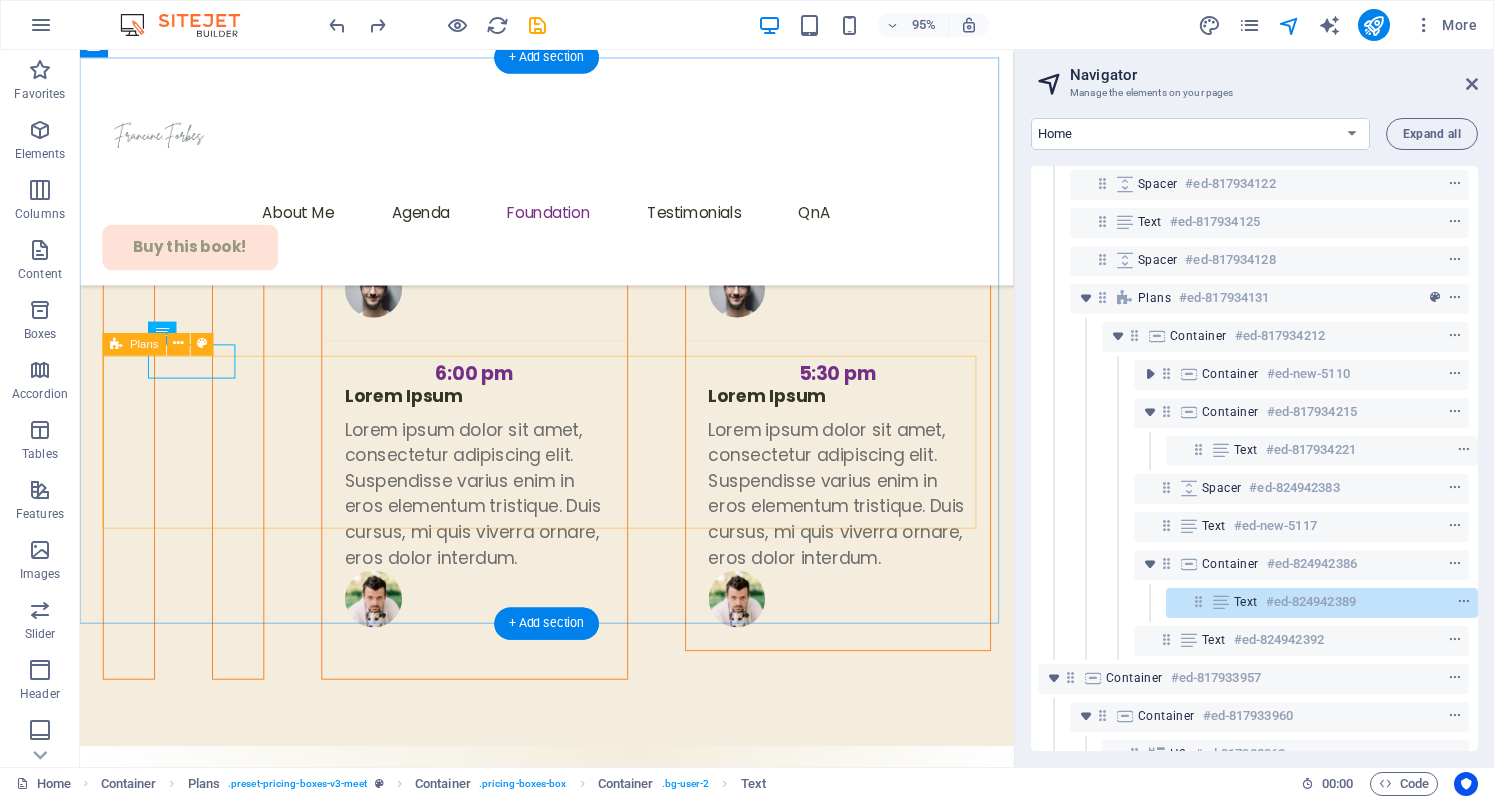 scroll, scrollTop: 7018, scrollLeft: 0, axis: vertical 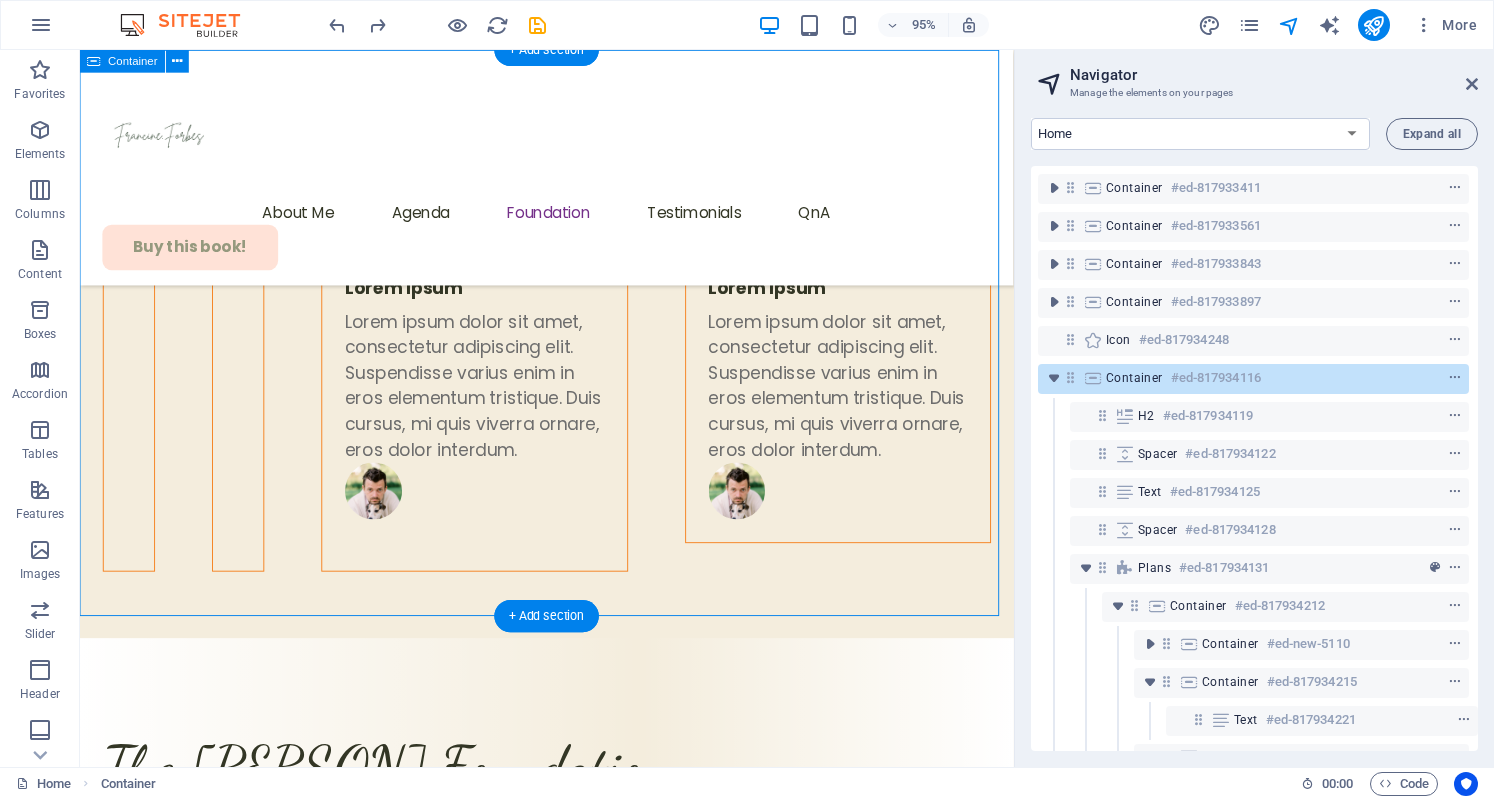drag, startPoint x: 414, startPoint y: 560, endPoint x: 451, endPoint y: 505, distance: 66.287254 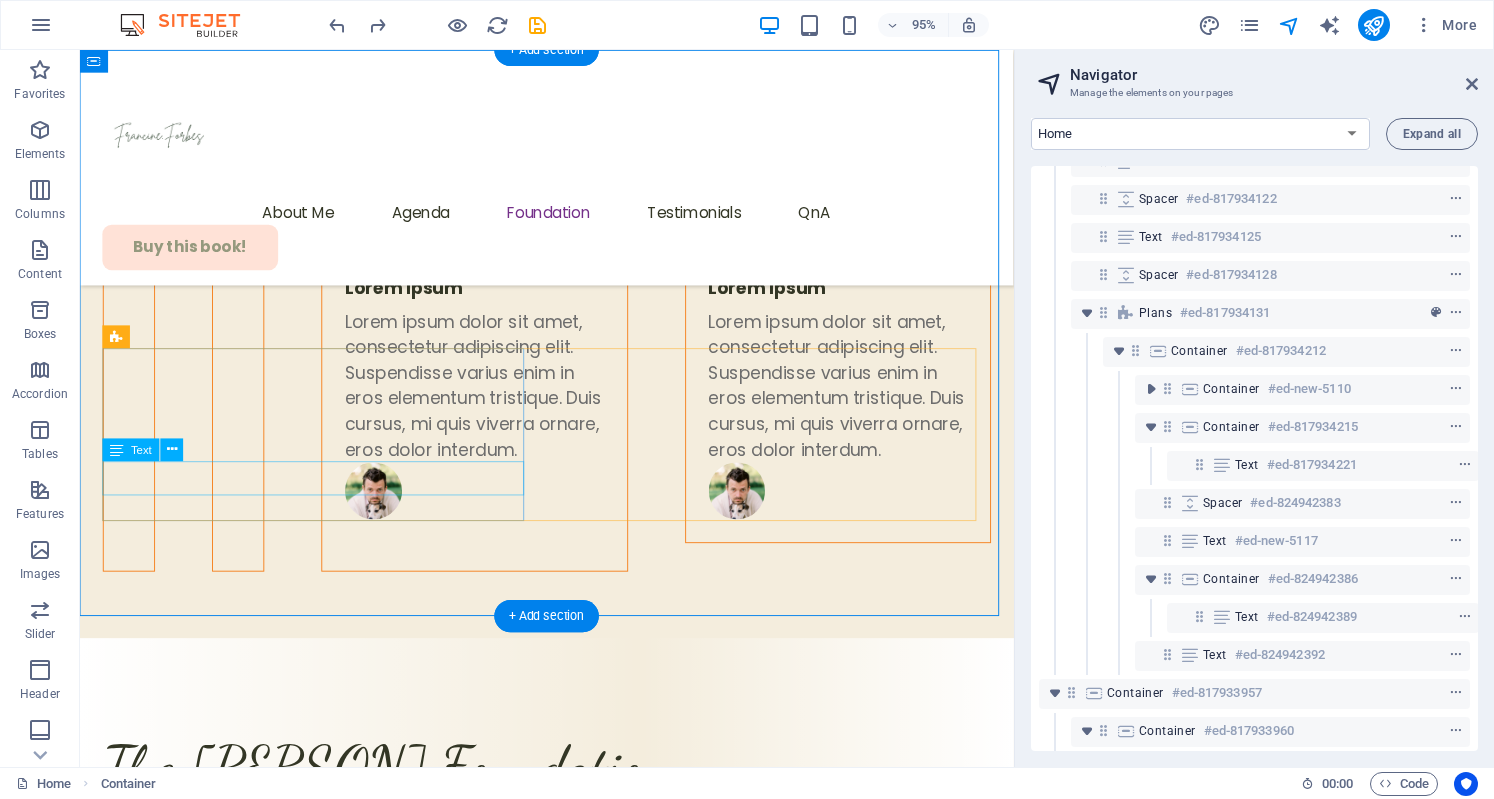 scroll, scrollTop: 256, scrollLeft: 0, axis: vertical 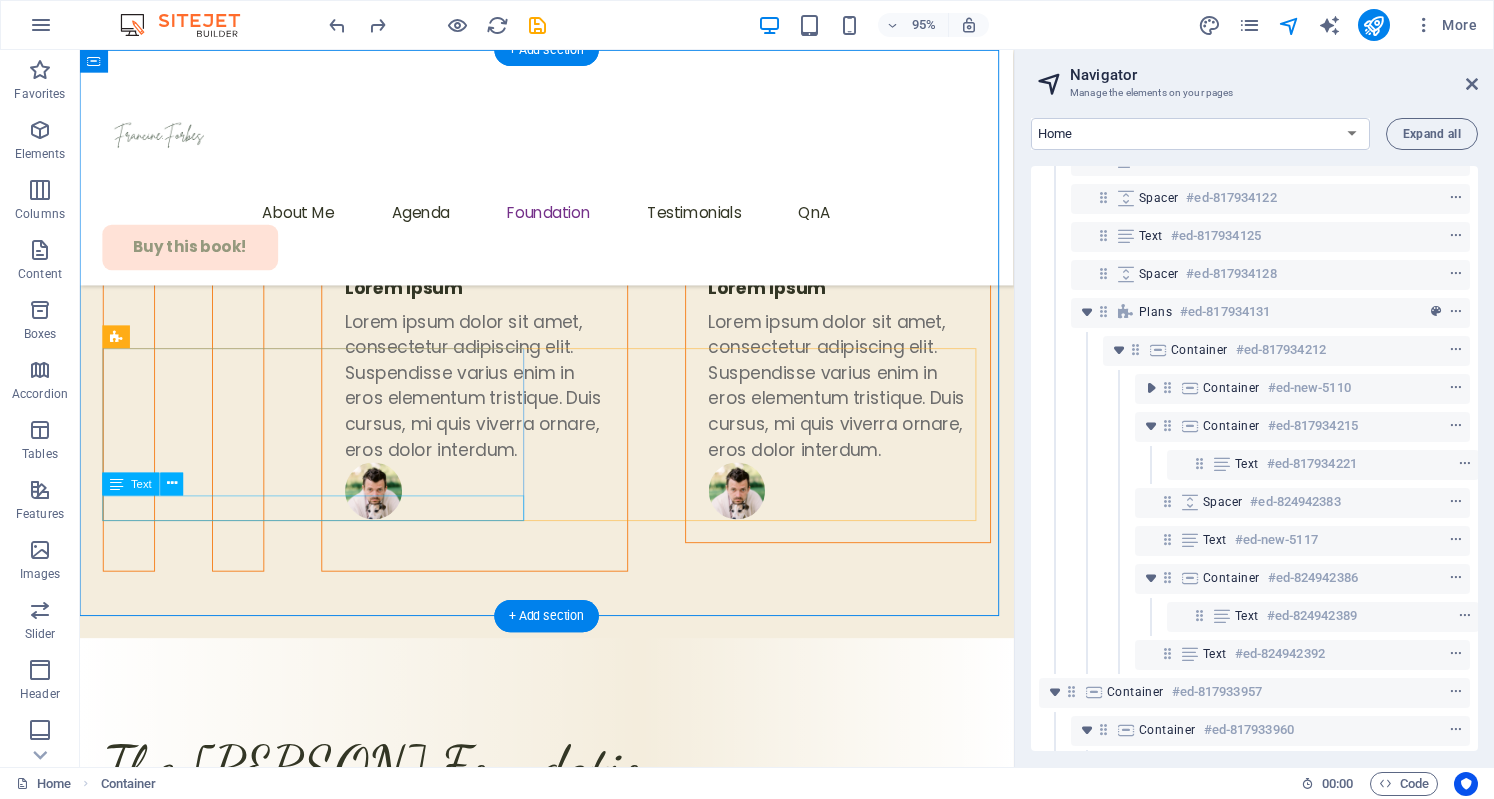 click on "nutritional education and resources" at bounding box center [571, 4433] 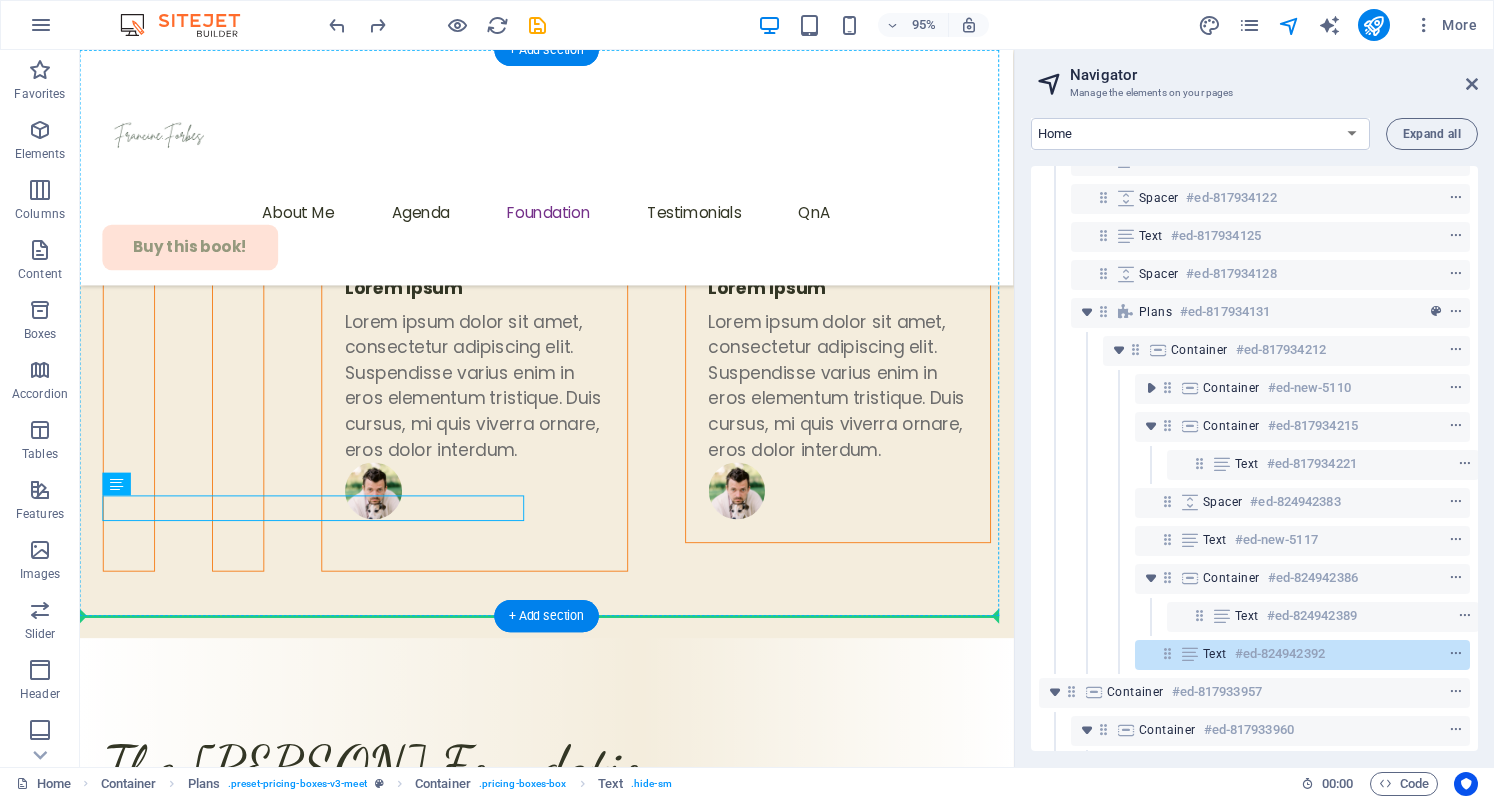 drag, startPoint x: 438, startPoint y: 523, endPoint x: 766, endPoint y: 531, distance: 328.09753 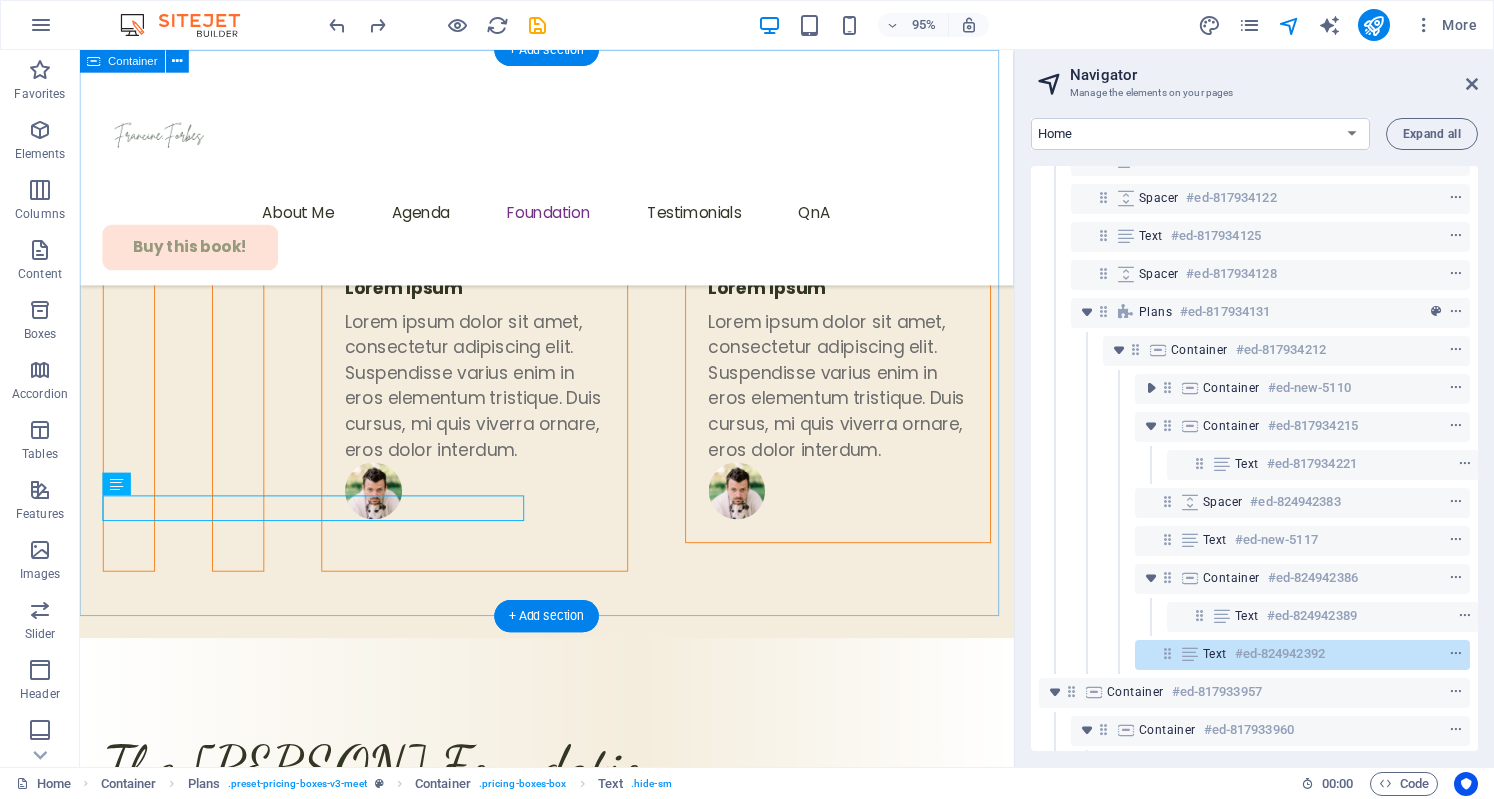 click on "Expand access to mental health care Provide Expand nutritional education and resources" at bounding box center [571, 4356] 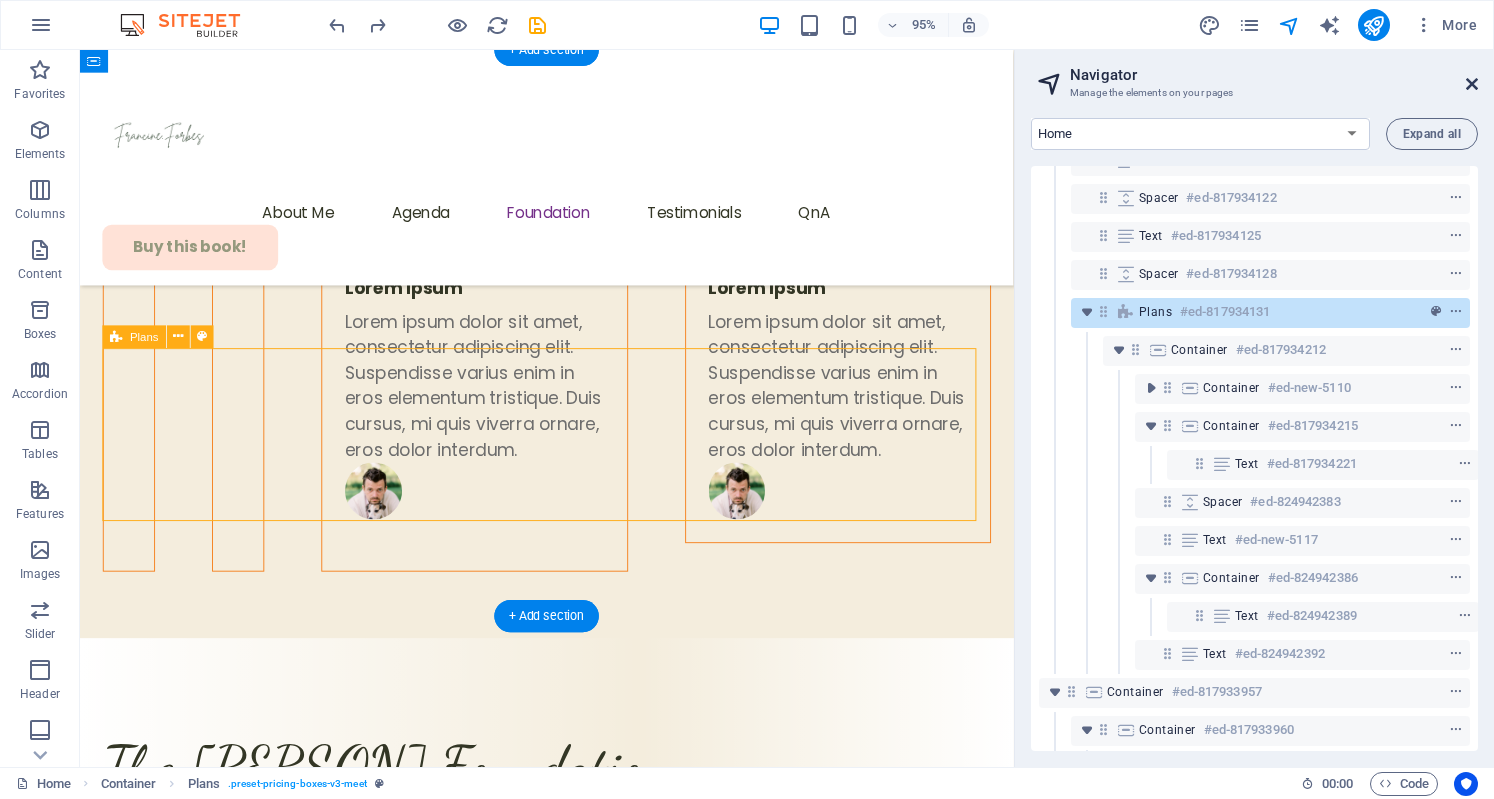 click at bounding box center [1472, 84] 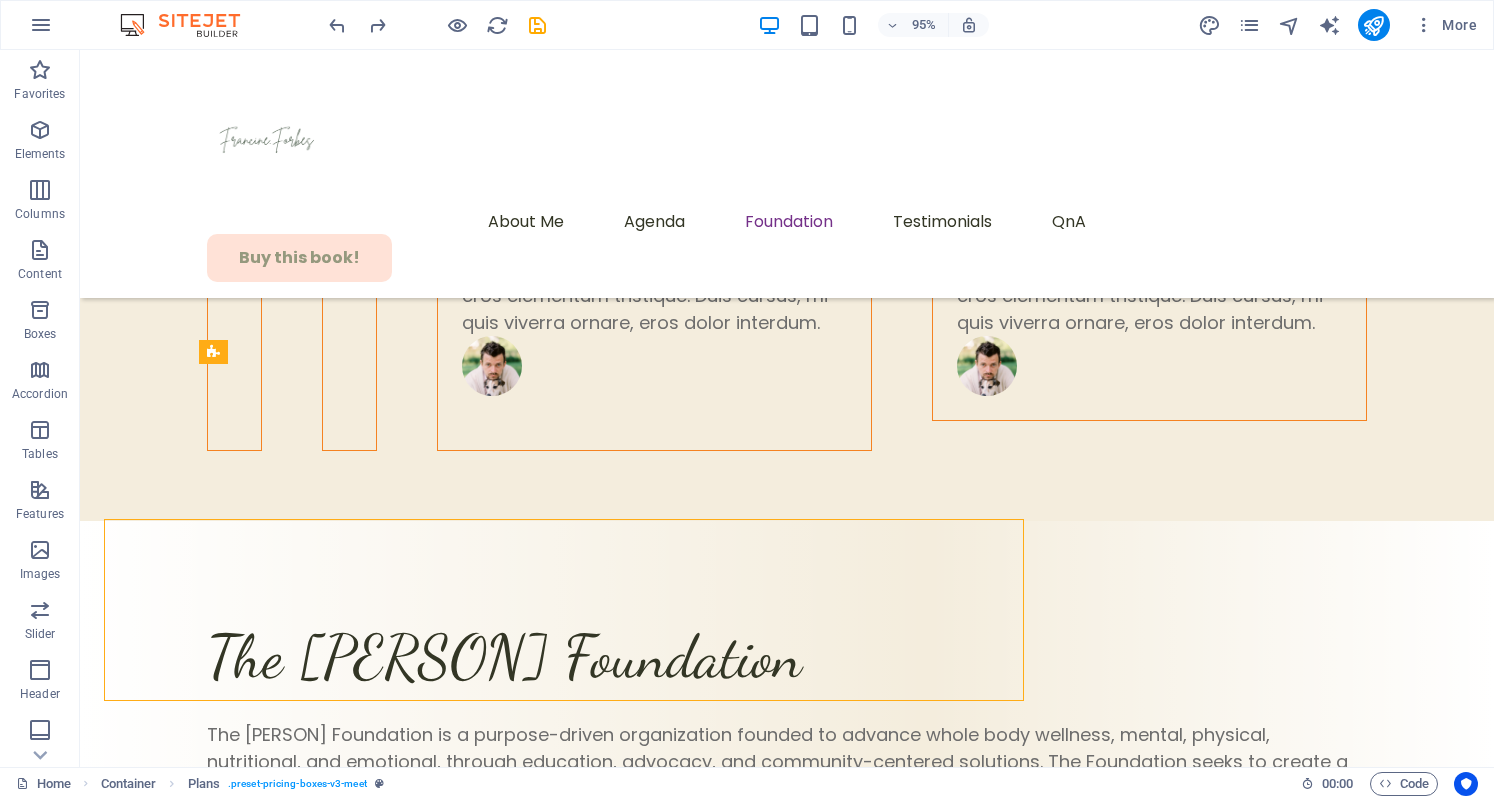 scroll, scrollTop: 6862, scrollLeft: 0, axis: vertical 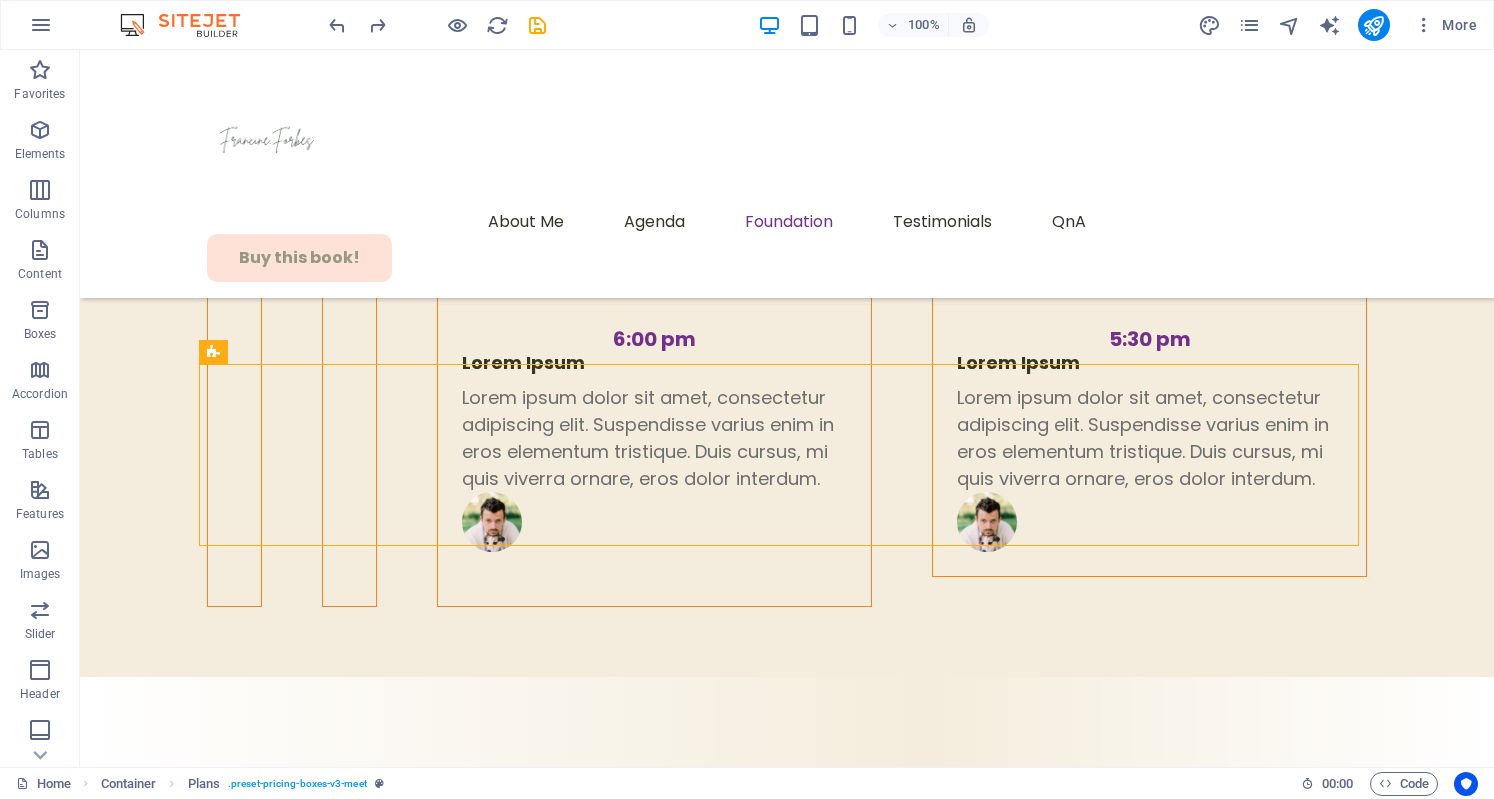 click on "Provide" at bounding box center (787, 4324) 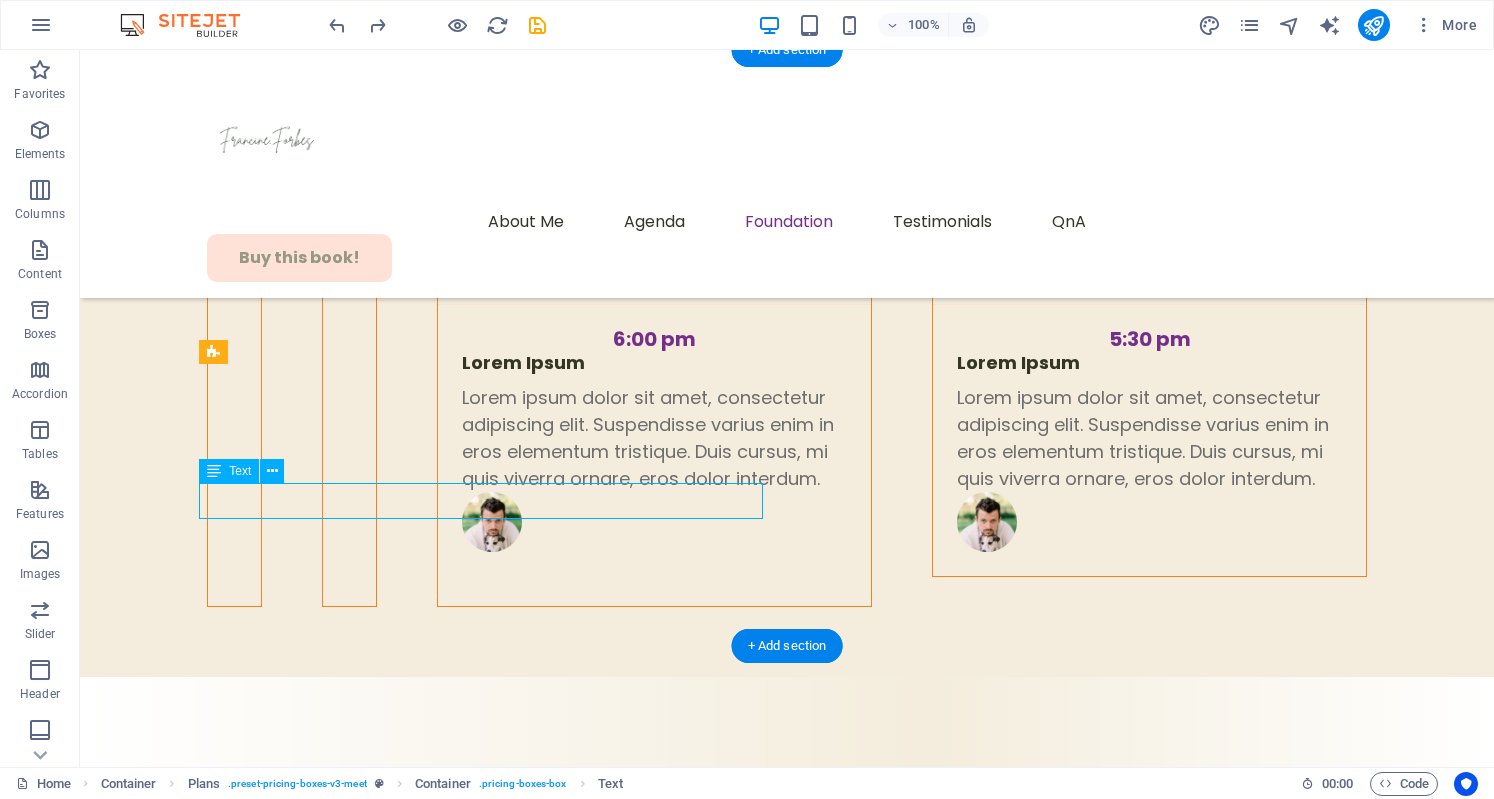 click on "nutritional education and resources" at bounding box center [787, 4355] 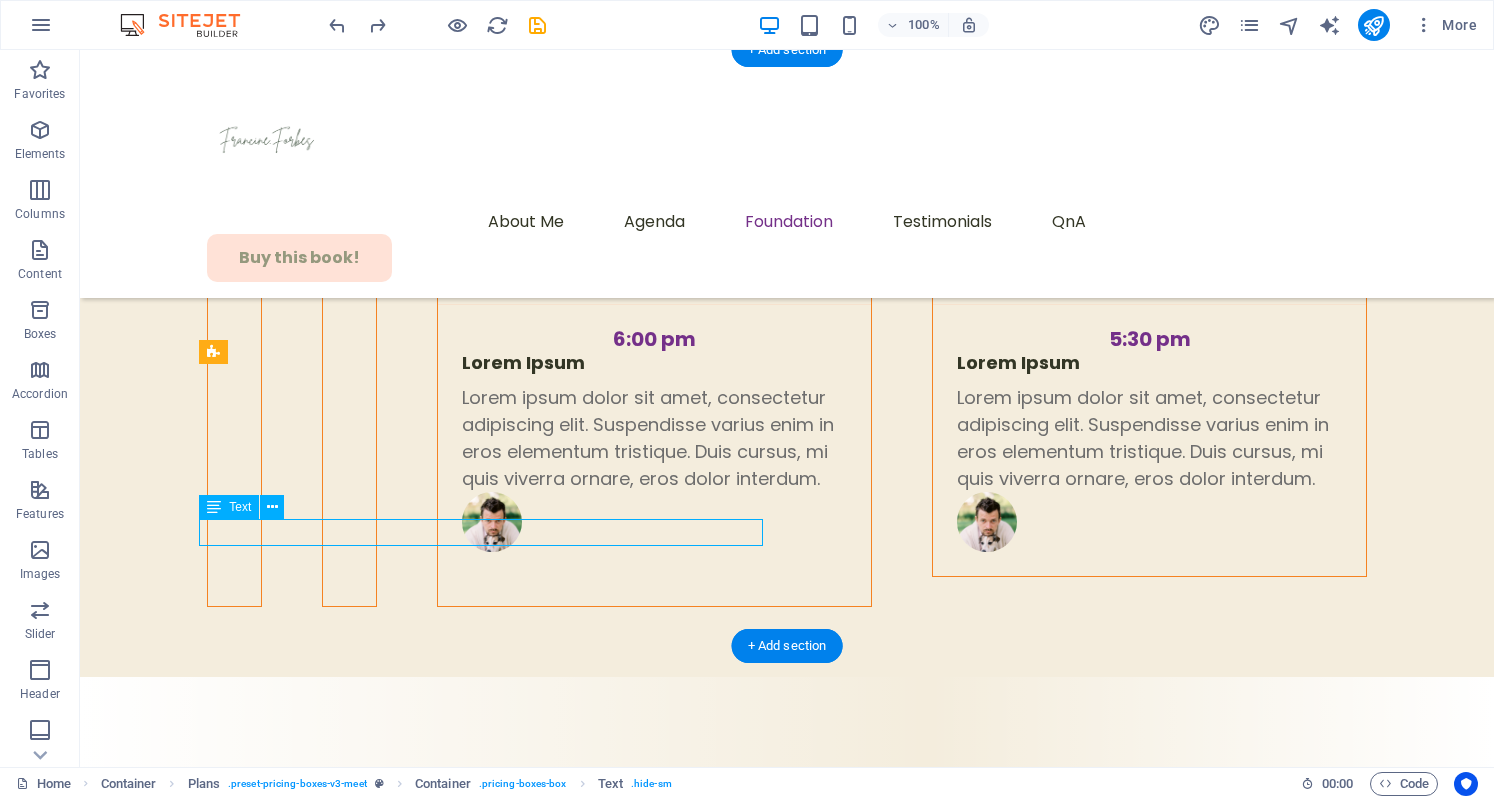 click on "access to mental health care" at bounding box center [787, 4232] 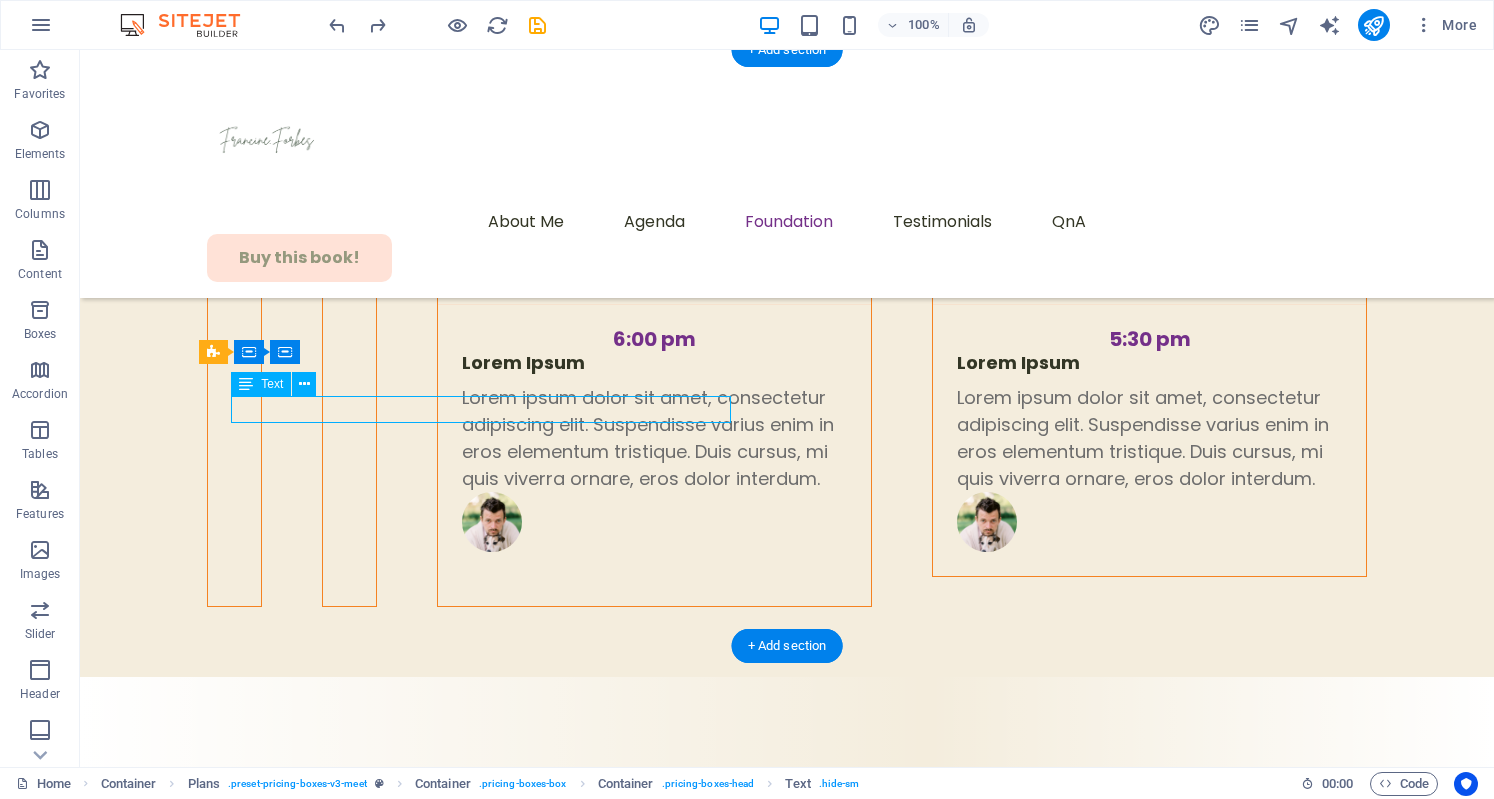 click on "nutritional education and resources" at bounding box center (787, 4355) 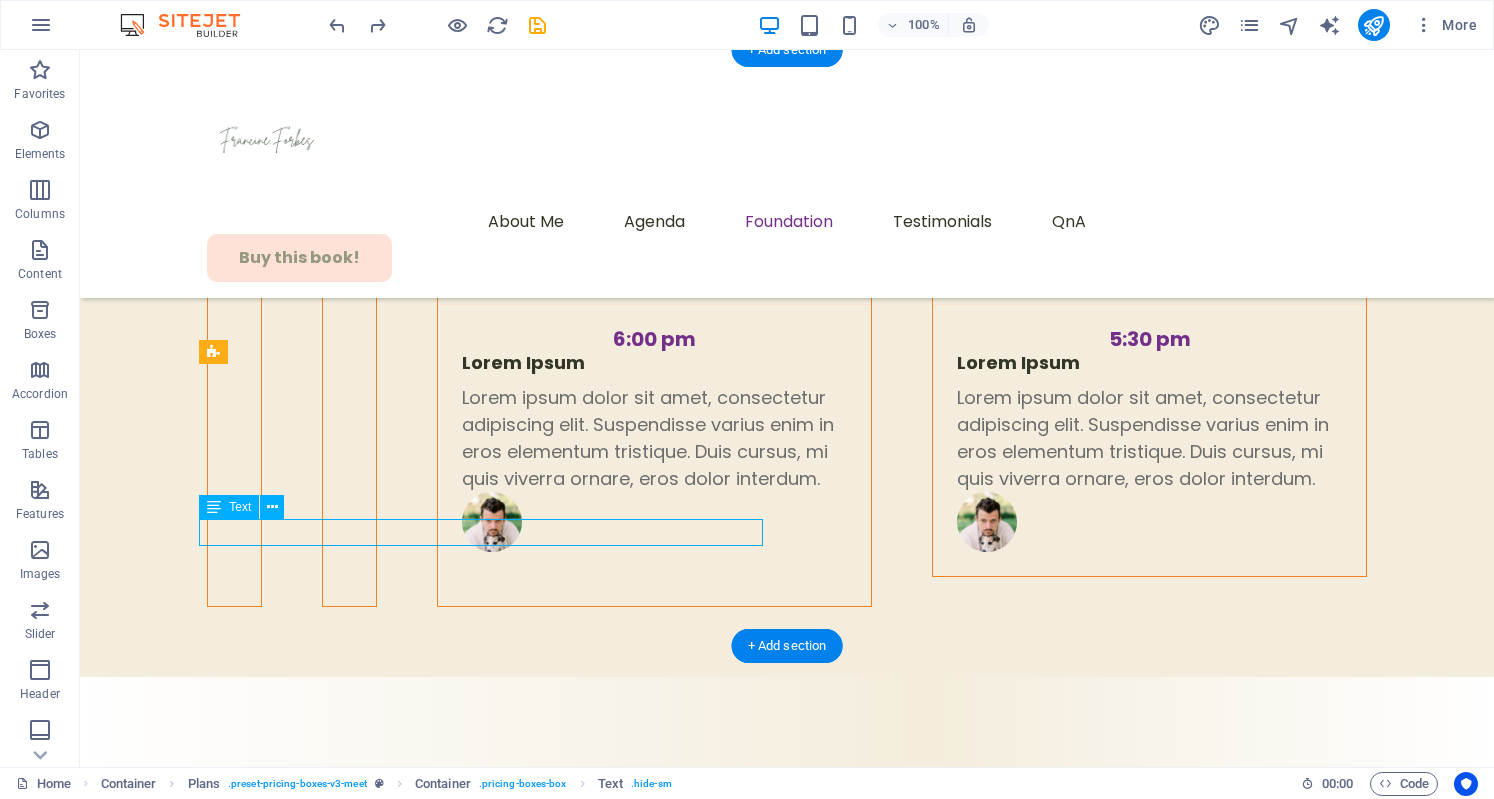 click on "Expand" at bounding box center (174, -6806) 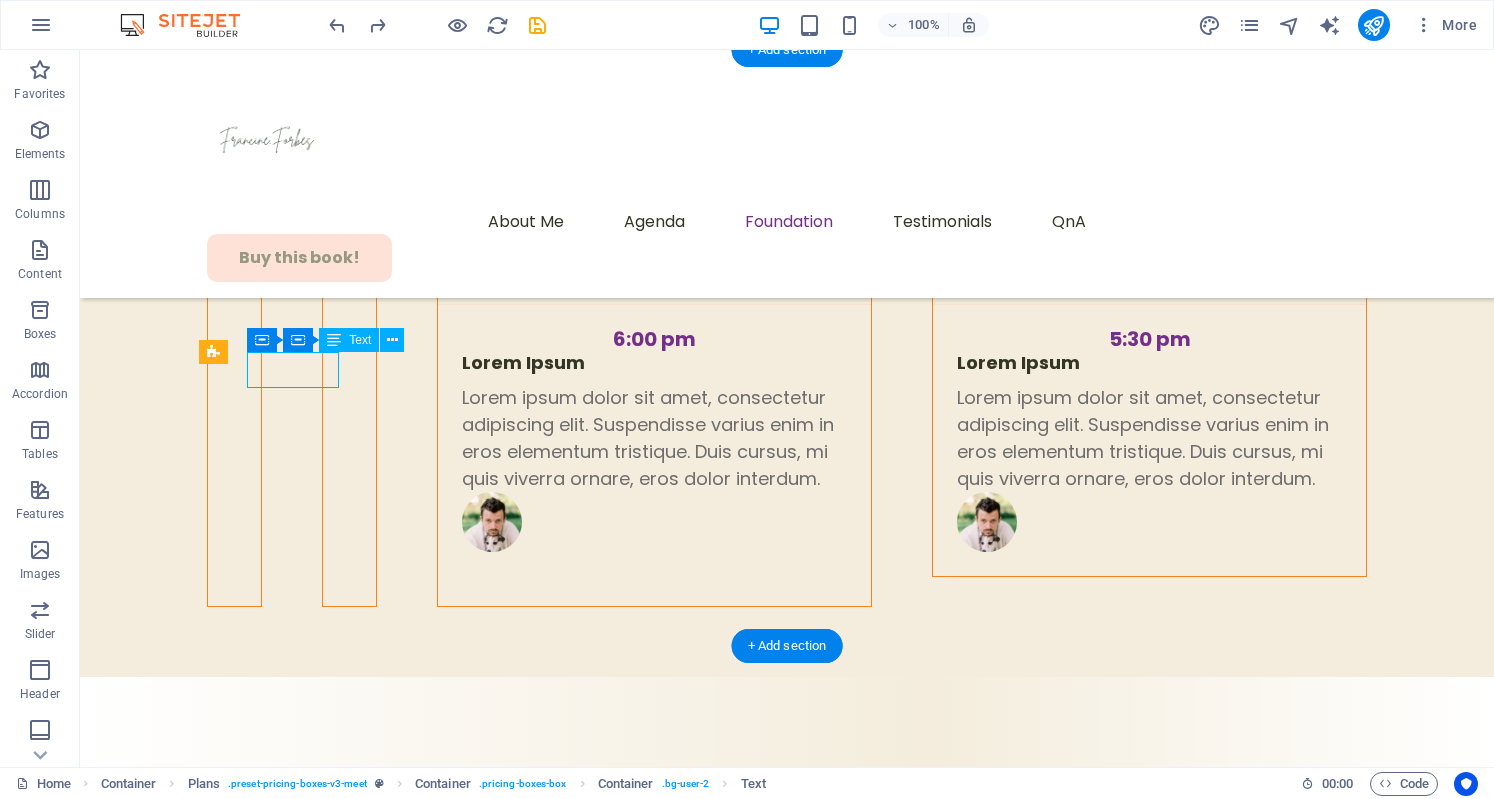 click on "access to mental health care" at bounding box center (787, 4232) 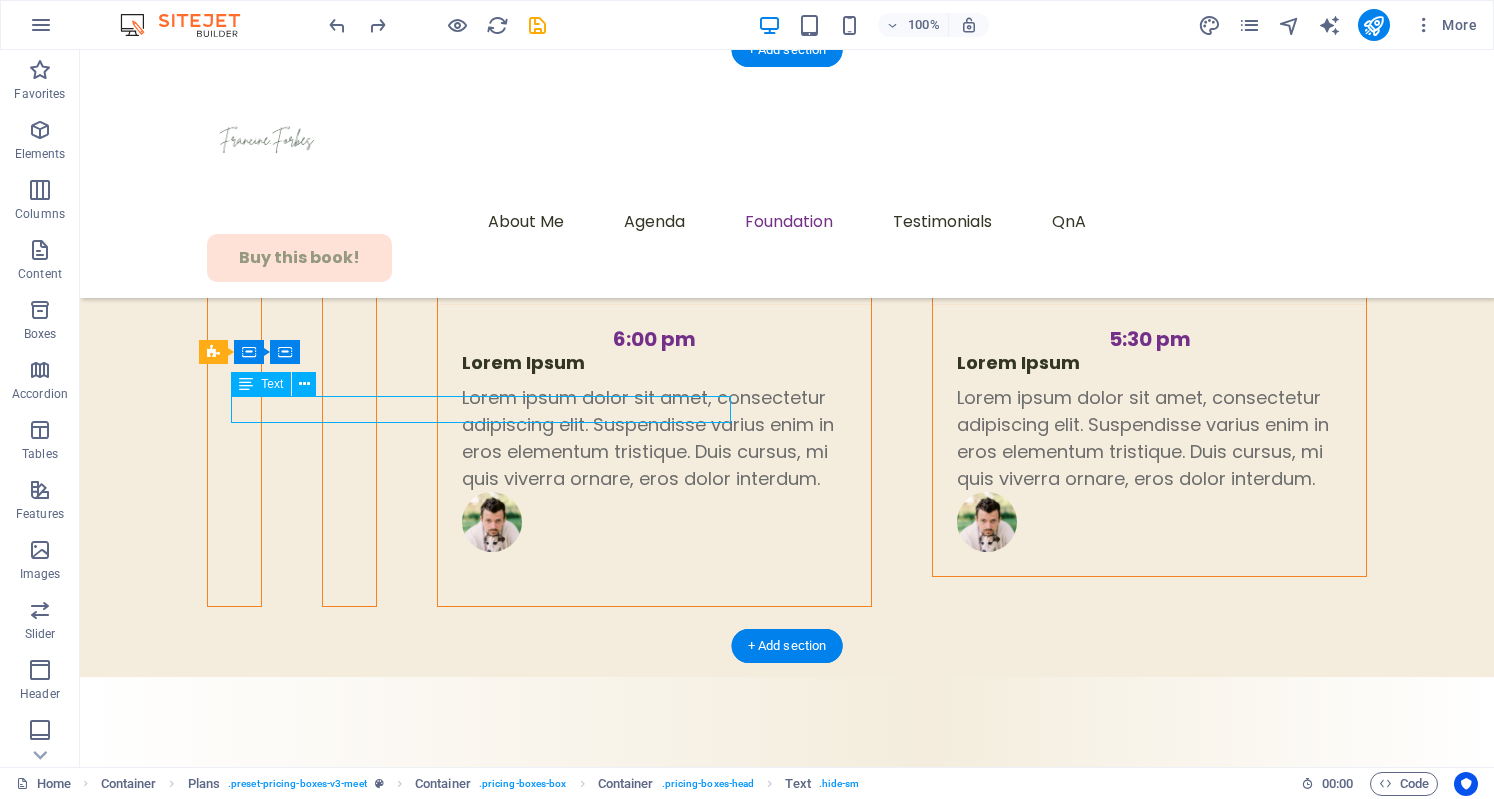 click on "nutritional education and resources" at bounding box center (787, 4355) 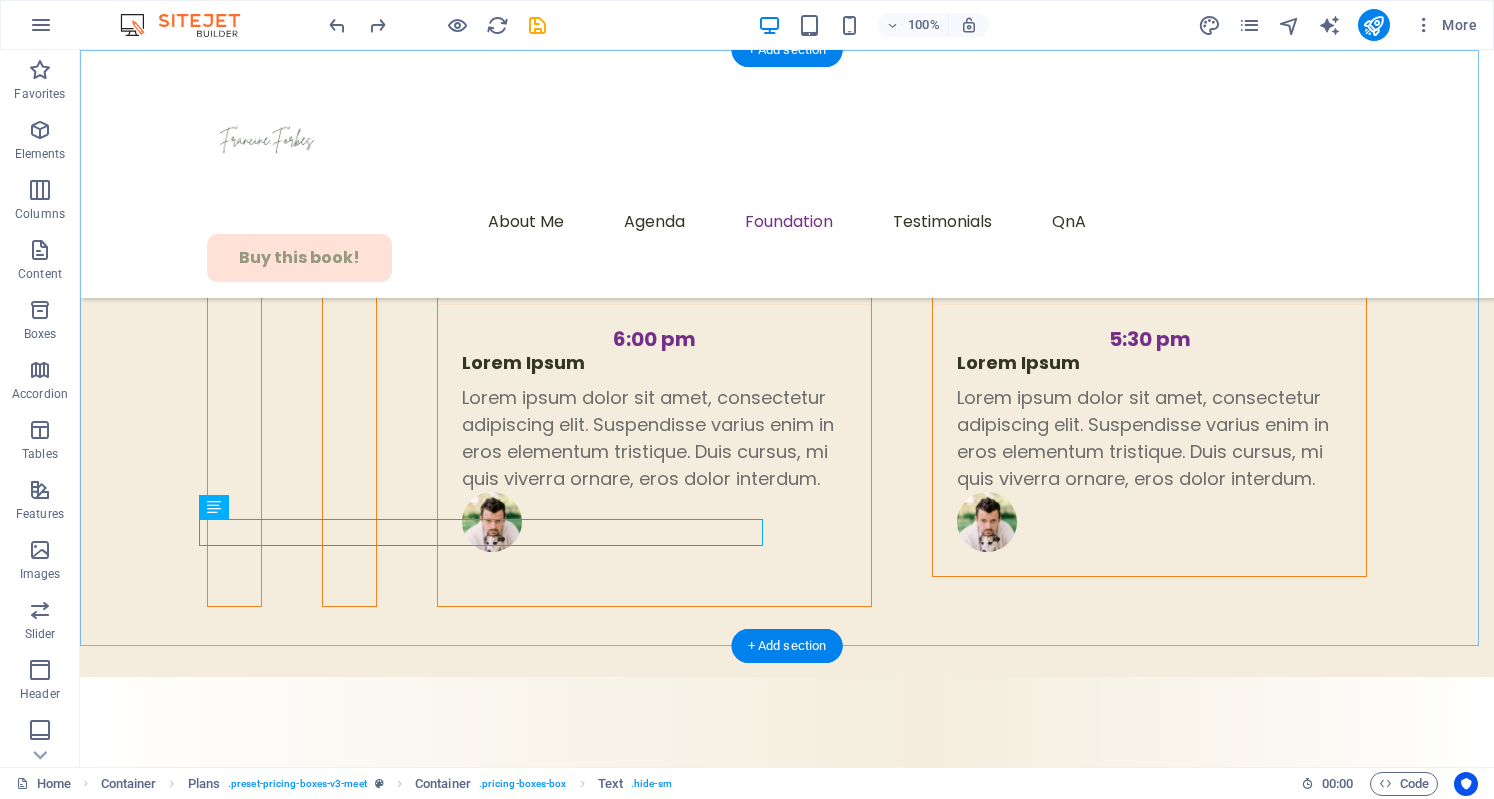 click on "What We Do We believe wellness is a basic right, not a luxury.  The Foundation develops and supports initiatives that: Expand access to mental health care Provide Expand nutritional education and resources" at bounding box center [787, 4171] 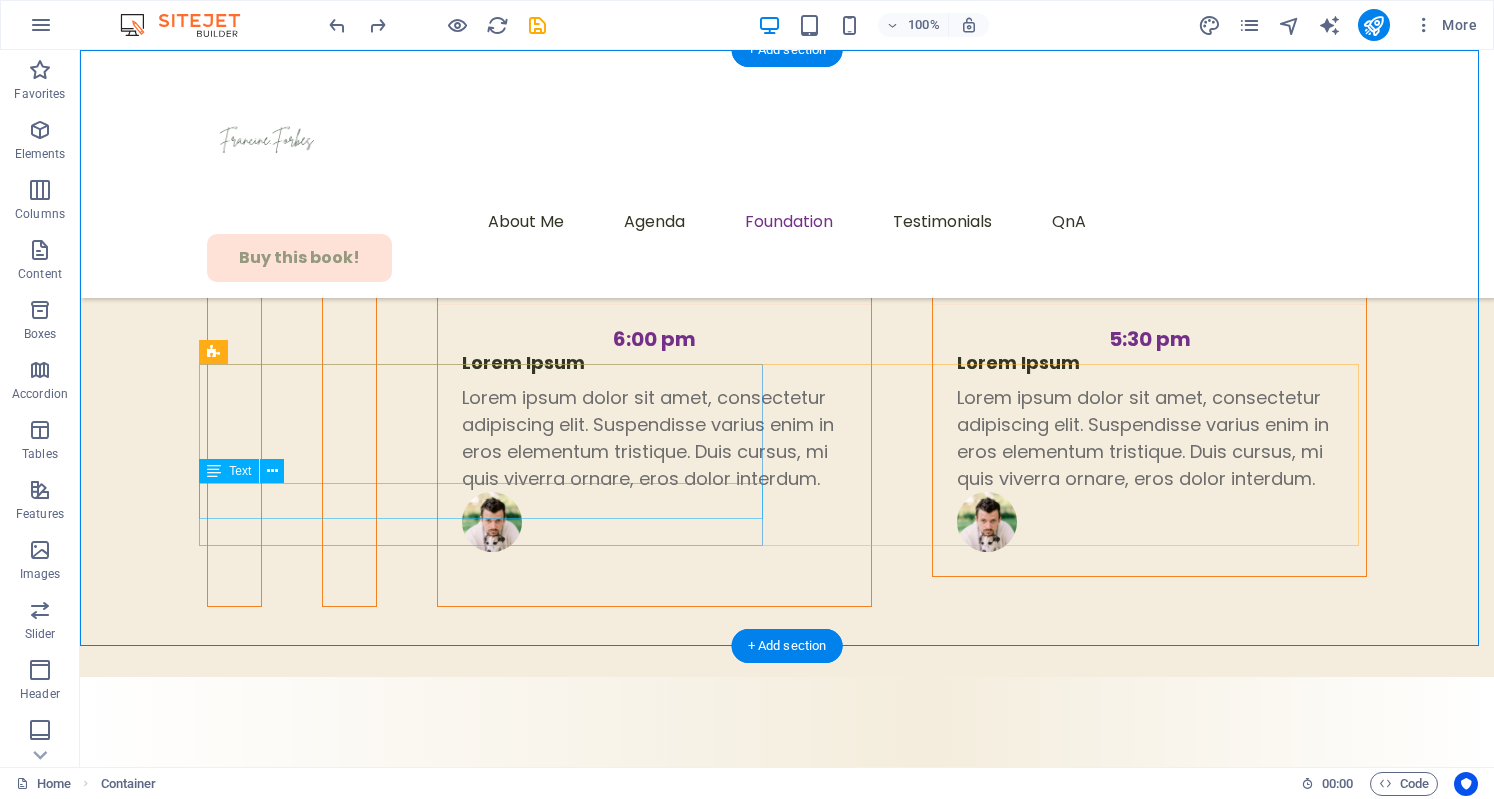 click on "Provide" at bounding box center (787, 4324) 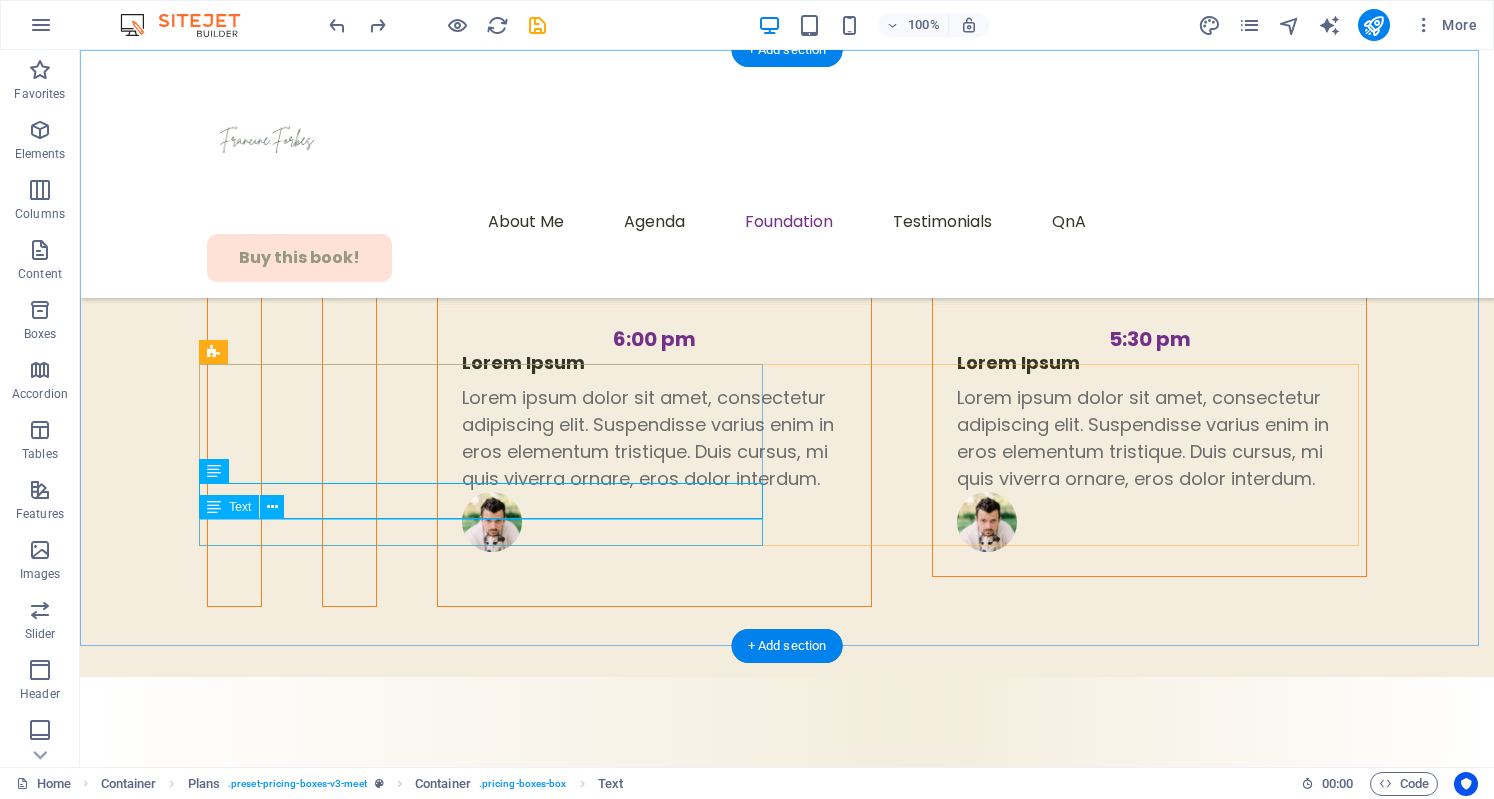 click on "nutritional education and resources" at bounding box center (787, 4355) 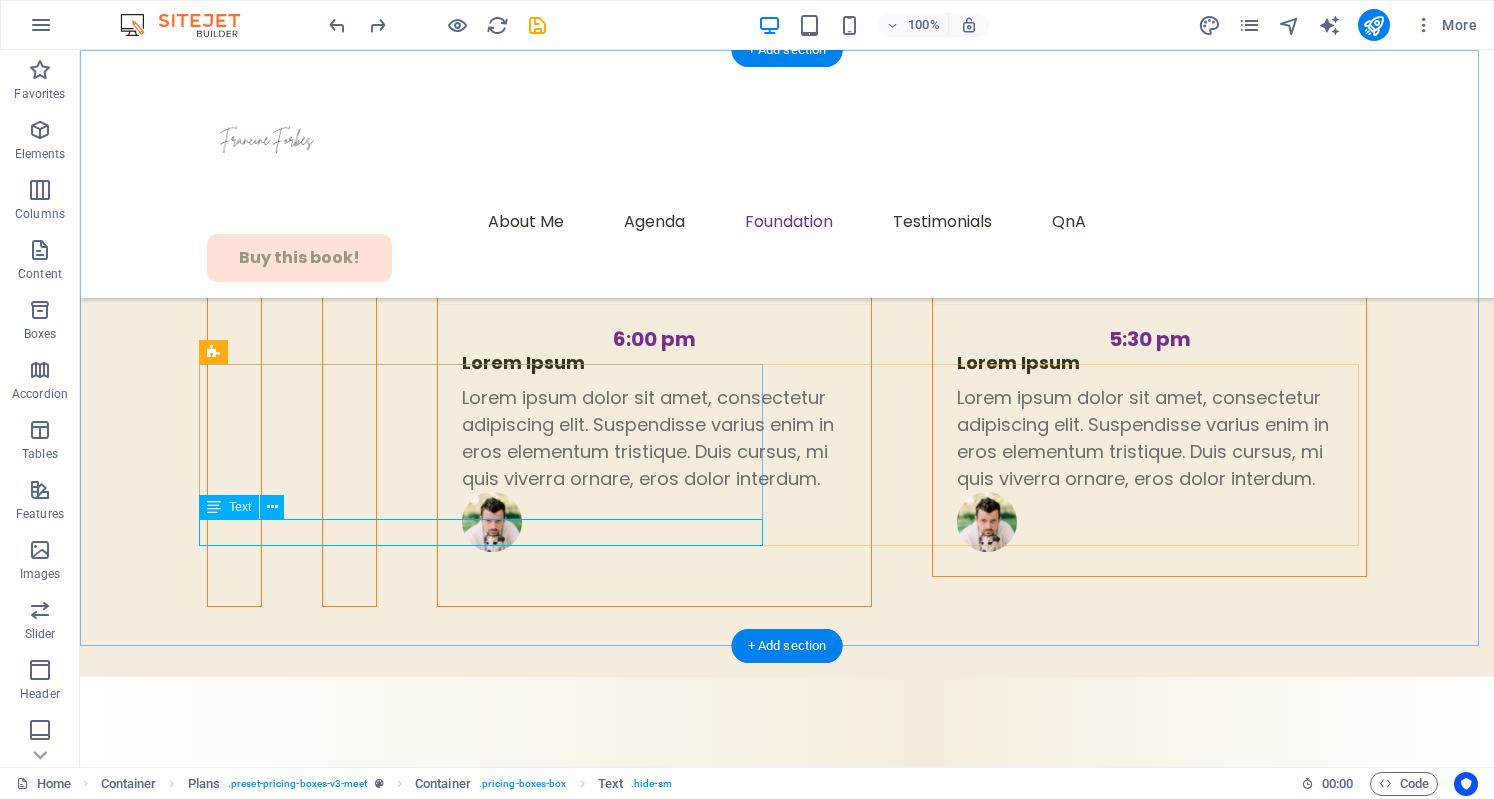 click on "nutritional education and resources" at bounding box center (787, 4355) 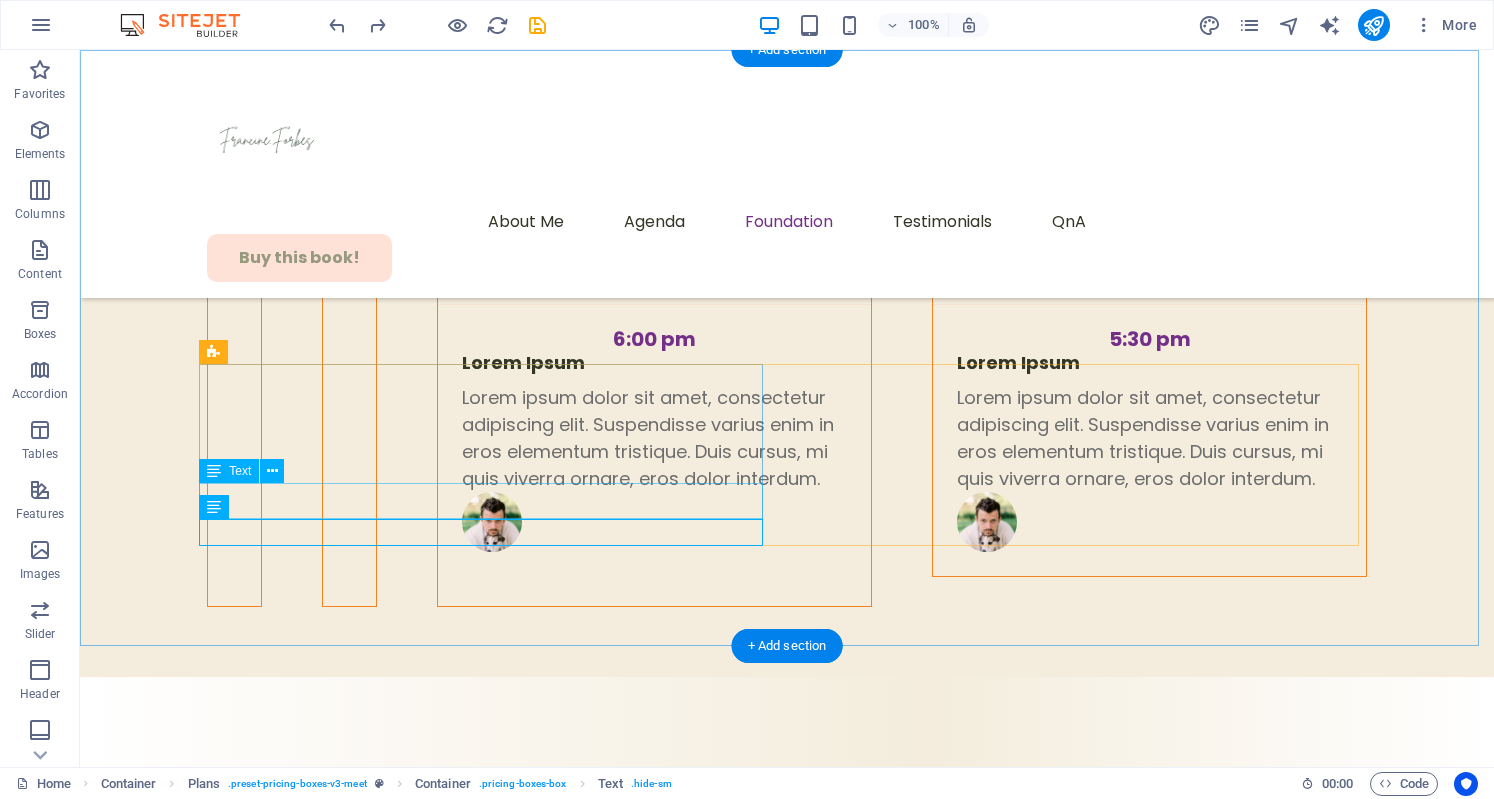 click on "Provide" at bounding box center [787, 4324] 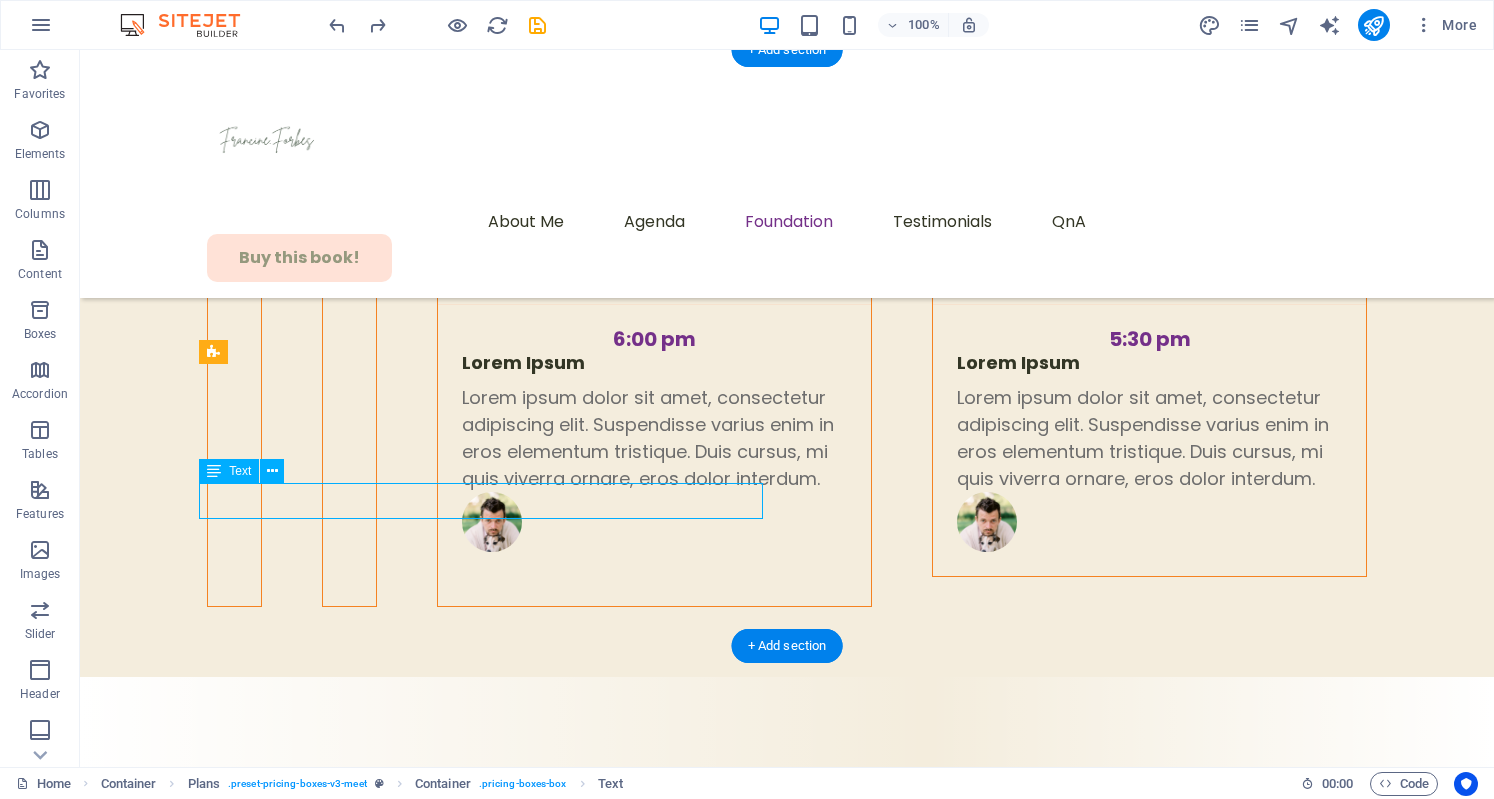 drag, startPoint x: 412, startPoint y: 505, endPoint x: 486, endPoint y: 507, distance: 74.02702 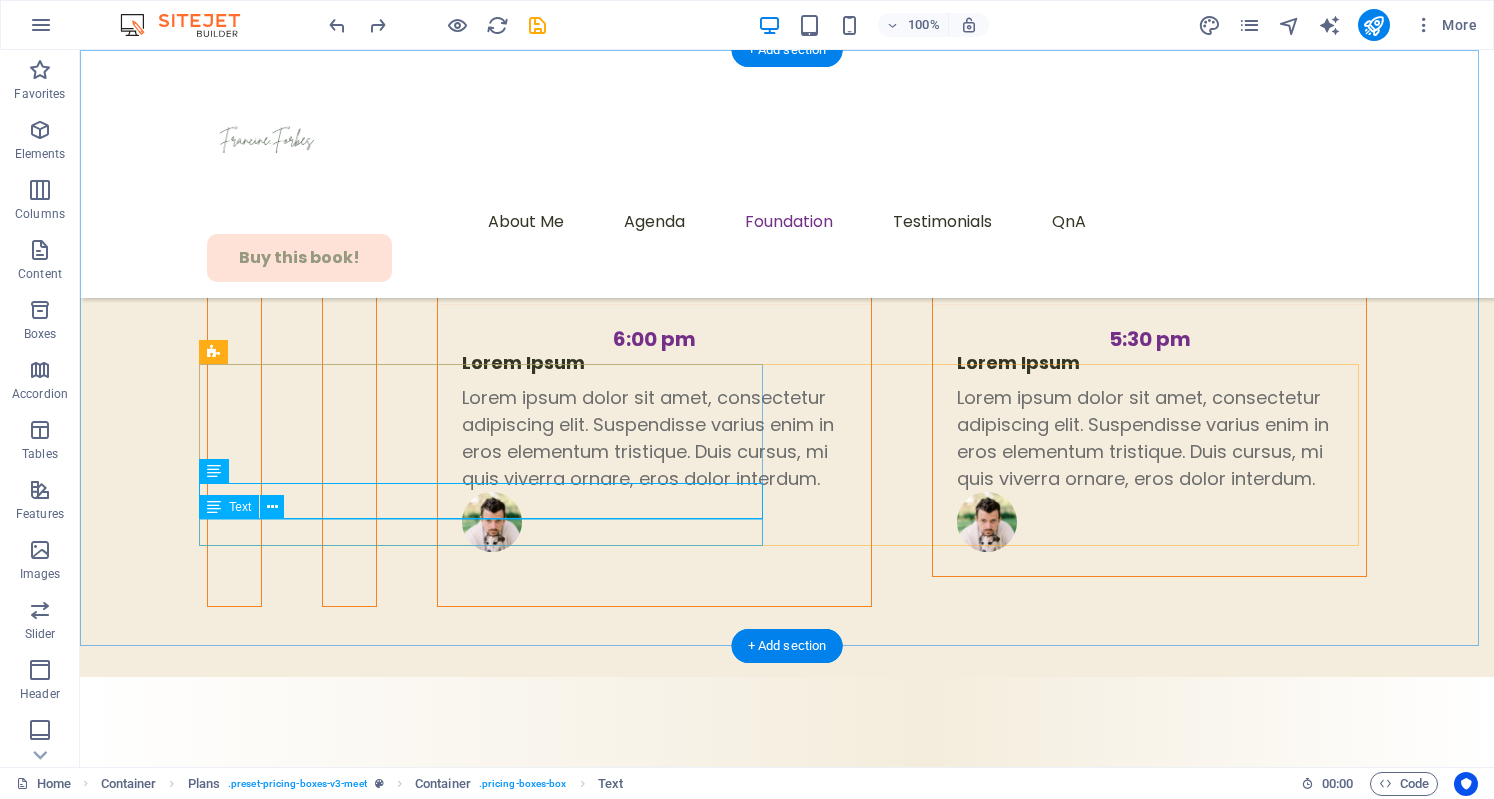 click on "nutritional education and resources" at bounding box center (787, 4355) 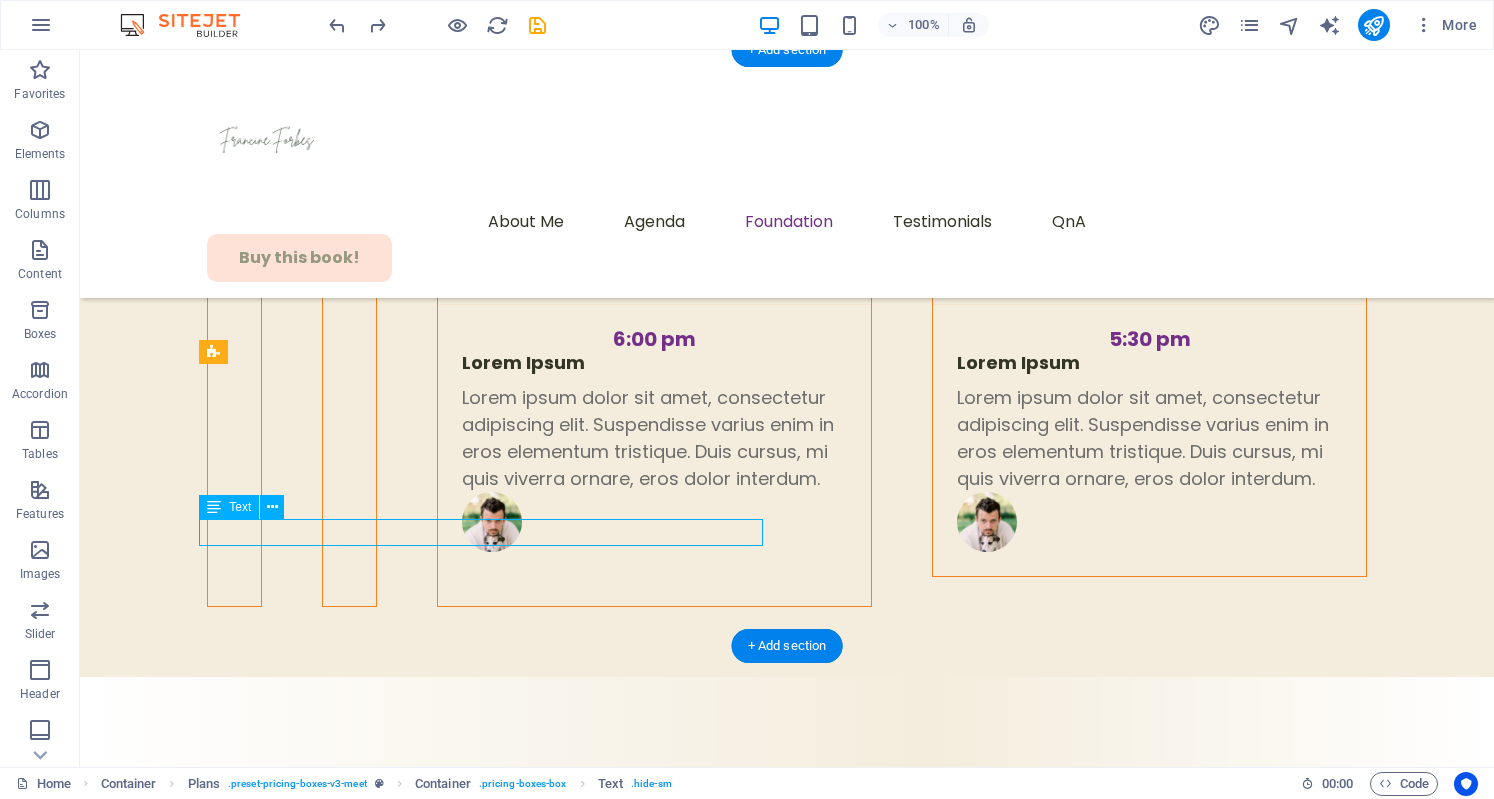 click on "nutritional education and resources" at bounding box center [787, 4355] 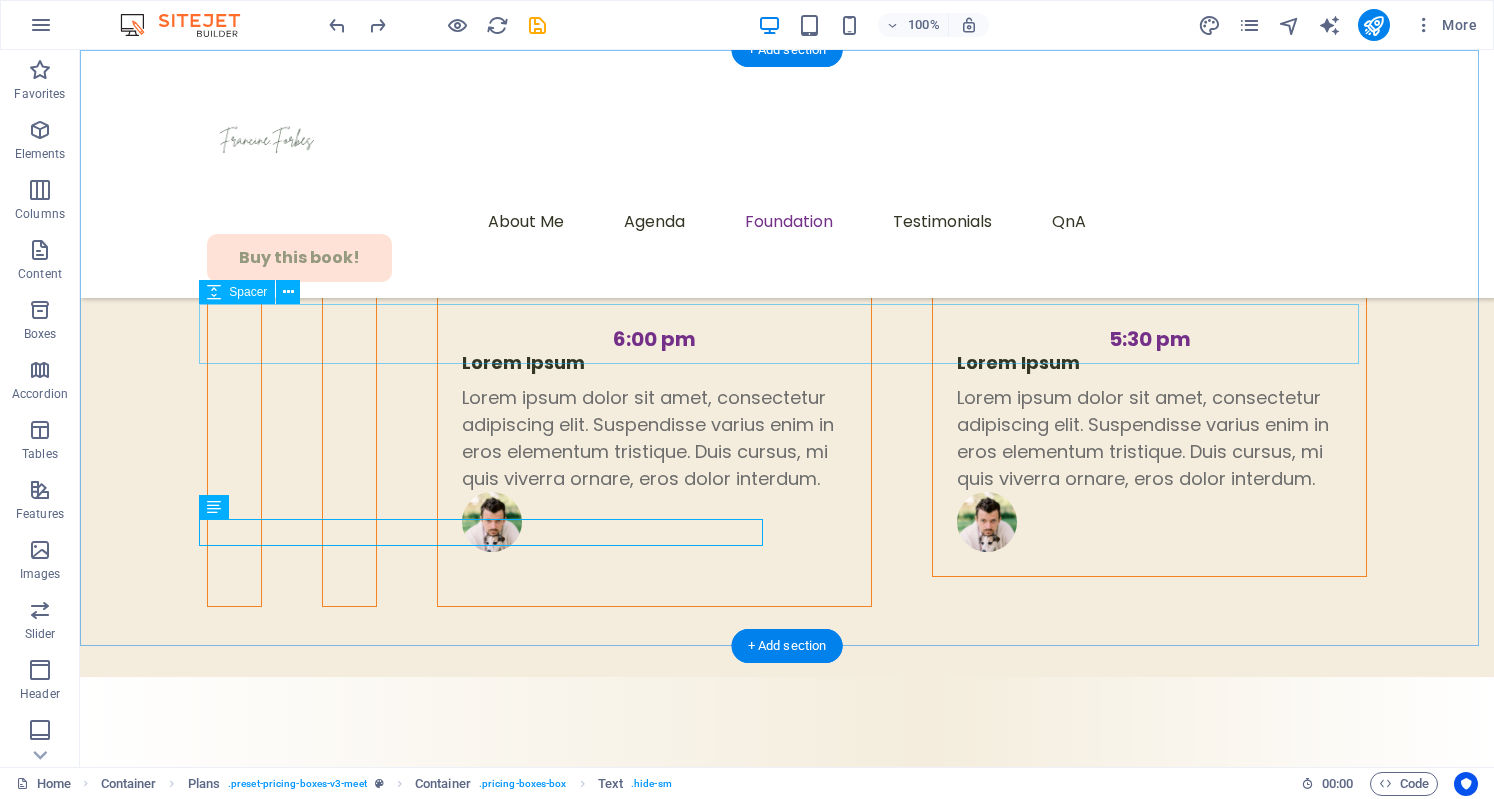 click at bounding box center (787, 4157) 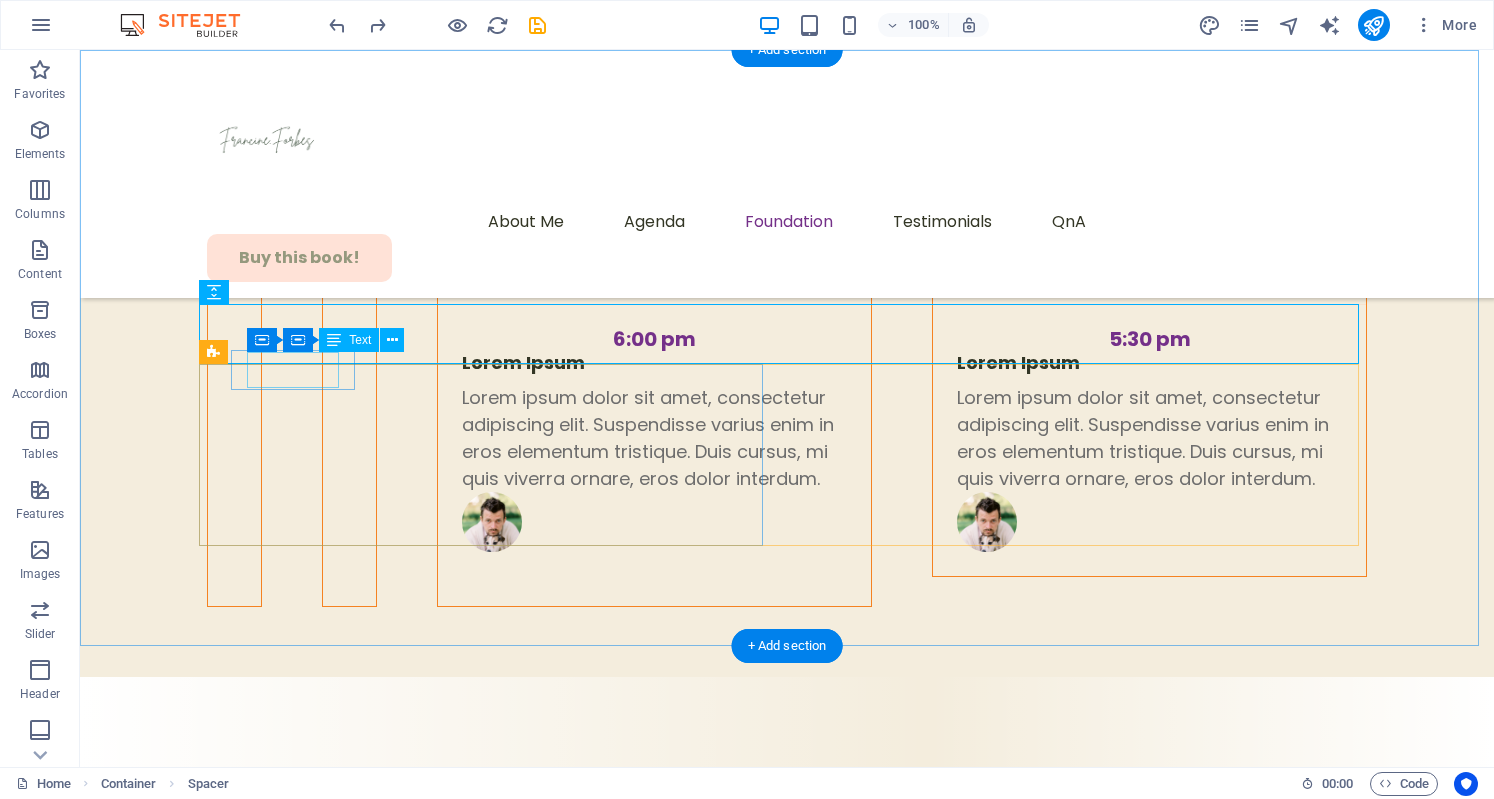 click on "Expand" at bounding box center [174, -6806] 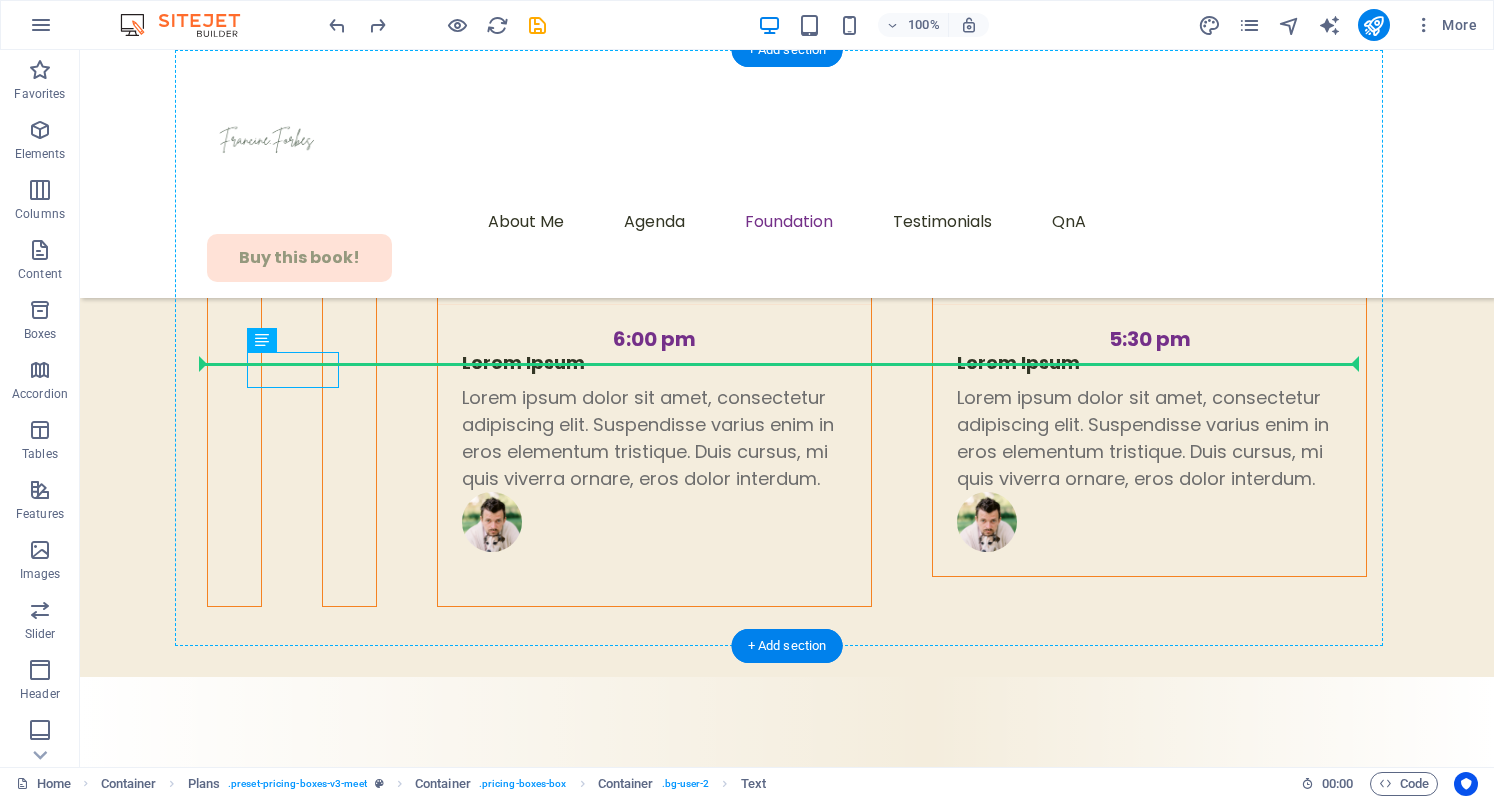 drag, startPoint x: 318, startPoint y: 368, endPoint x: 716, endPoint y: 361, distance: 398.06155 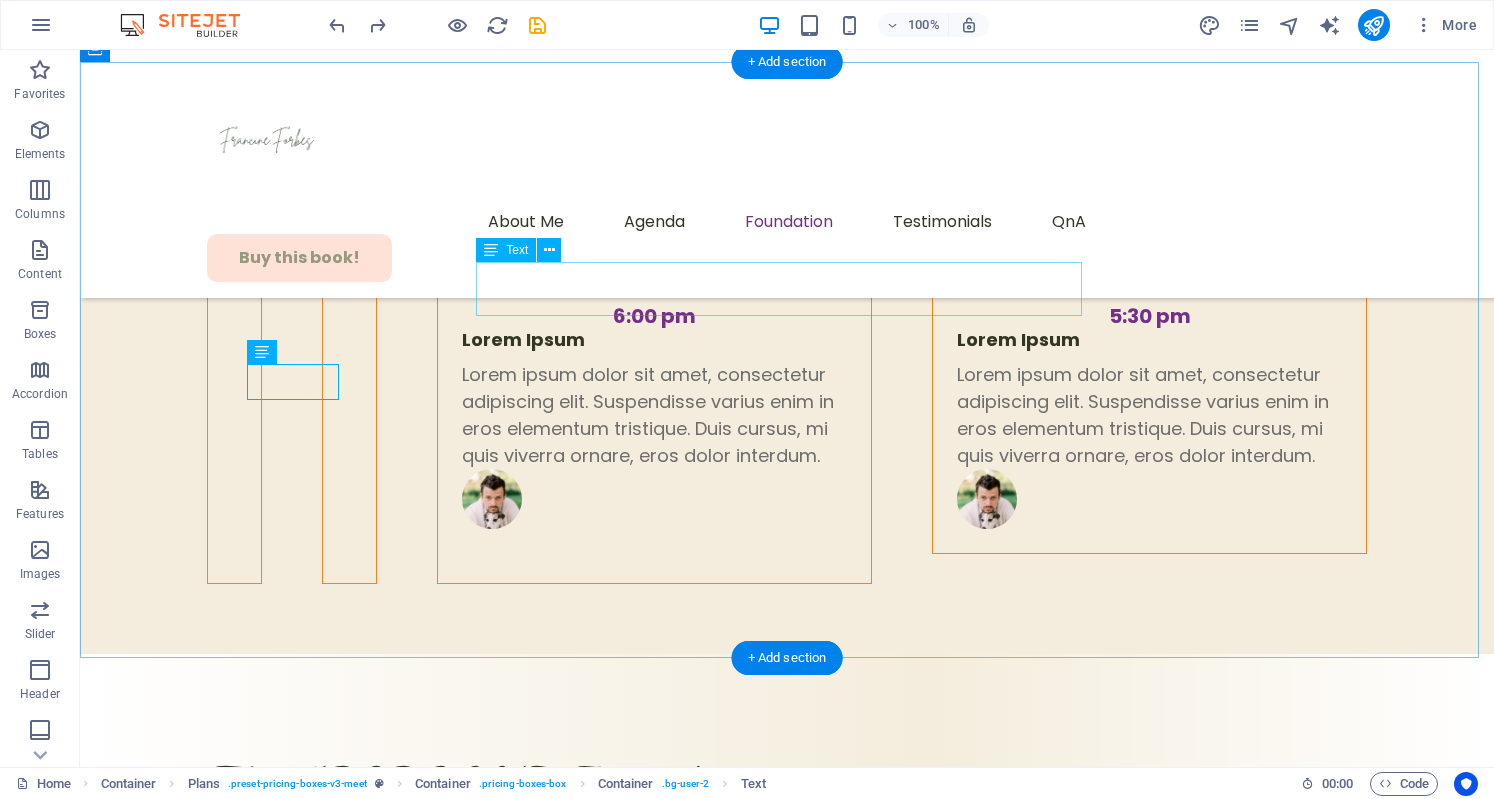 scroll, scrollTop: 6825, scrollLeft: 0, axis: vertical 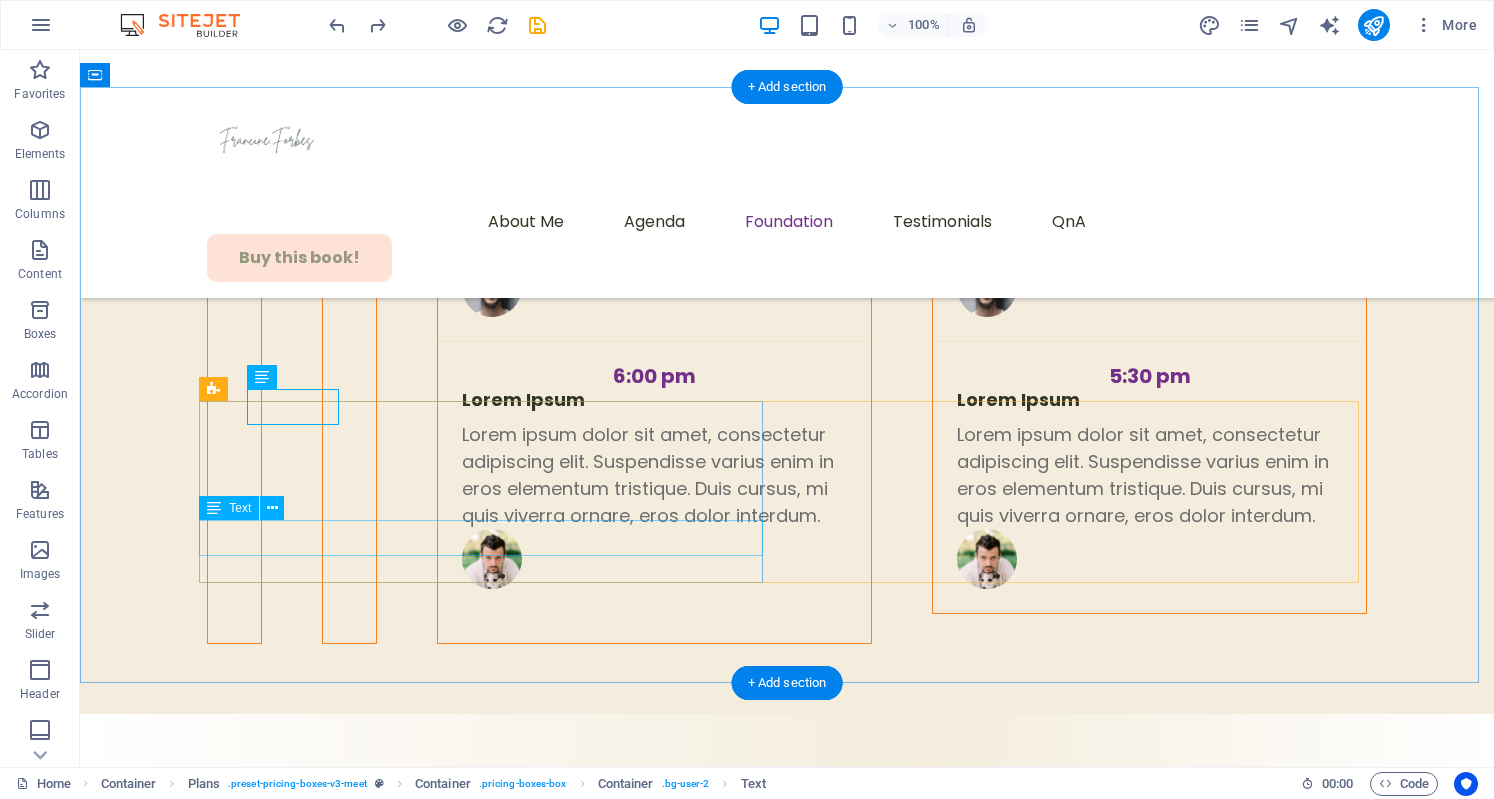 click on "Provide" at bounding box center (787, 4361) 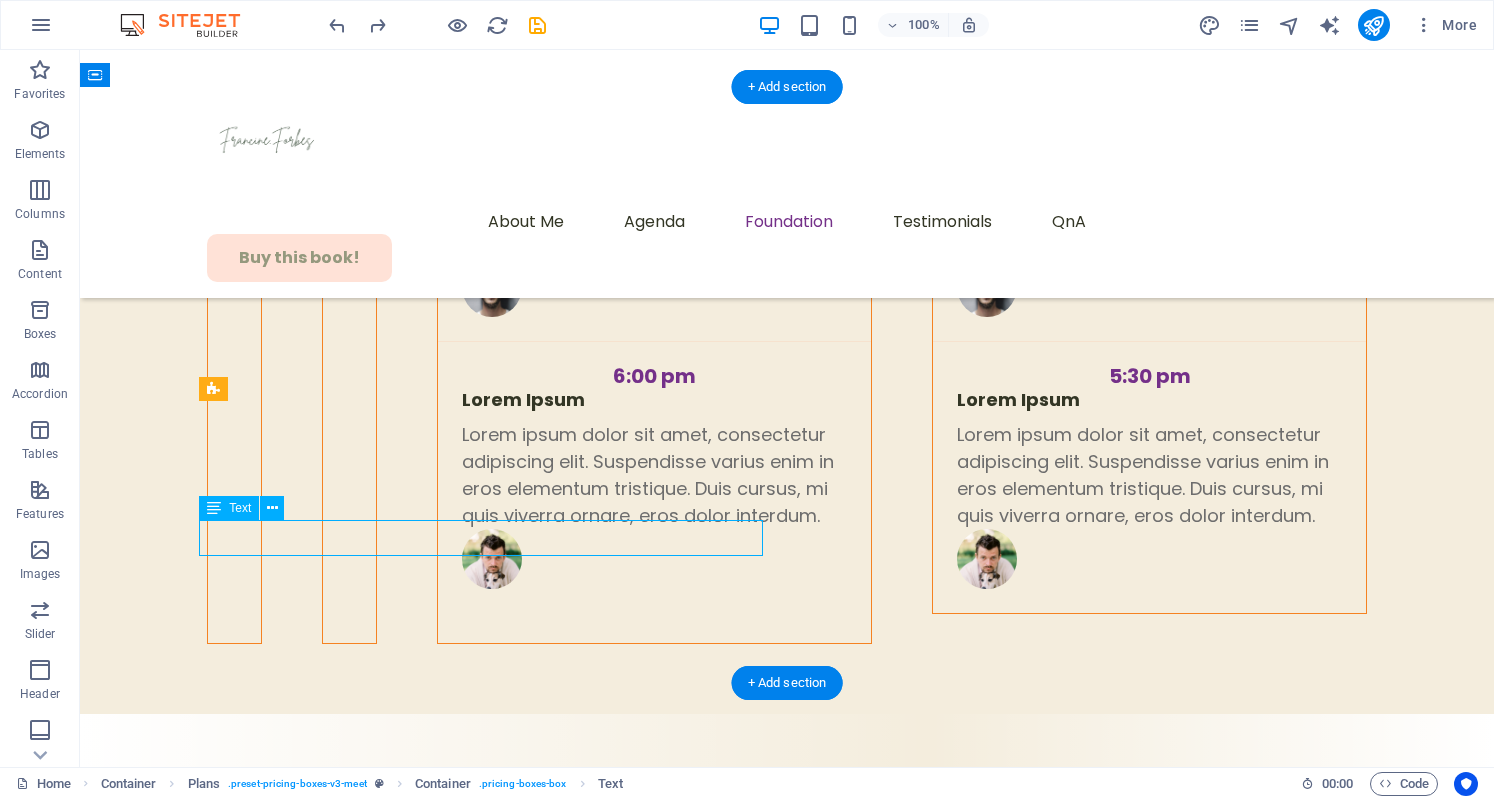 drag, startPoint x: 457, startPoint y: 534, endPoint x: 506, endPoint y: 535, distance: 49.010204 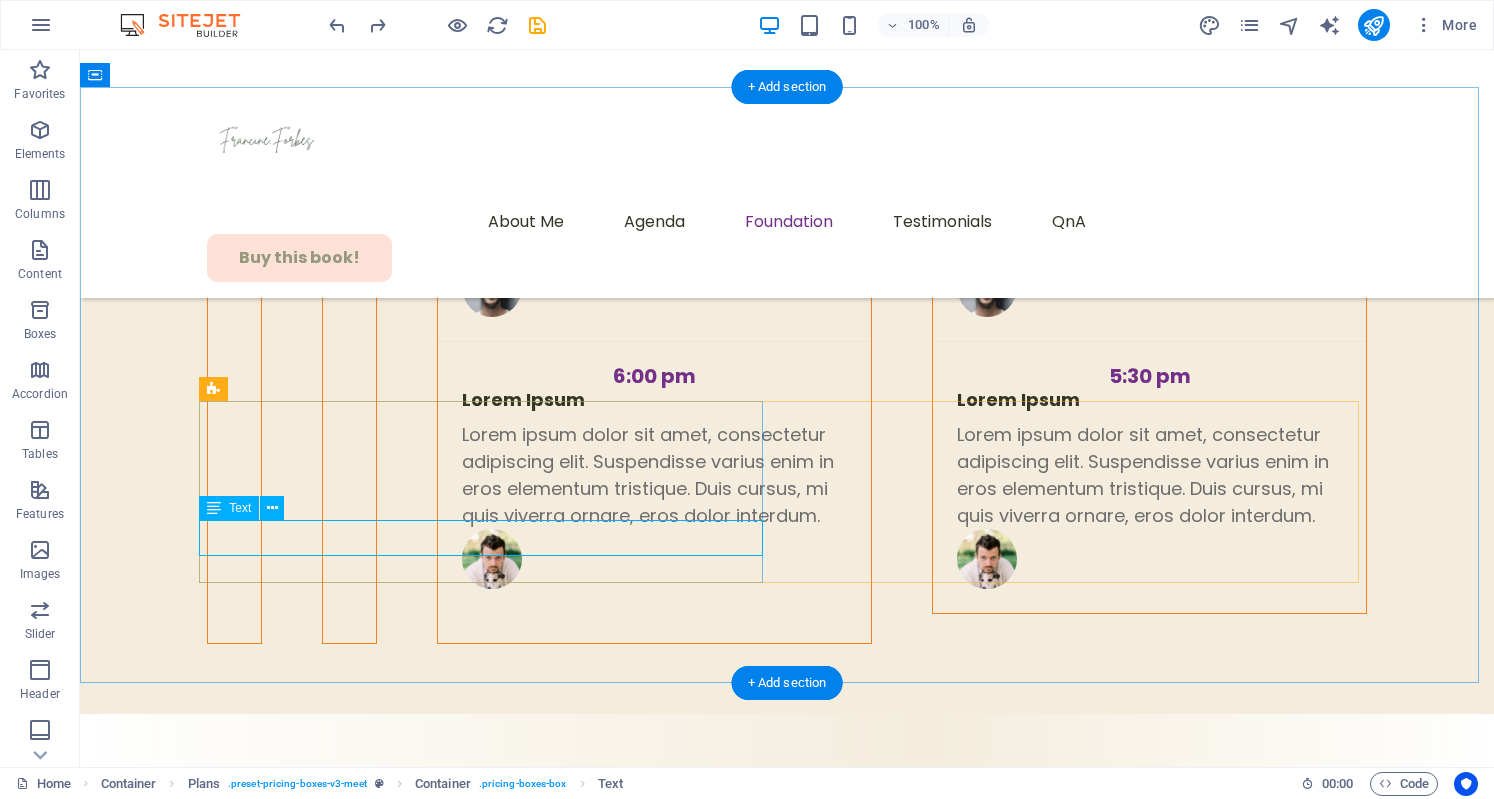 click on "Provide" at bounding box center (787, 4361) 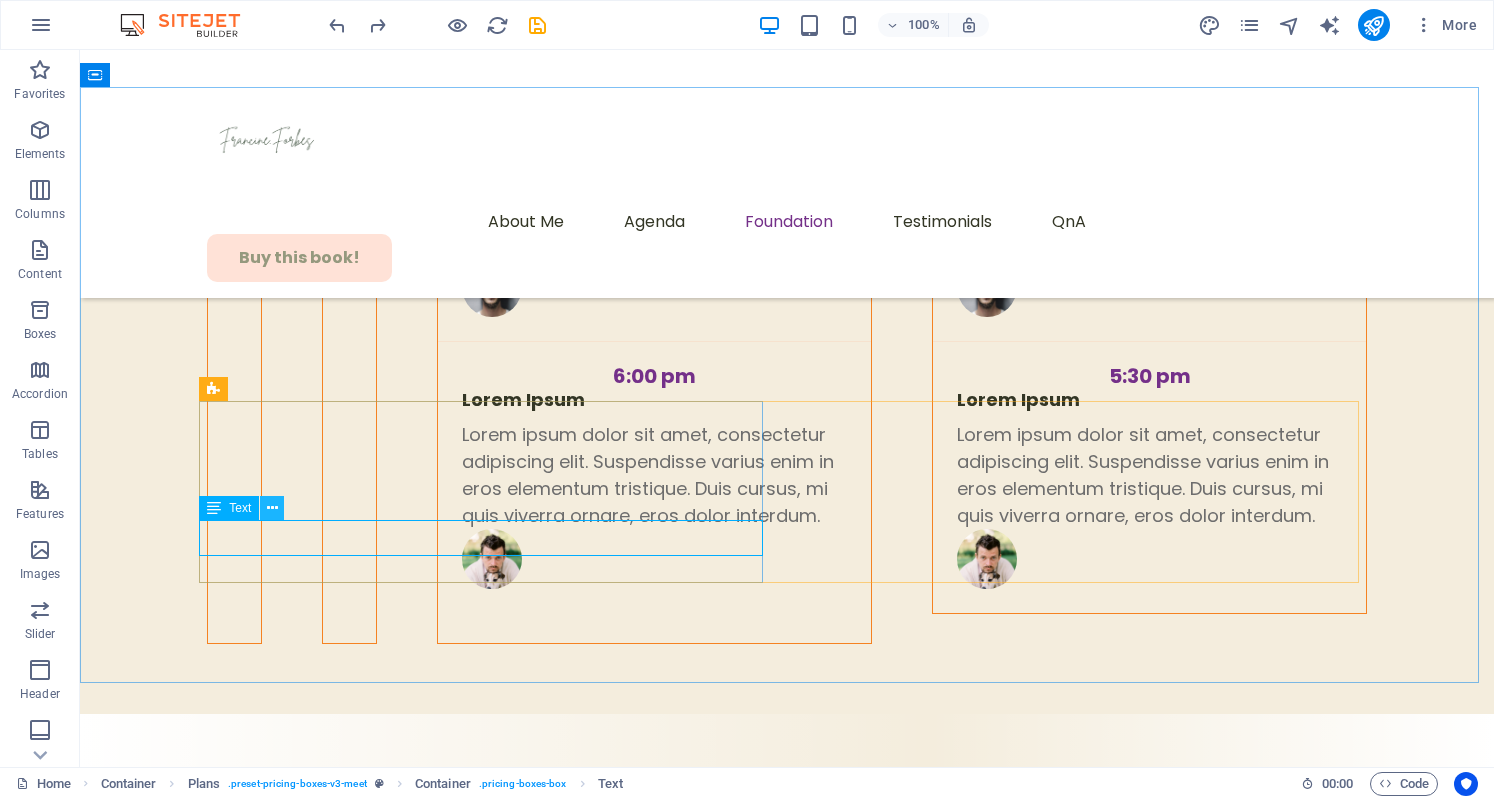 click at bounding box center (272, 508) 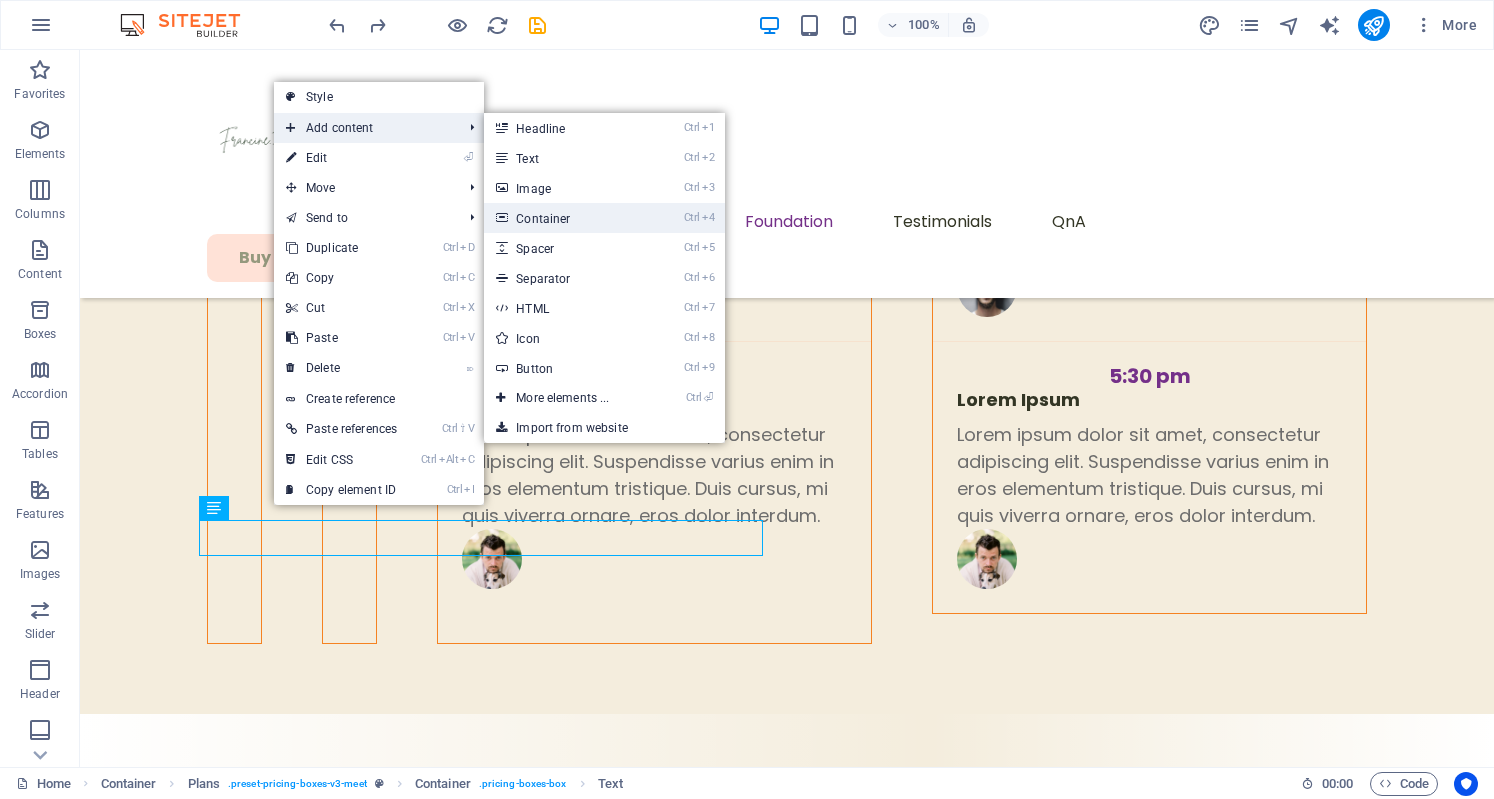 click on "Ctrl 4  Container" at bounding box center (566, 218) 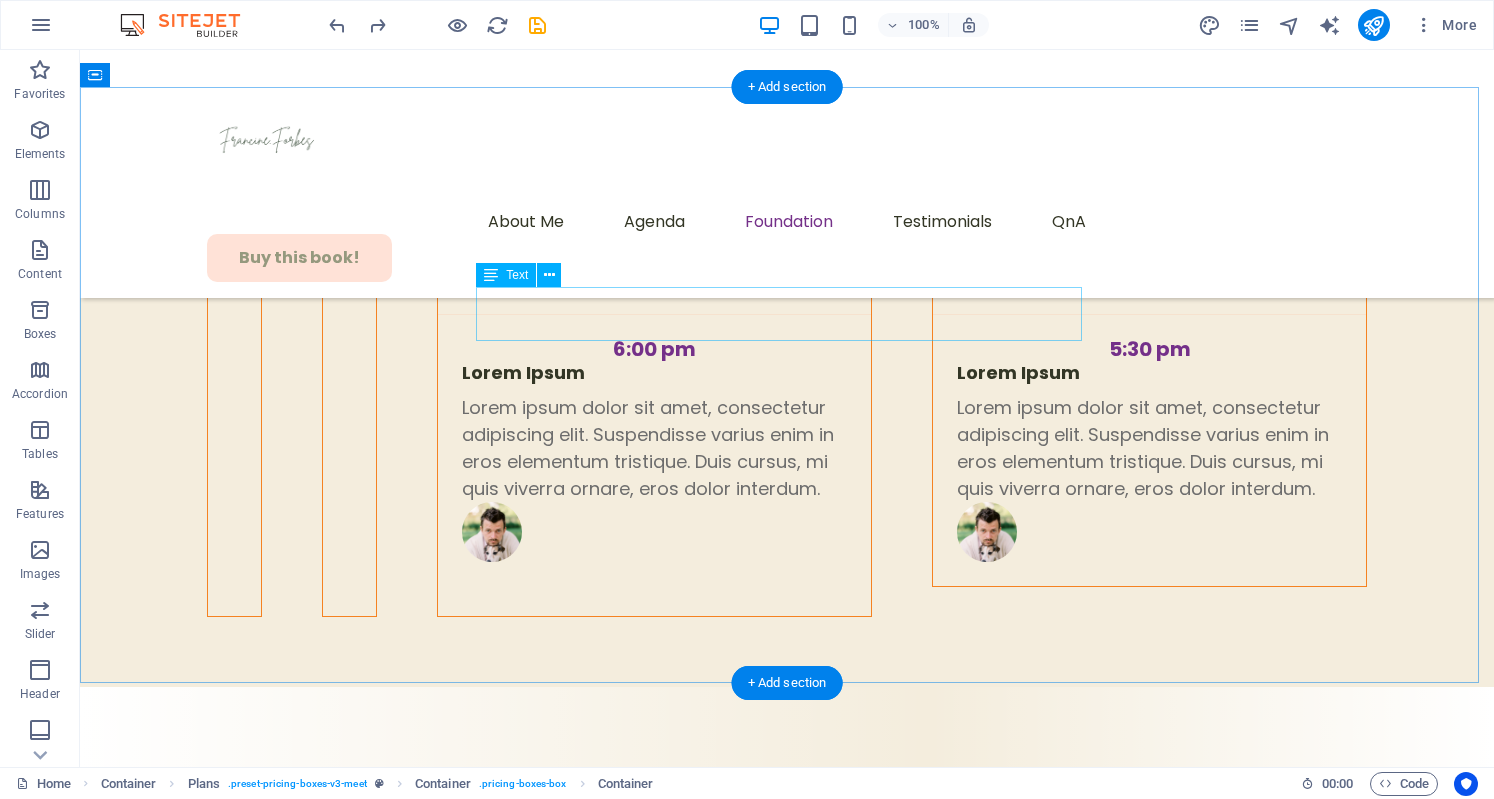 scroll, scrollTop: 6825, scrollLeft: 0, axis: vertical 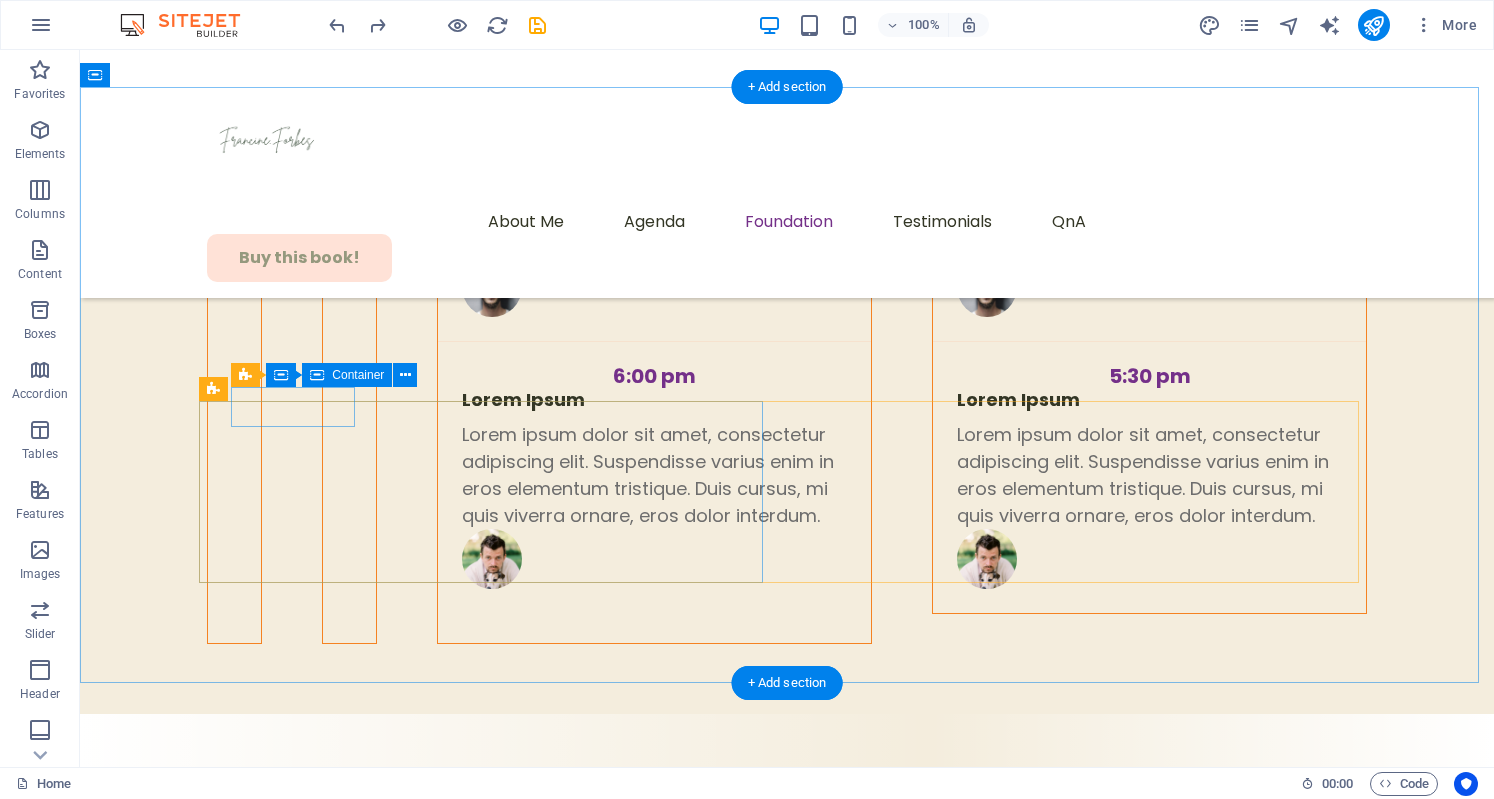 click on "Expand" at bounding box center (174, -6769) 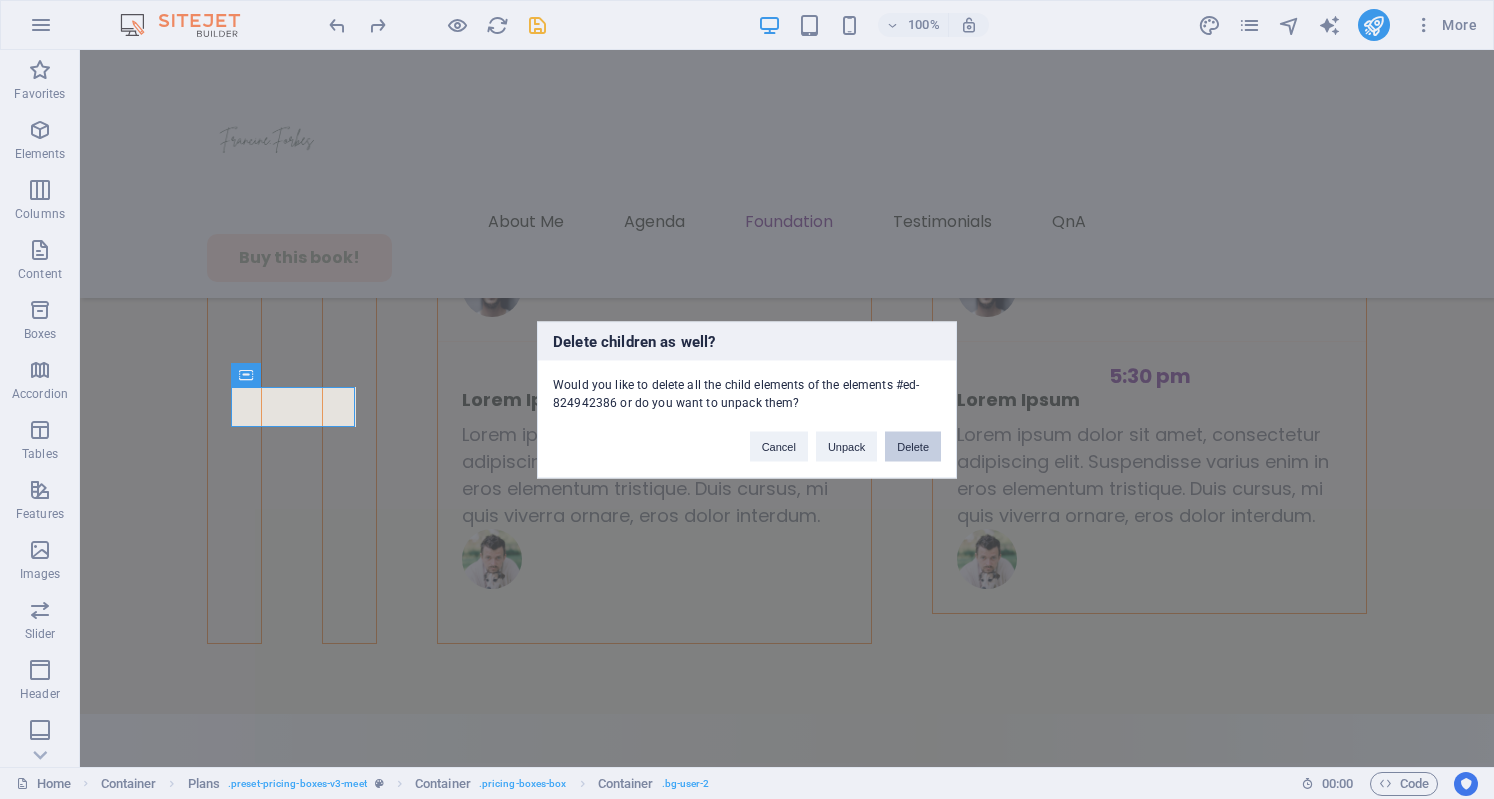 type 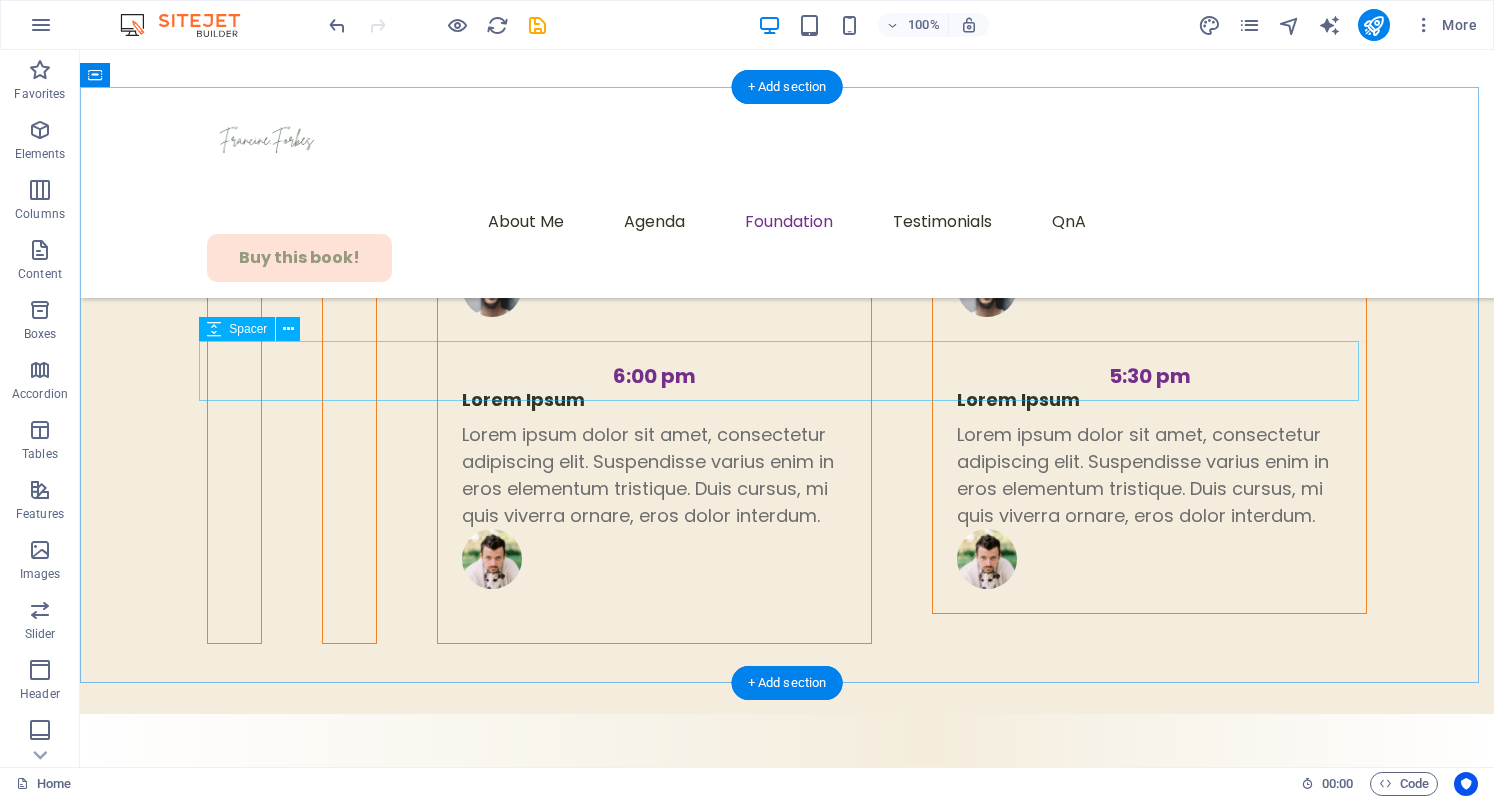 click at bounding box center (787, 4194) 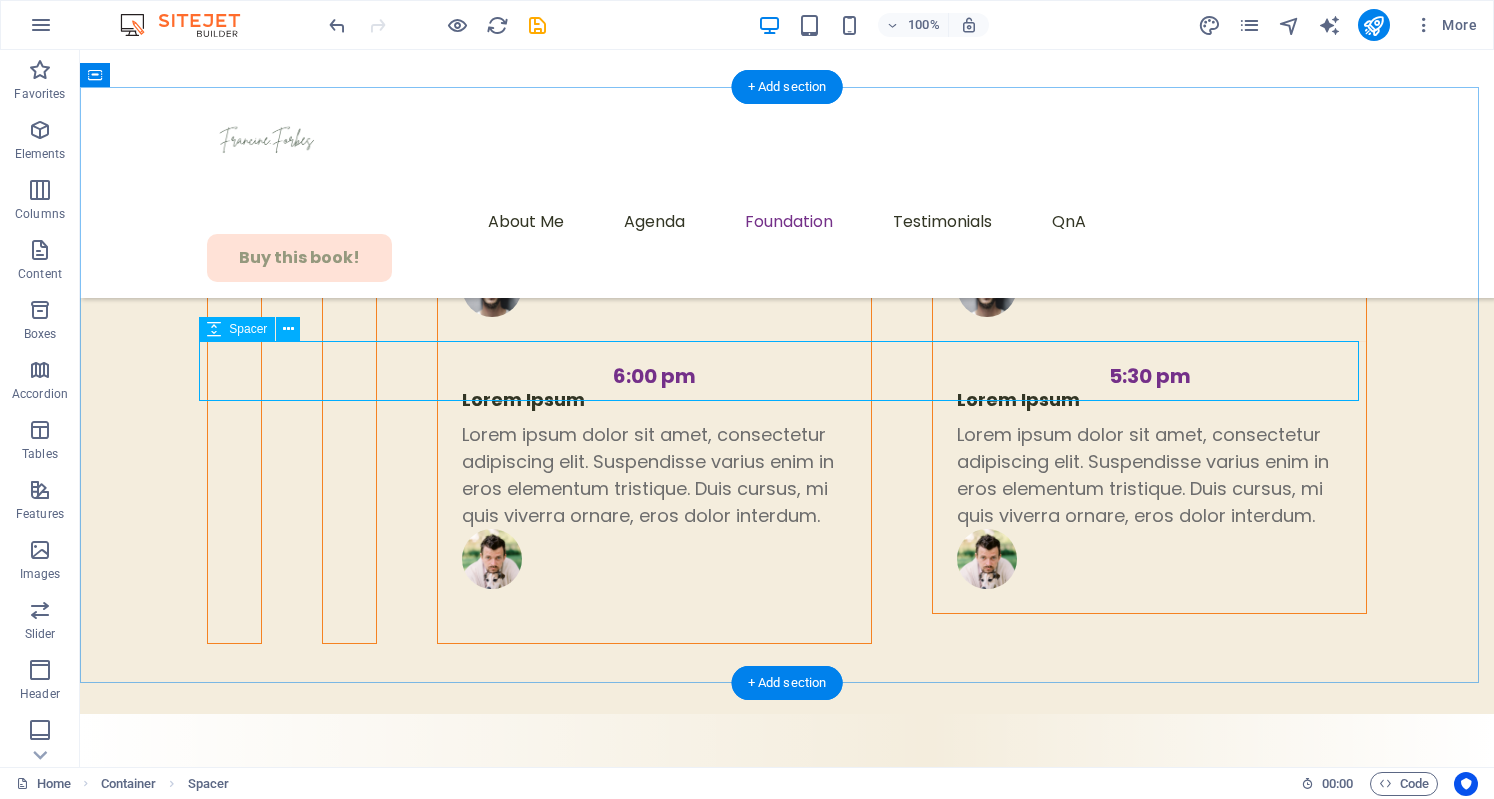 click at bounding box center [787, 4194] 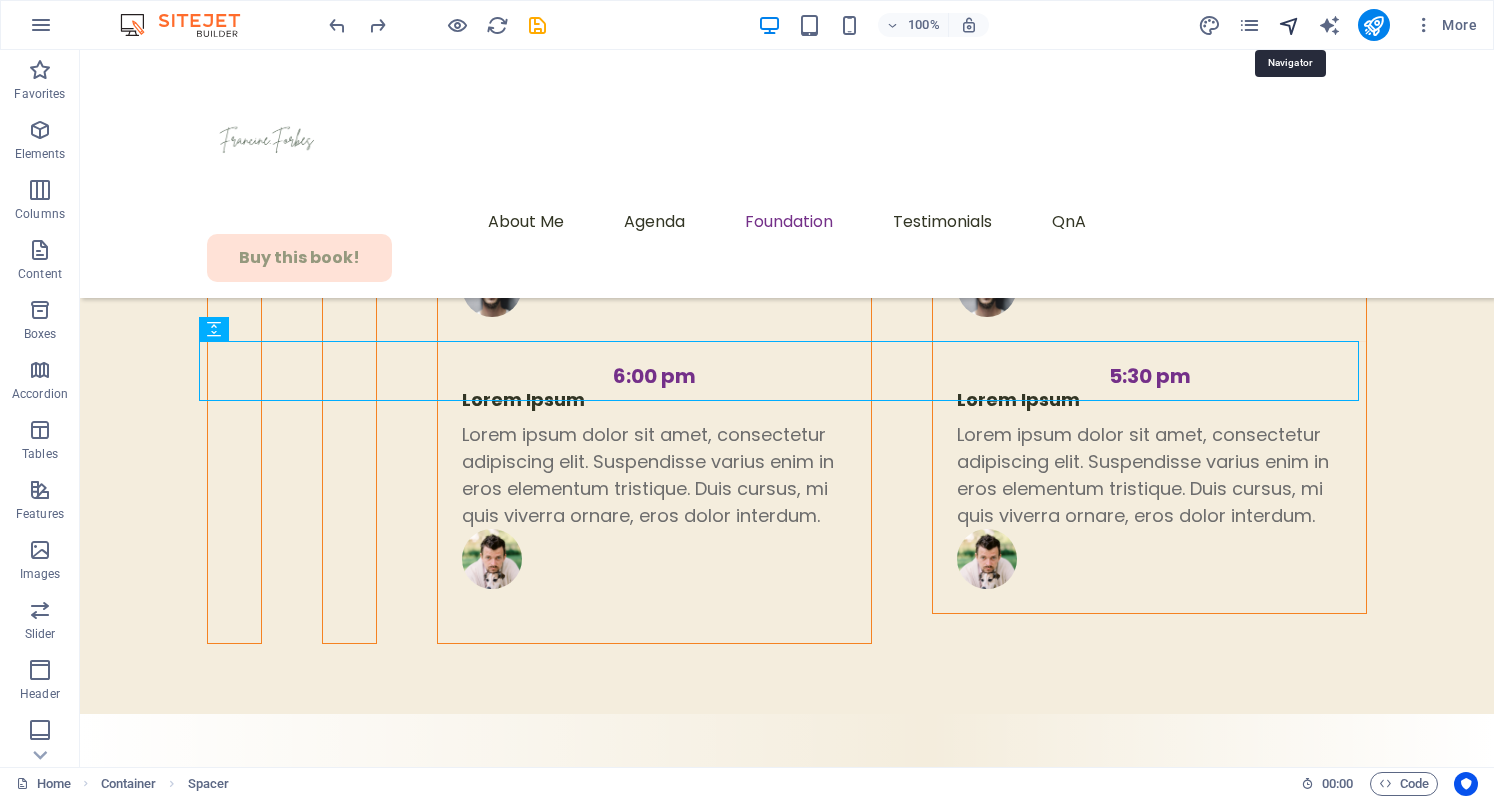 click at bounding box center (1289, 25) 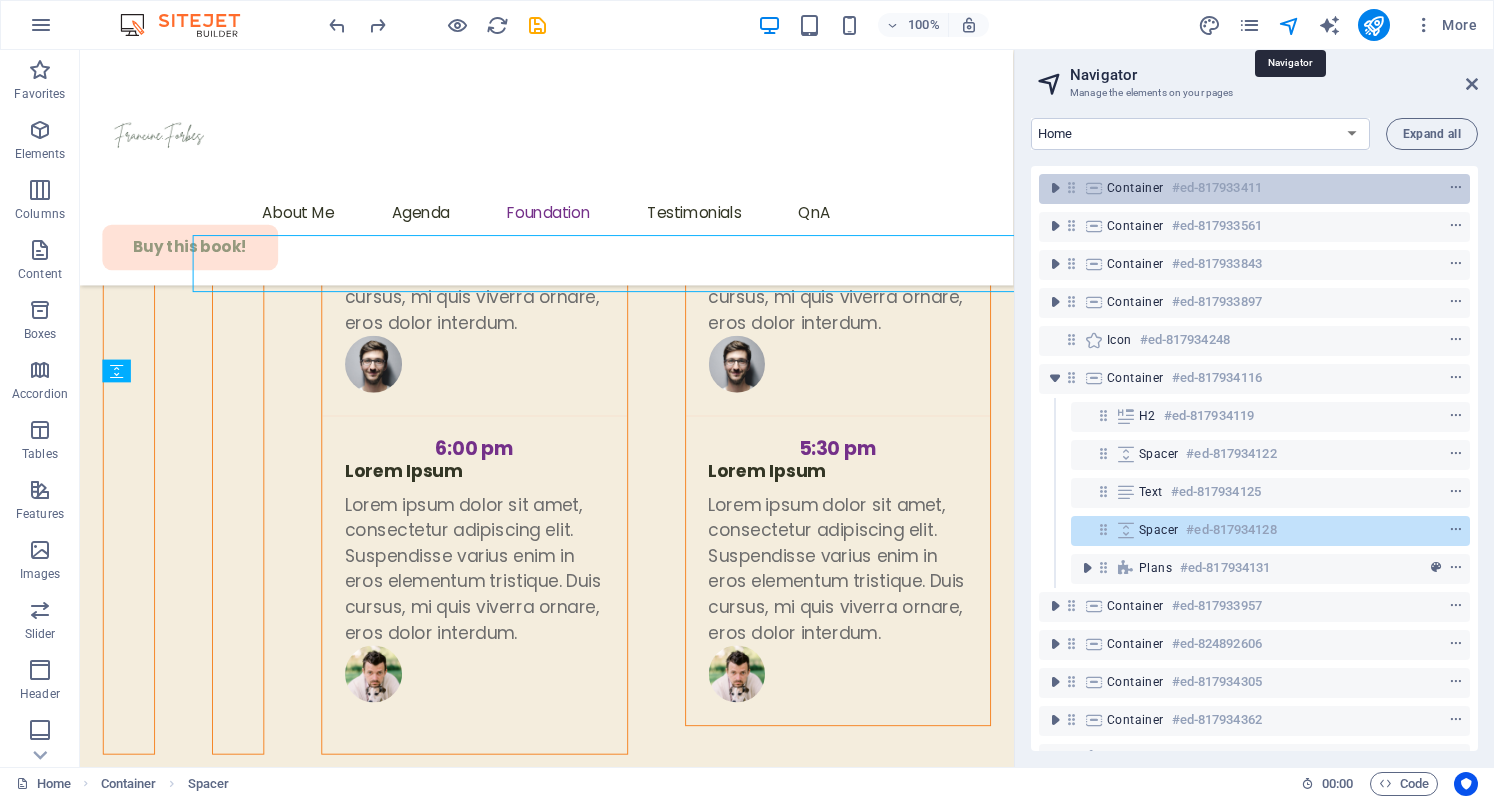 scroll, scrollTop: 6921, scrollLeft: 0, axis: vertical 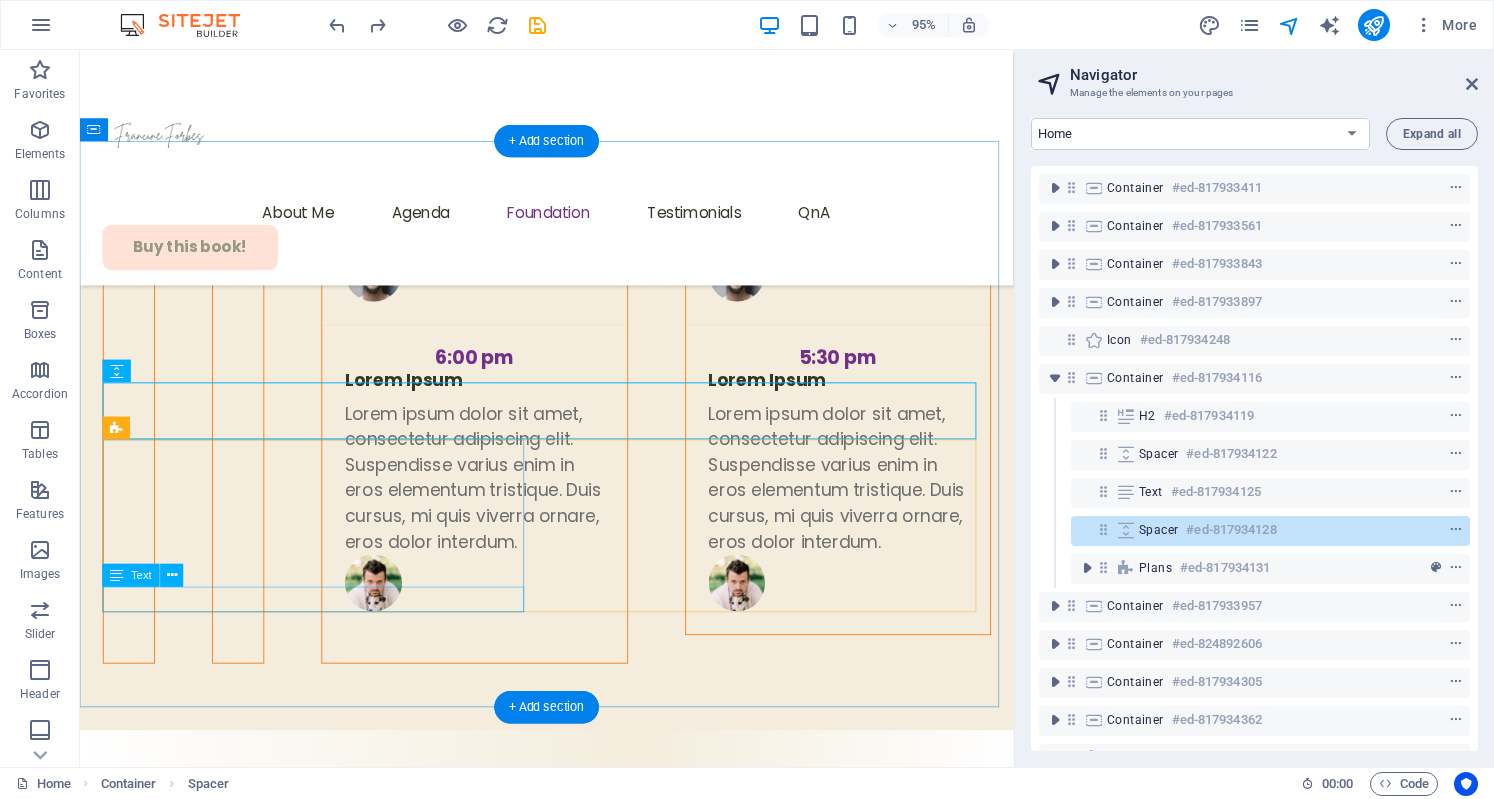 click on "nutritional education and resources" at bounding box center [571, 4530] 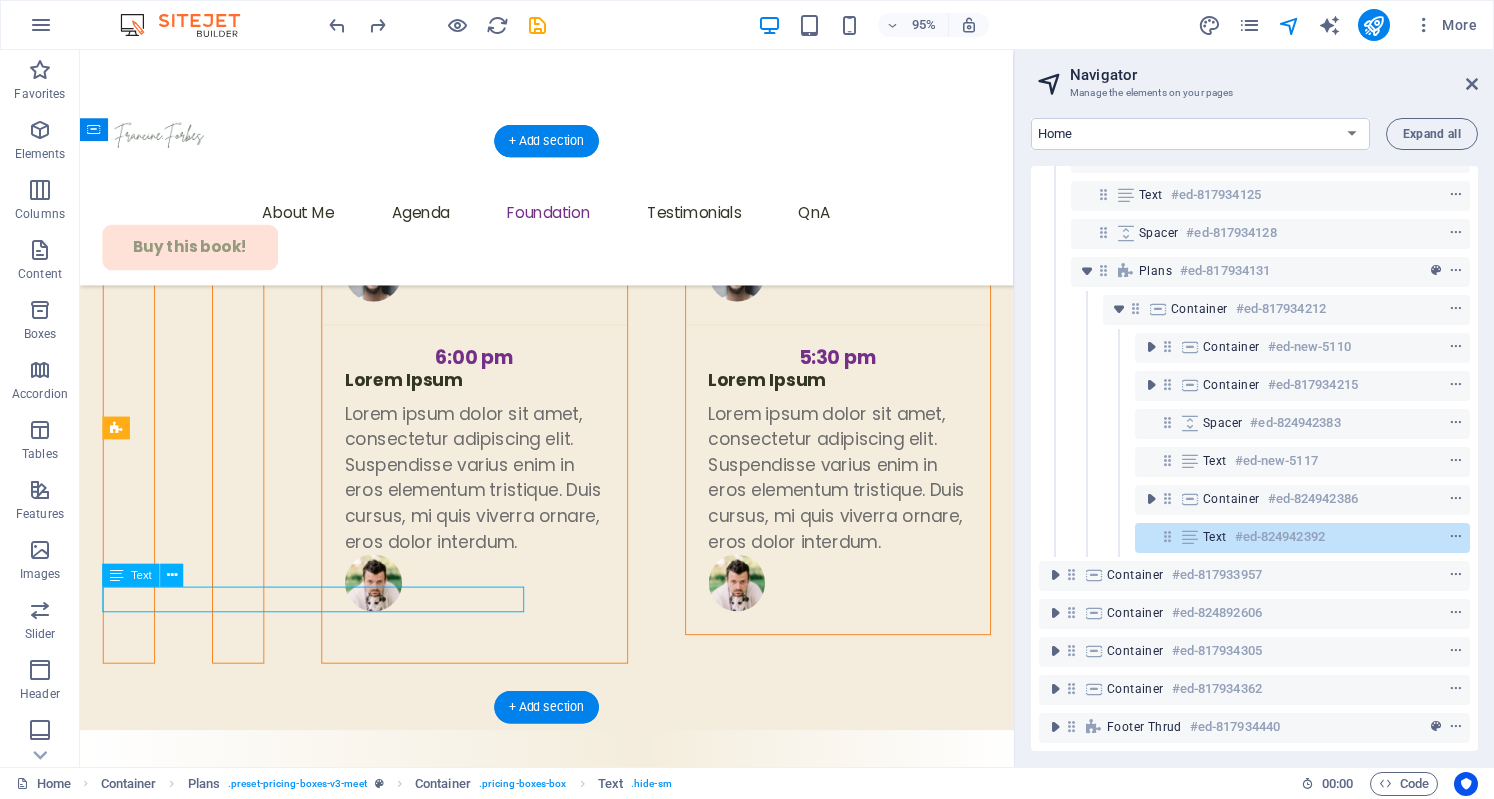 scroll, scrollTop: 312, scrollLeft: 0, axis: vertical 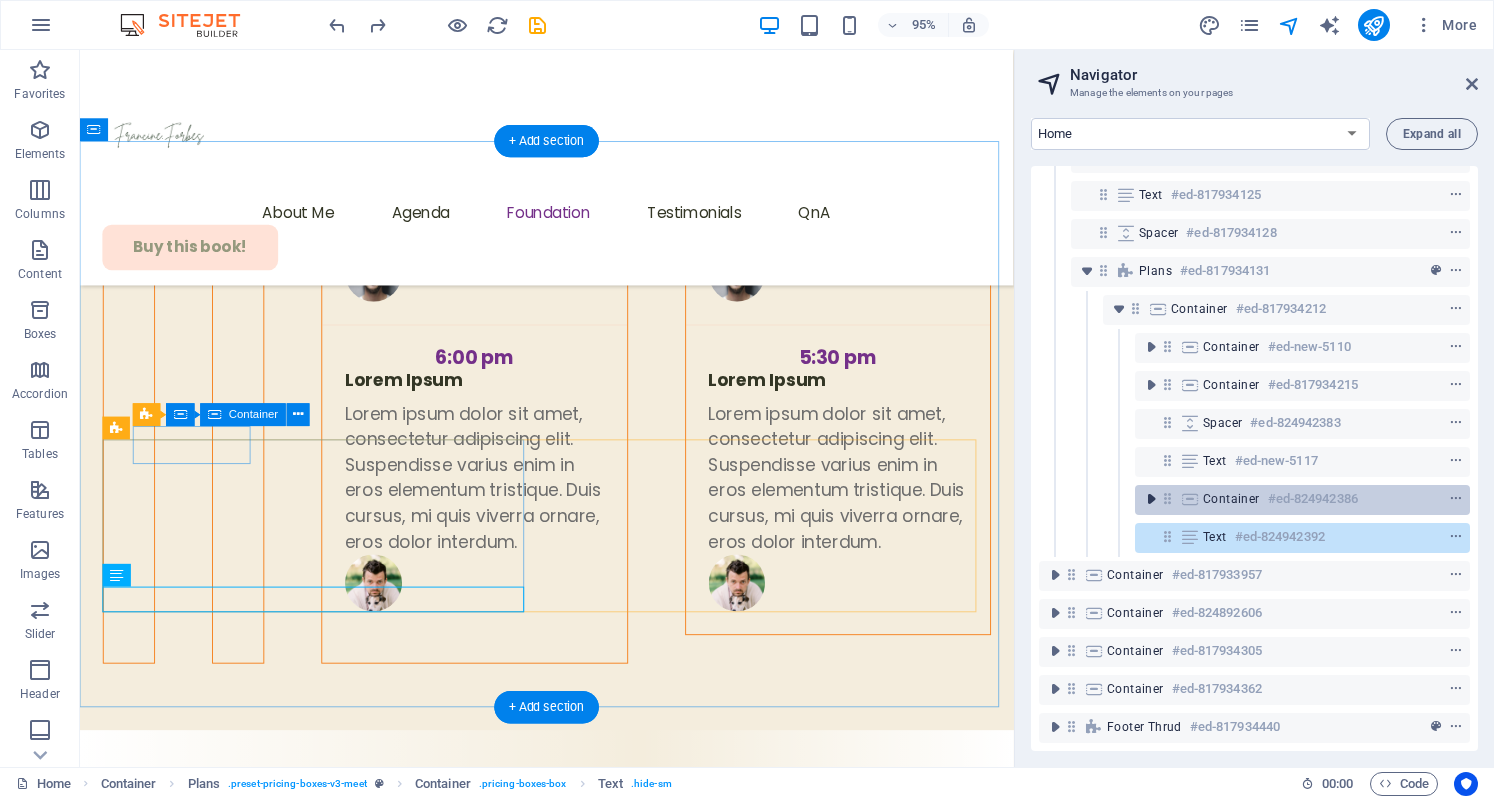 click at bounding box center (1151, 499) 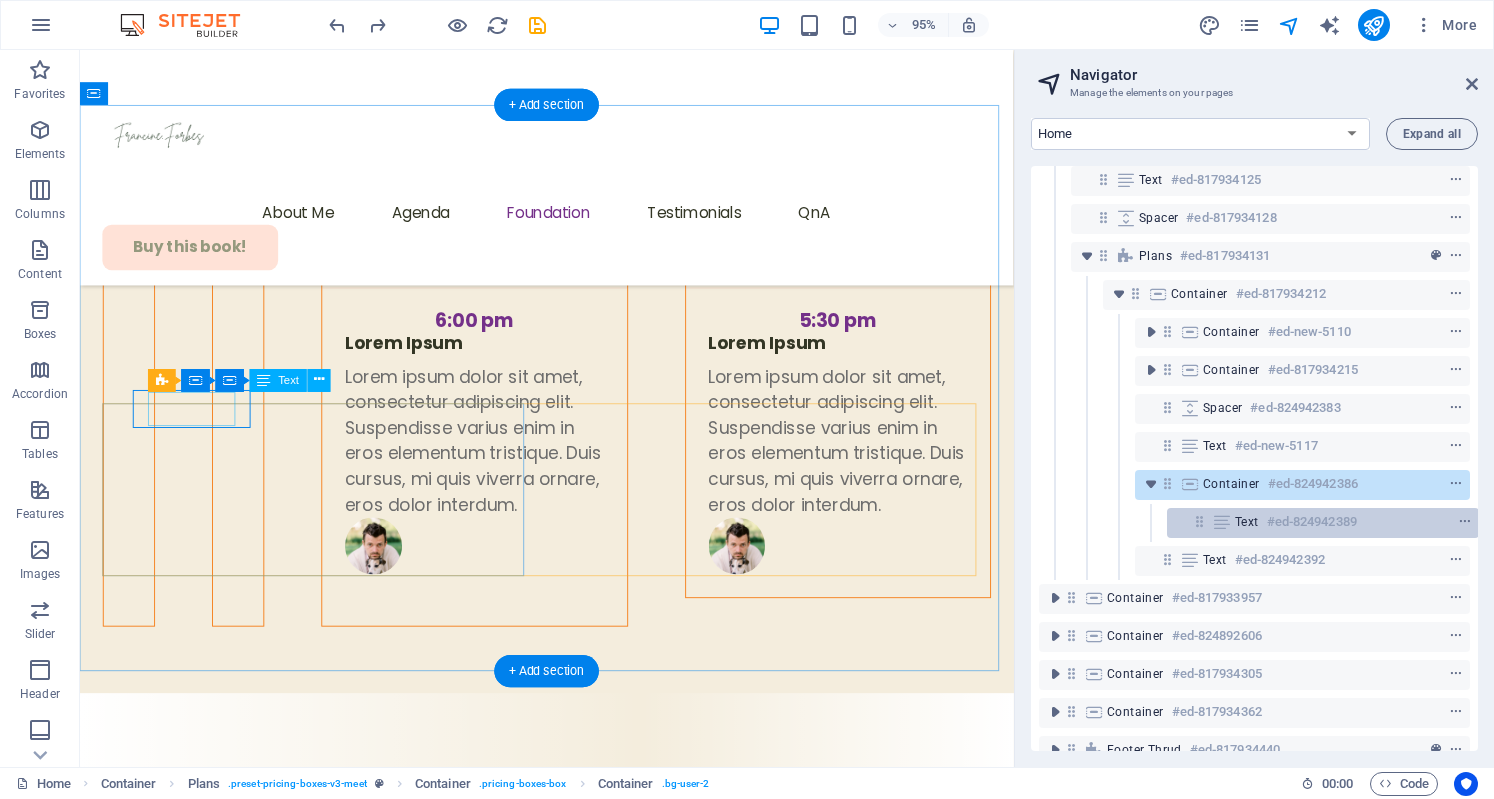 click on "Text #ed-824942389" at bounding box center [1323, 523] 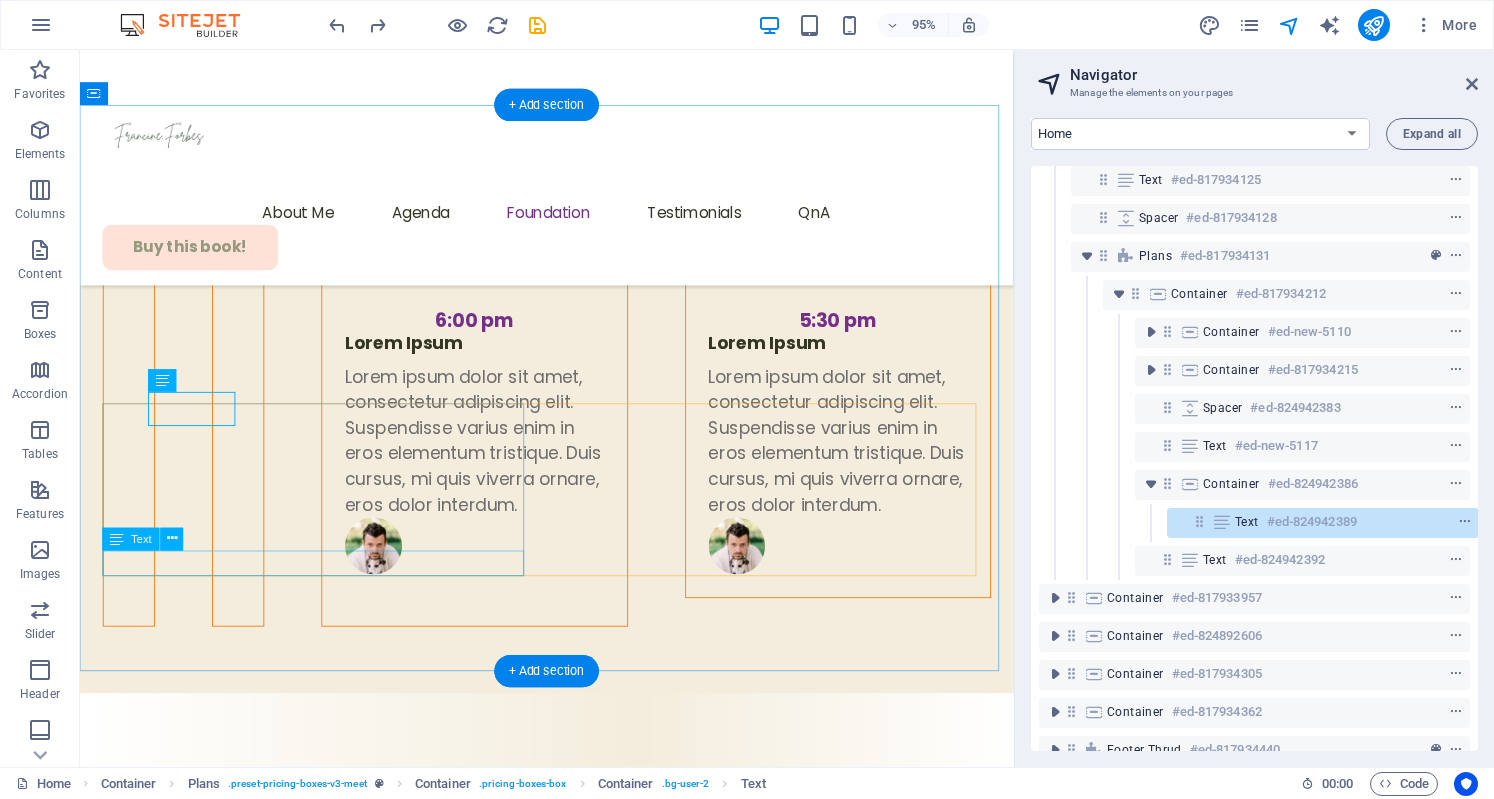 scroll, scrollTop: 350, scrollLeft: 4, axis: both 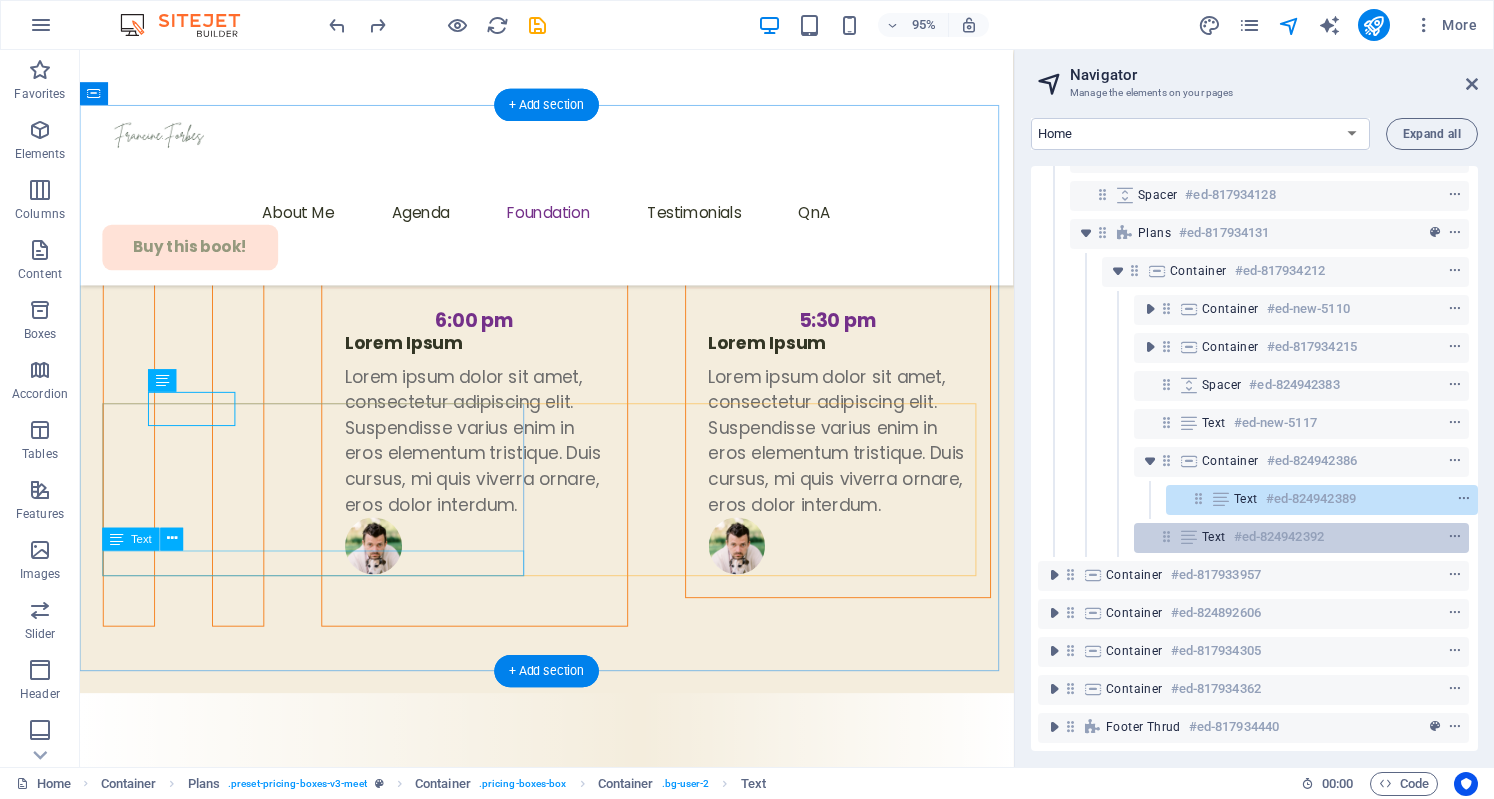 click on "Text #ed-824942392" at bounding box center (1301, 538) 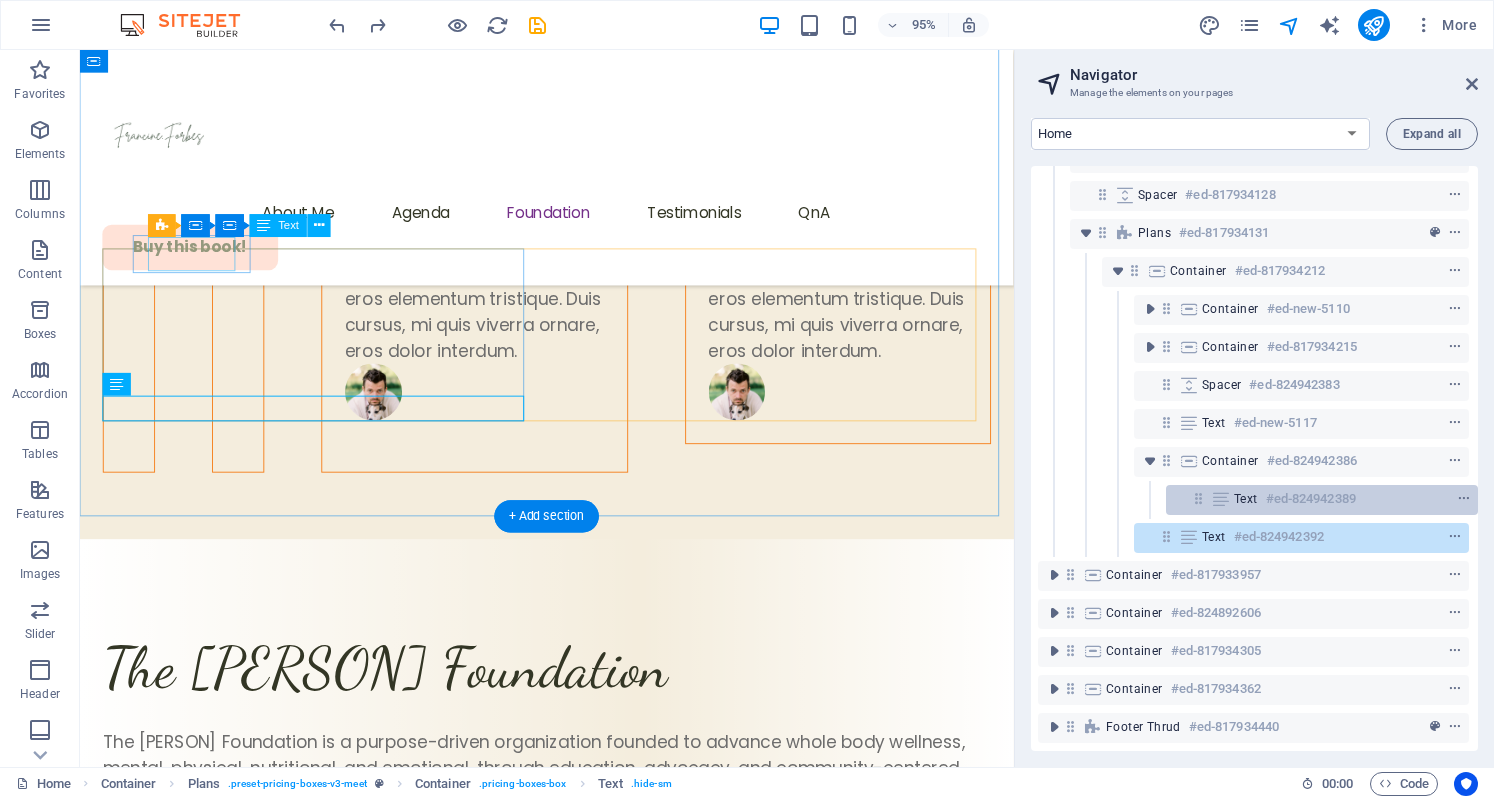 click on "Text #ed-824942389" at bounding box center (1322, 500) 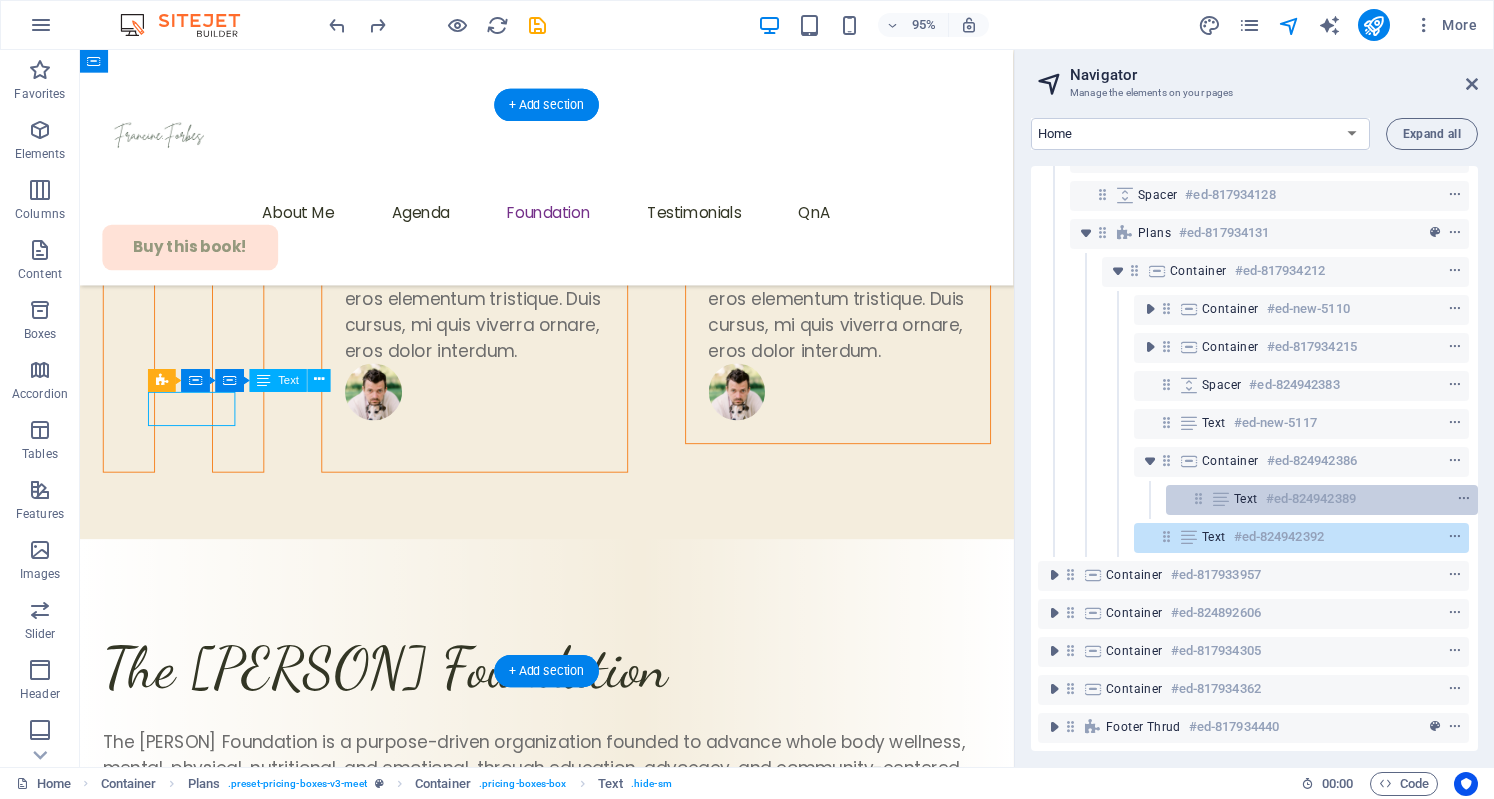 scroll, scrollTop: 6960, scrollLeft: 0, axis: vertical 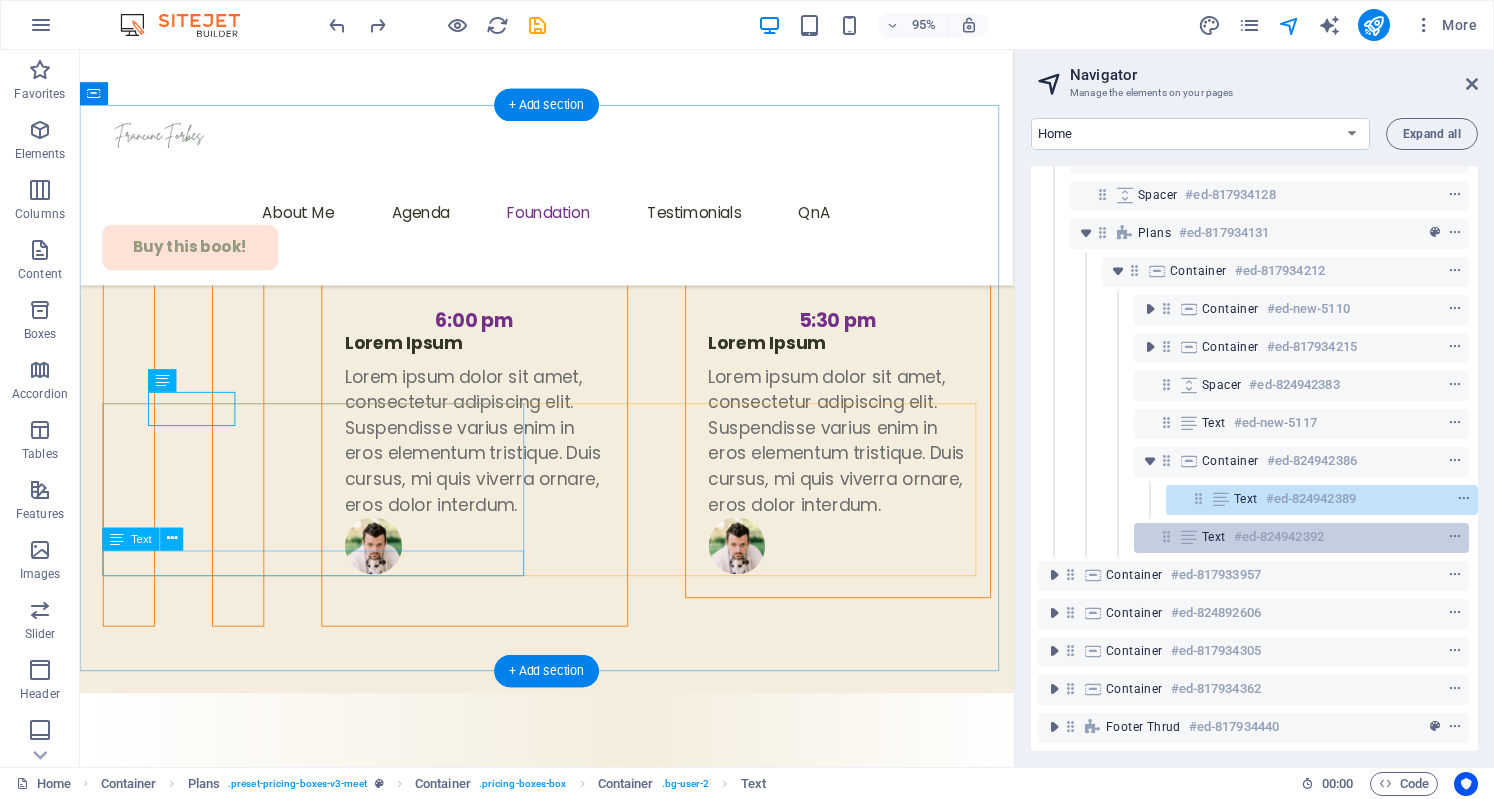 click on "Text #ed-824942392" at bounding box center [1301, 538] 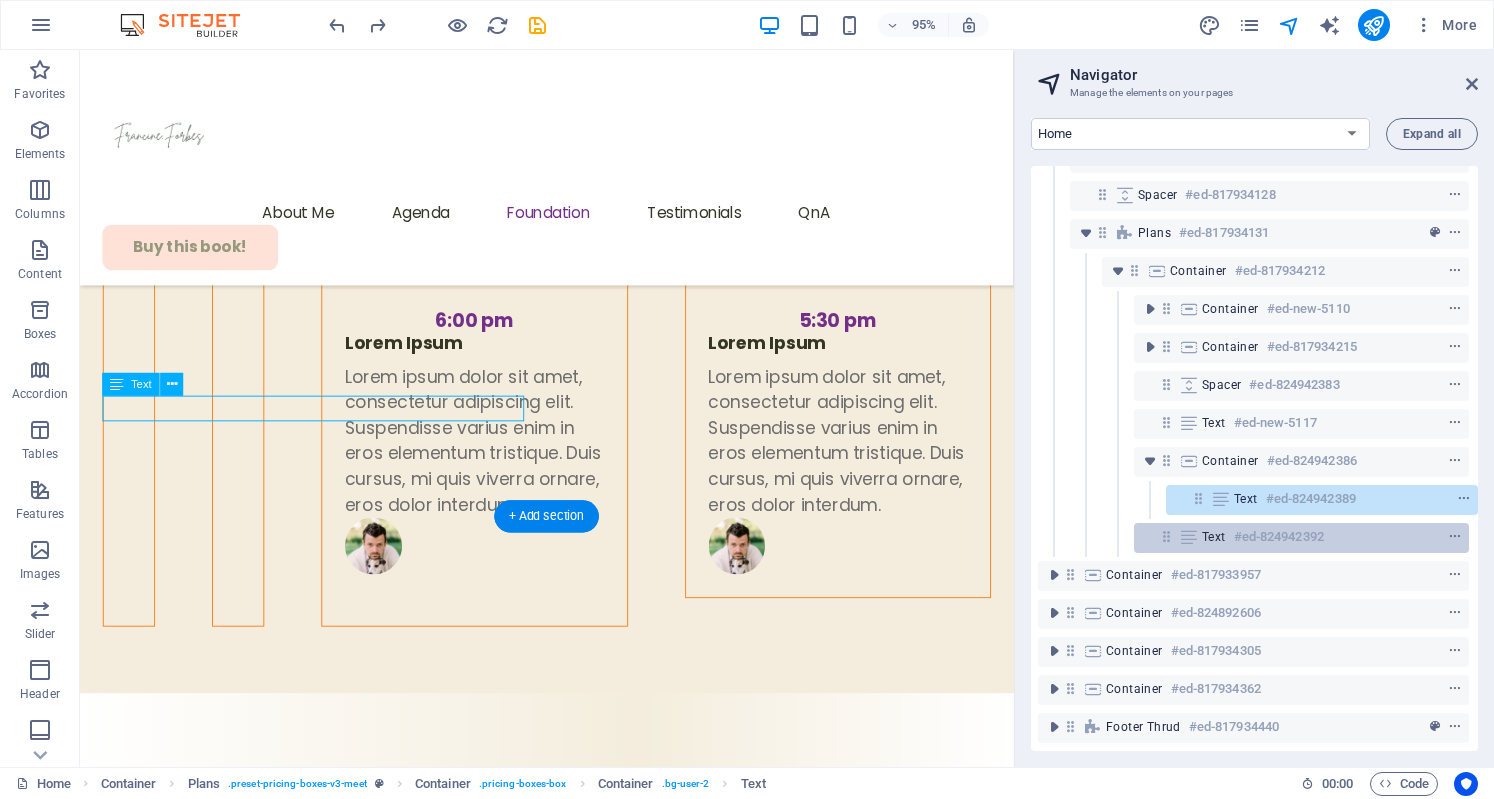 scroll, scrollTop: 7122, scrollLeft: 0, axis: vertical 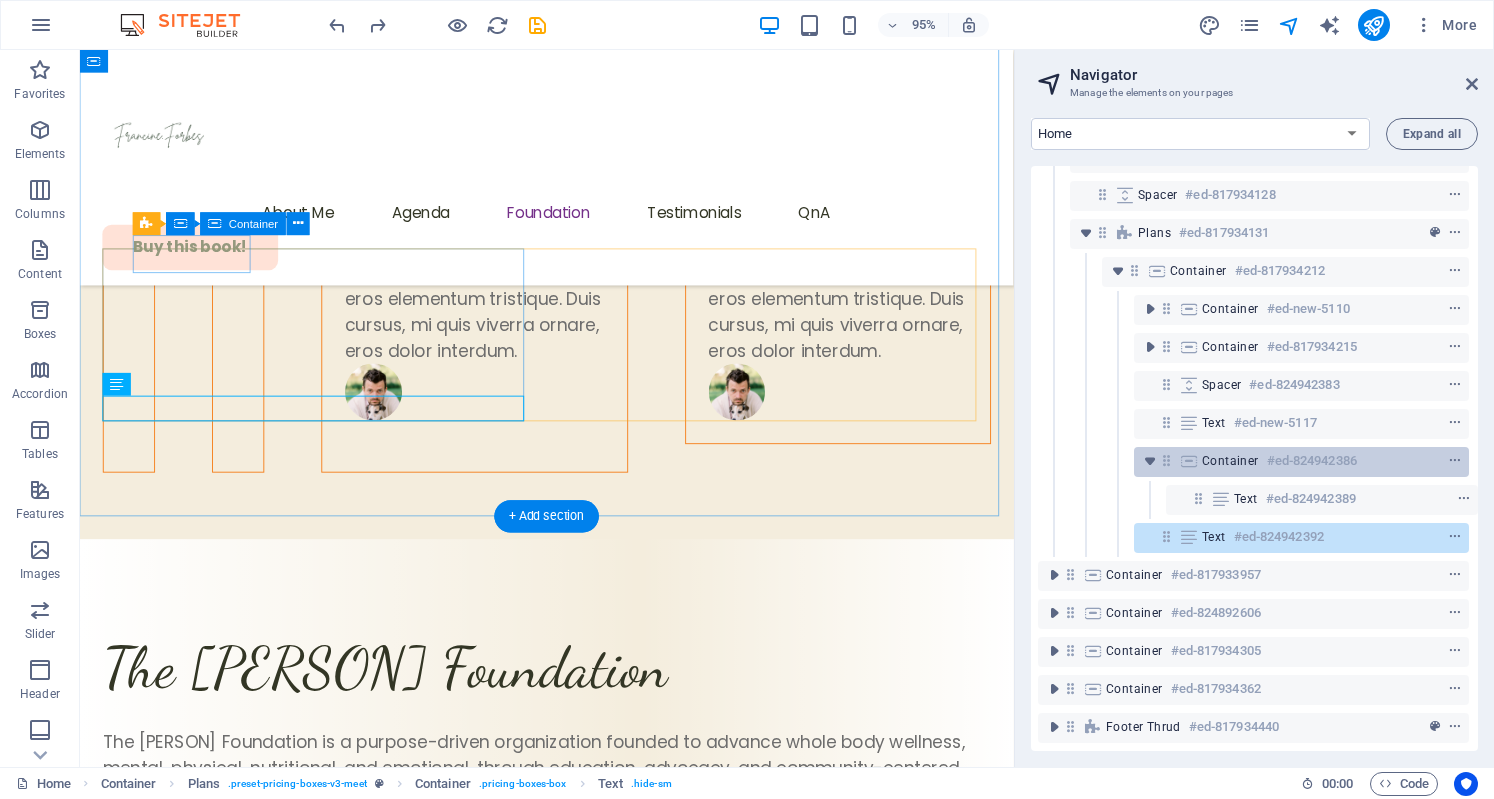 click at bounding box center (1189, 461) 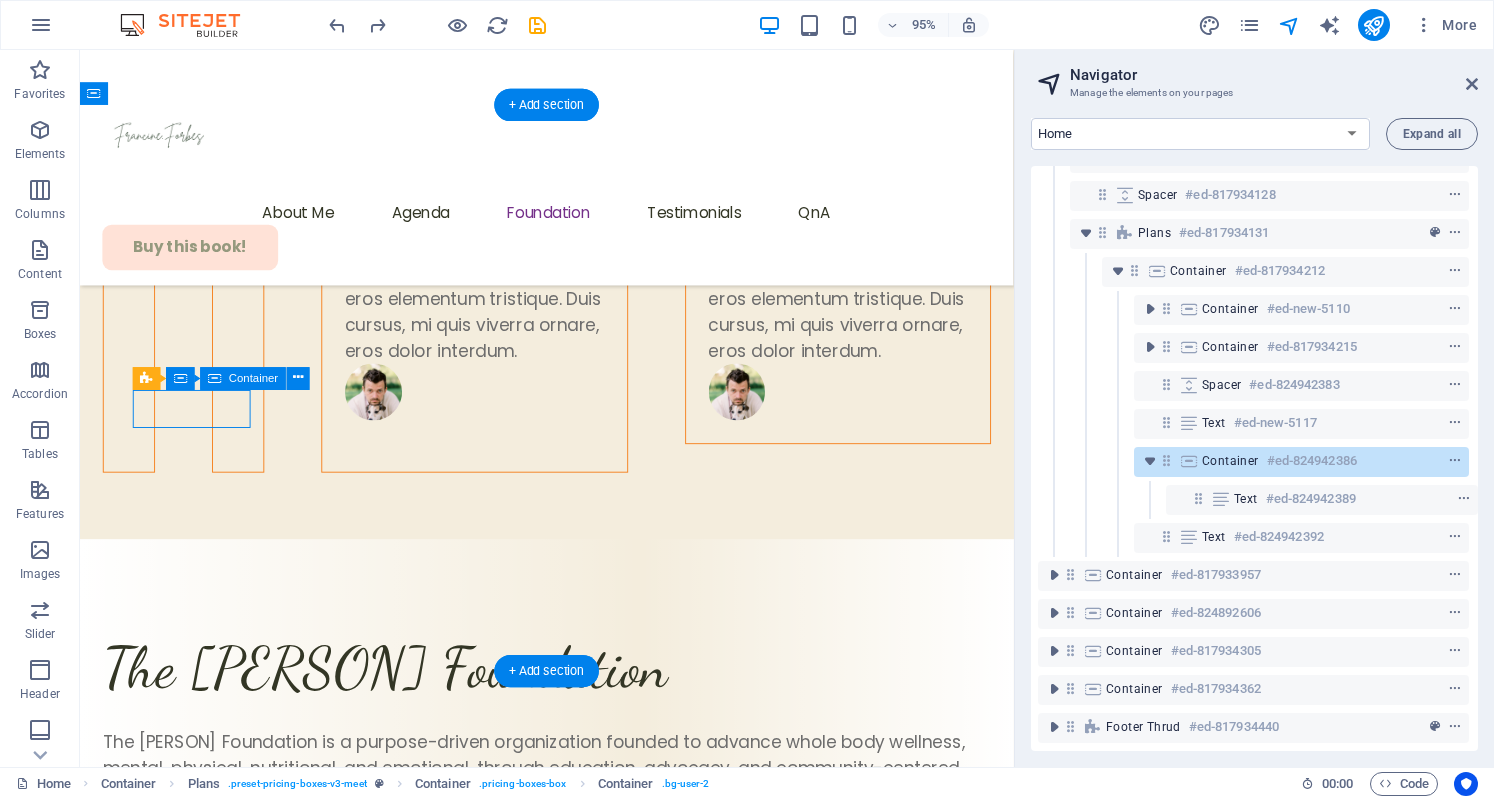 scroll, scrollTop: 6960, scrollLeft: 0, axis: vertical 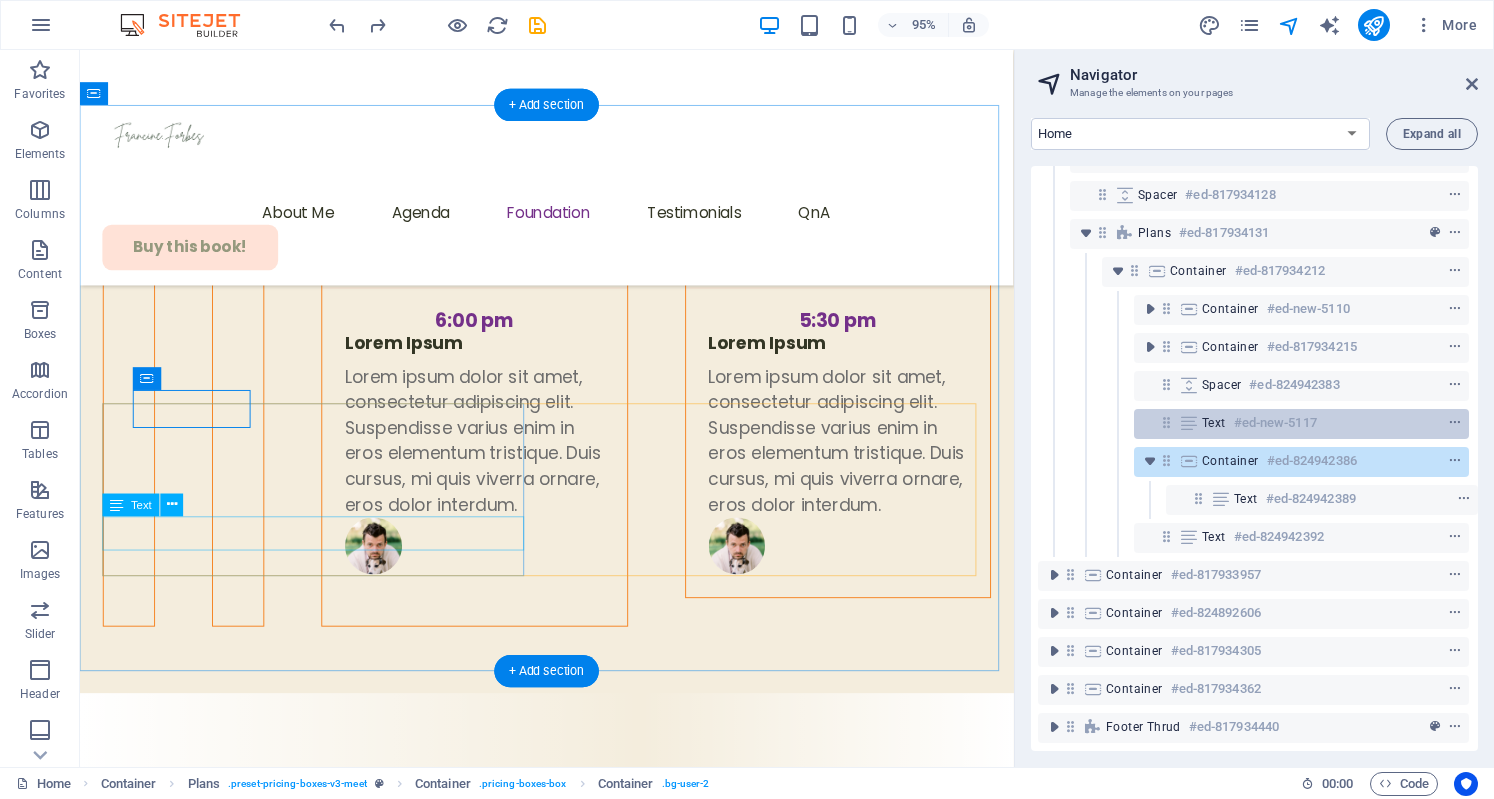 click on "Text" at bounding box center [1214, 423] 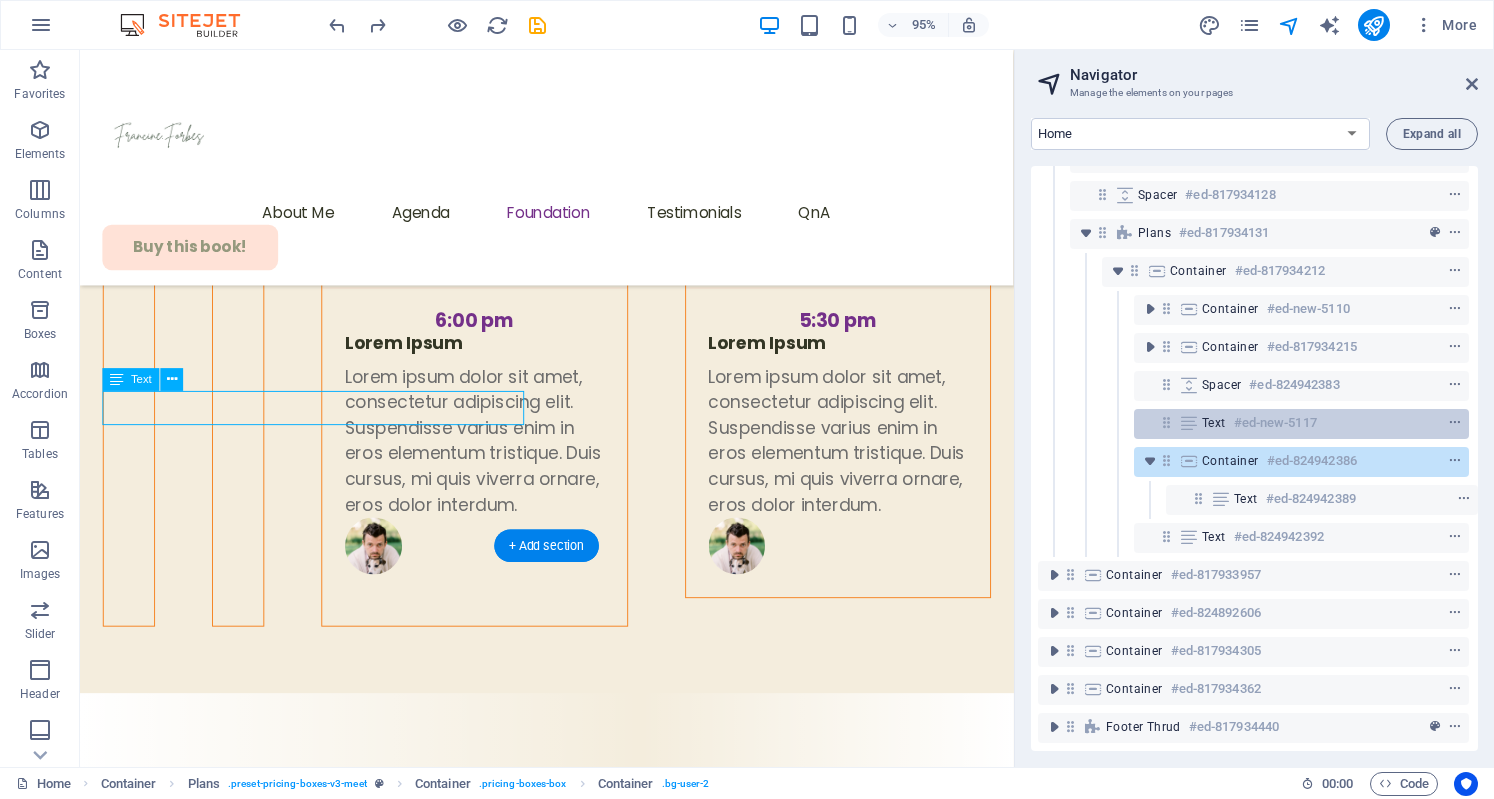 scroll, scrollTop: 7091, scrollLeft: 0, axis: vertical 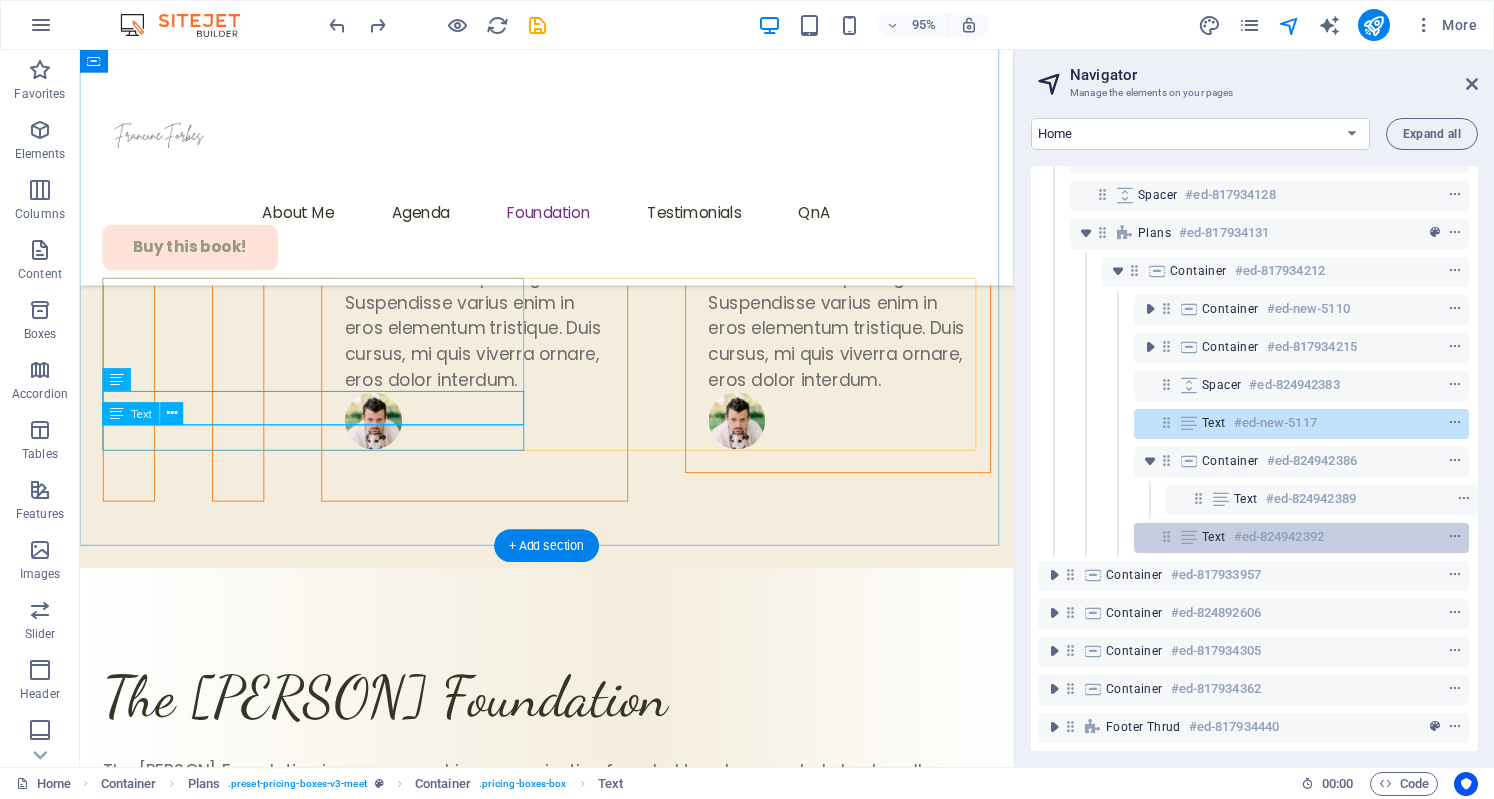 click at bounding box center [1166, 536] 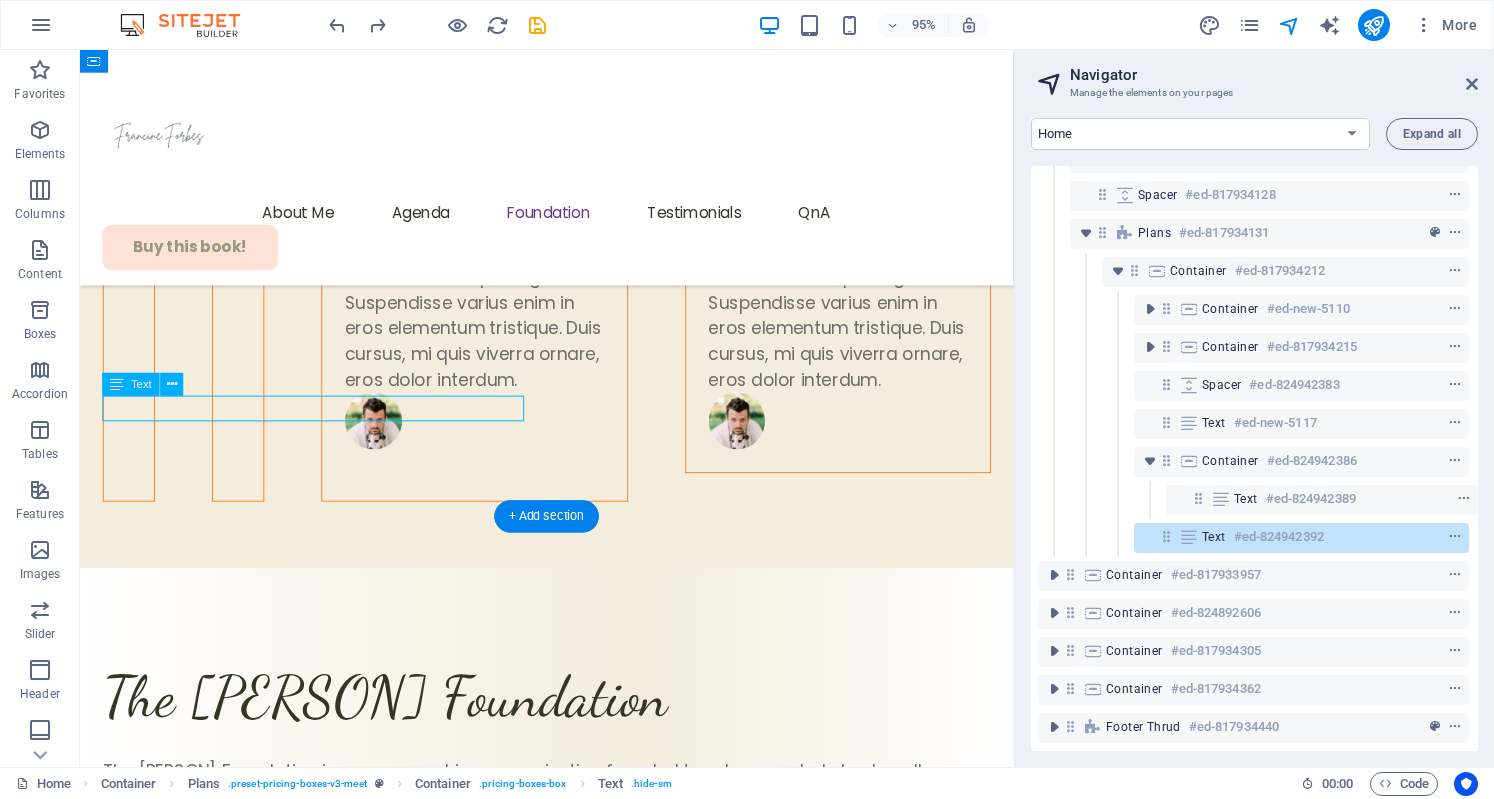 scroll, scrollTop: 7122, scrollLeft: 0, axis: vertical 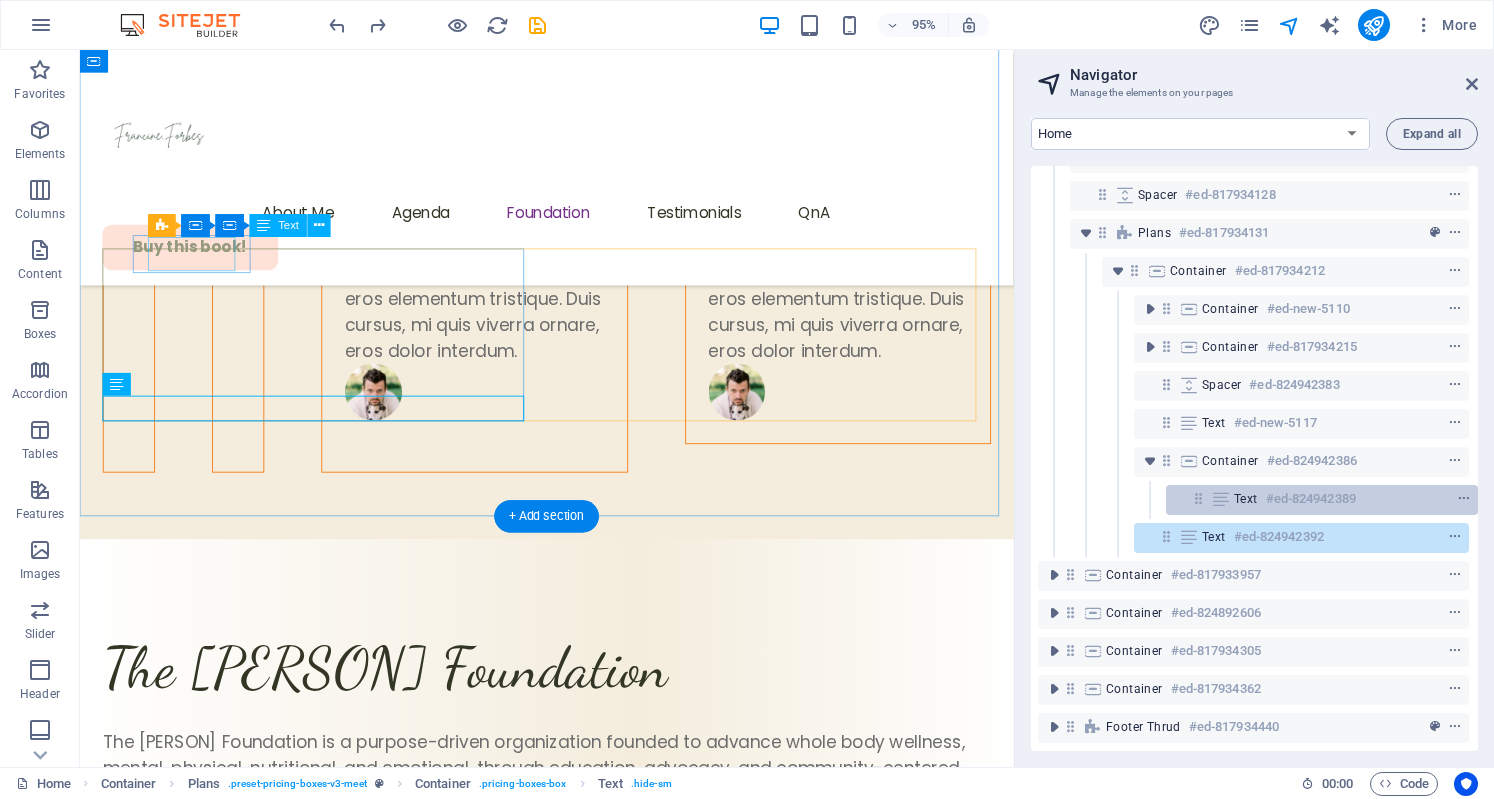 click on "Text #ed-824942389" at bounding box center [1322, 500] 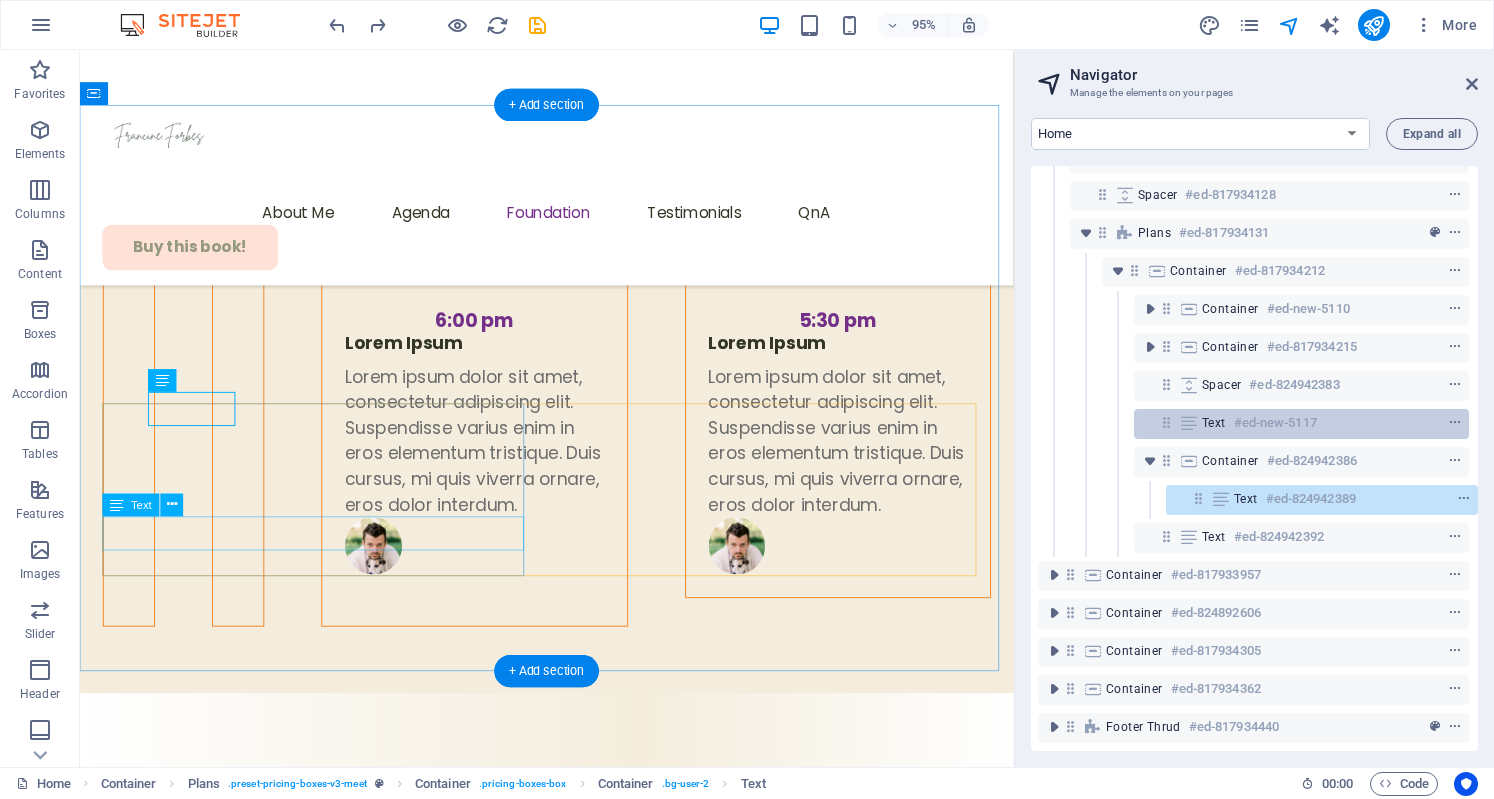 click on "Text #ed-new-5117" at bounding box center (1301, 424) 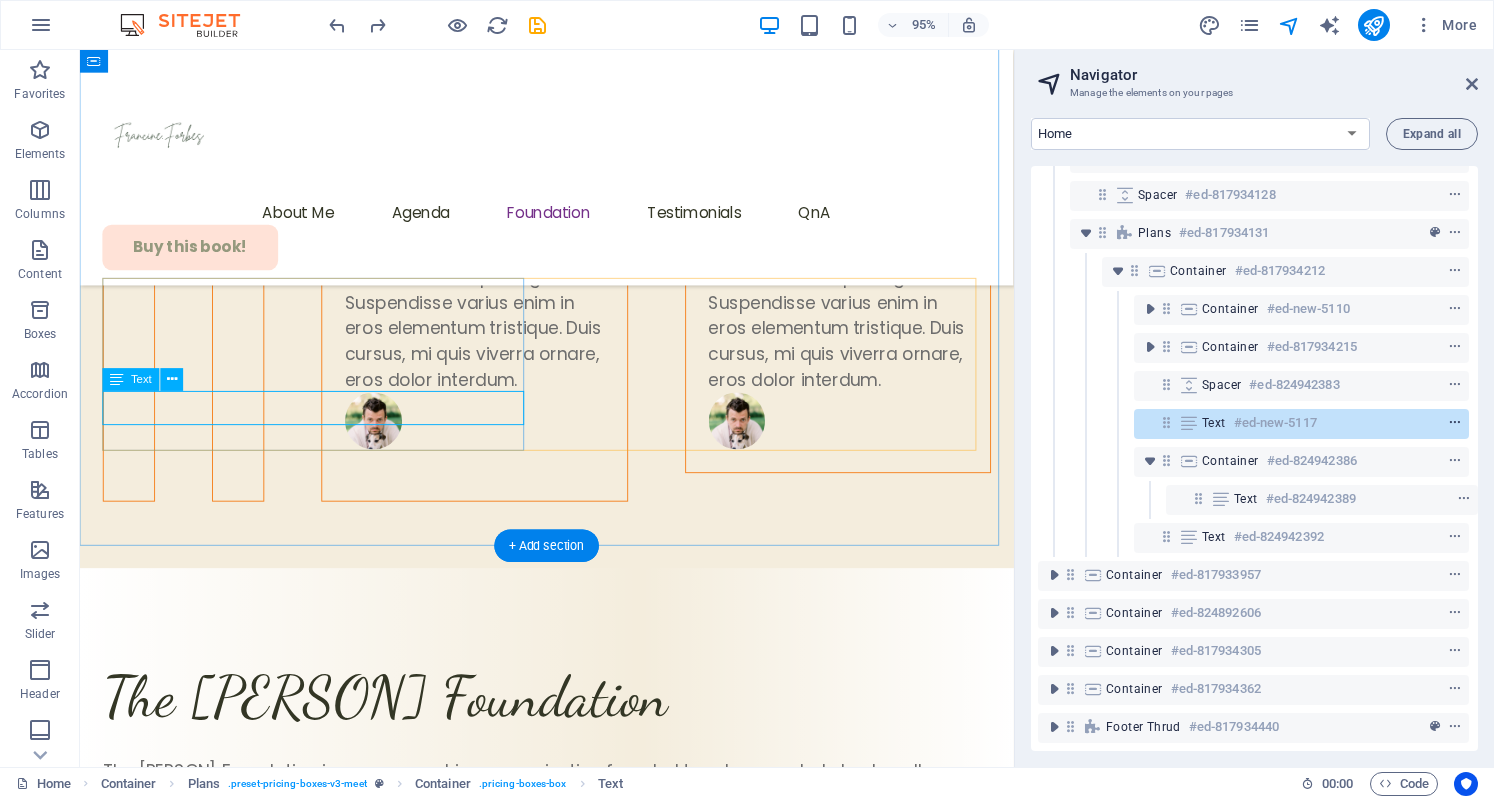 click at bounding box center (1455, 423) 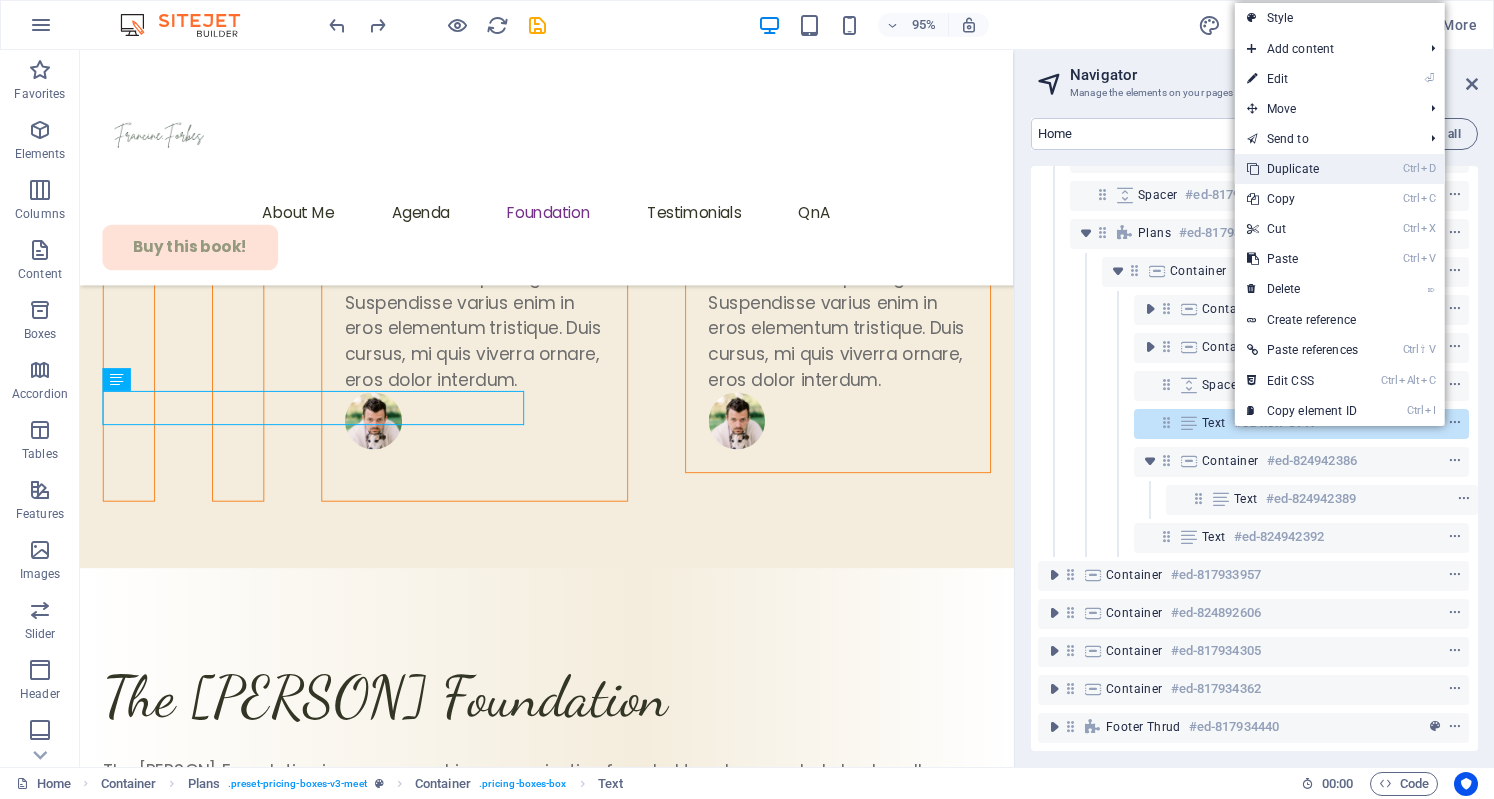 click on "Ctrl D  Duplicate" at bounding box center [1302, 169] 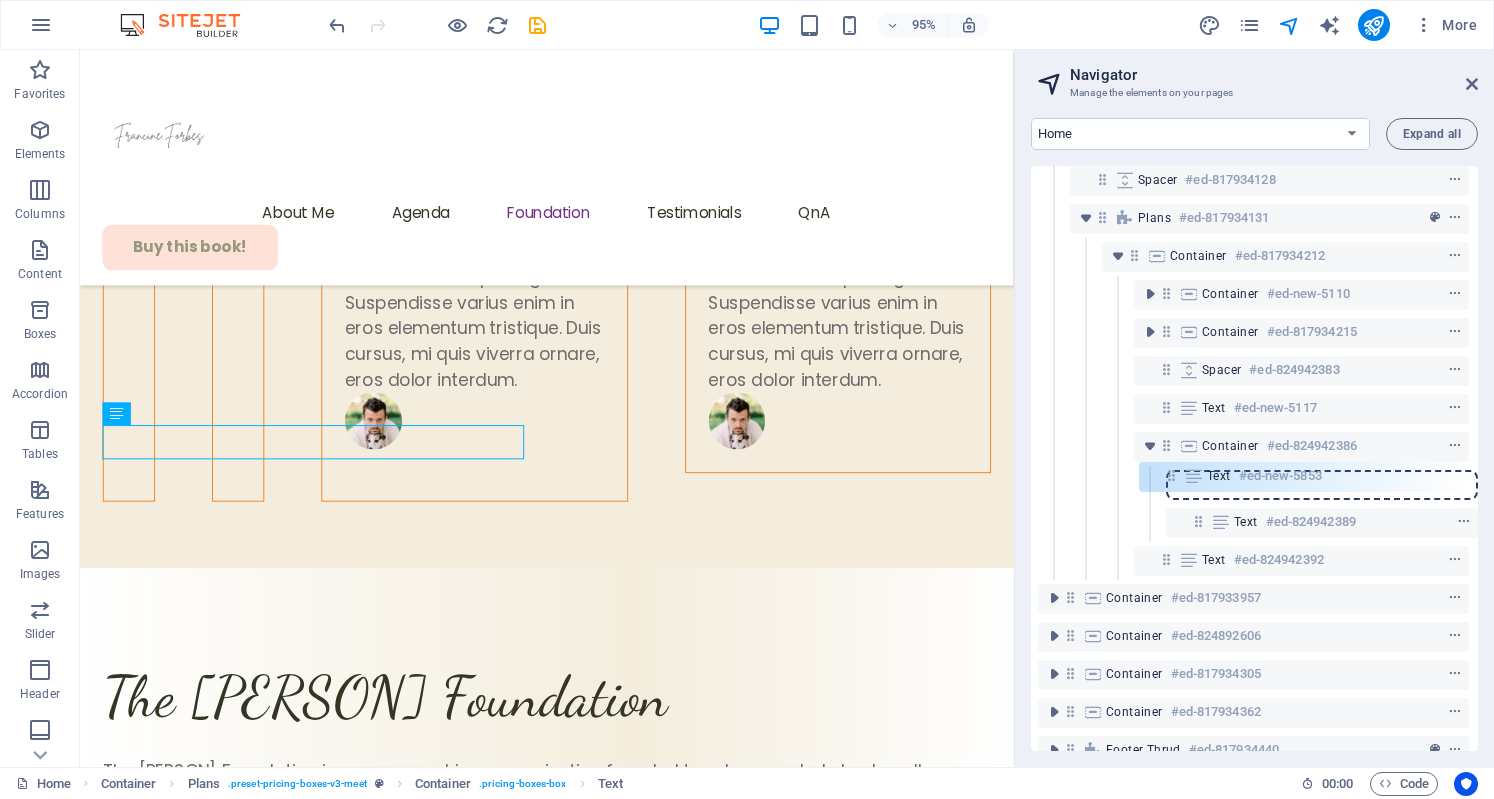 drag, startPoint x: 1158, startPoint y: 448, endPoint x: 1167, endPoint y: 483, distance: 36.138622 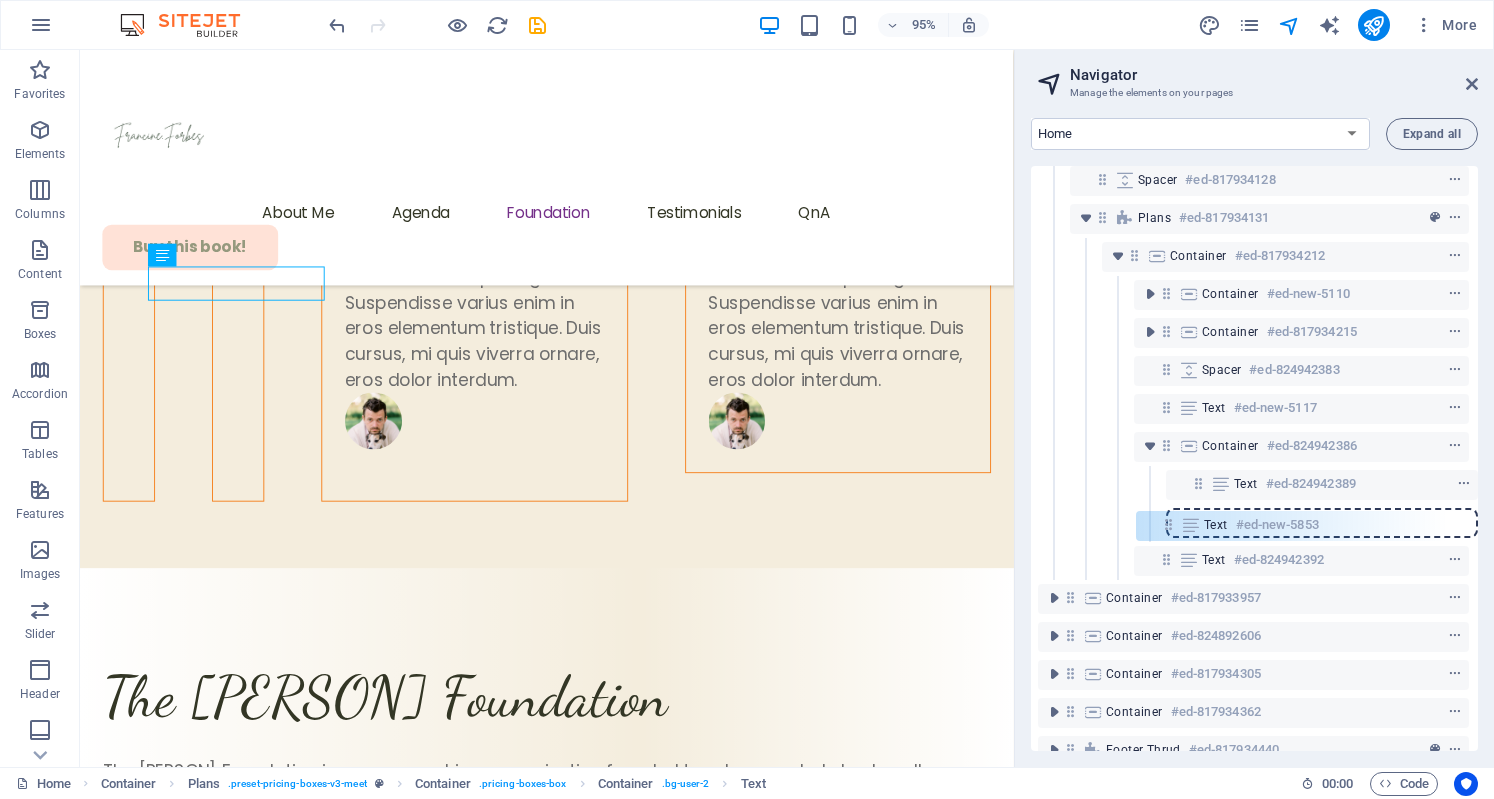 drag, startPoint x: 1192, startPoint y: 483, endPoint x: 1163, endPoint y: 529, distance: 54.378304 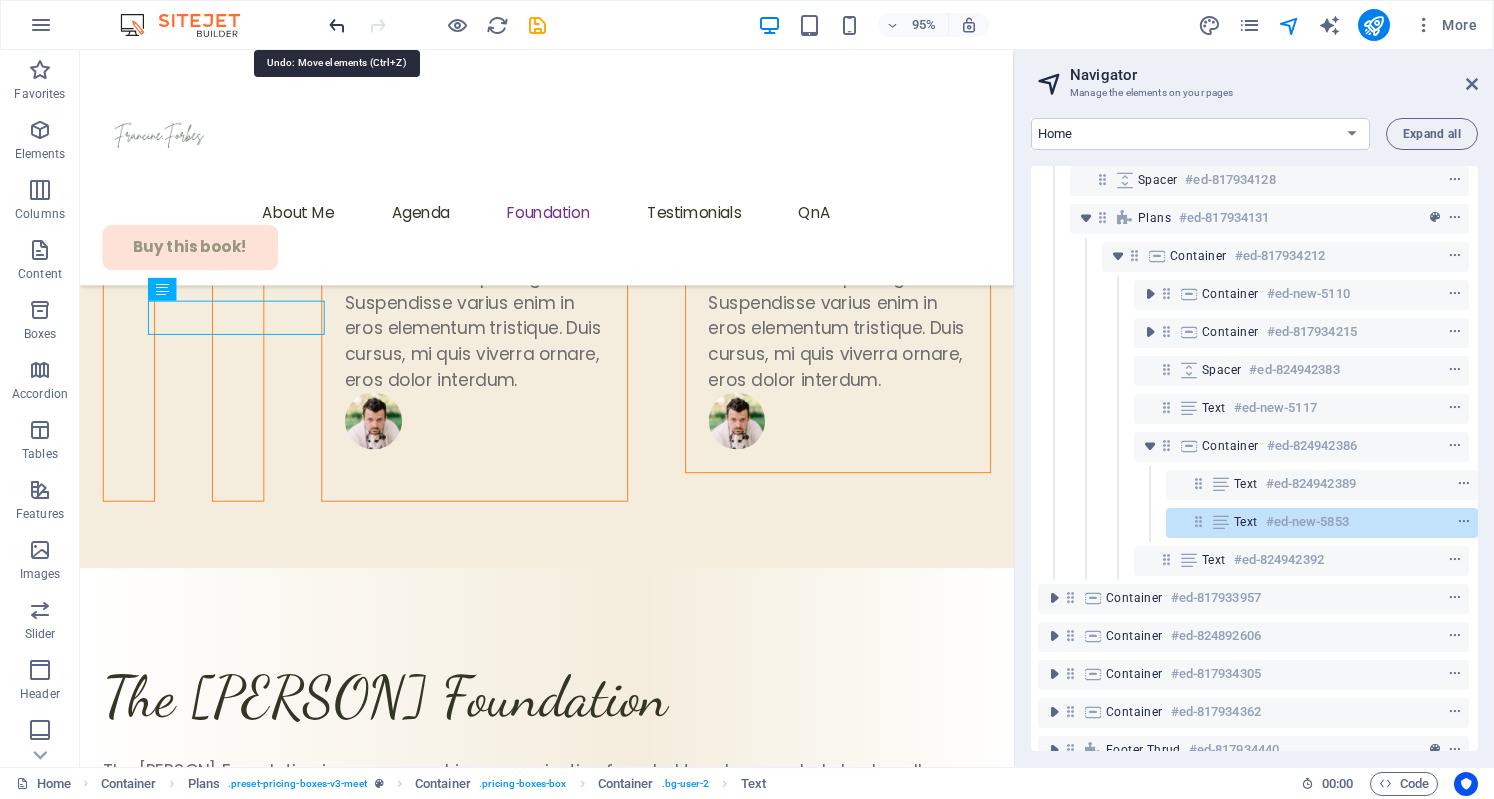 click at bounding box center [337, 25] 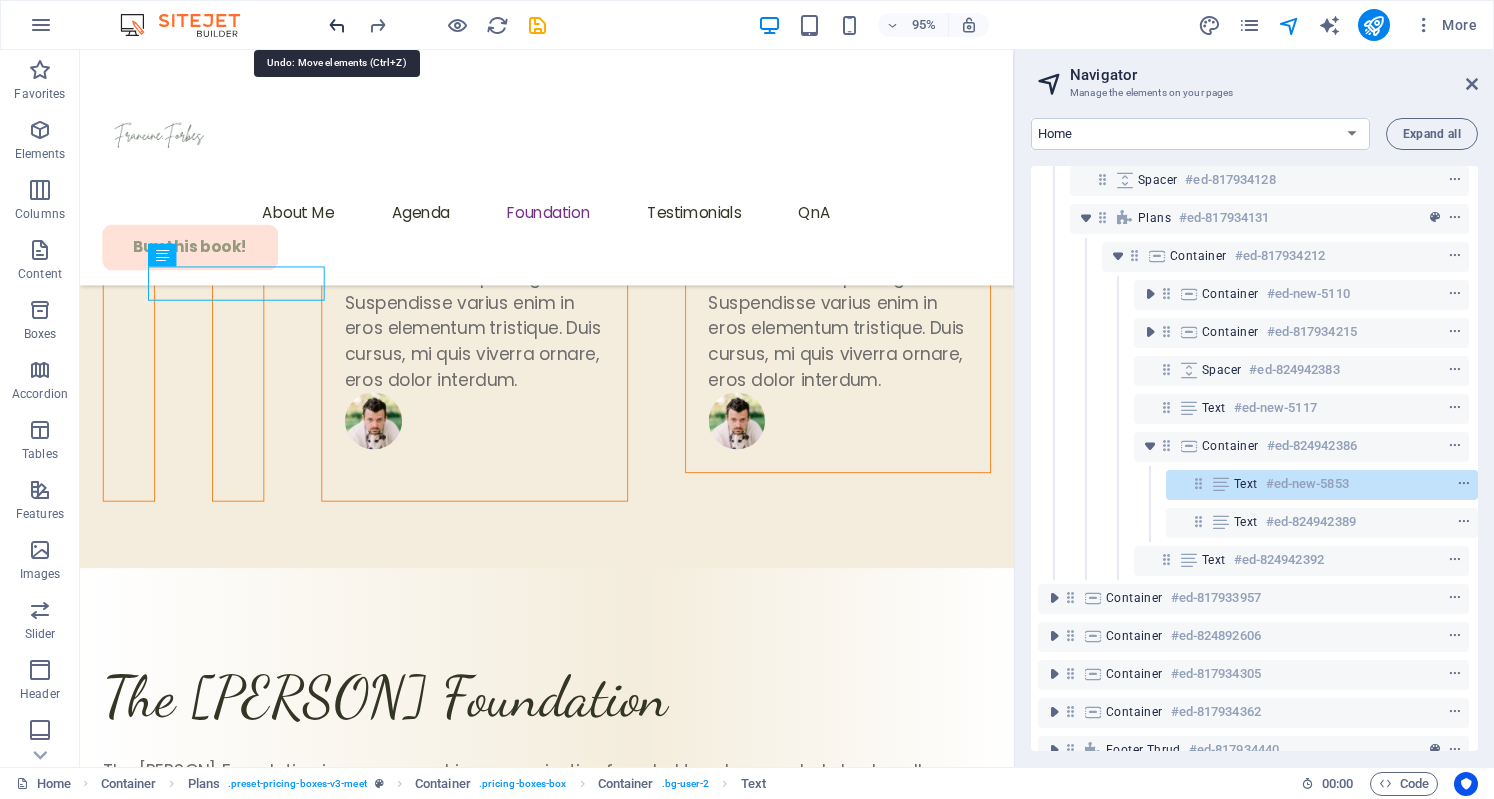 click at bounding box center [337, 25] 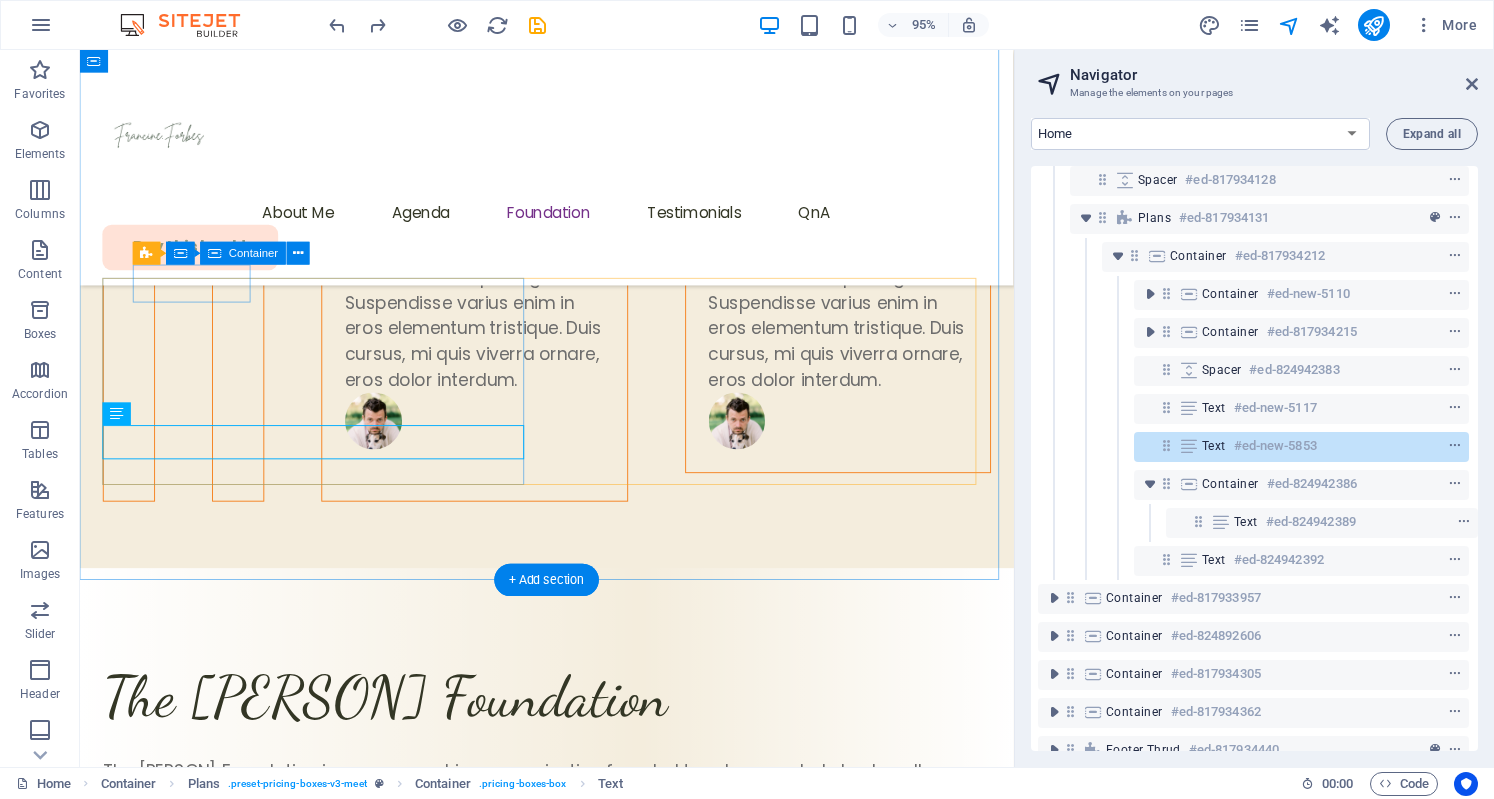 click on "Expand" at bounding box center (174, -7035) 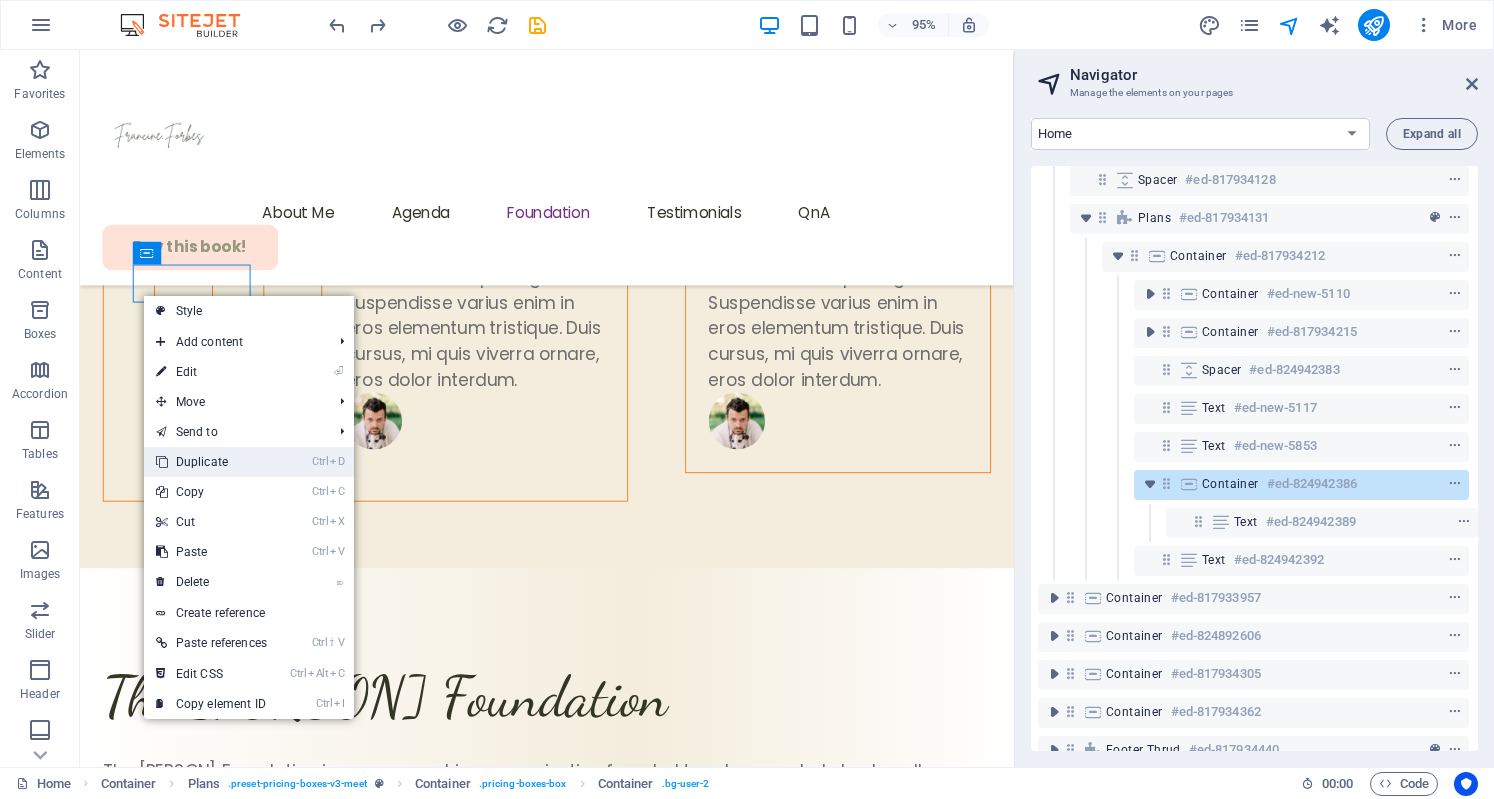 click on "Ctrl D  Duplicate" at bounding box center (211, 462) 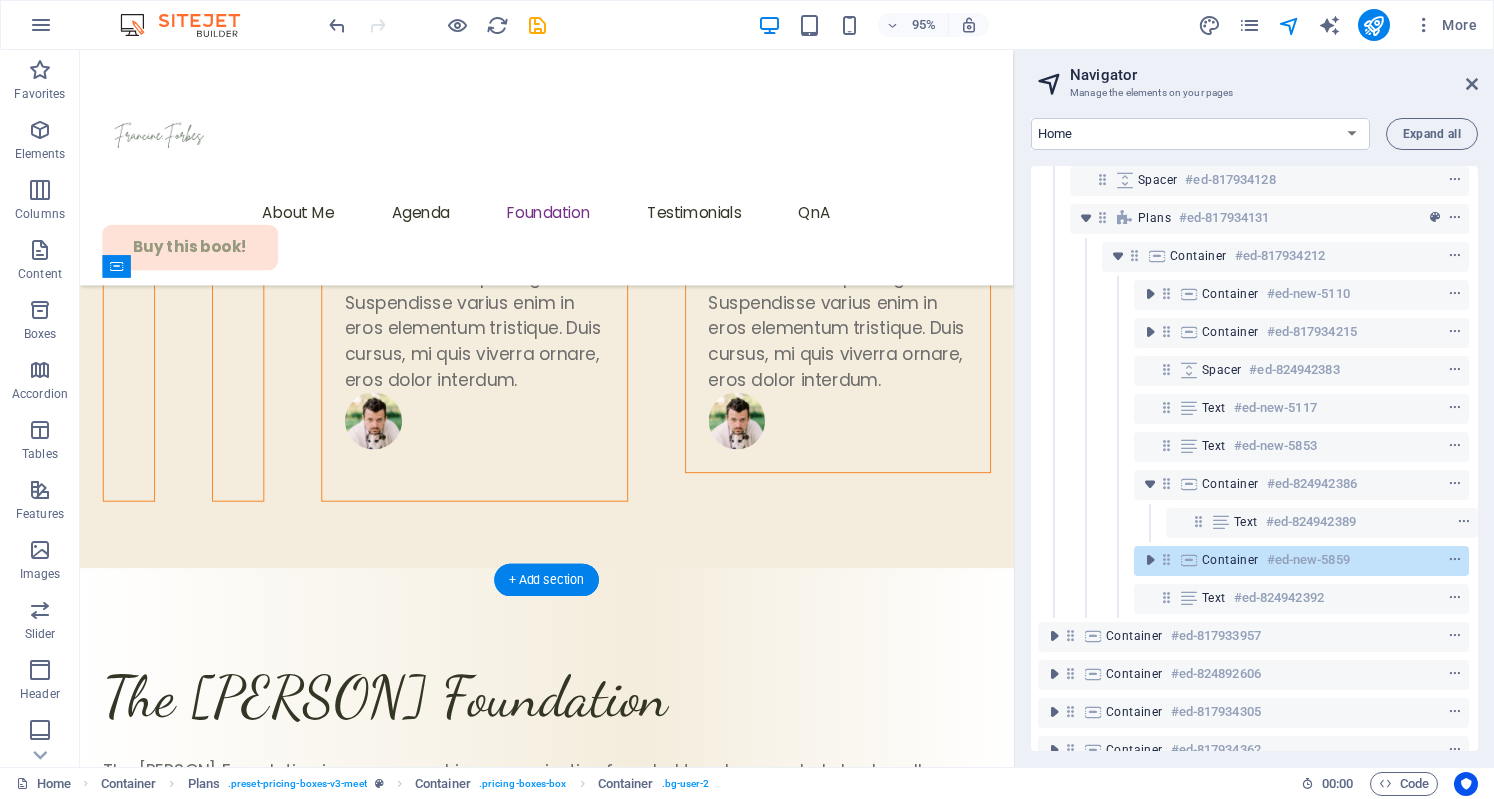 drag, startPoint x: 251, startPoint y: 306, endPoint x: 409, endPoint y: 406, distance: 186.98663 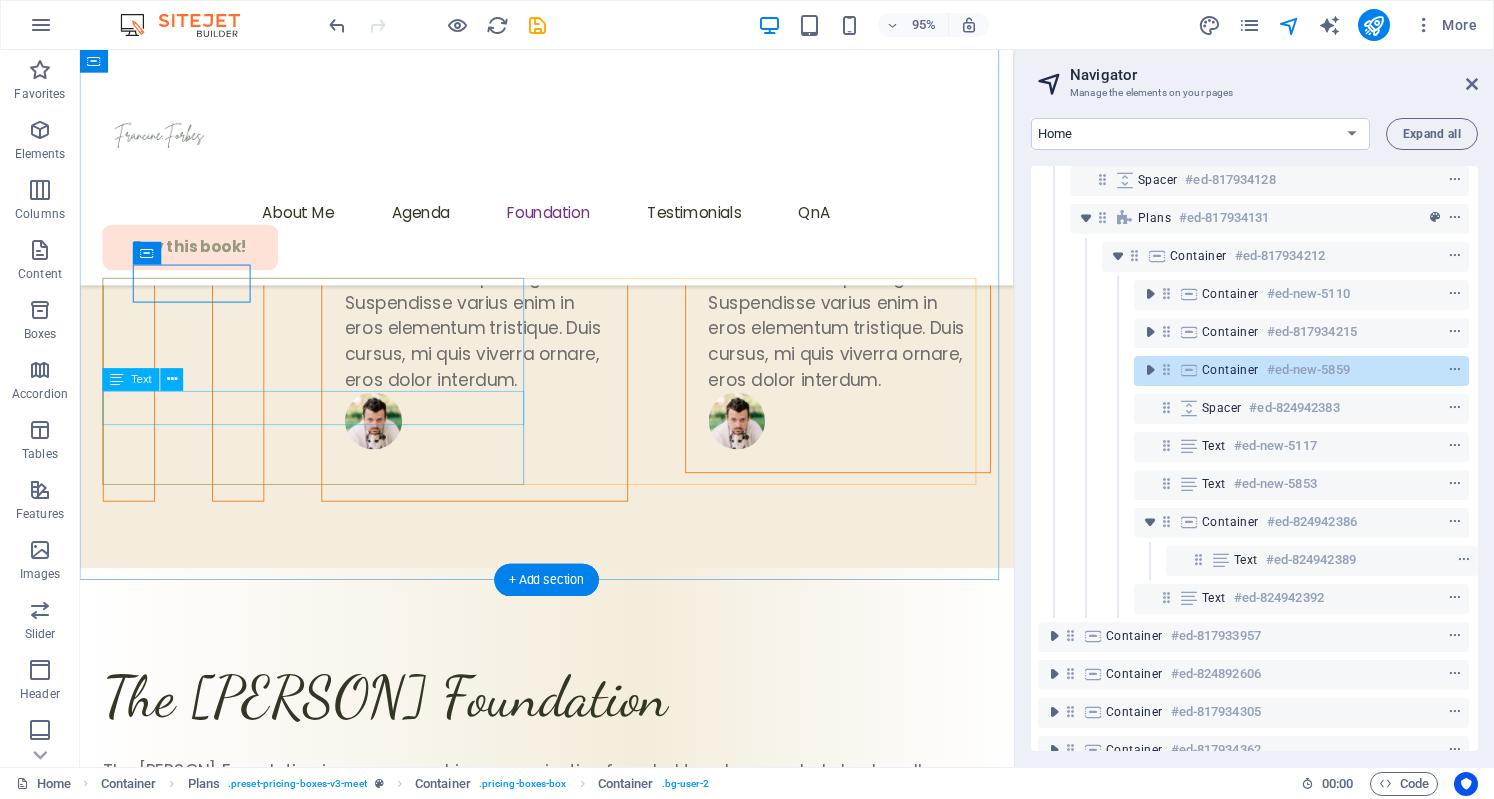 click on "Provide" at bounding box center [571, 4329] 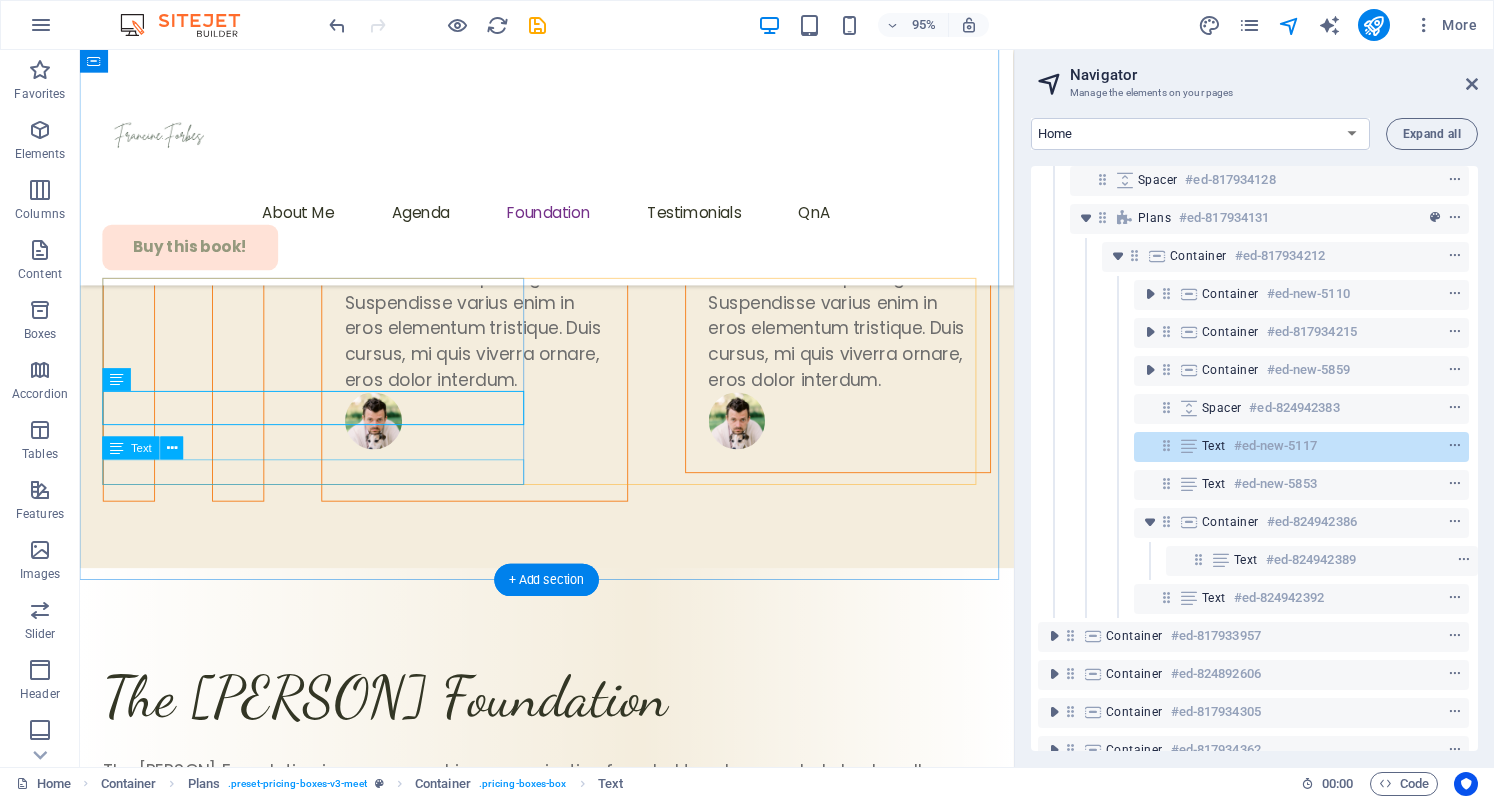 click on "nutritional education and resources" at bounding box center (571, 4396) 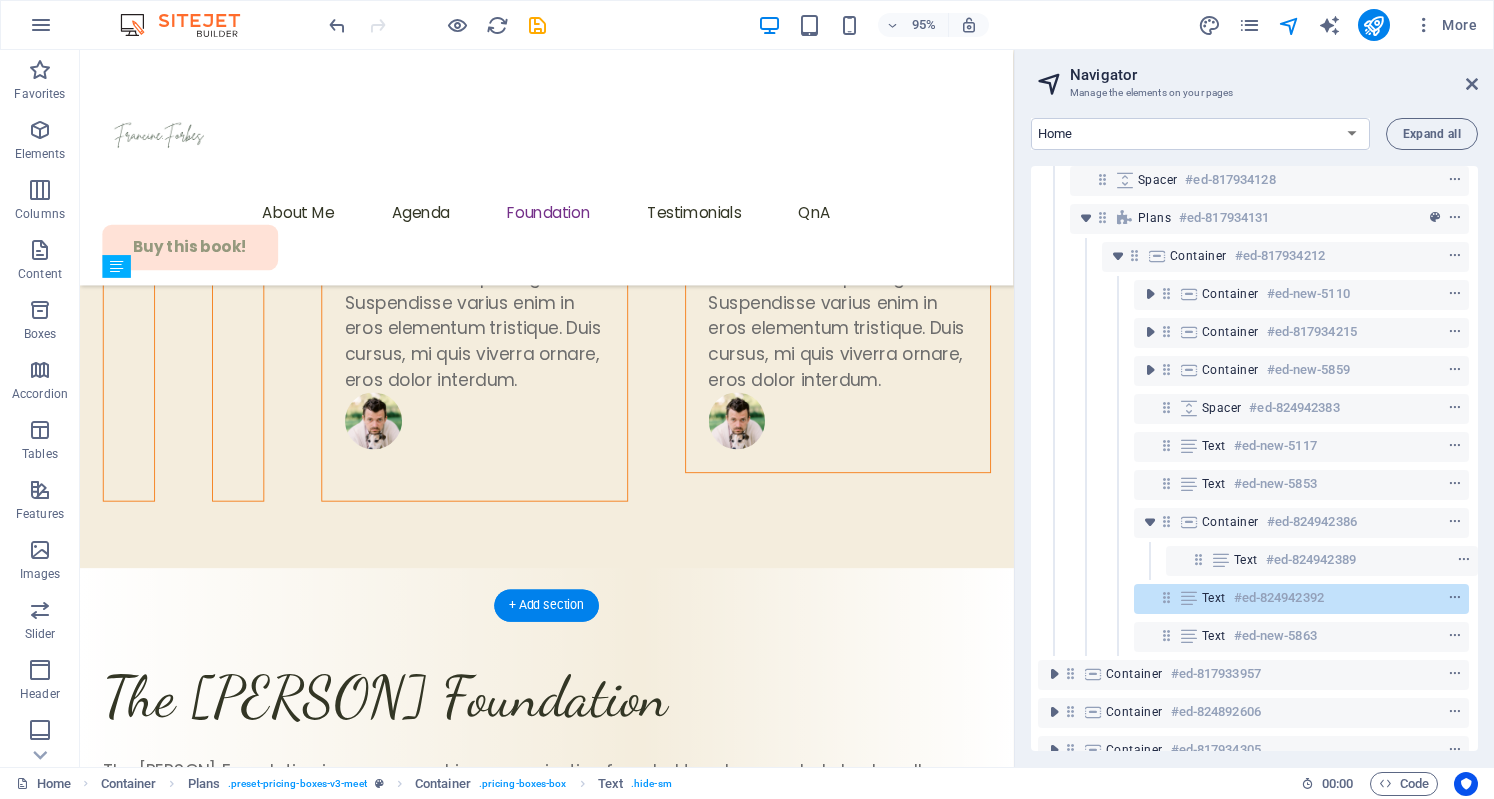 drag, startPoint x: 254, startPoint y: 488, endPoint x: 272, endPoint y: 526, distance: 42.047592 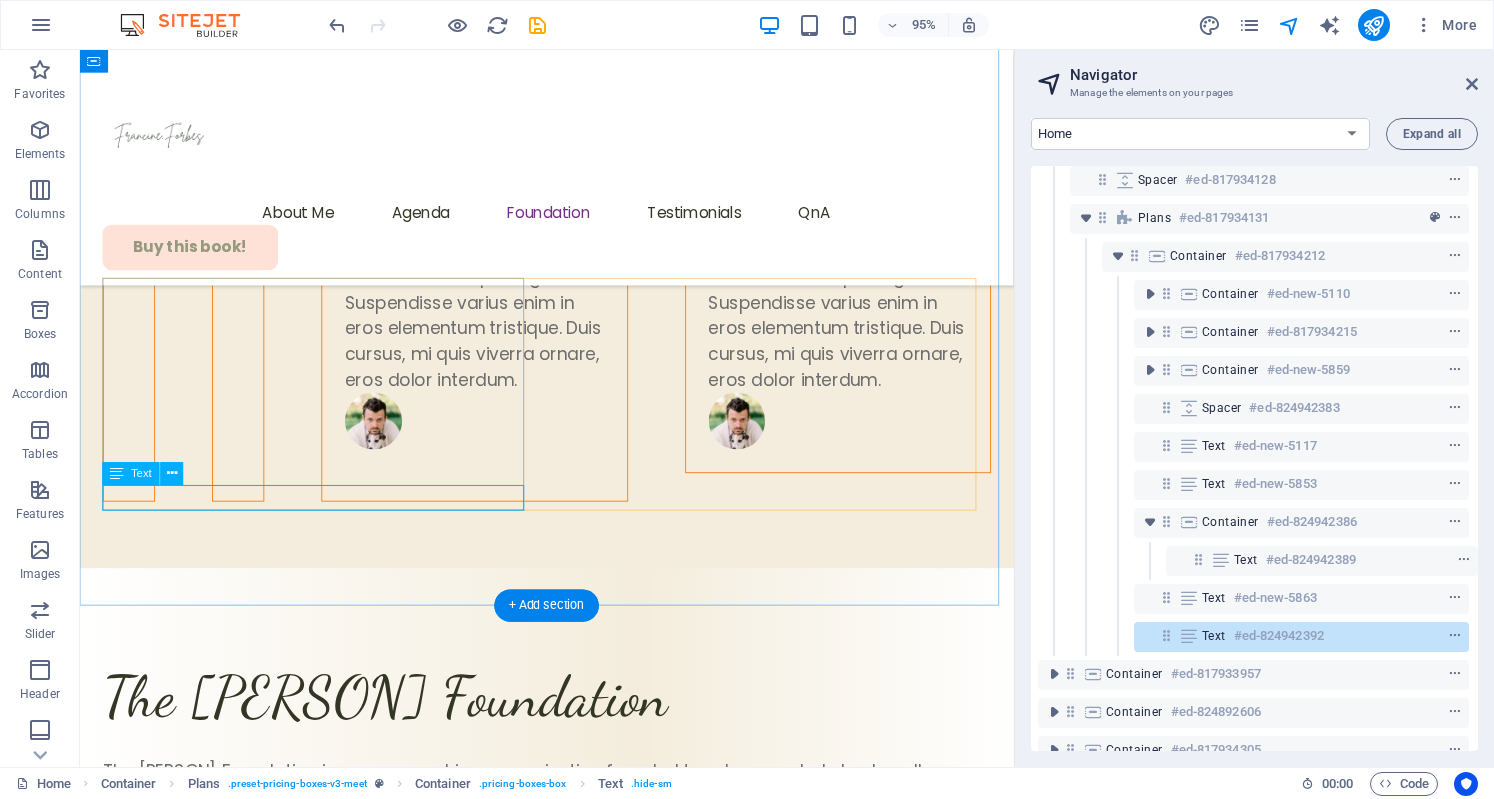 click on "nutritional education and resources" at bounding box center [571, 4423] 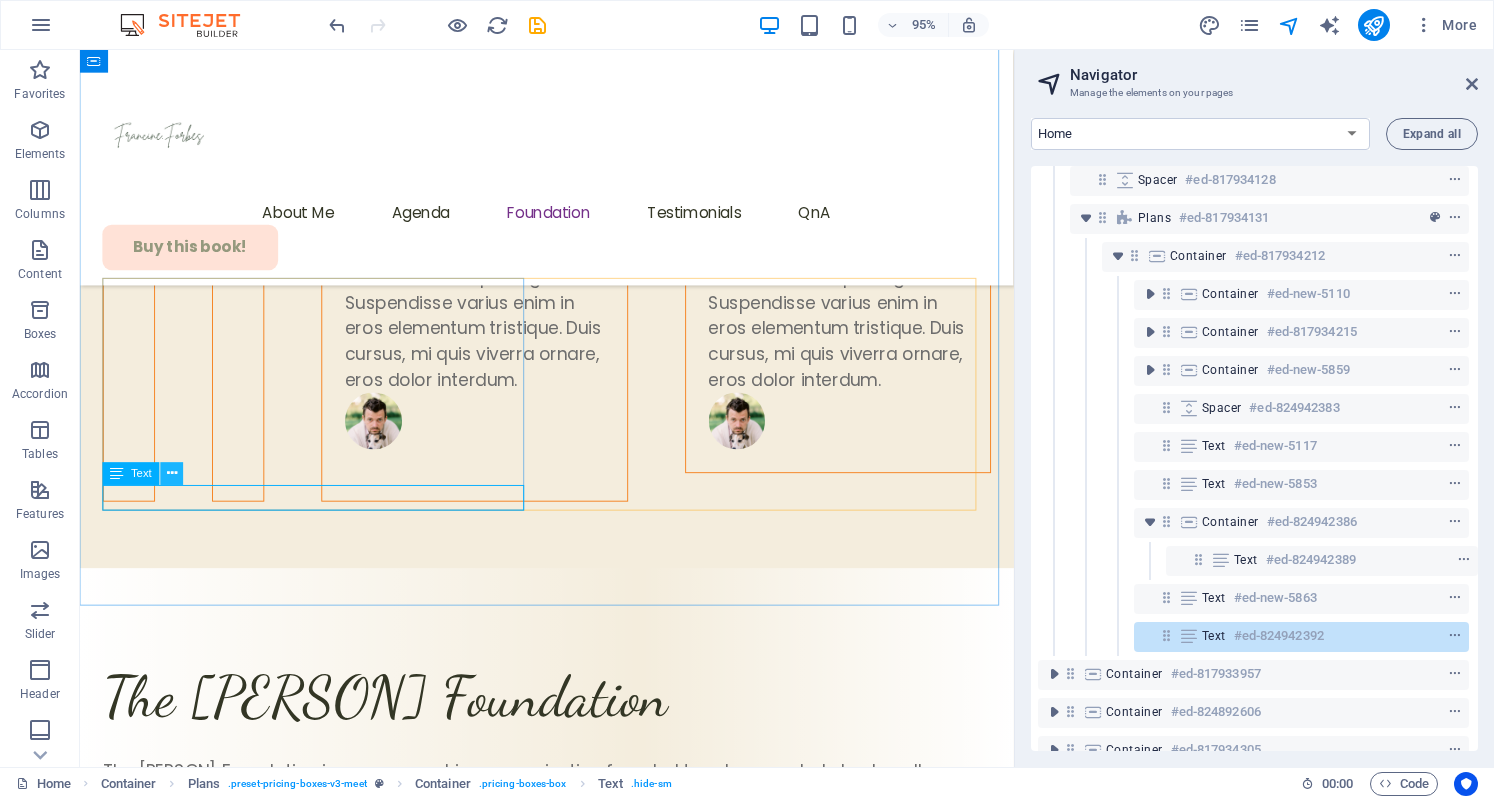 click at bounding box center (172, 474) 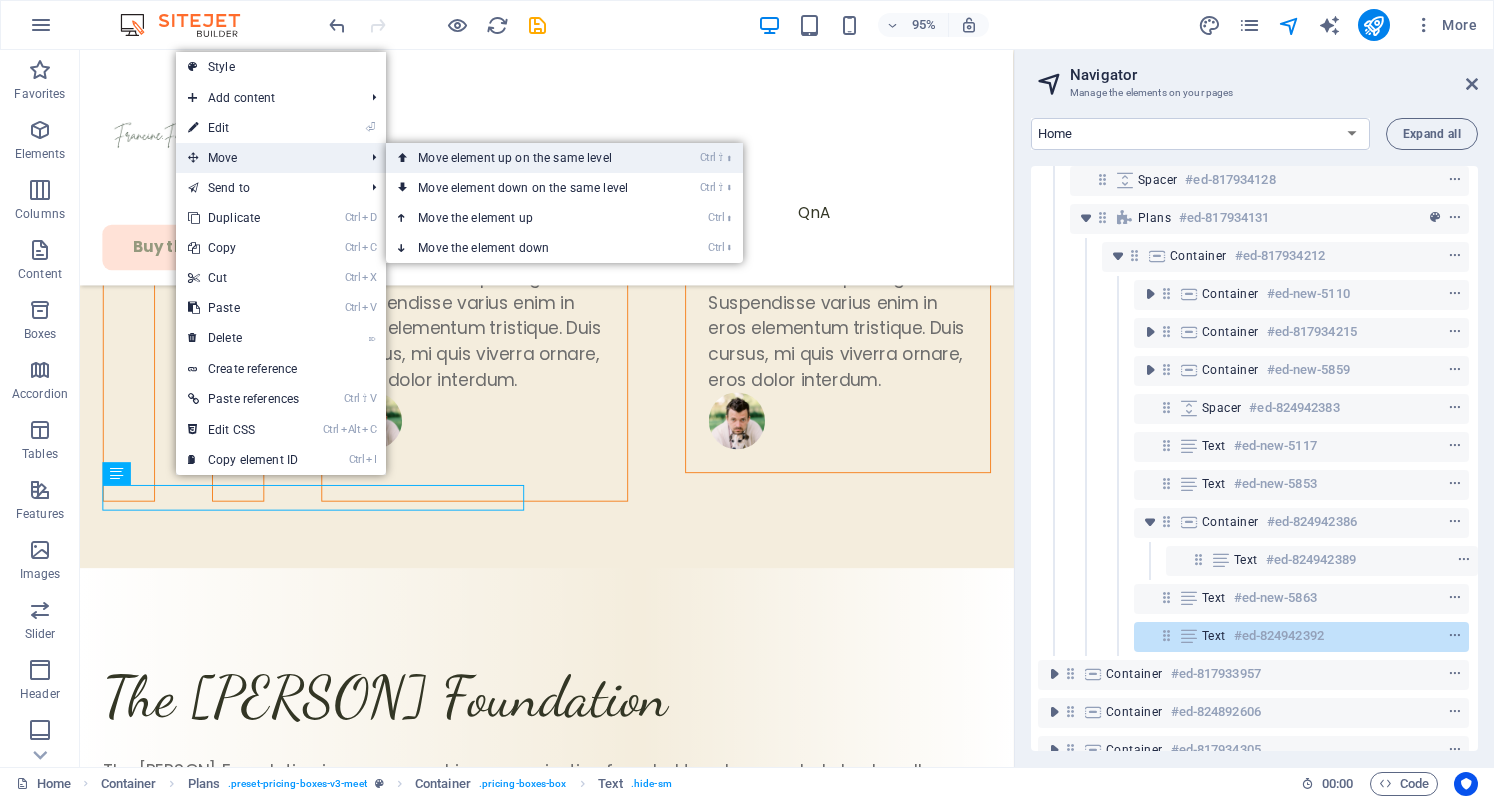 click on "Ctrl ⇧ ⬆  Move element up on the same level" at bounding box center (527, 158) 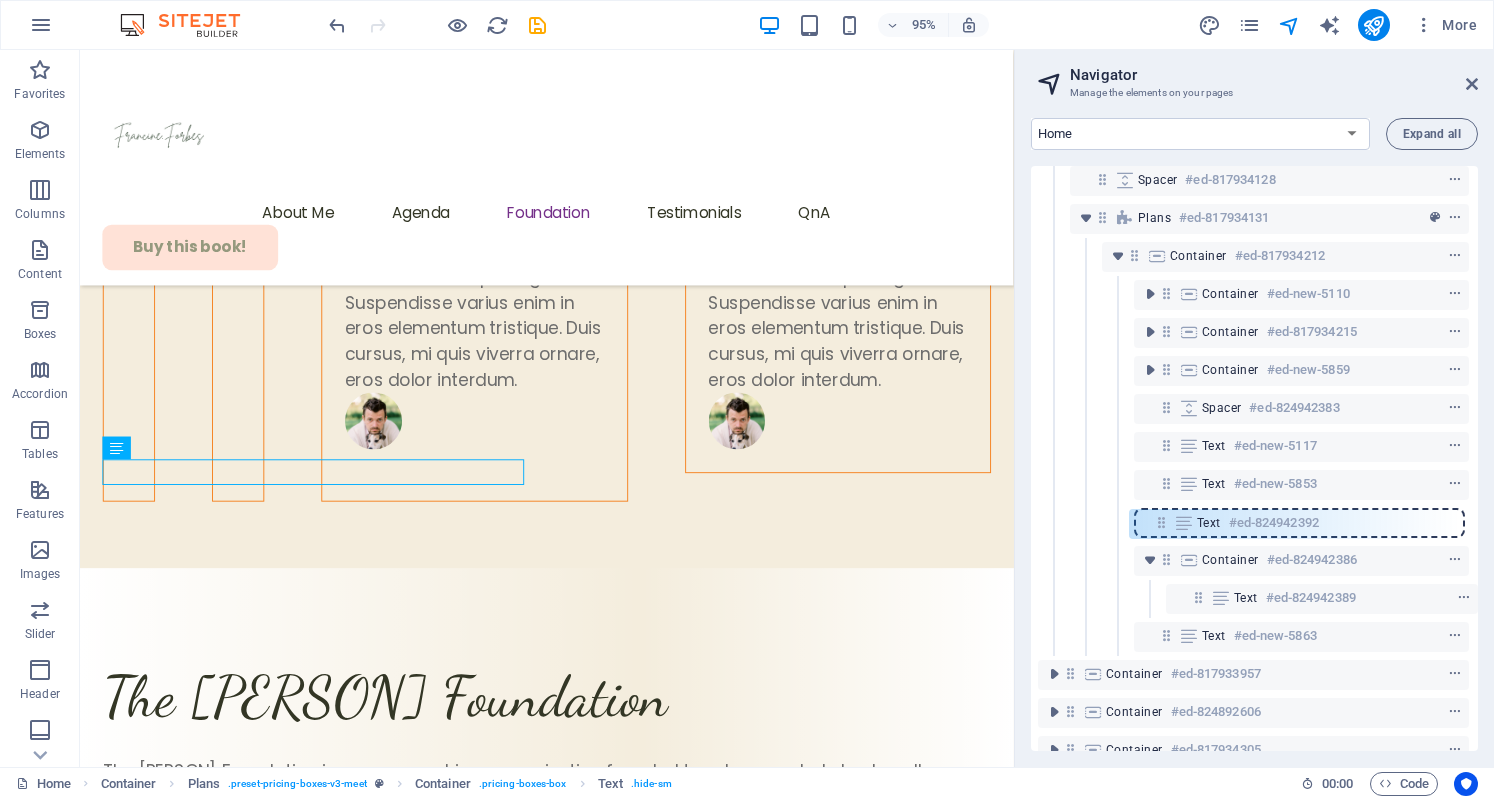 drag, startPoint x: 1159, startPoint y: 605, endPoint x: 1157, endPoint y: 523, distance: 82.02438 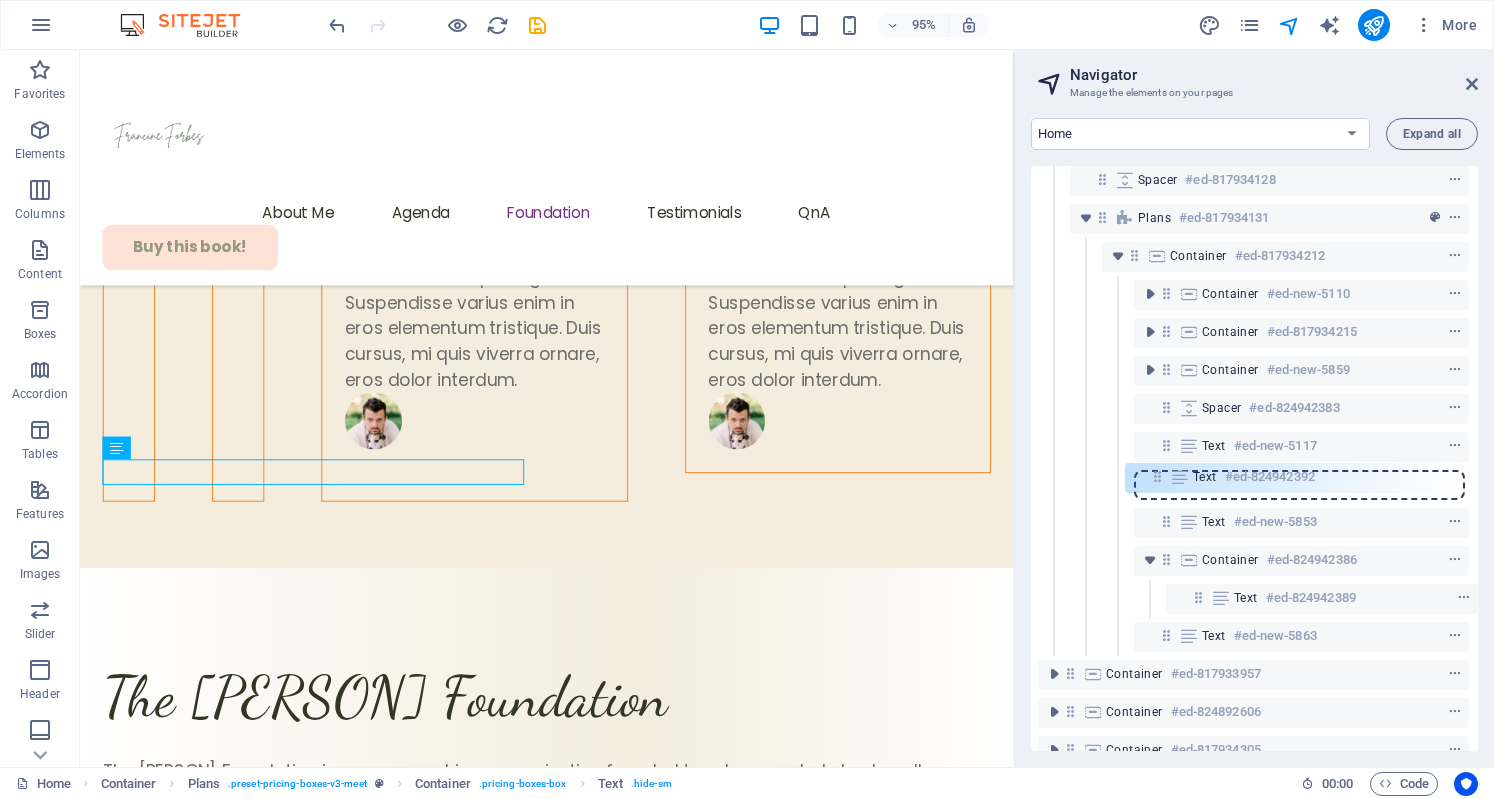 drag, startPoint x: 1161, startPoint y: 522, endPoint x: 1156, endPoint y: 472, distance: 50.24938 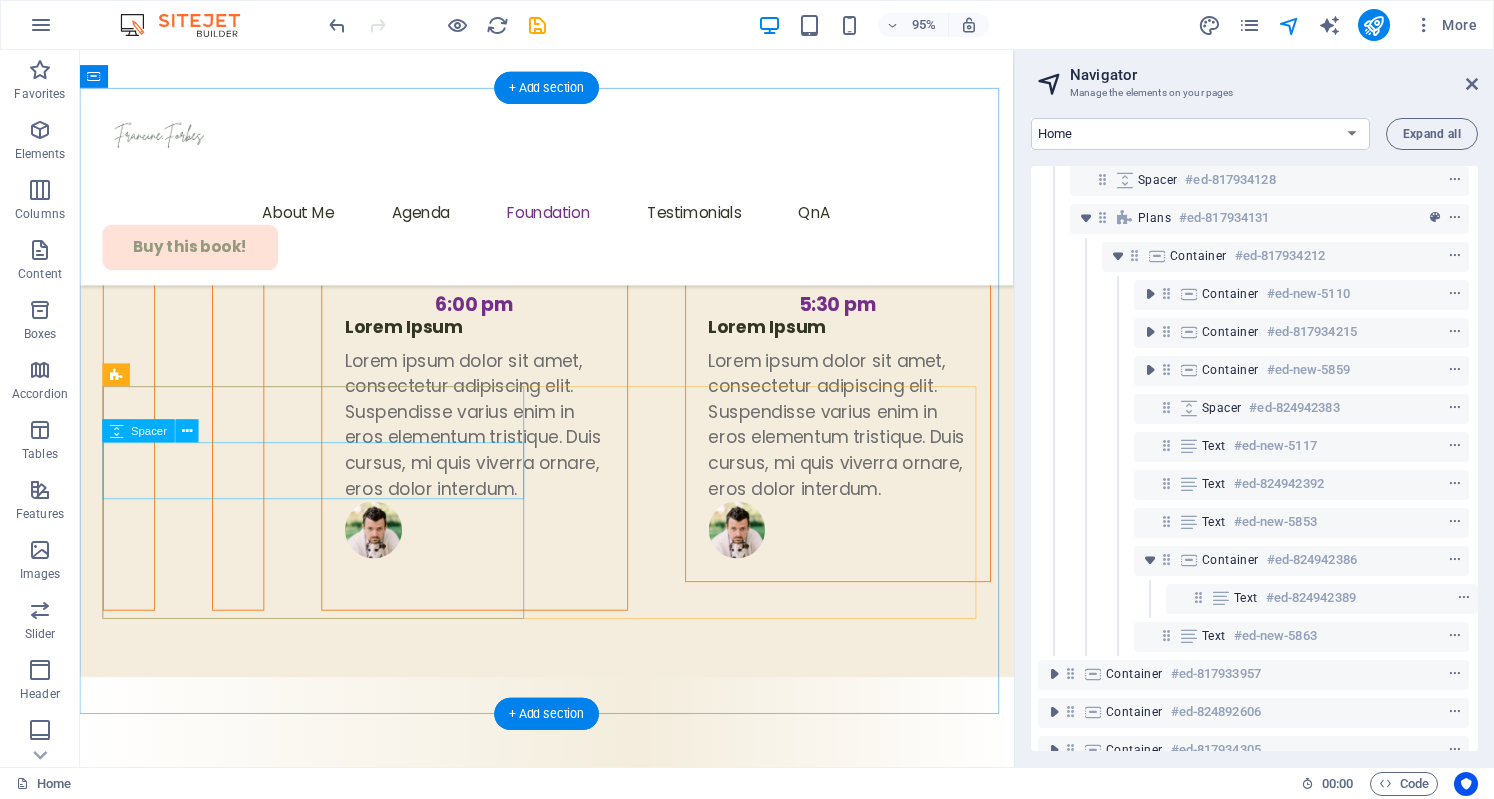 scroll, scrollTop: 6978, scrollLeft: 0, axis: vertical 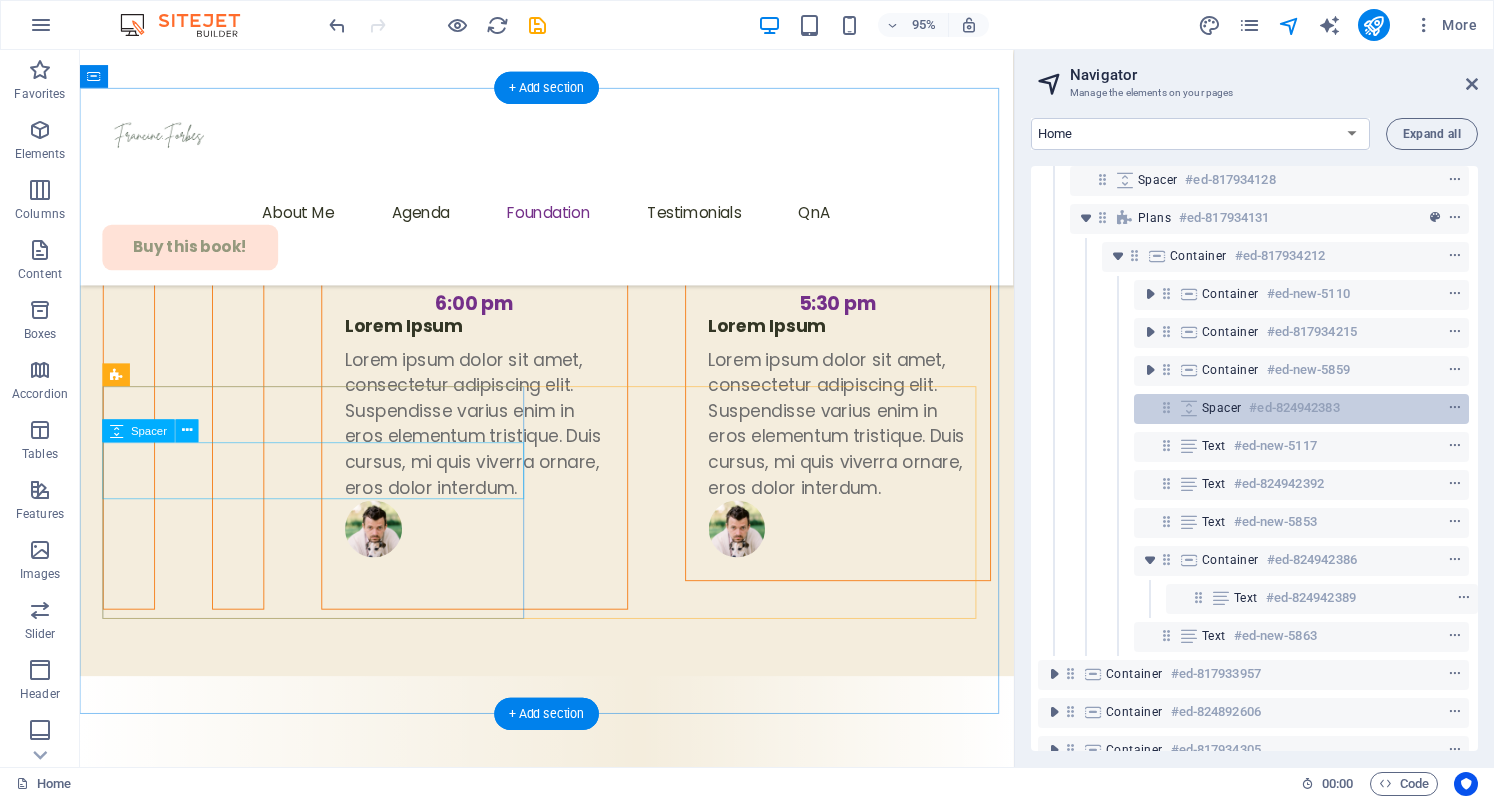 click at bounding box center [1418, 408] 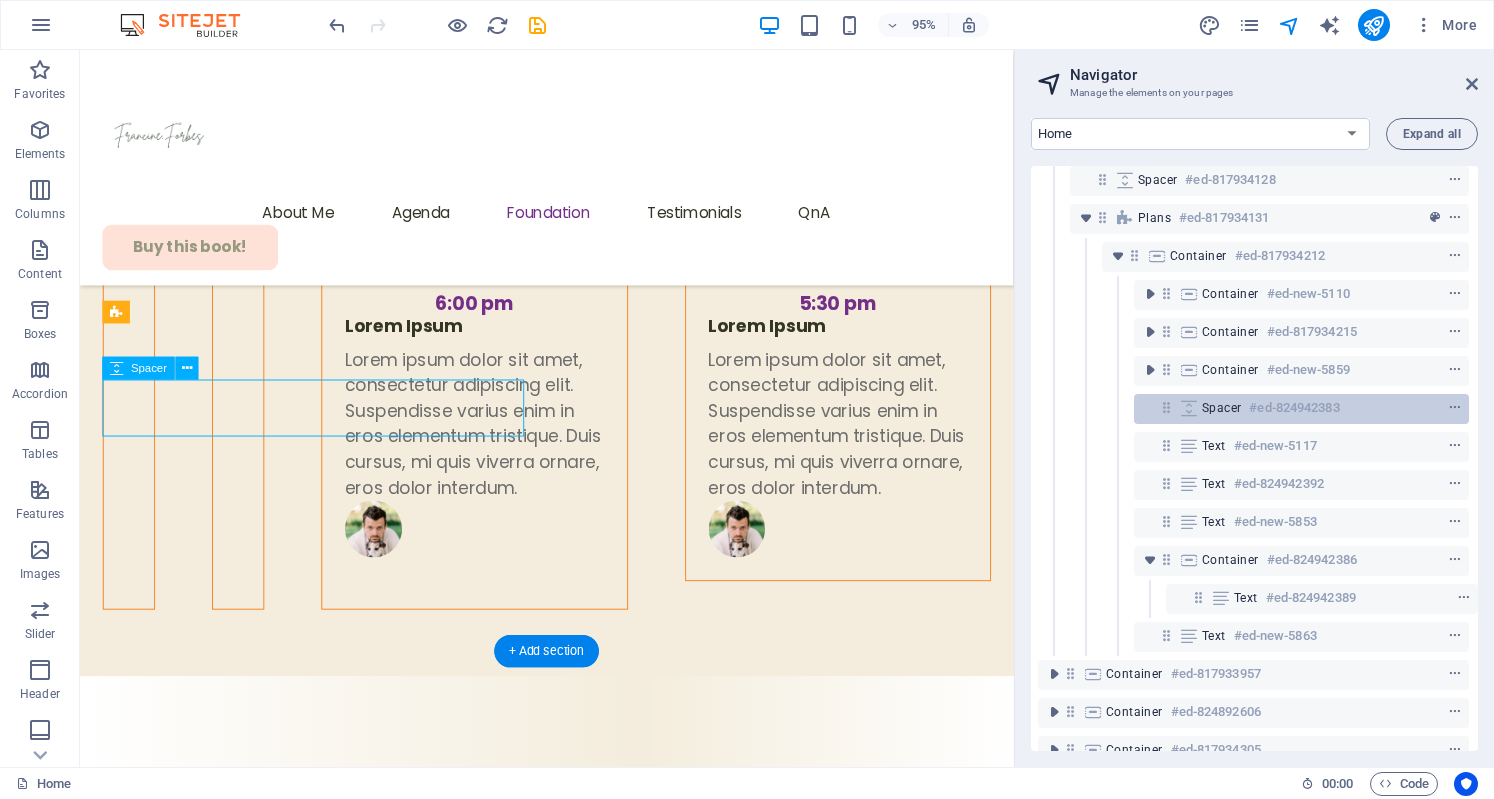 scroll, scrollTop: 7043, scrollLeft: 0, axis: vertical 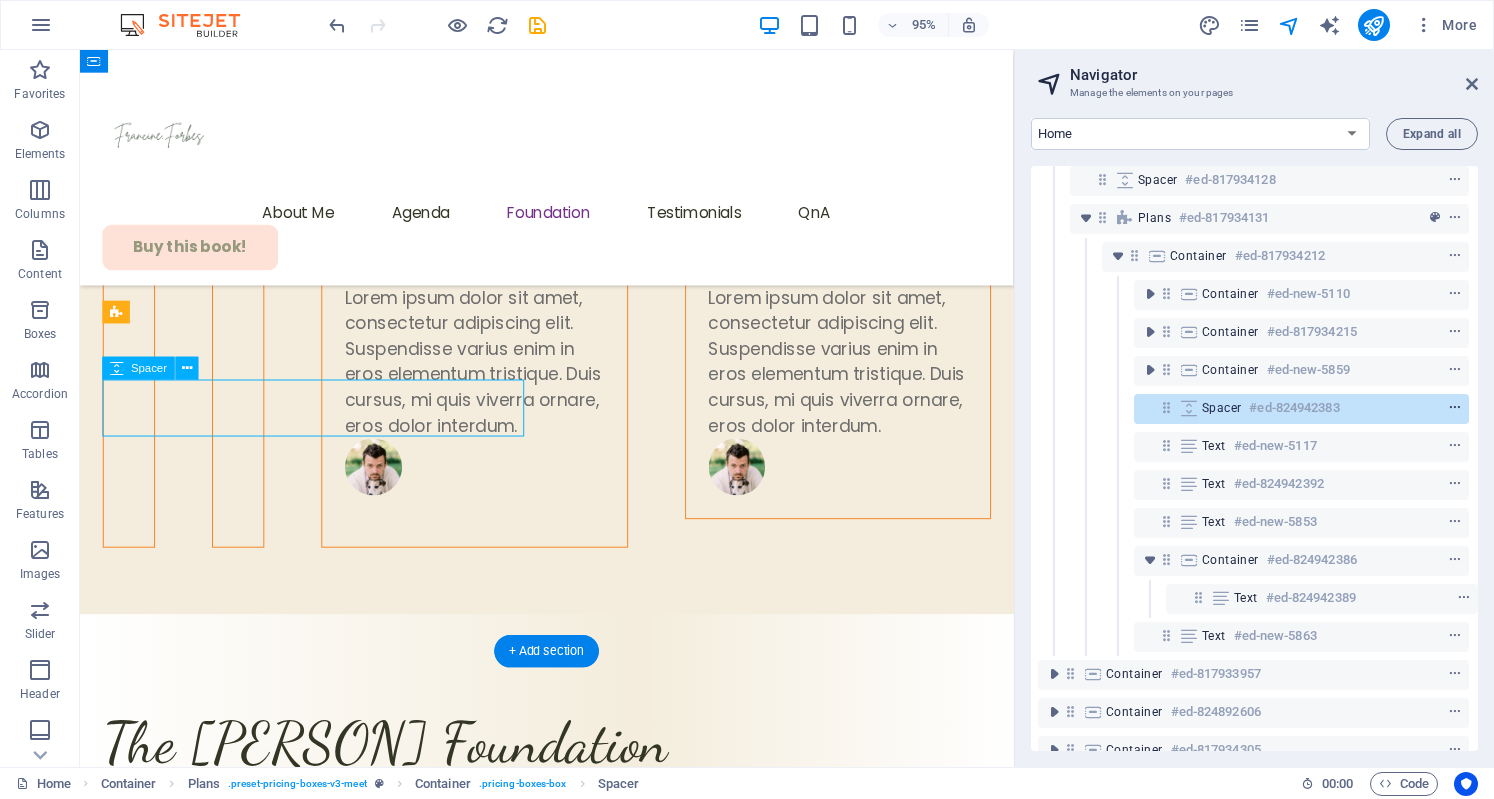 click at bounding box center [1455, 408] 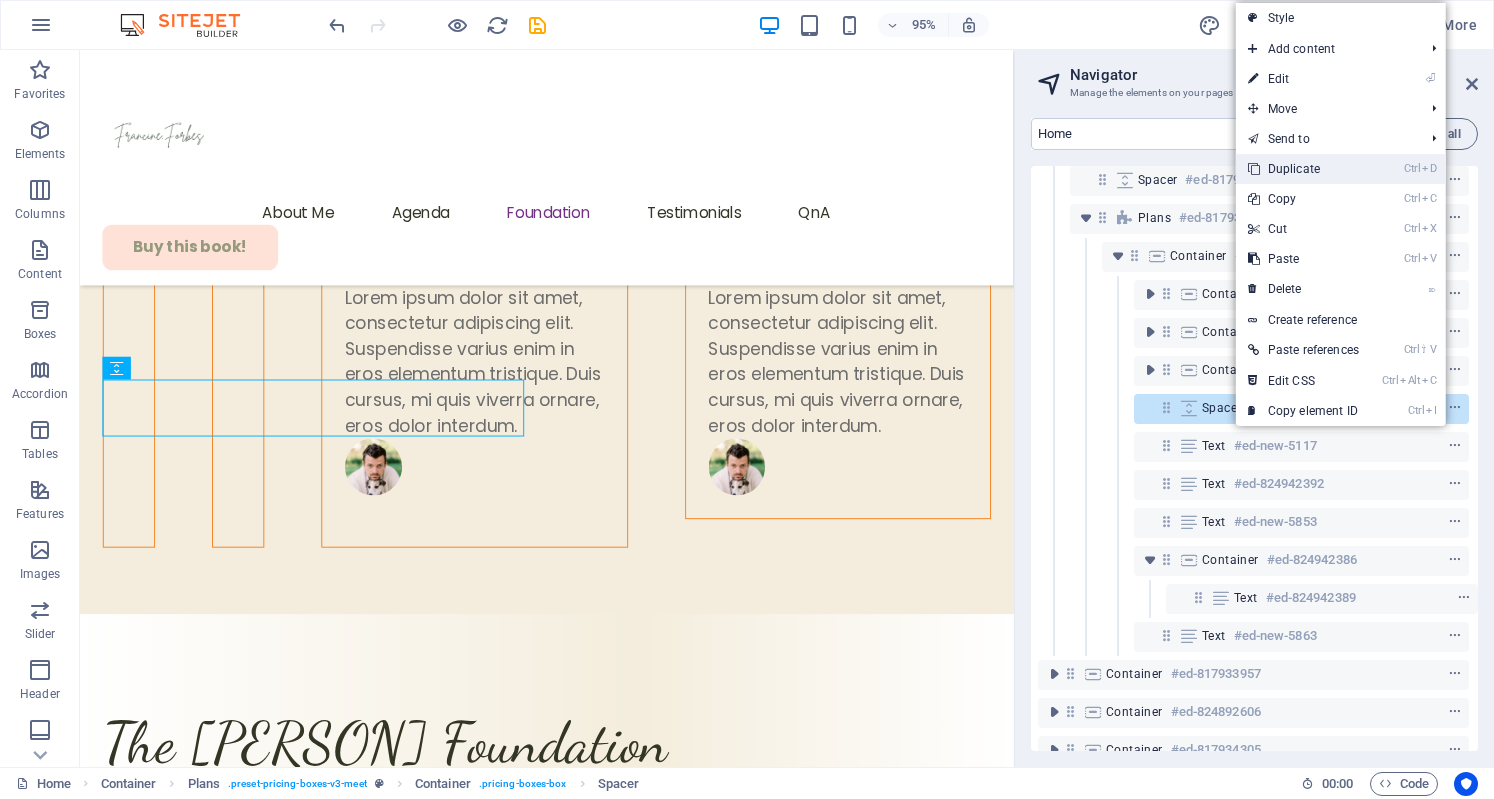 click on "Ctrl D  Duplicate" at bounding box center [1303, 169] 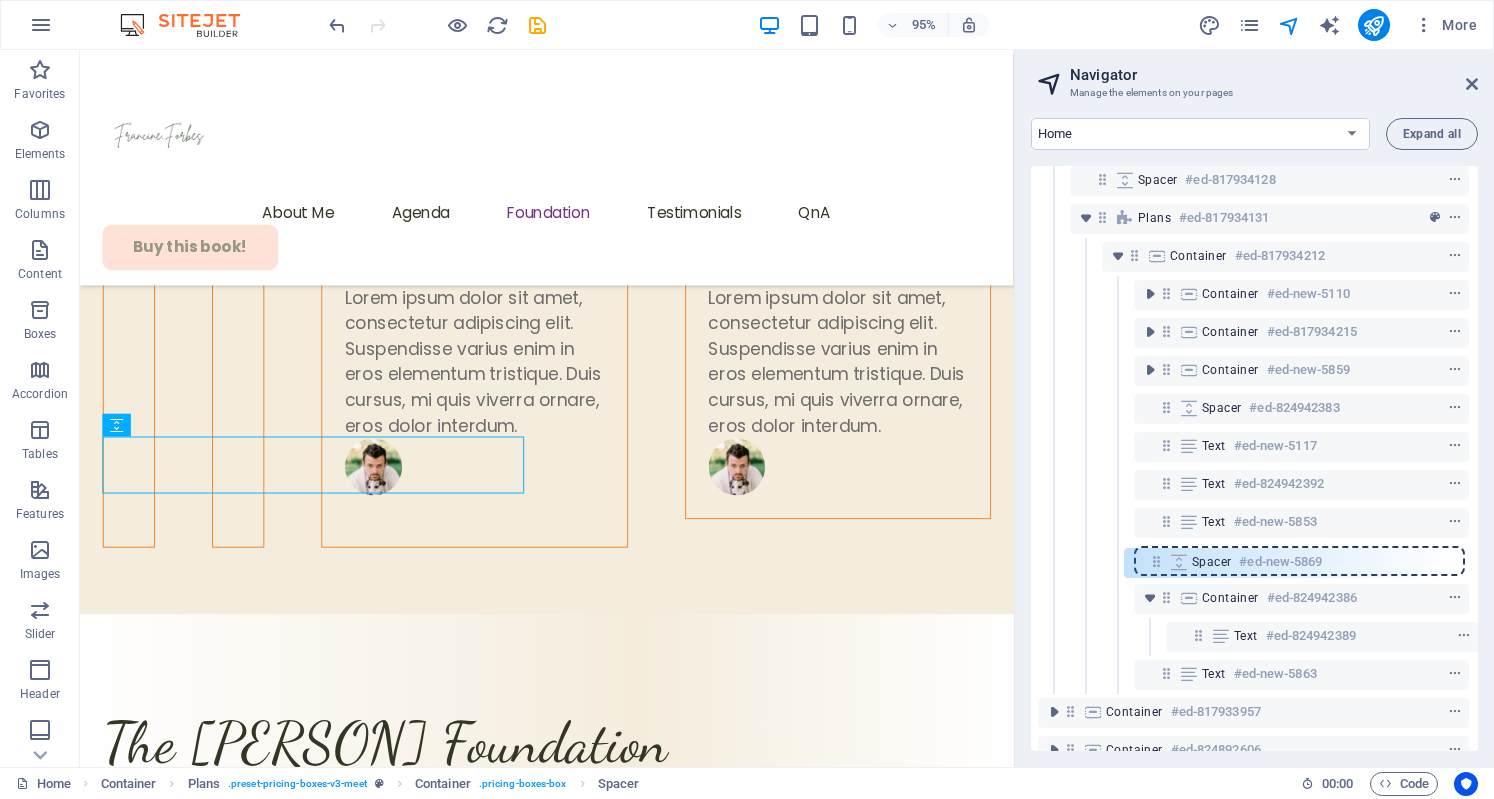drag, startPoint x: 1158, startPoint y: 440, endPoint x: 1152, endPoint y: 564, distance: 124.14507 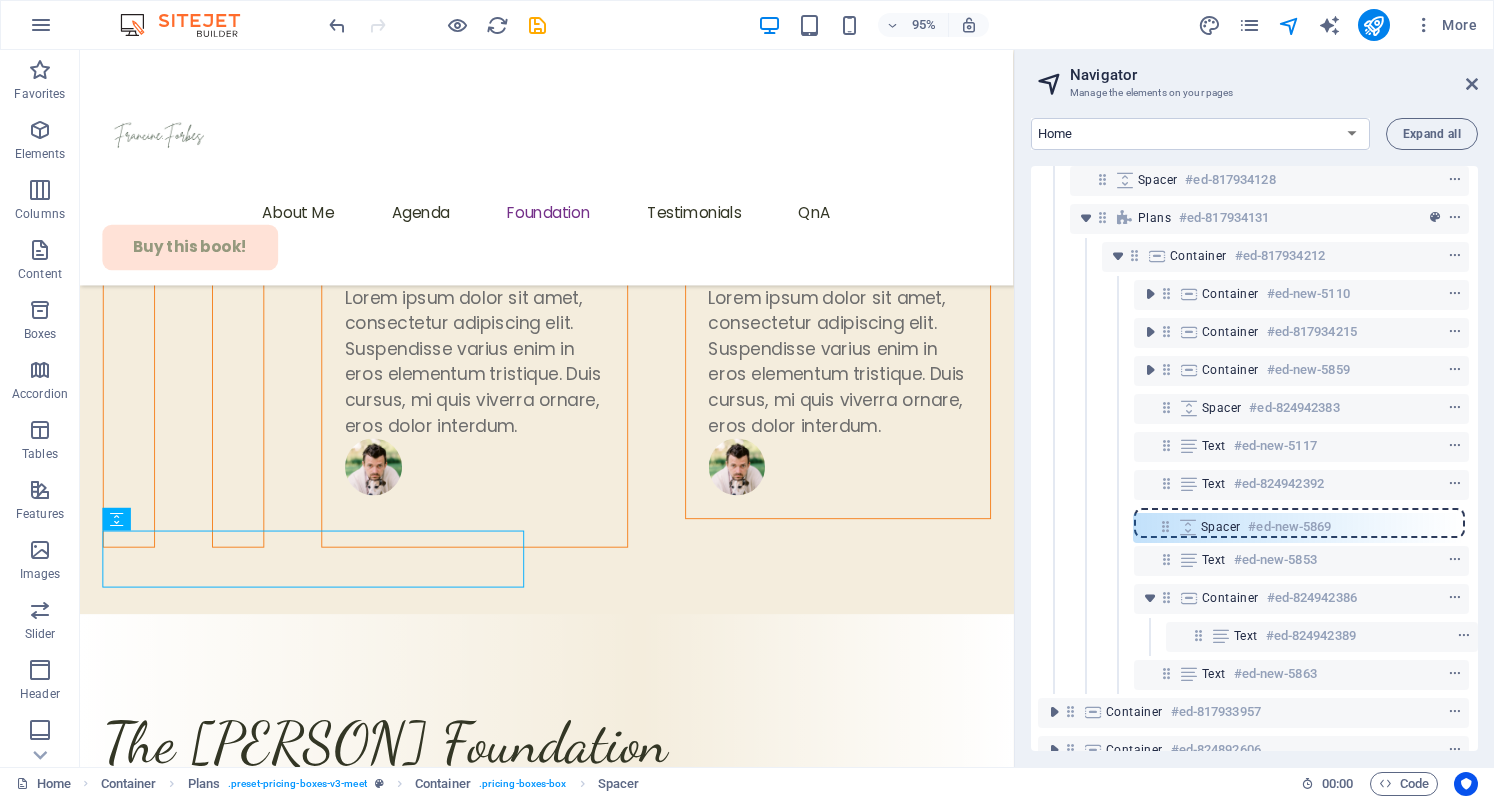 drag, startPoint x: 1164, startPoint y: 561, endPoint x: 1167, endPoint y: 522, distance: 39.115215 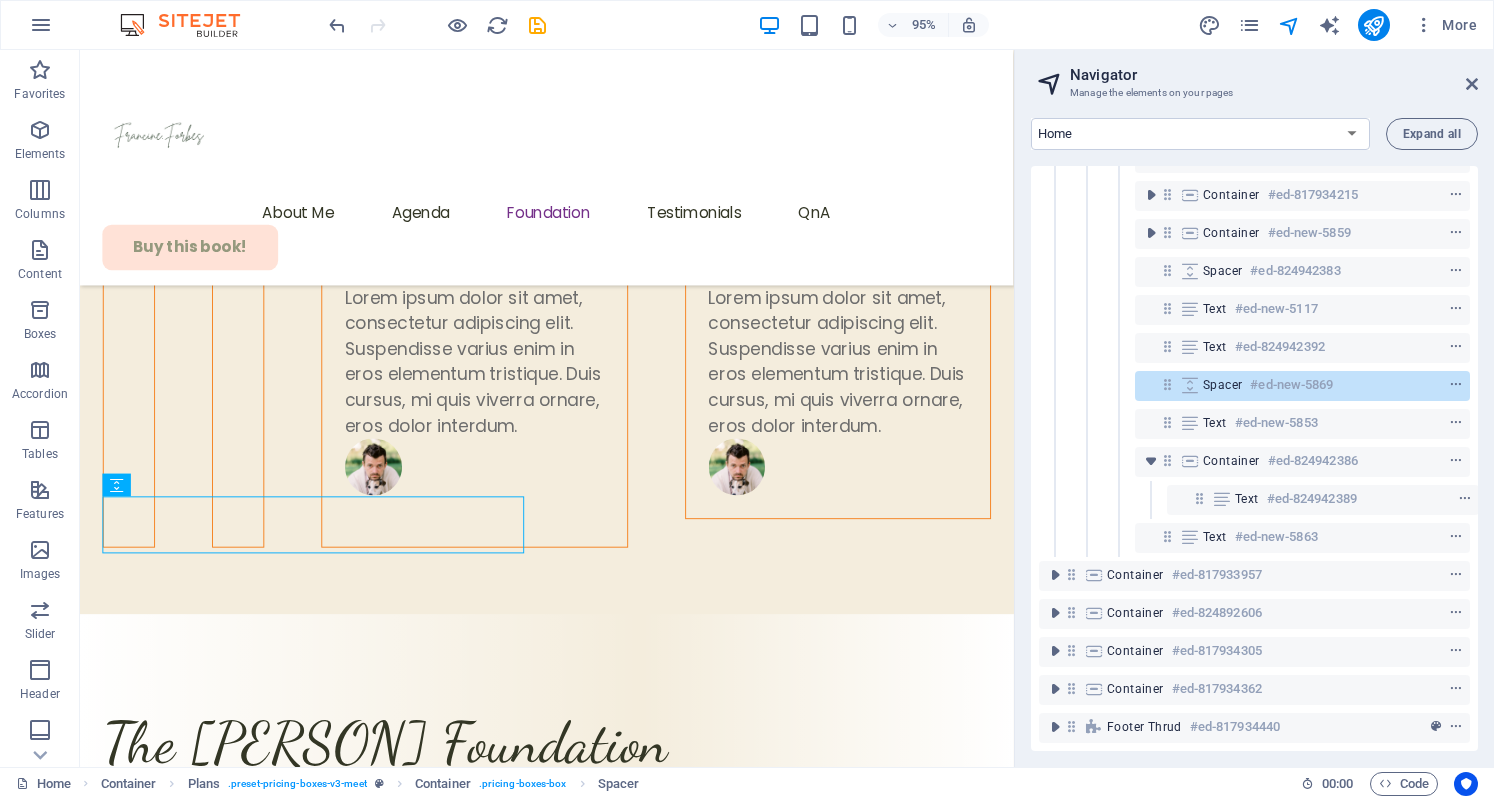 scroll, scrollTop: 489, scrollLeft: 0, axis: vertical 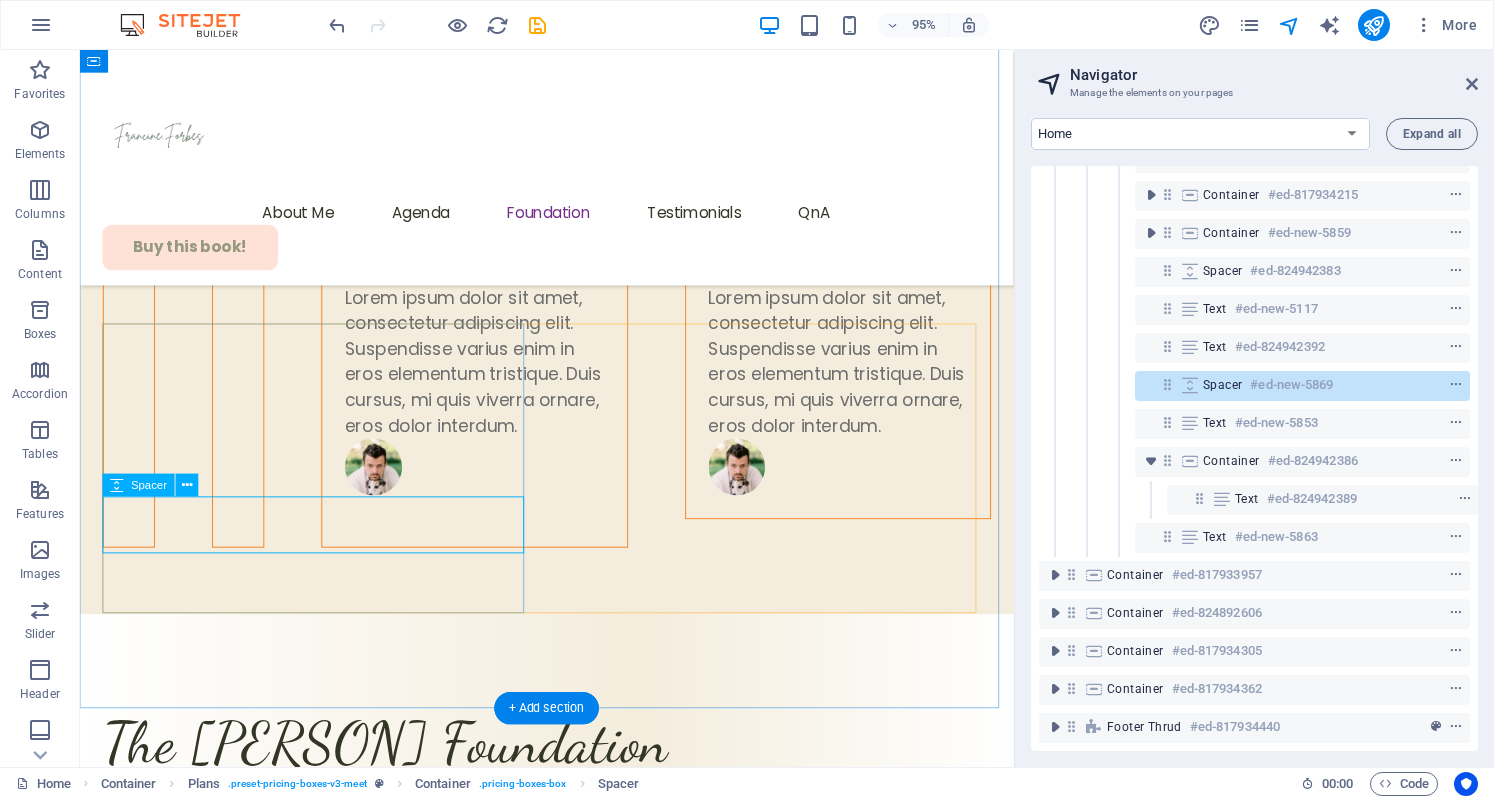 click at bounding box center [1419, 385] 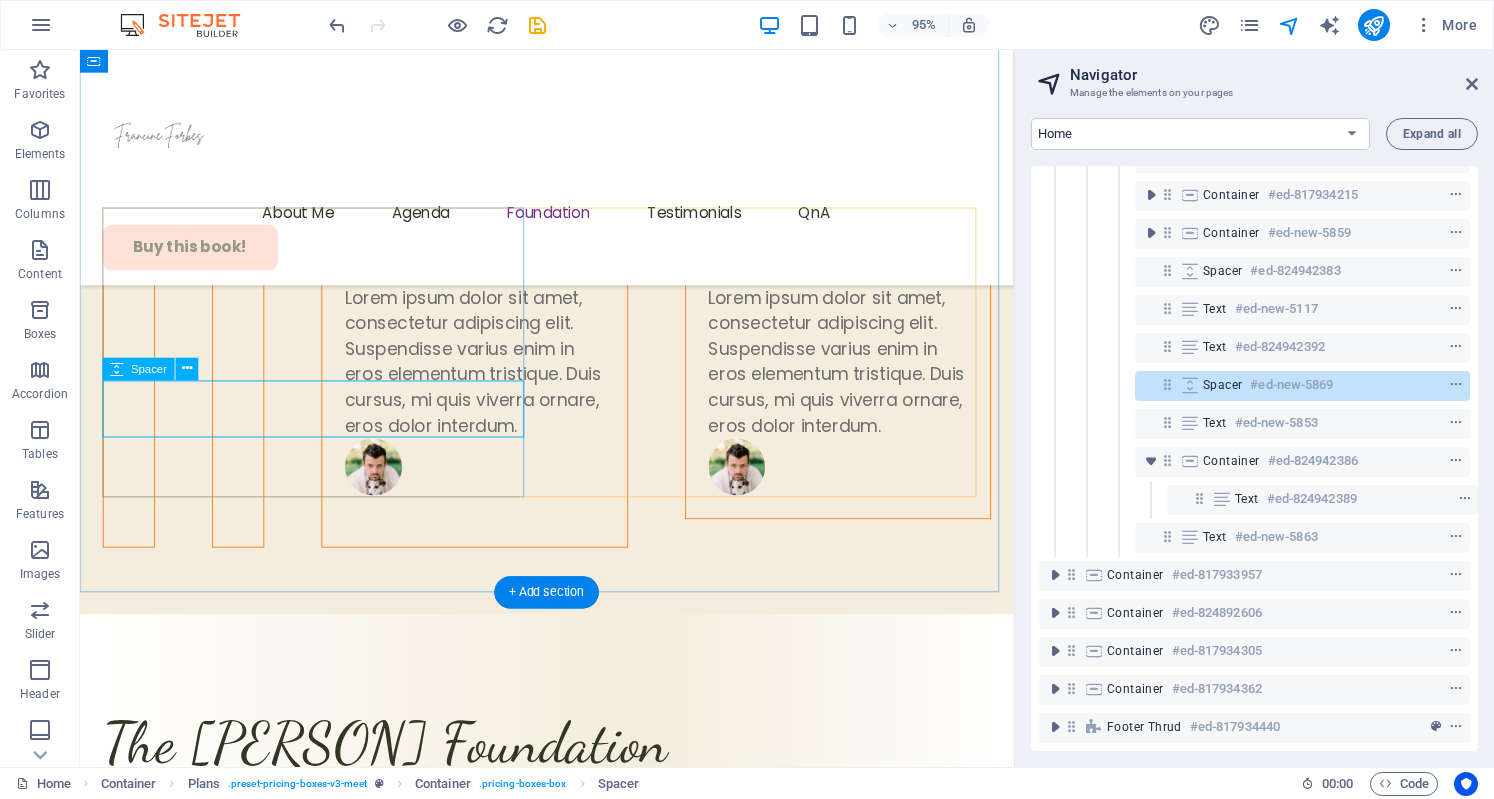 scroll, scrollTop: 7166, scrollLeft: 0, axis: vertical 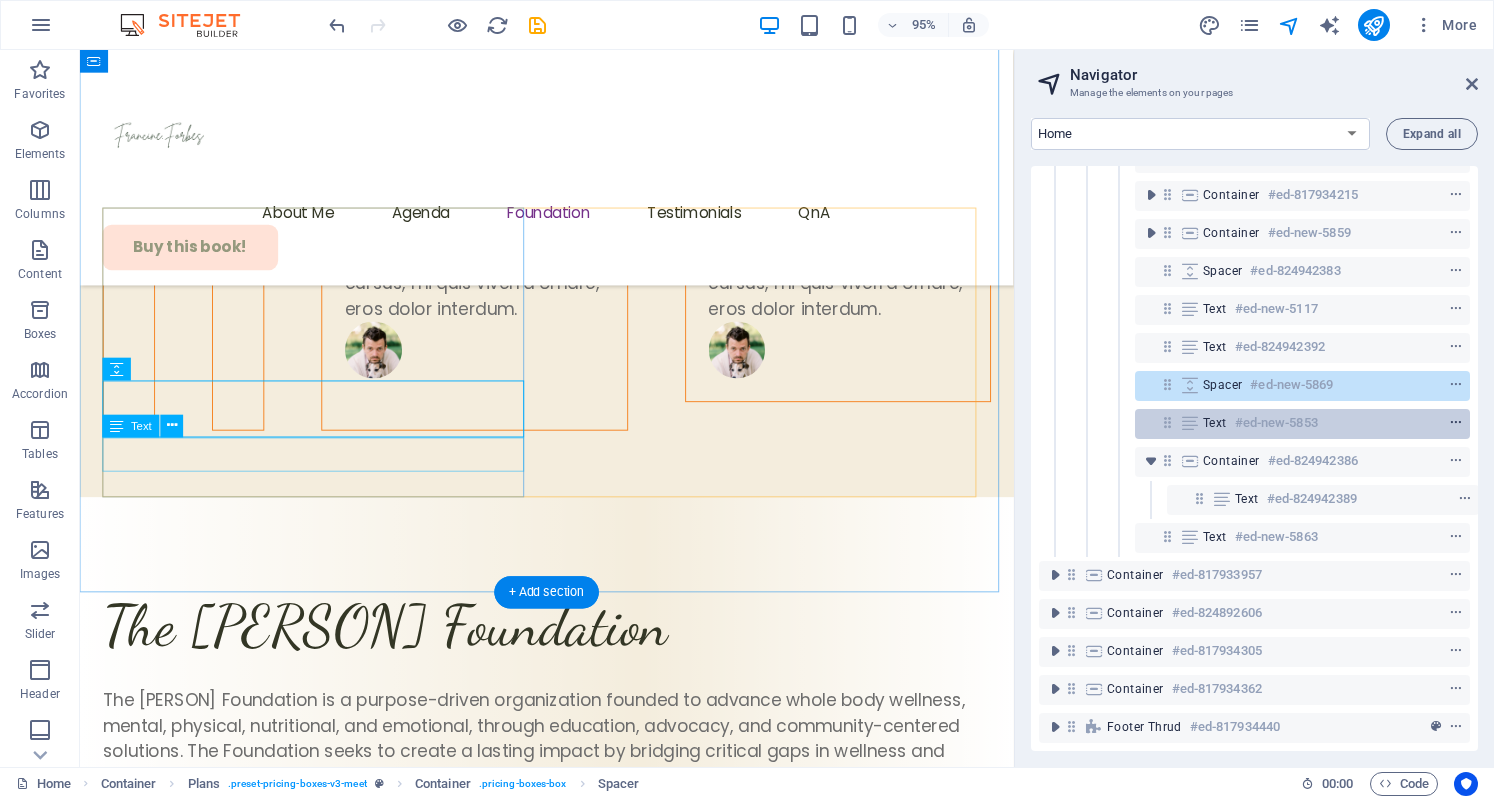 click at bounding box center [1456, 423] 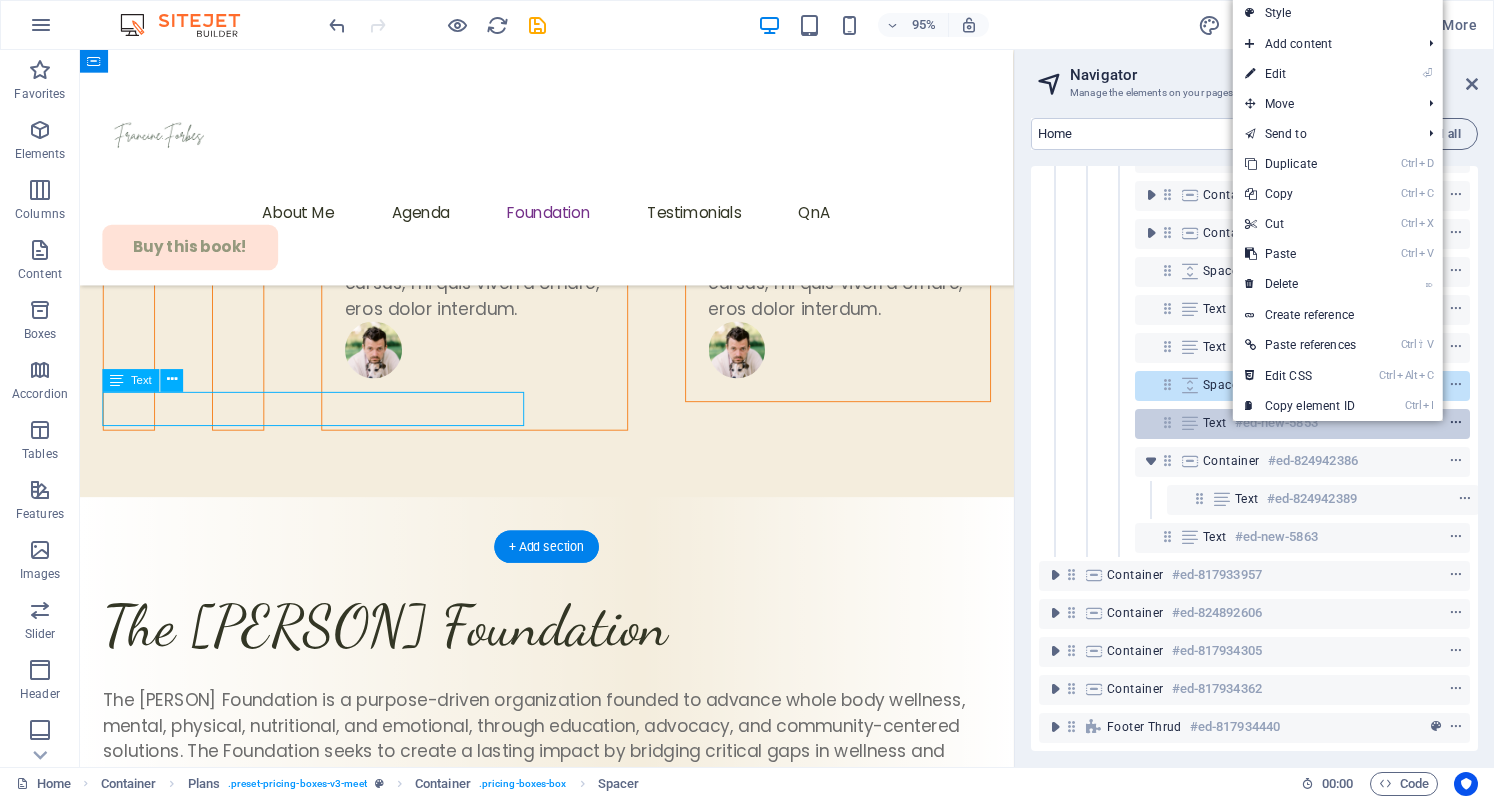 scroll, scrollTop: 7214, scrollLeft: 0, axis: vertical 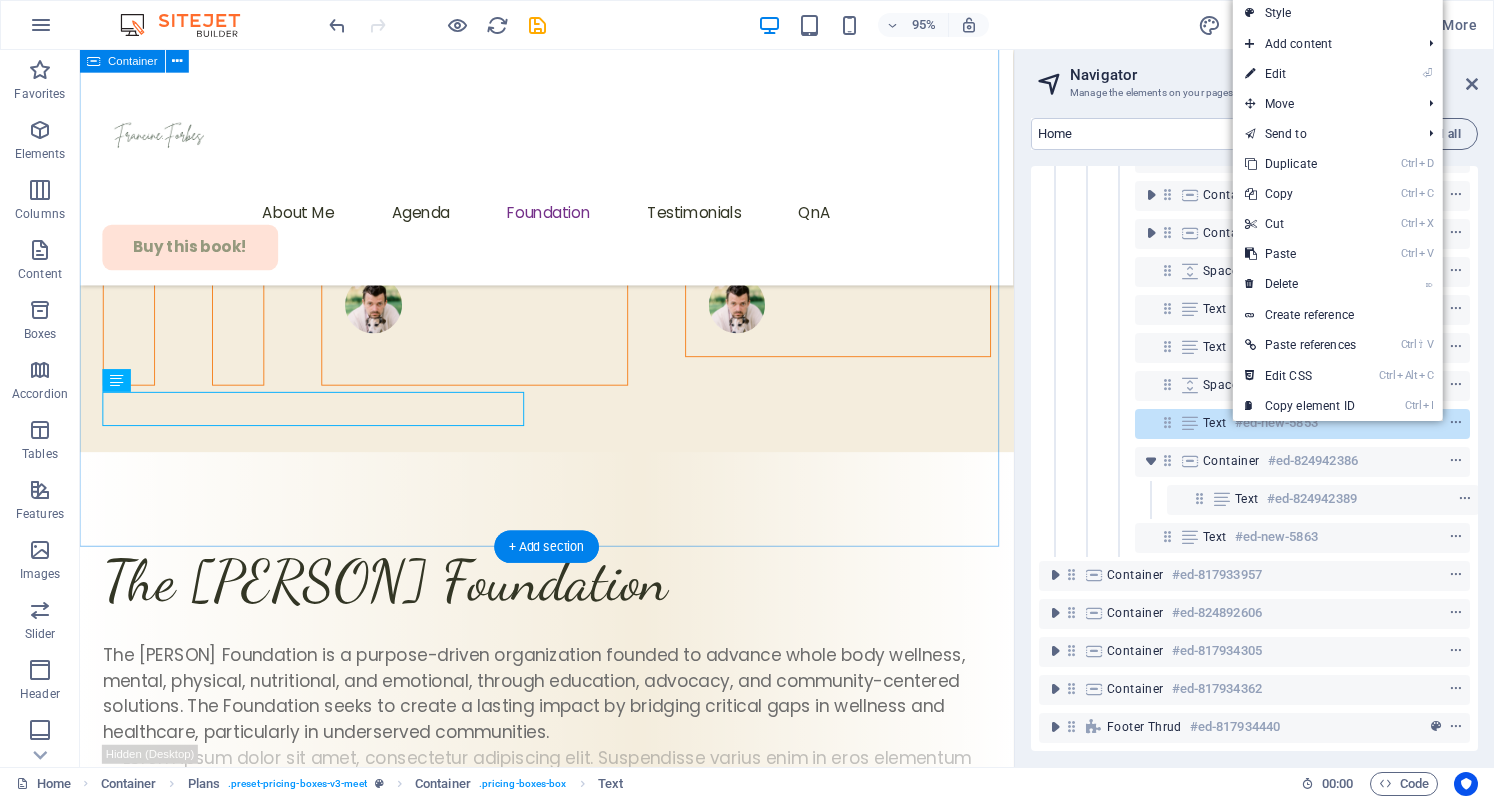 click on "What We Do We believe wellness is a basic right, not a luxury. The Foundation develops and supports initiatives that: Expand access to mental health care Expand Provide nutritional education and resources Provide Expand nutritional education and resources" at bounding box center (571, 4114) 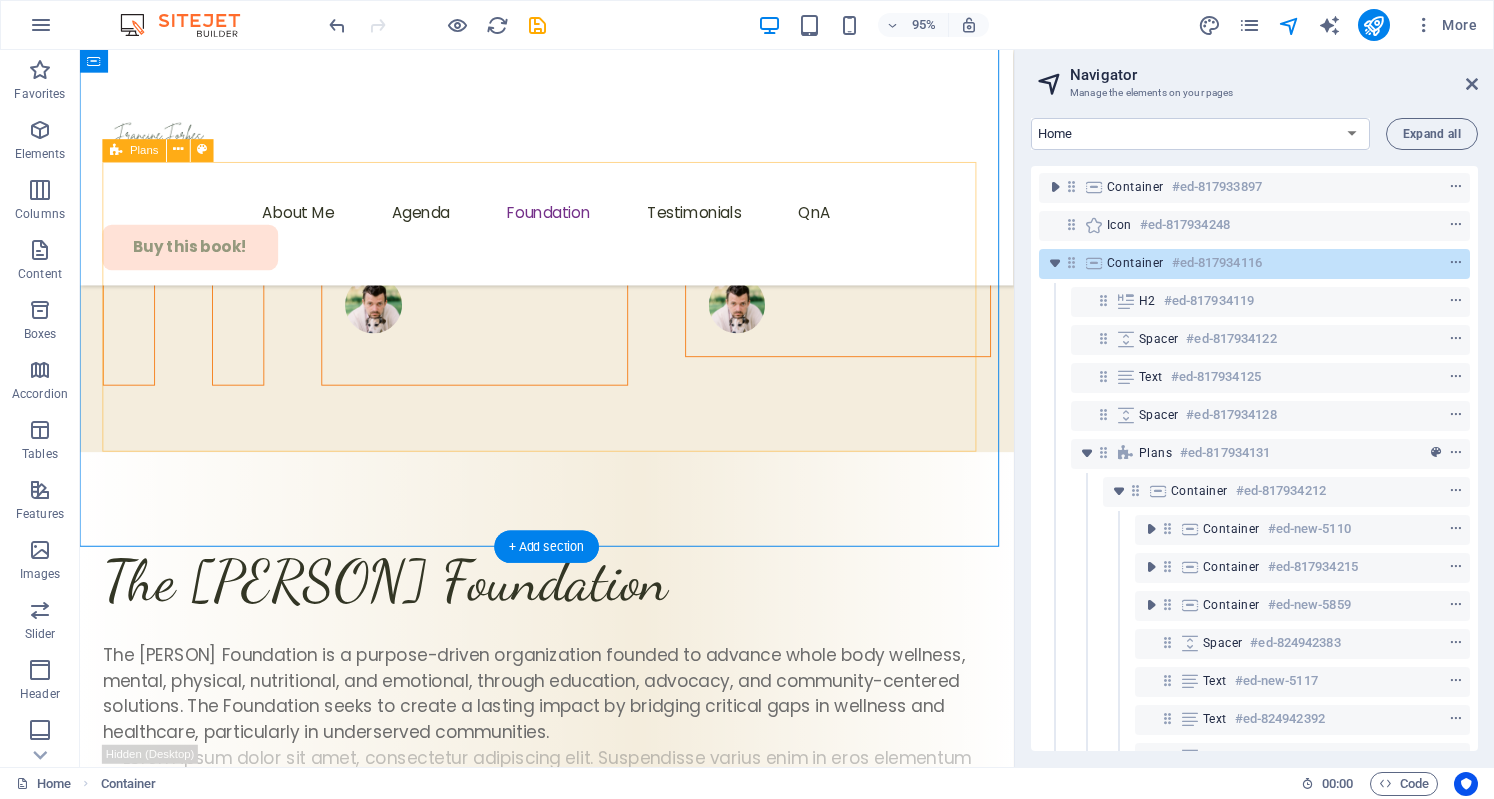 scroll, scrollTop: 0, scrollLeft: 0, axis: both 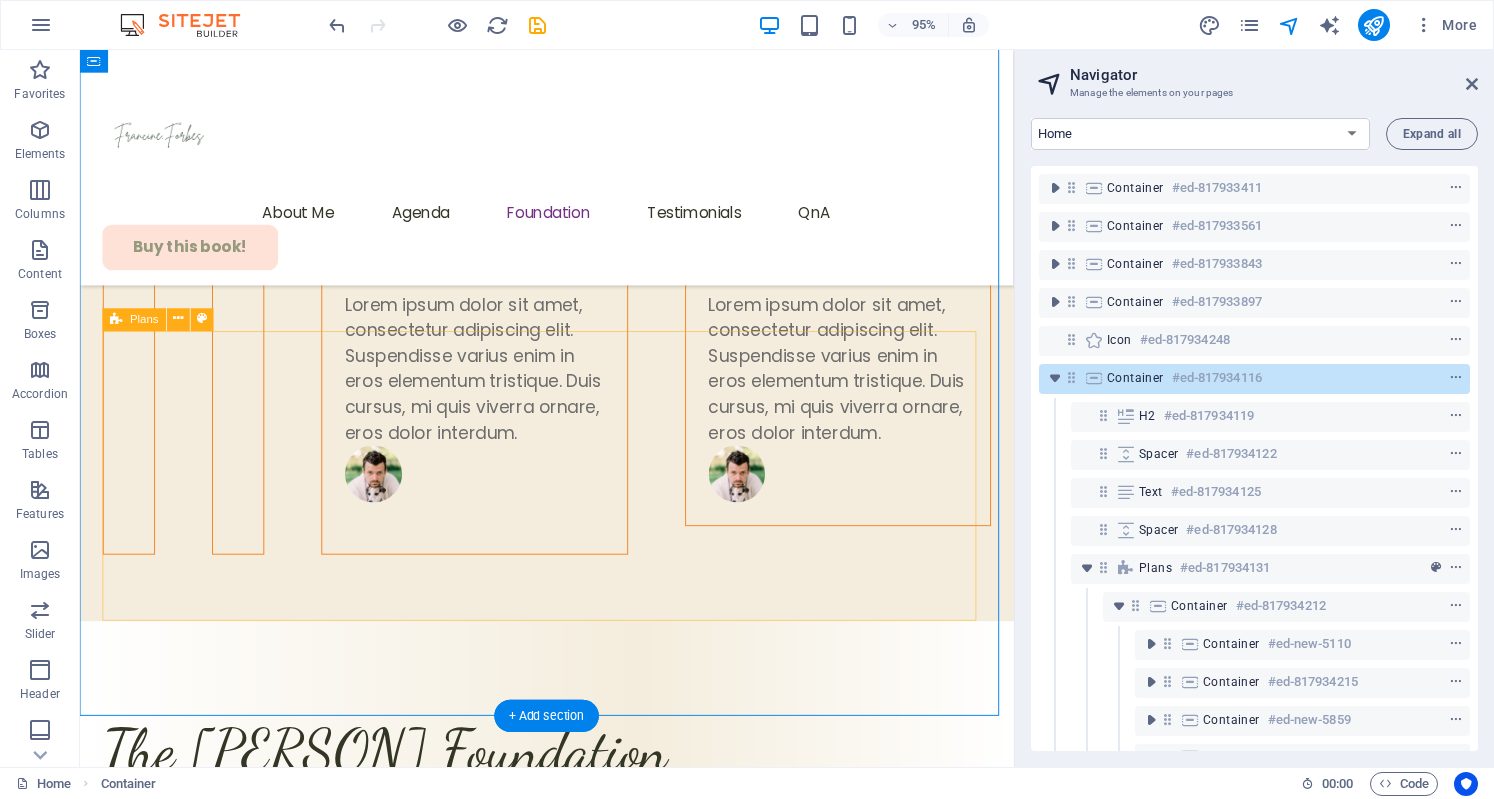 click on "Expand access to mental health care Expand Provide nutritional education and resources Provide Expand nutritional education and resources" at bounding box center [571, 4399] 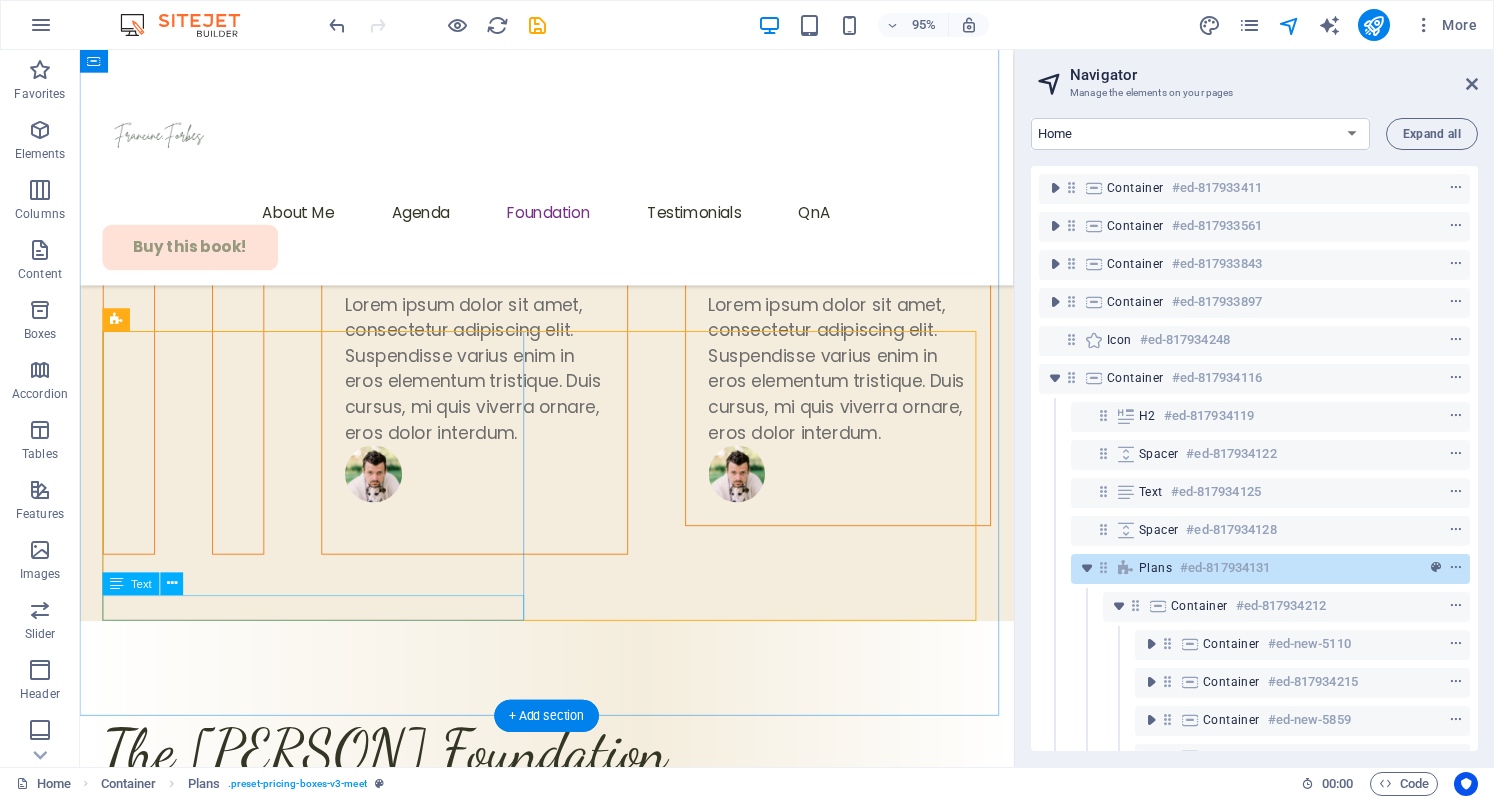 click on "nutritional education and resources" at bounding box center [571, 4538] 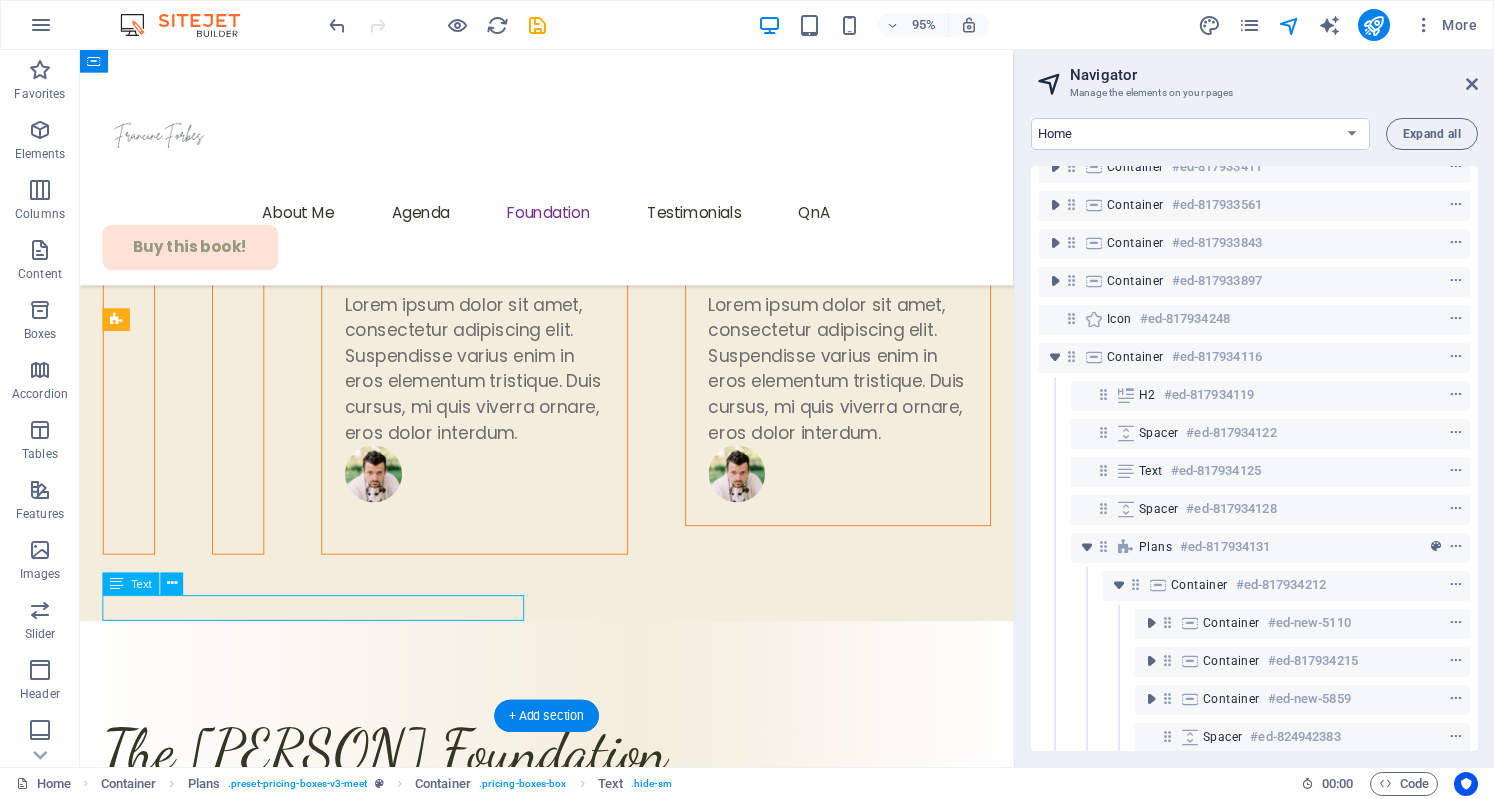 click on "nutritional education and resources" at bounding box center (571, 4538) 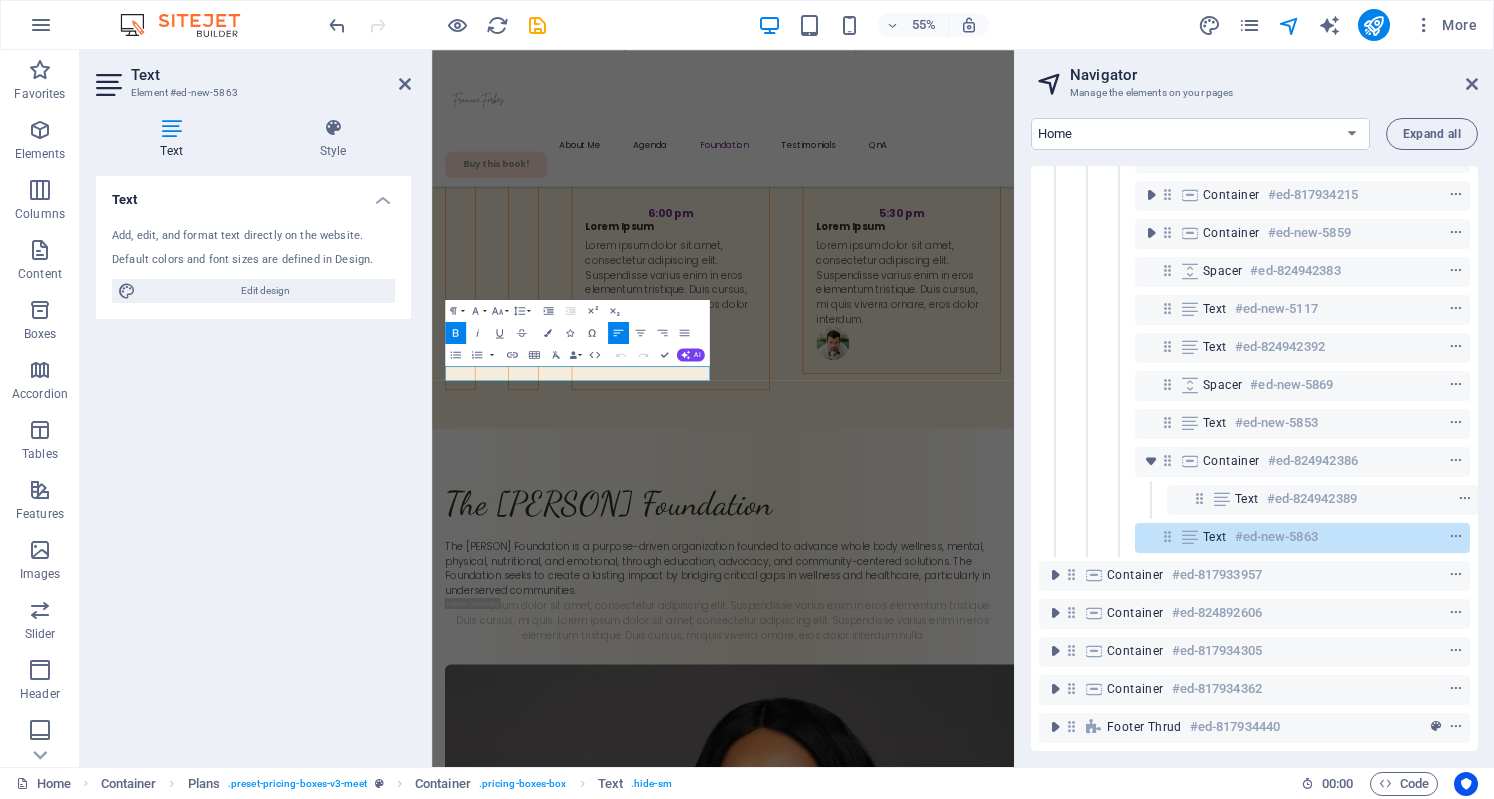 scroll, scrollTop: 6965, scrollLeft: 0, axis: vertical 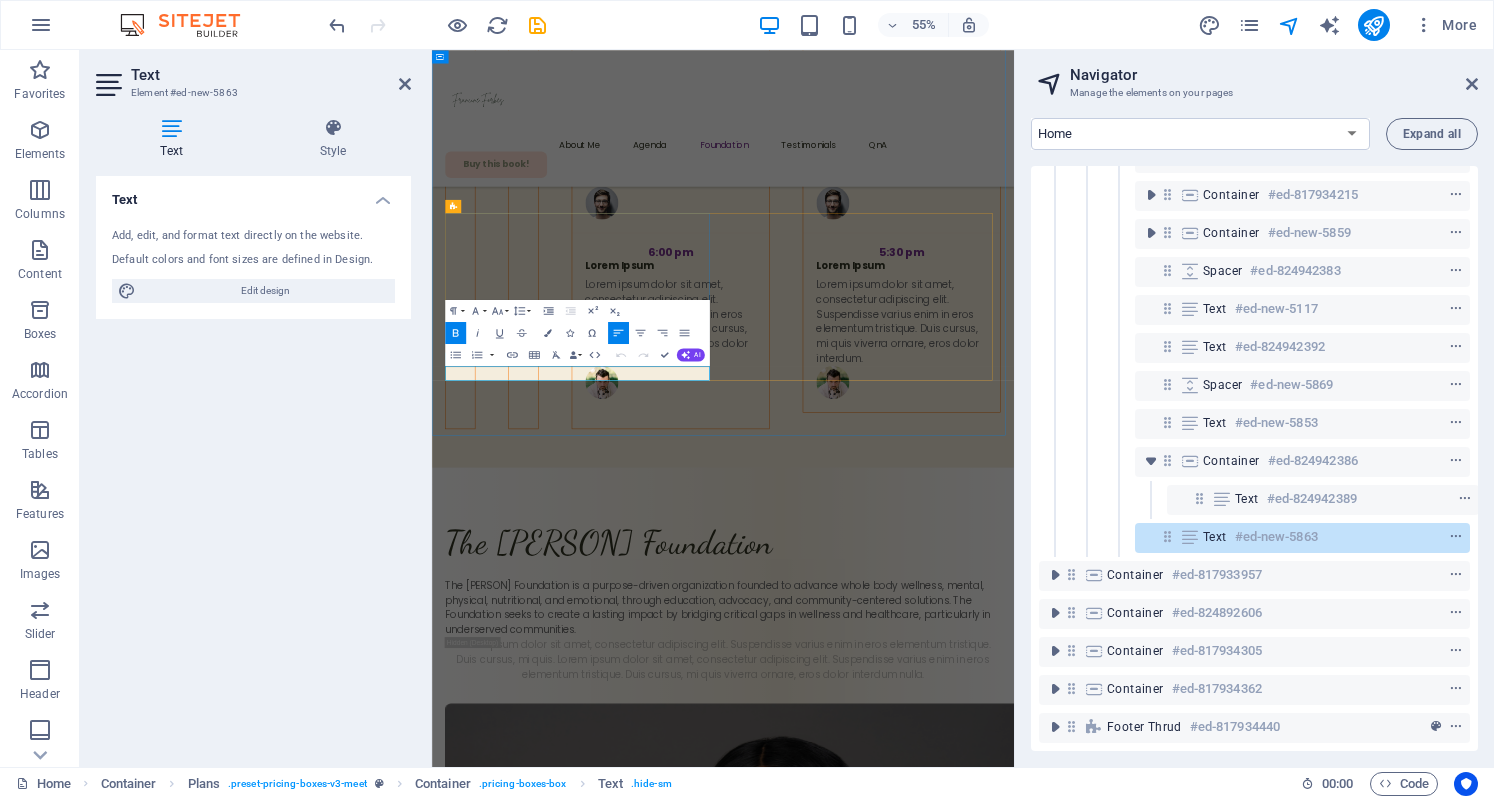 click on "nutritional education and resources" at bounding box center [627, 4695] 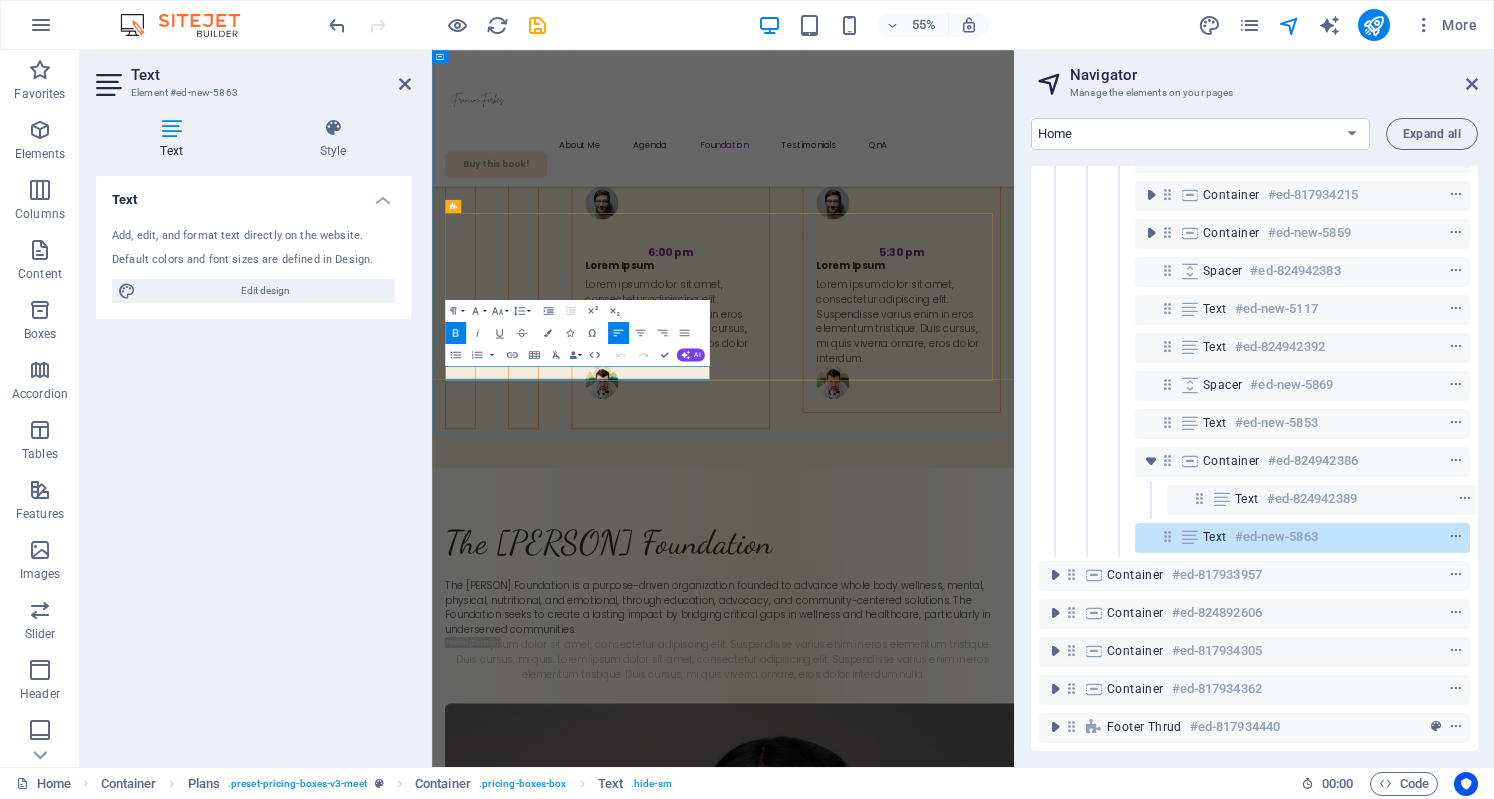 scroll, scrollTop: 0, scrollLeft: 8, axis: horizontal 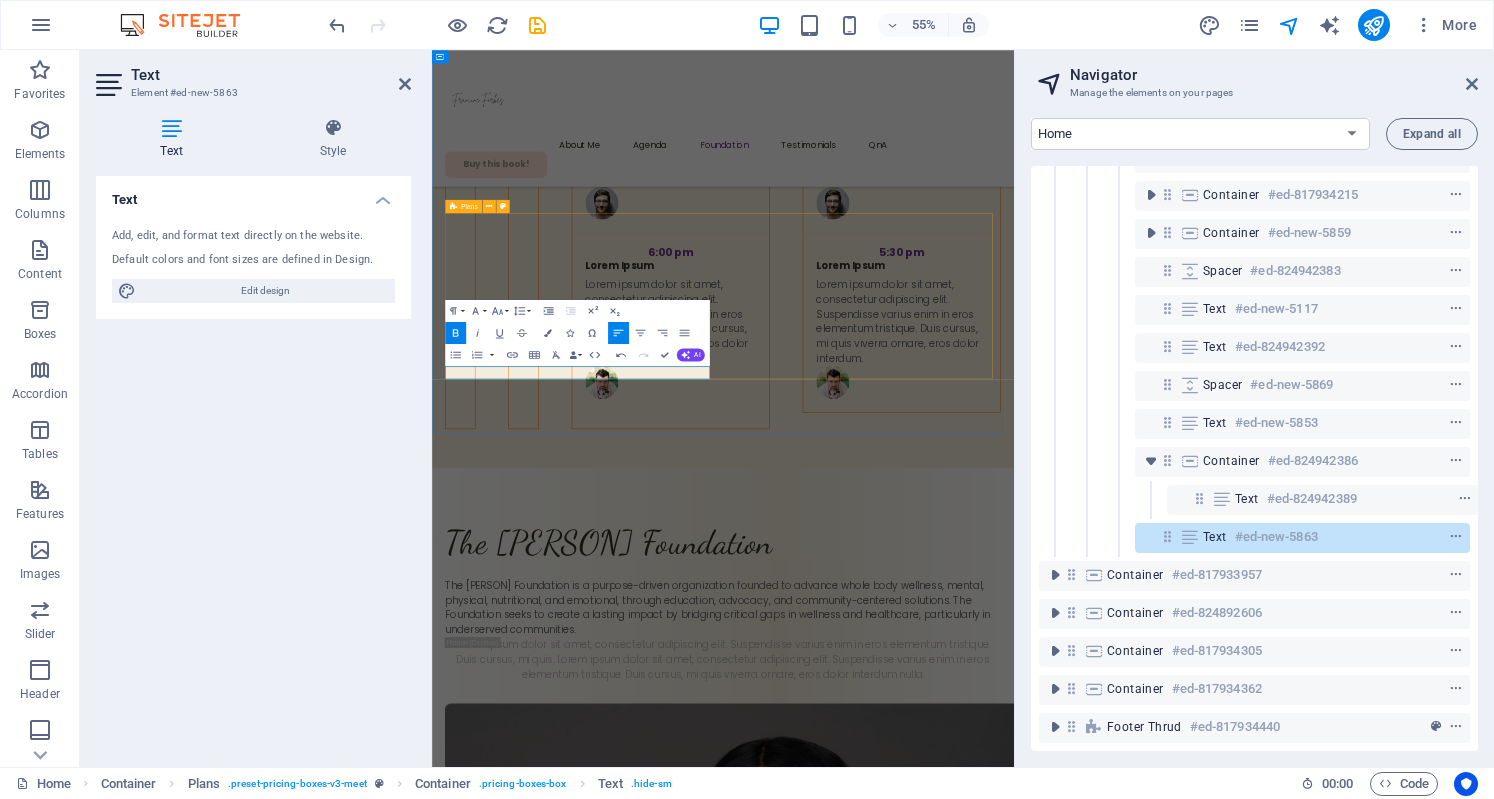 click on "Expand access to mental health care Expand Provide nutritional education and resources Provide Expand for physical and emotional wellness ​ for physical and emotional wellness" at bounding box center (961, 4555) 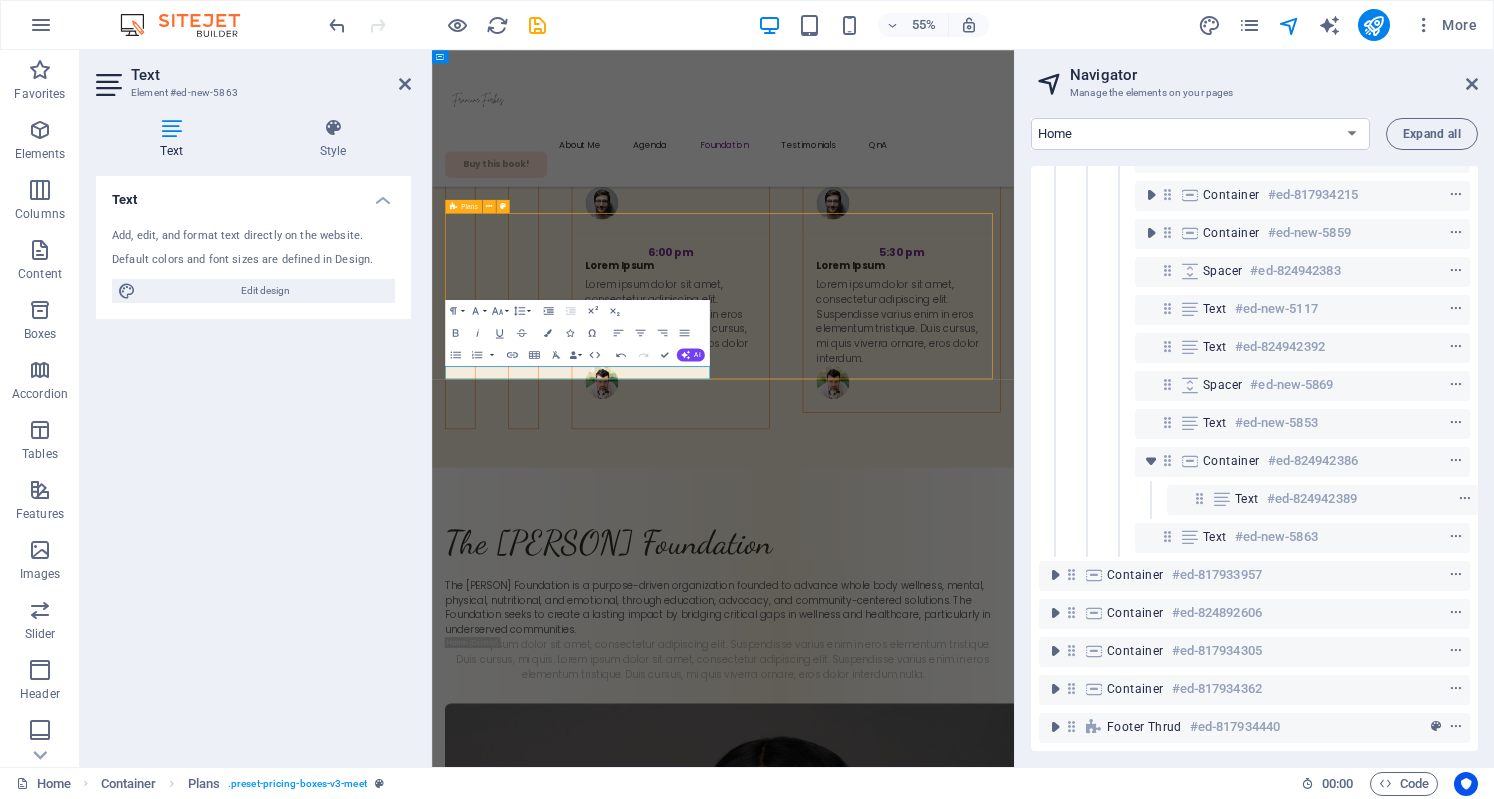 scroll, scrollTop: 282, scrollLeft: 0, axis: vertical 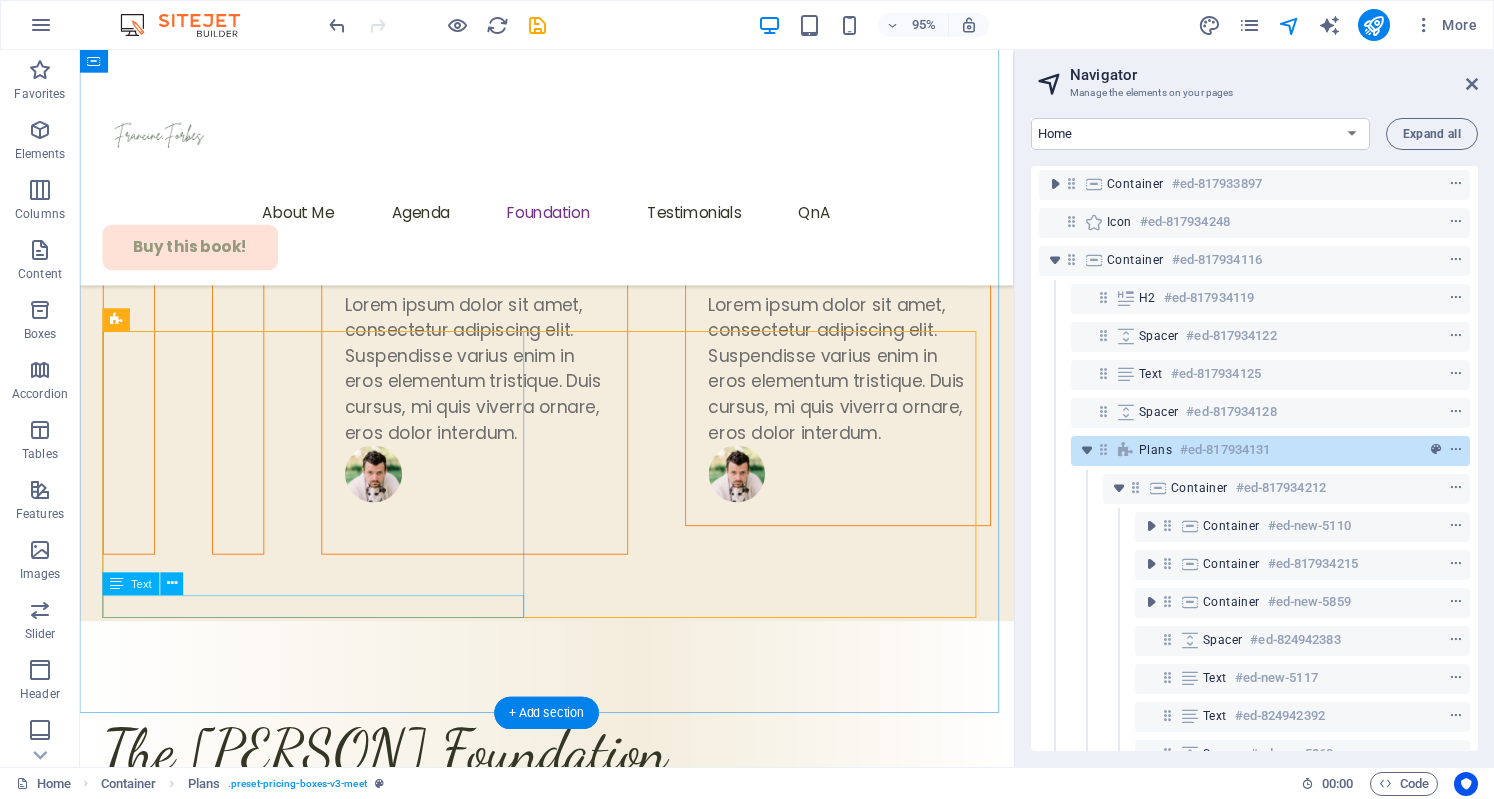 click on "for physical and emotional wellness" at bounding box center [571, 4537] 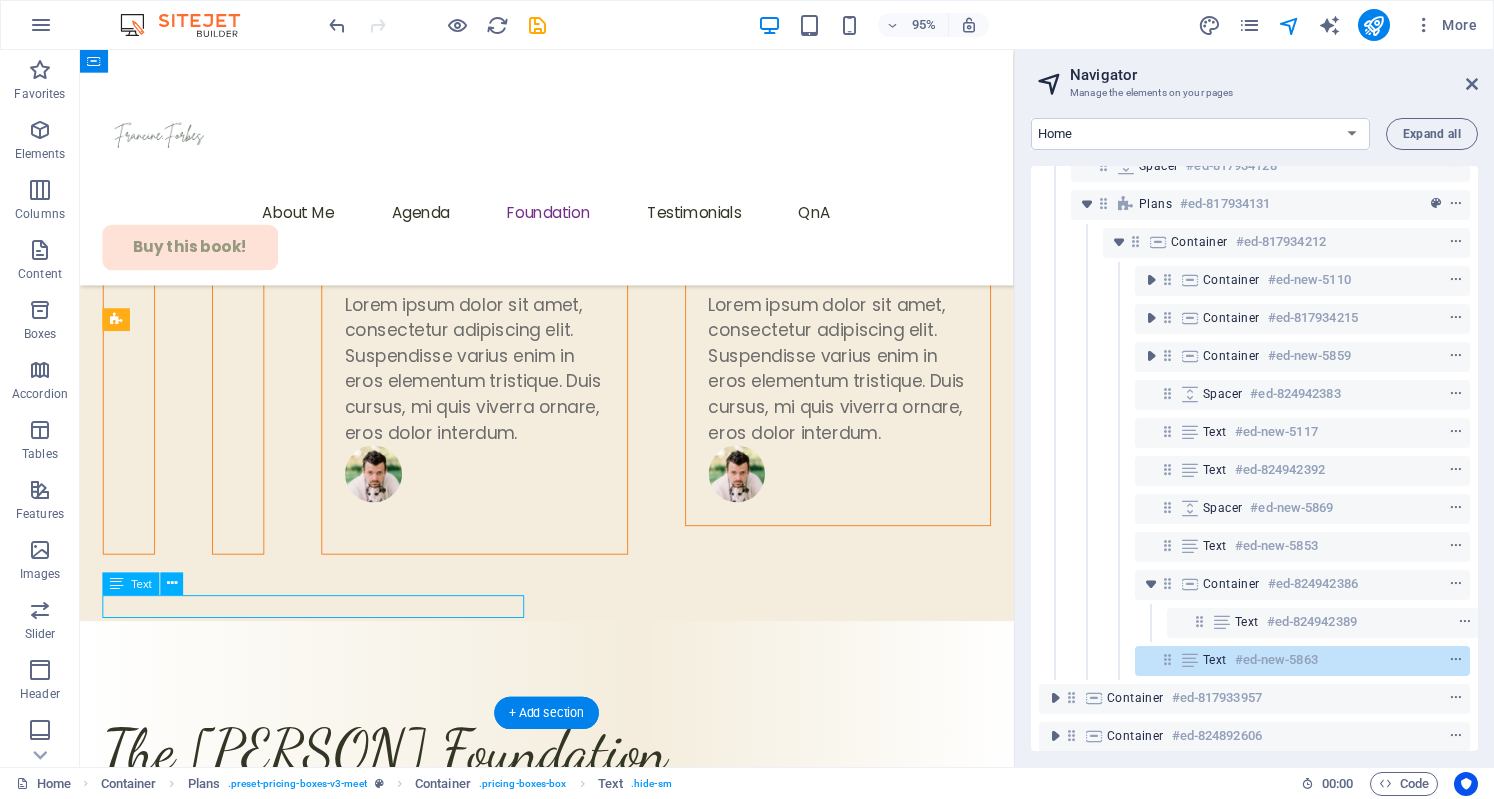 scroll, scrollTop: 502, scrollLeft: 0, axis: vertical 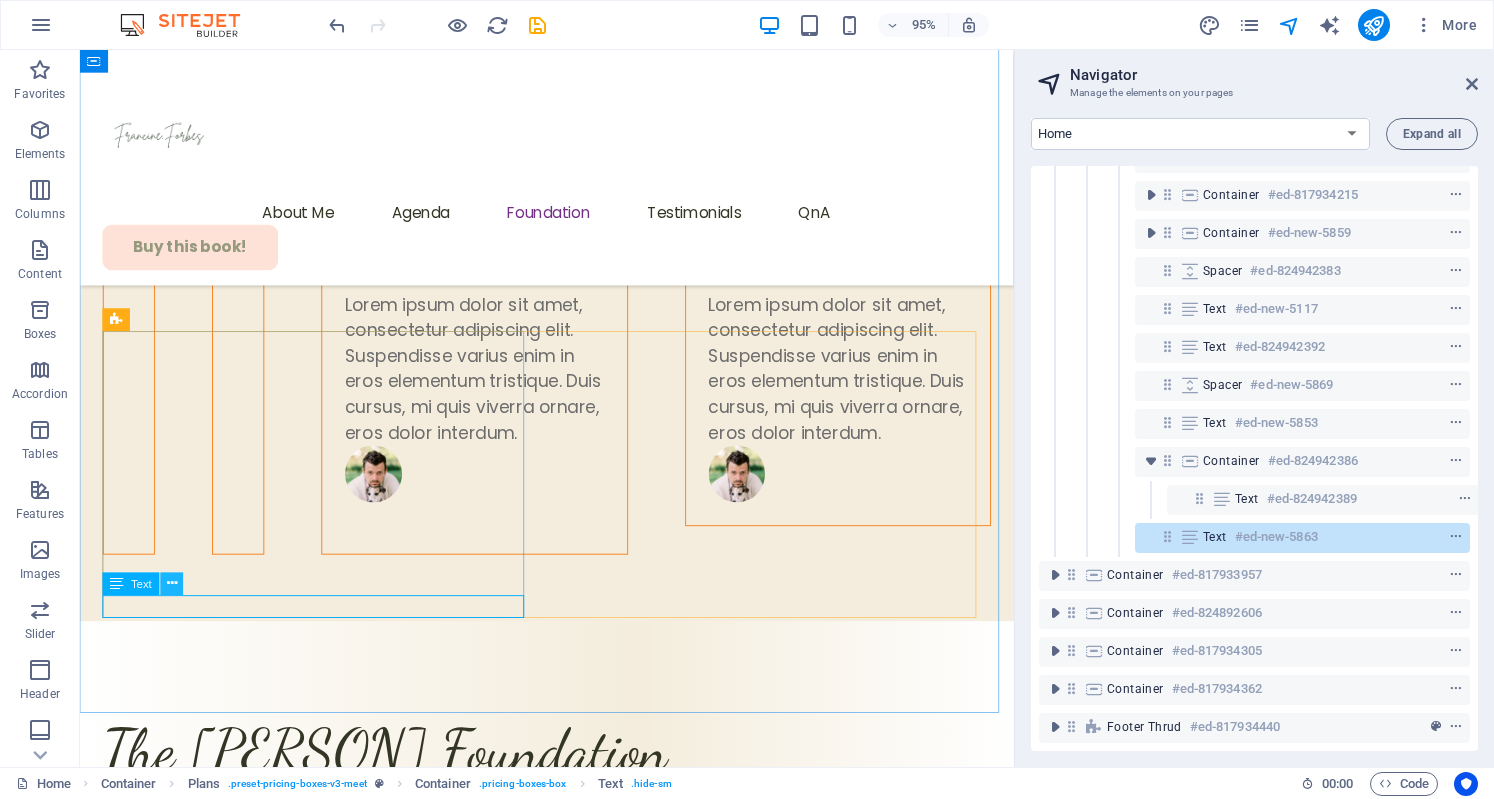 click at bounding box center [172, 584] 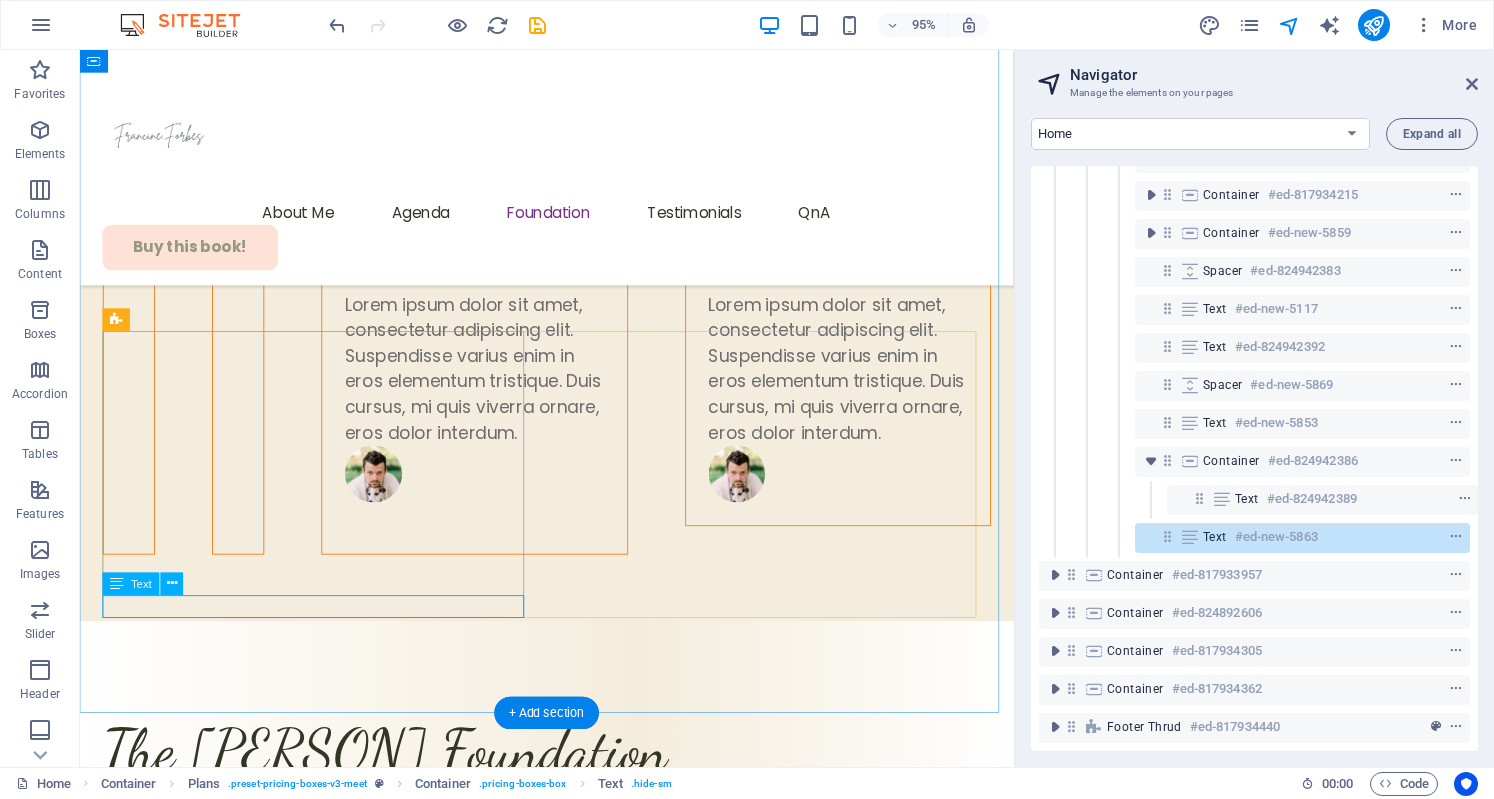 click on "for physical and emotional wellness" at bounding box center (571, 4537) 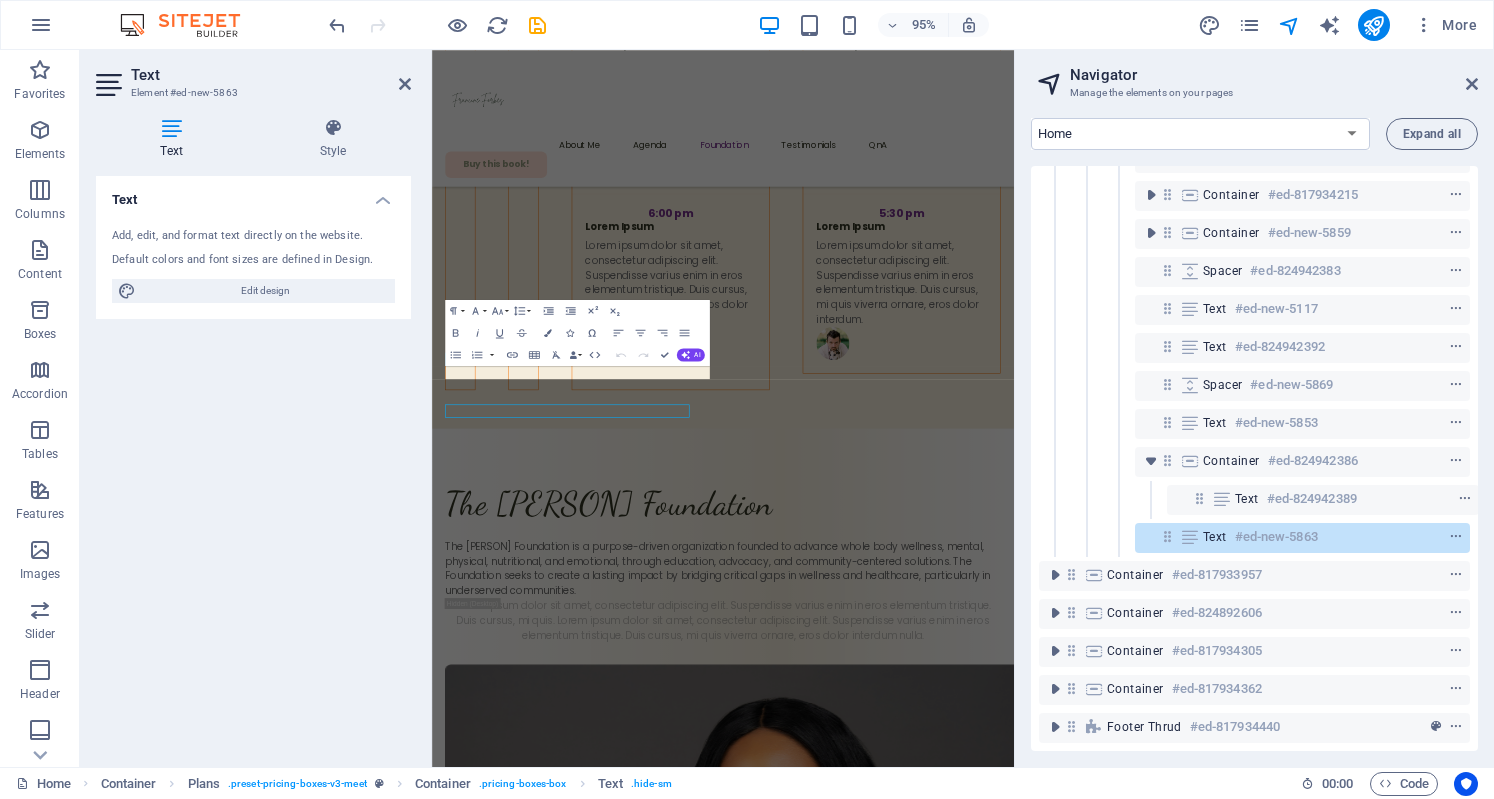 scroll, scrollTop: 6965, scrollLeft: 0, axis: vertical 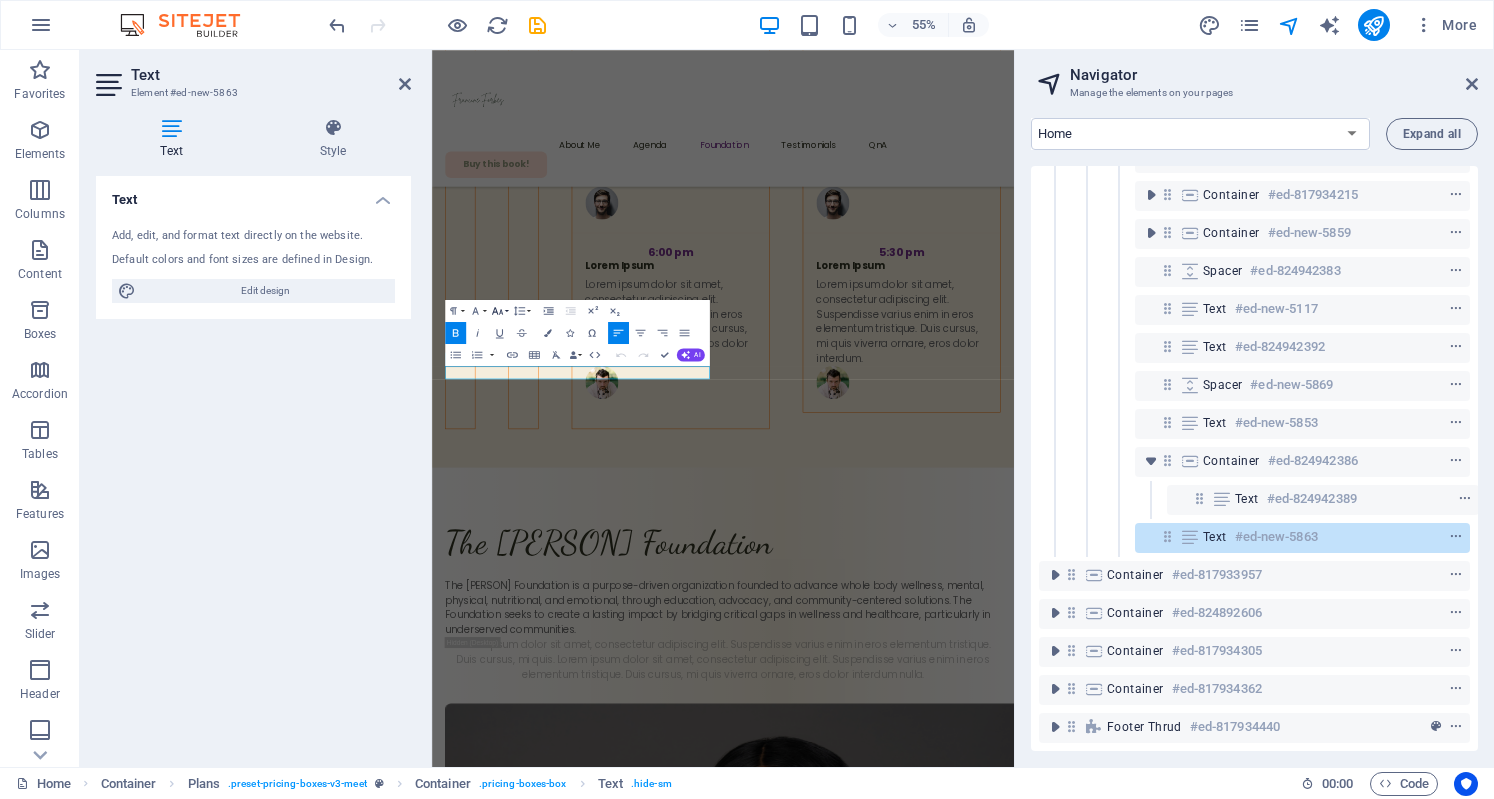 click 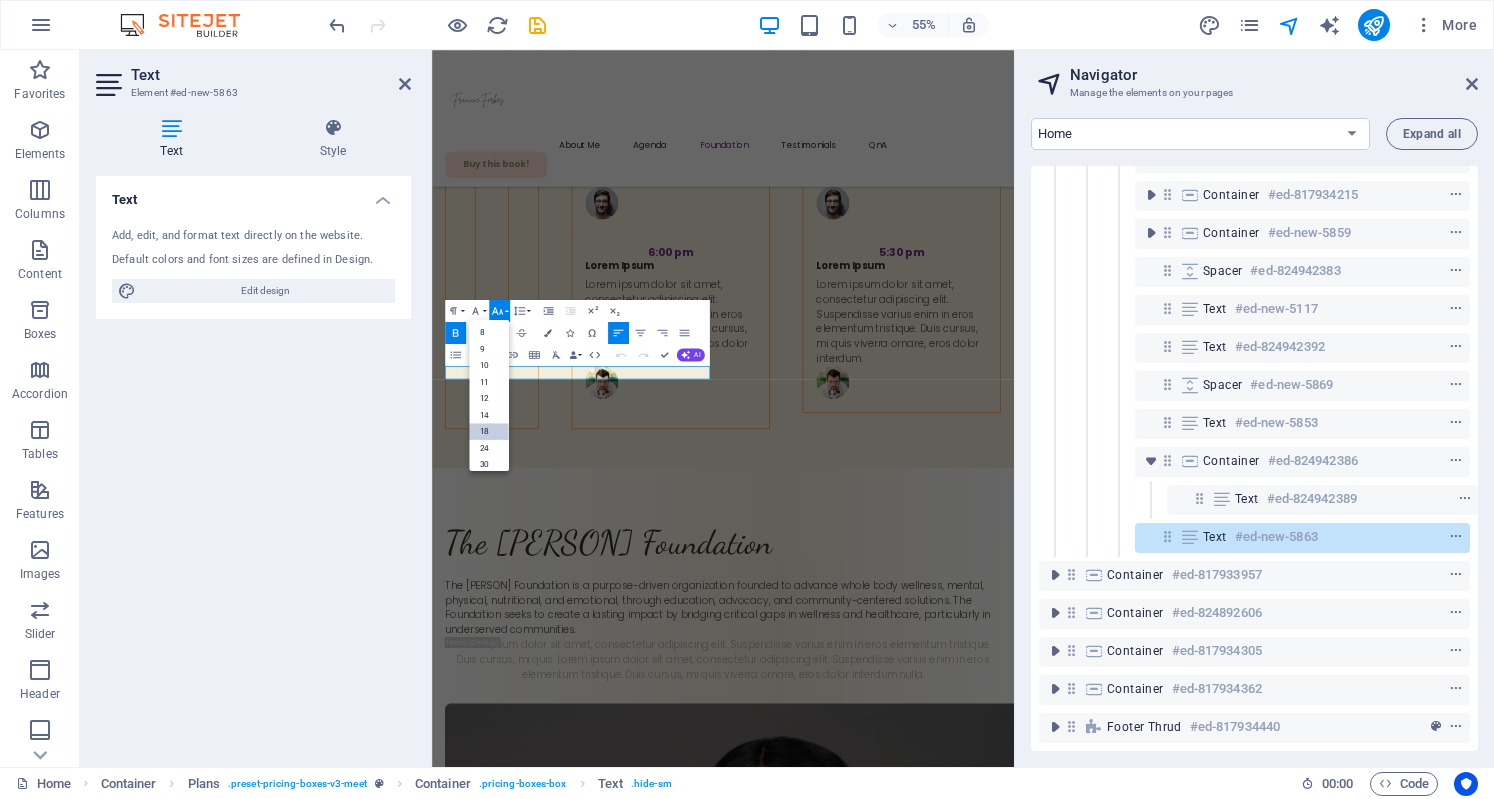 click on "18" at bounding box center [489, 431] 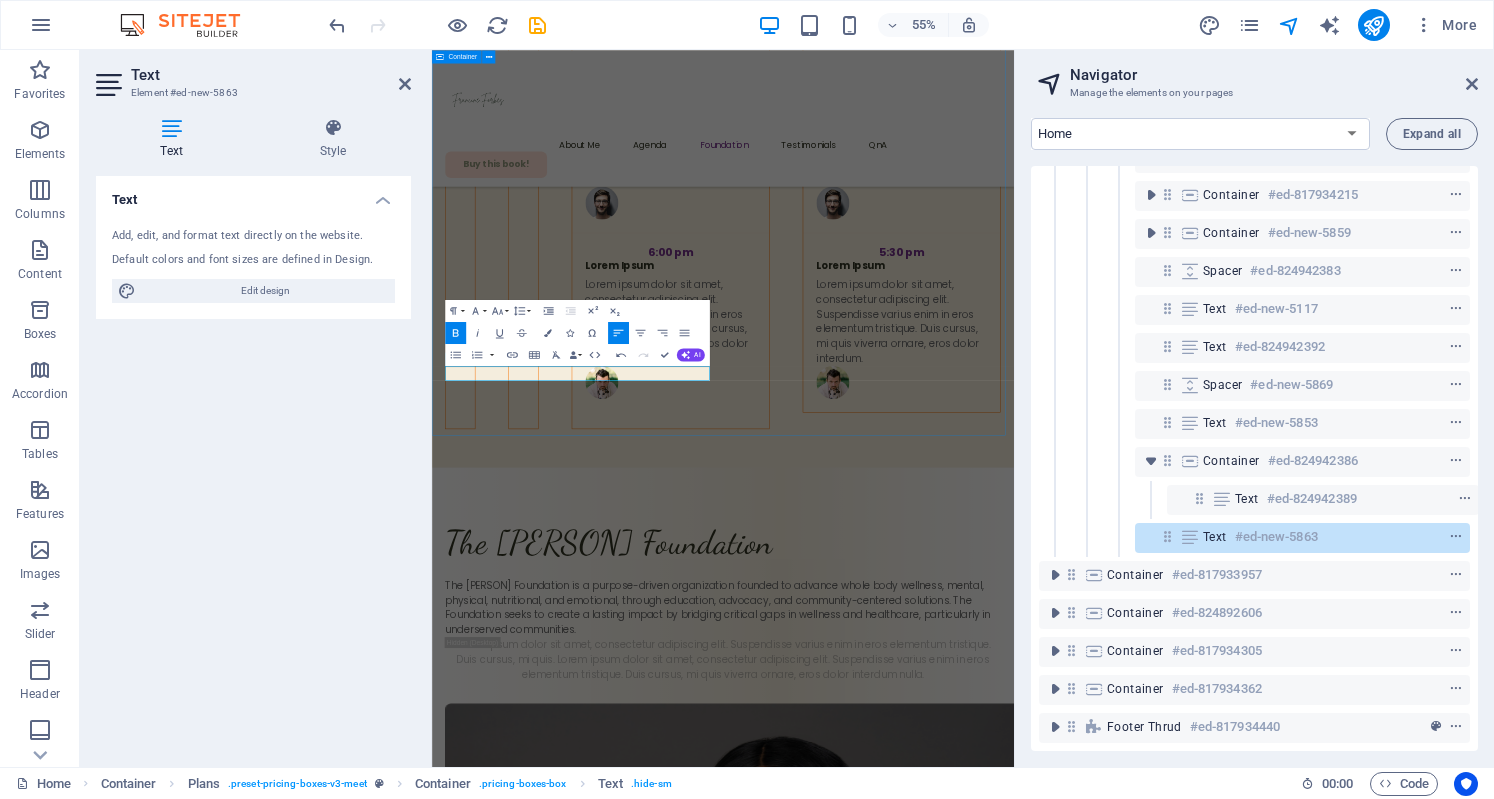 click on "What We Do We believe wellness is a basic right, not a luxury. The Foundation develops and supports initiatives that: Expand access to mental health care Expand Provide nutritional education and resources Provide Expand for physical and emotional wellness" at bounding box center [961, 4449] 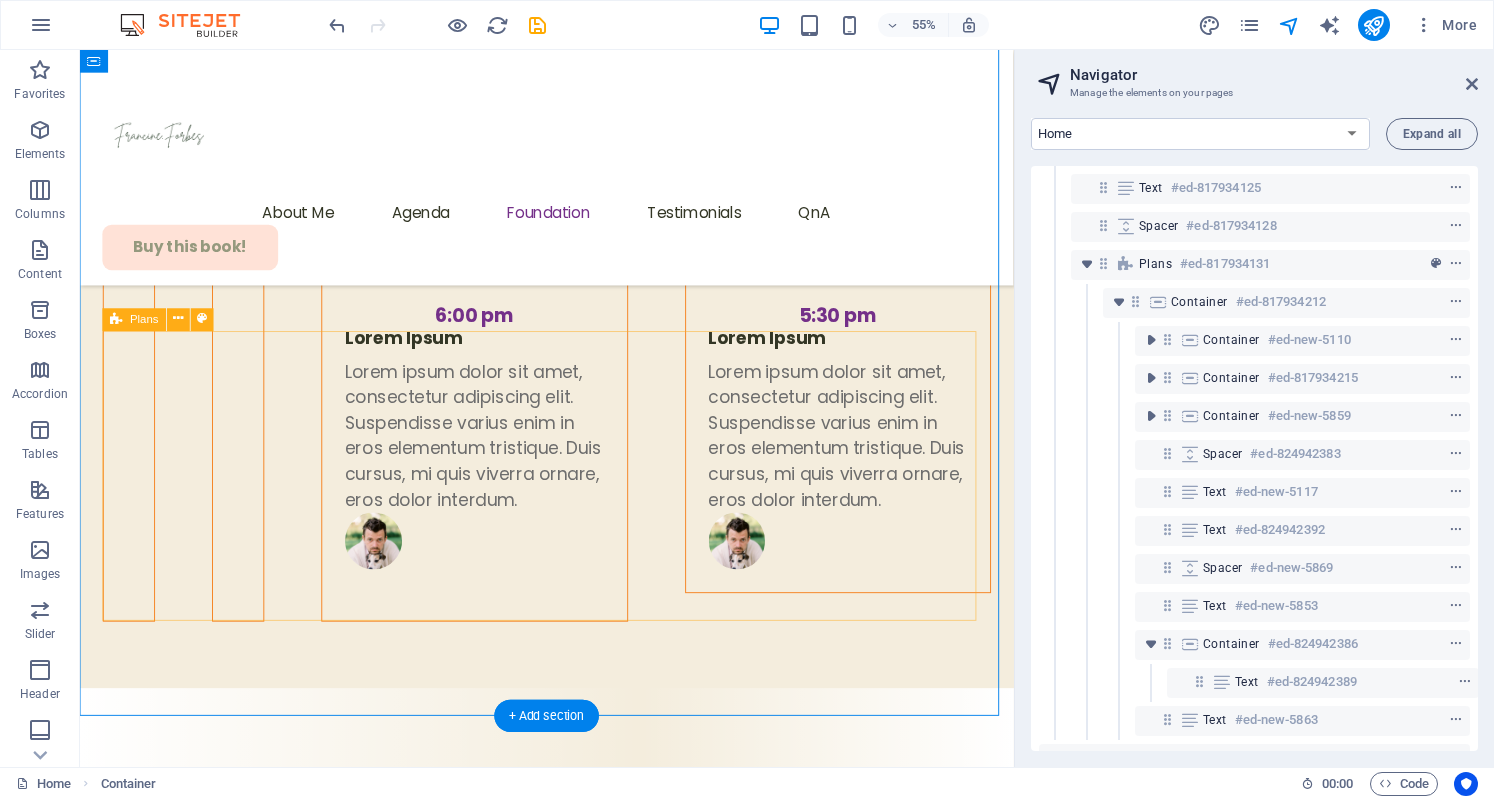 scroll, scrollTop: 0, scrollLeft: 0, axis: both 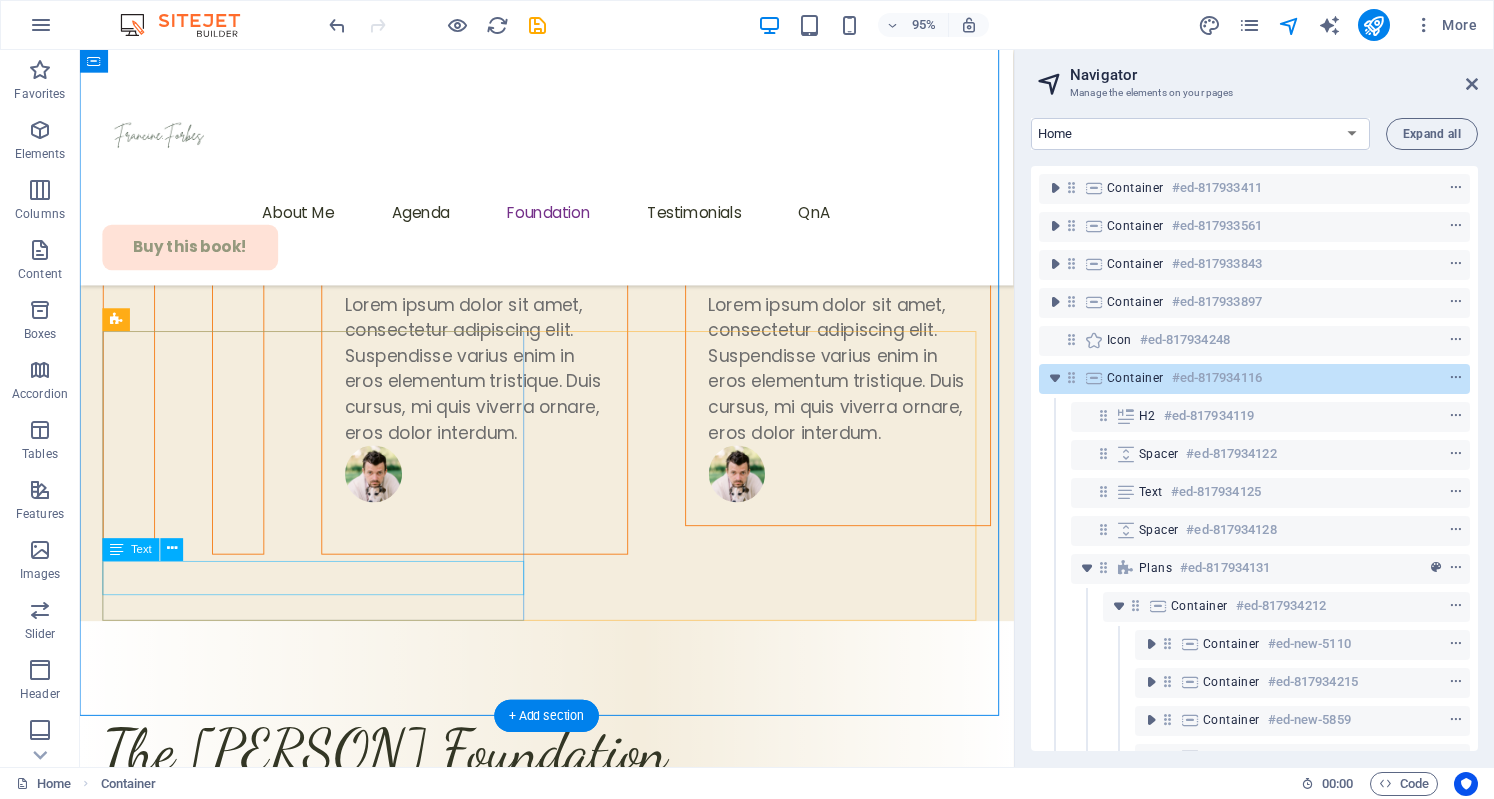 click on "Provide" at bounding box center [571, 4507] 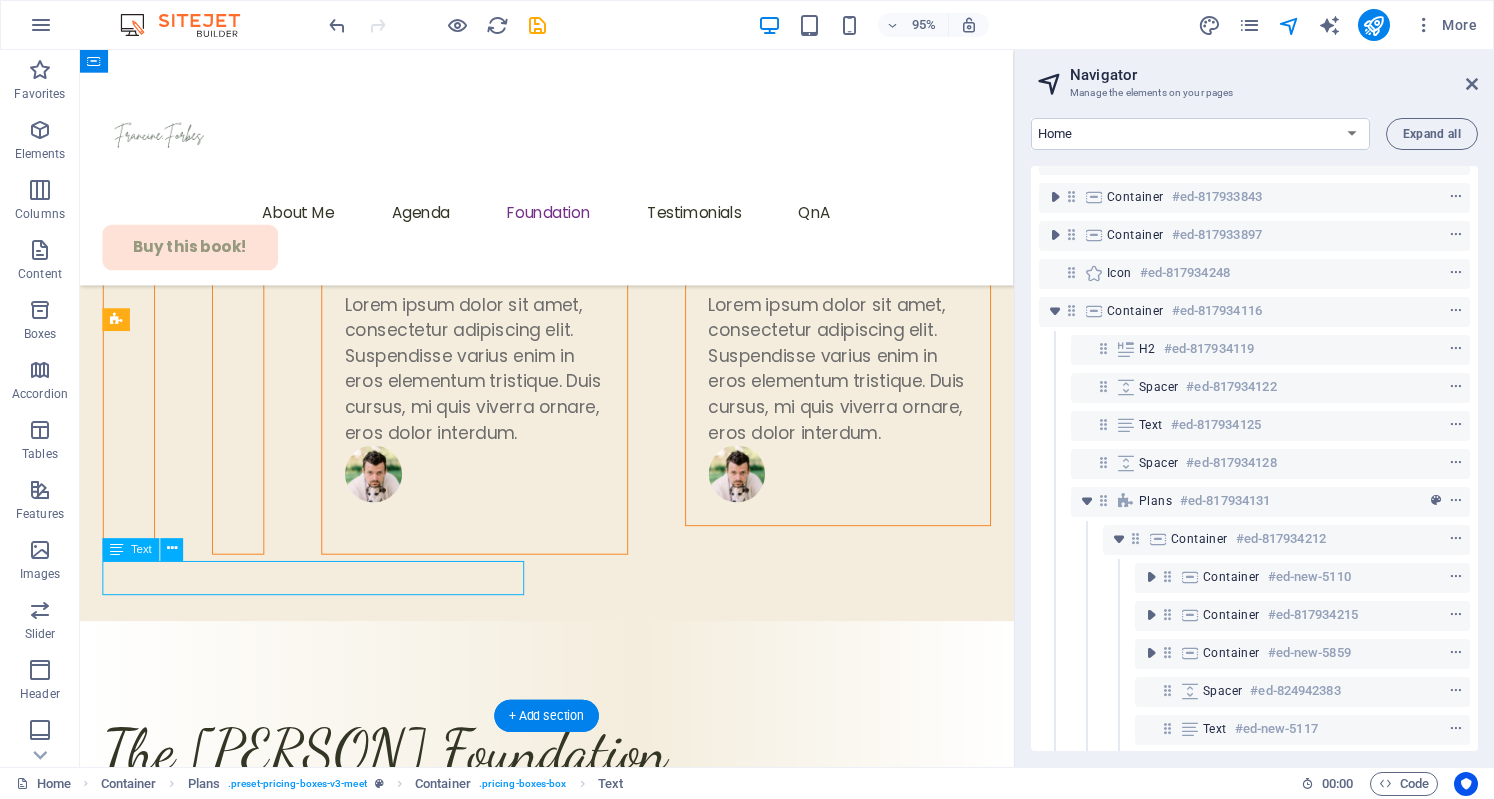 click on "Provide" at bounding box center (571, 4507) 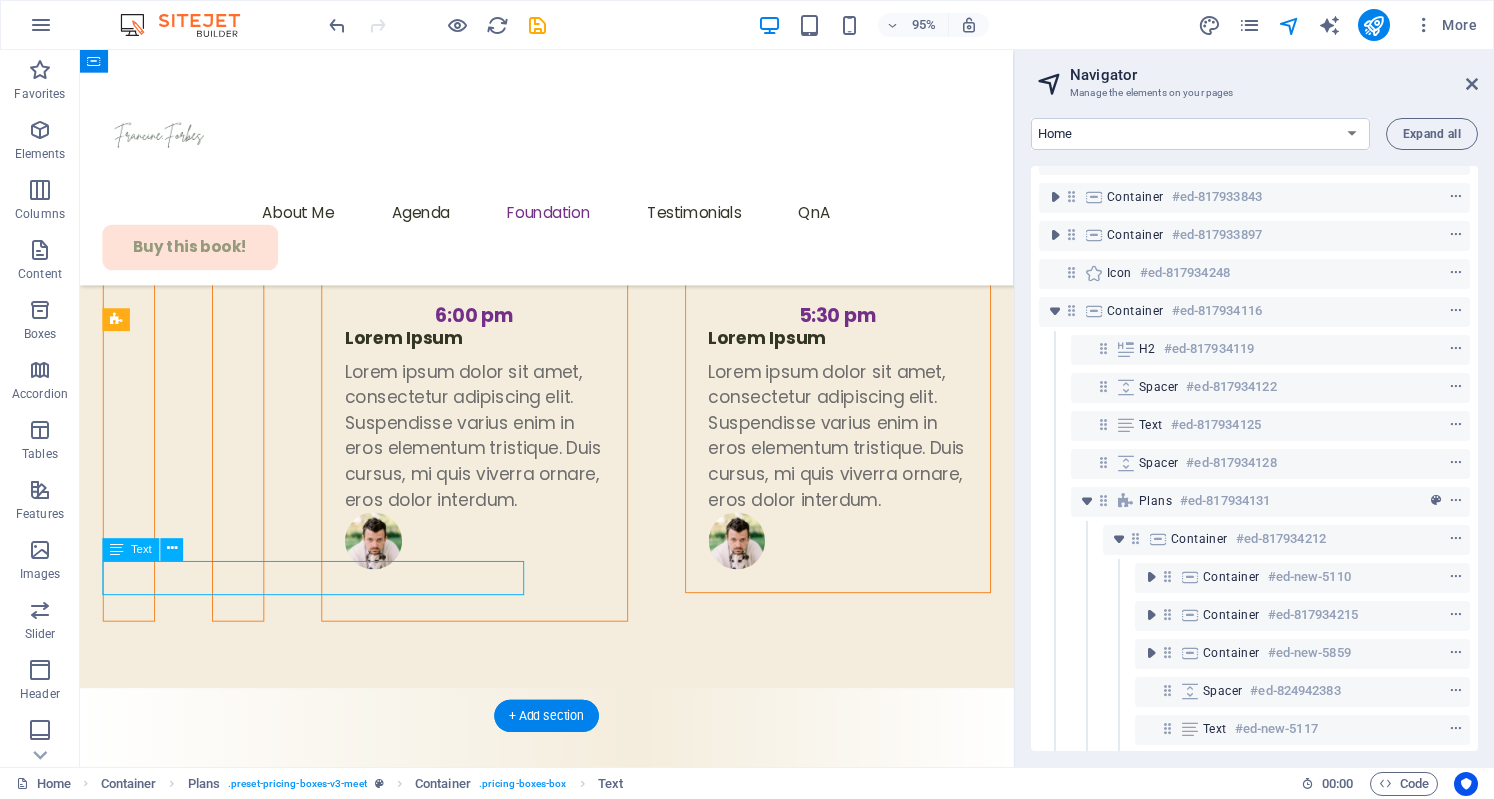 scroll, scrollTop: 460, scrollLeft: 0, axis: vertical 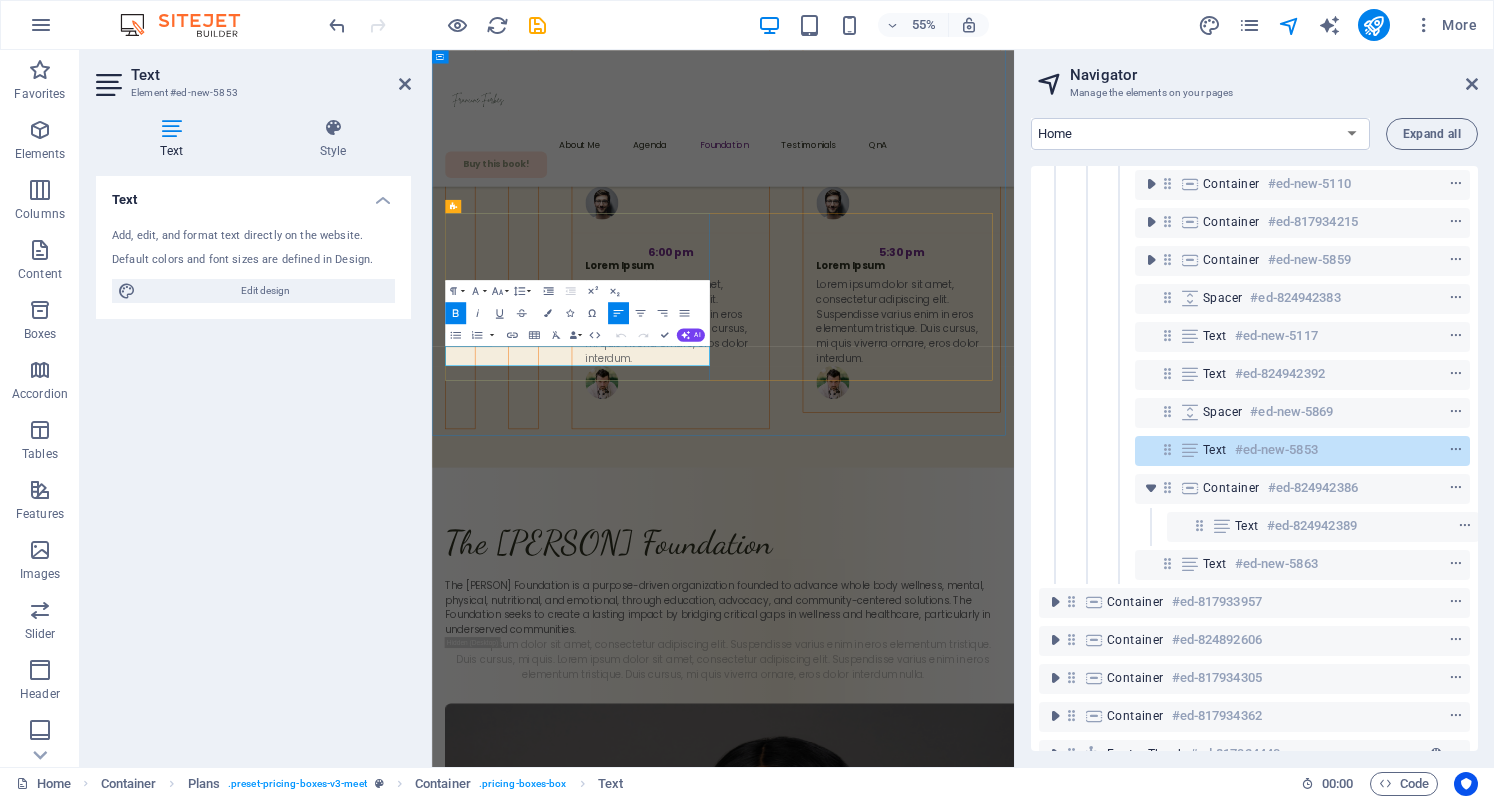 click on "Provide" at bounding box center (961, 4664) 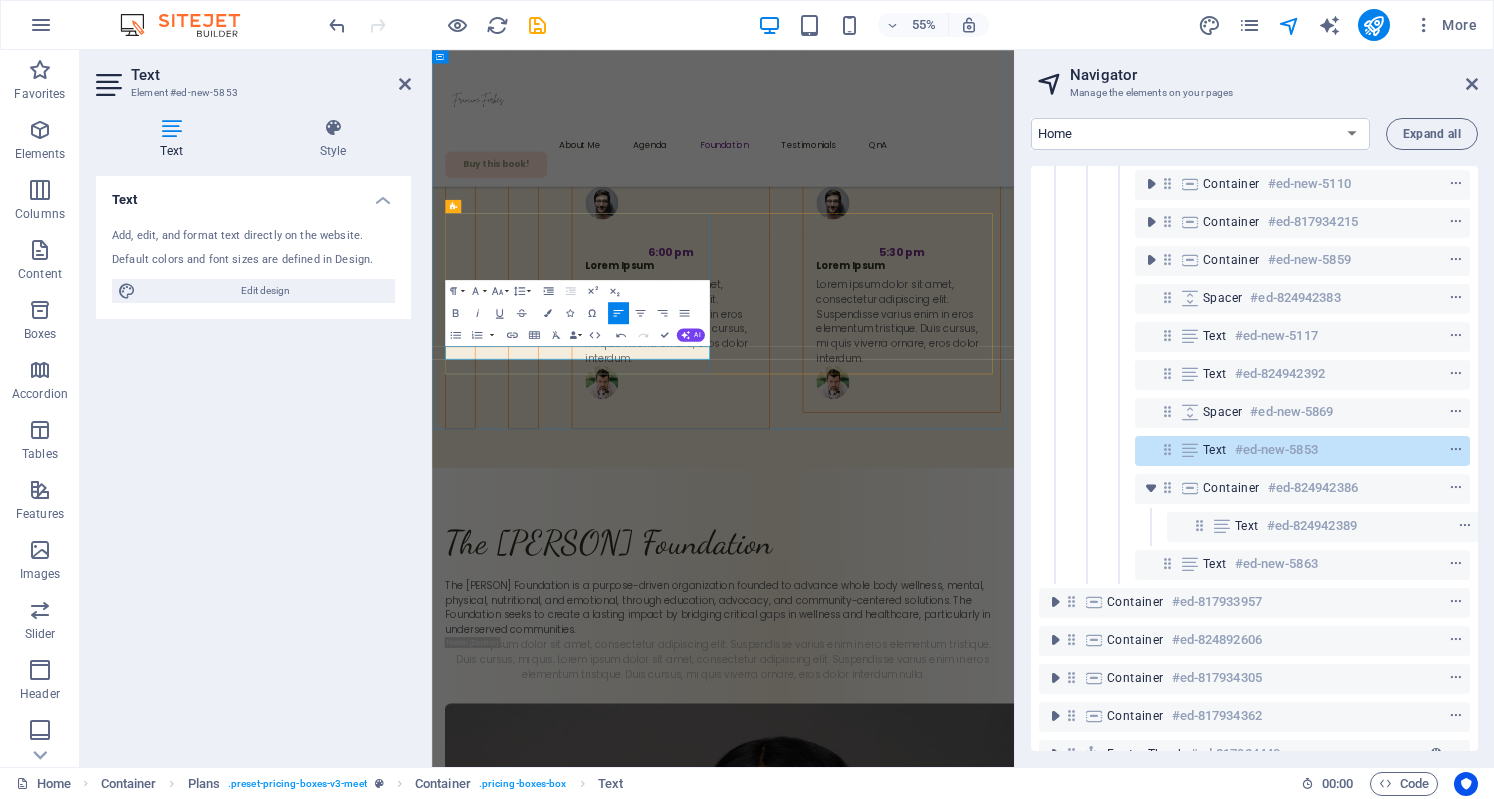 scroll, scrollTop: 0, scrollLeft: 10, axis: horizontal 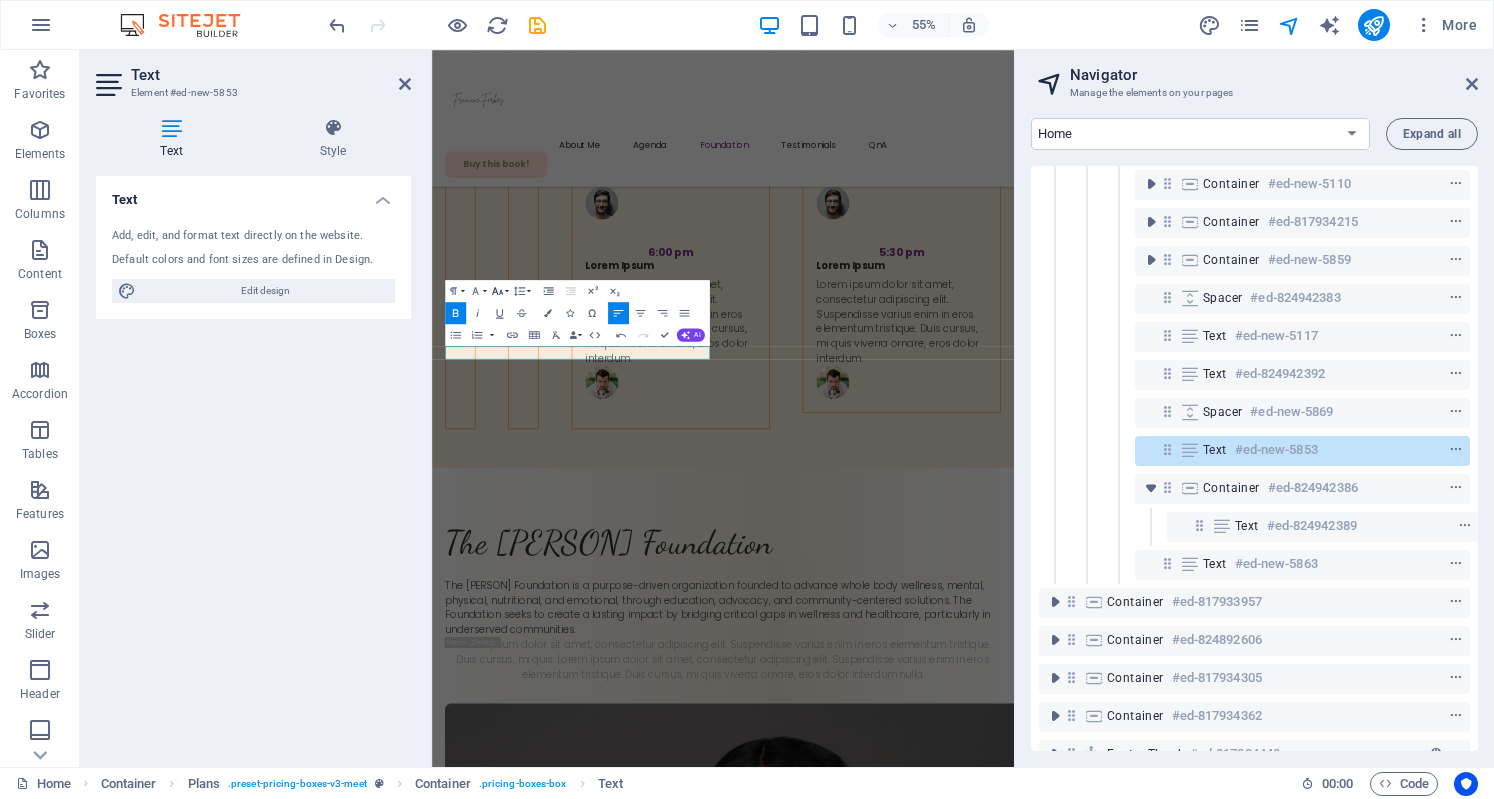 click on "Font Size" at bounding box center (499, 291) 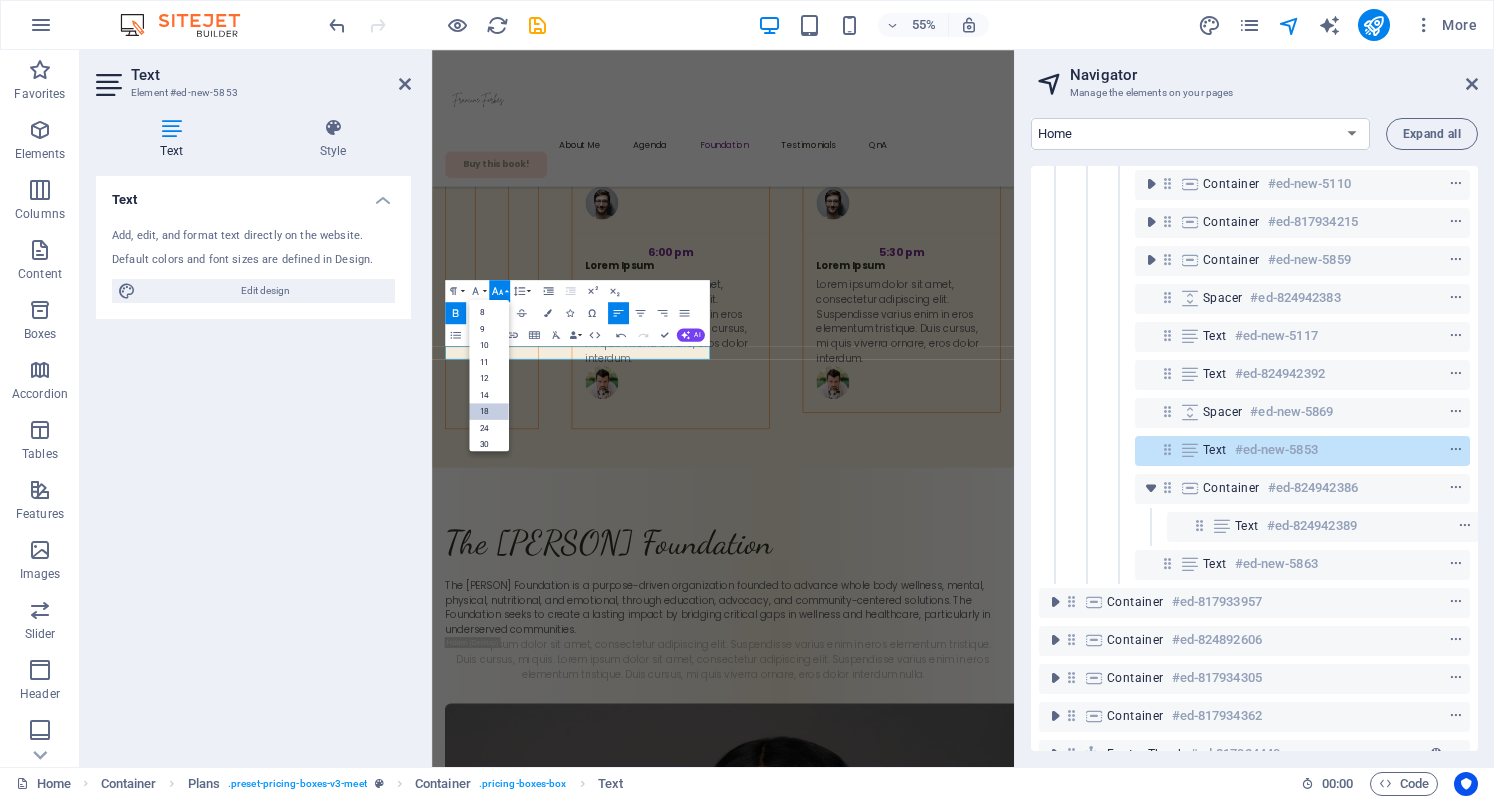 click on "18" at bounding box center [489, 411] 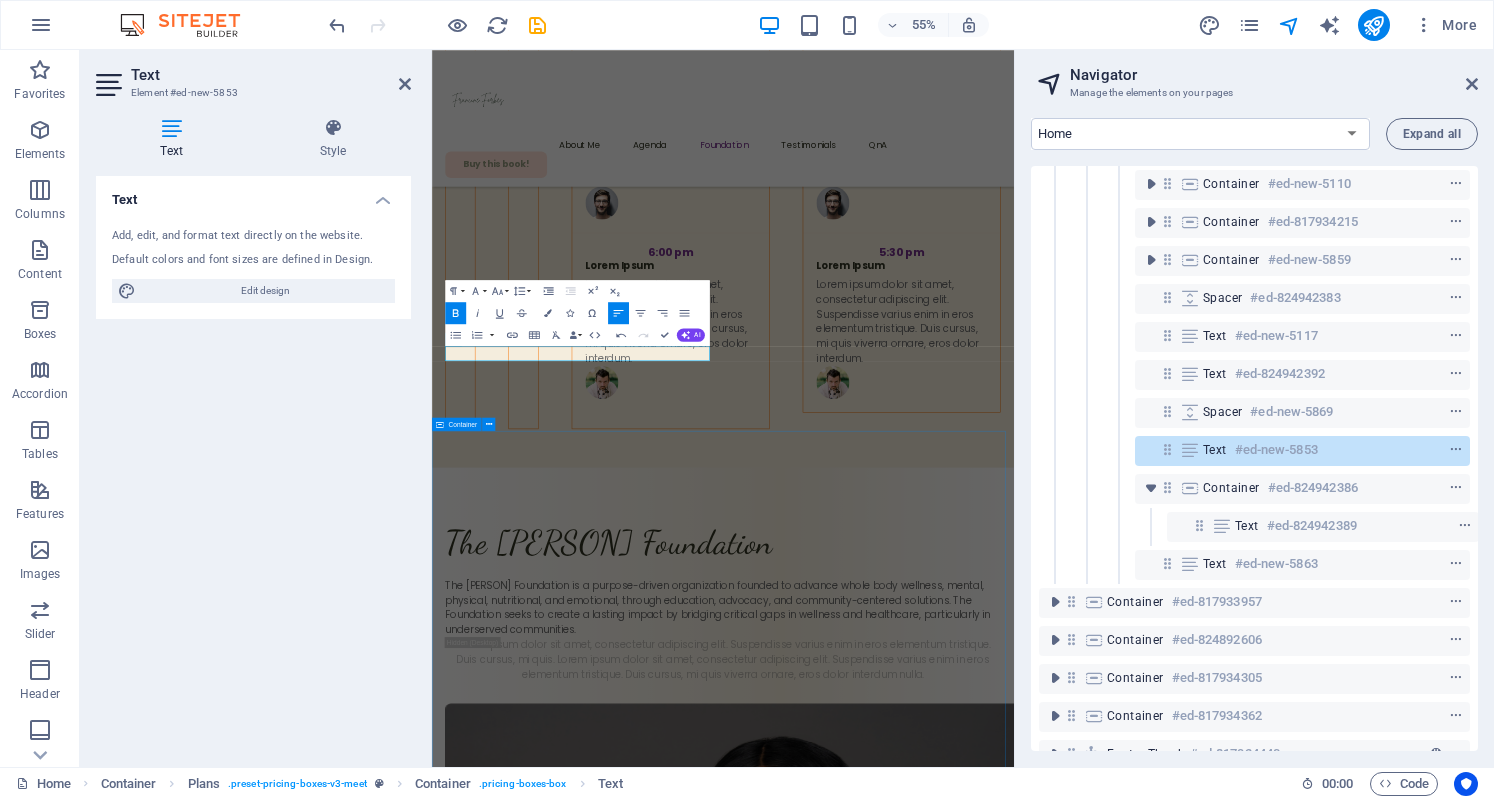 click on "What My Clients Said... [SPACES] Jenny Patrice Lorem ipsum dolor sit amet, consectetur adipiscing elit. Nunc vulputate s libero et velit interdum, ac per aliquet odio mattis. Class aptent taciti sociosqu ad litora torquent per conubia nostra, per ad inceptos. Class aptent taciti sociosqu ad litora torquent per. Matt Robertson Lorem ipsum dolor sit amet, consectetur adipiscing elit. Nunc vulputate s libero et velit interdum, ac per aliquet odio mattis. Class aptent taciti sociosqu ad litora torquent per conubia nostra, per ad inceptos. Class aptent taciti sociosqu ad litora torquent per. Jessica Mayers Jenny Patrice Matt Robertson Jessica Mayers Jenny Patrice [NUMBERS]" at bounding box center [961, 26501] 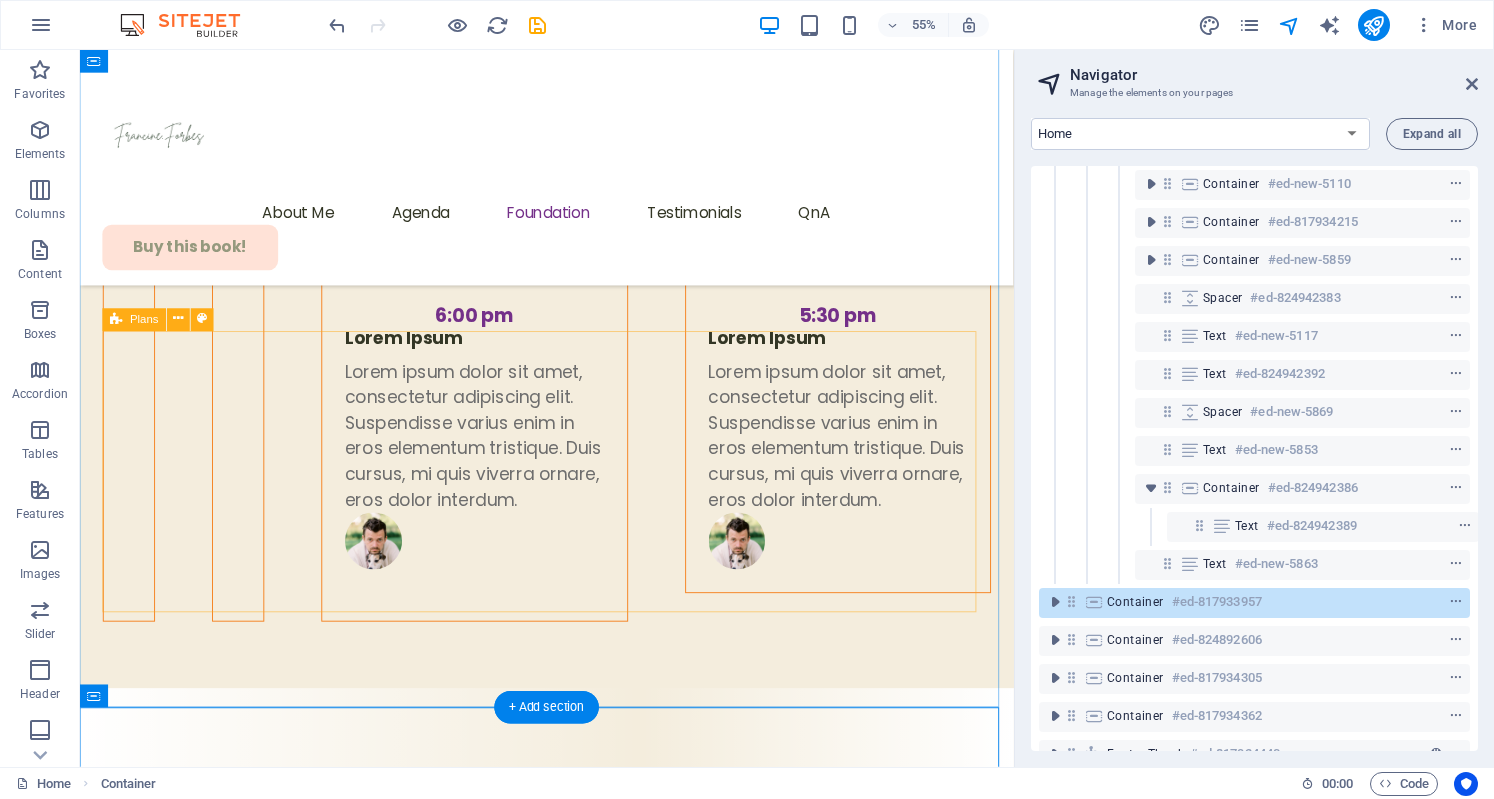 scroll, scrollTop: 7036, scrollLeft: 0, axis: vertical 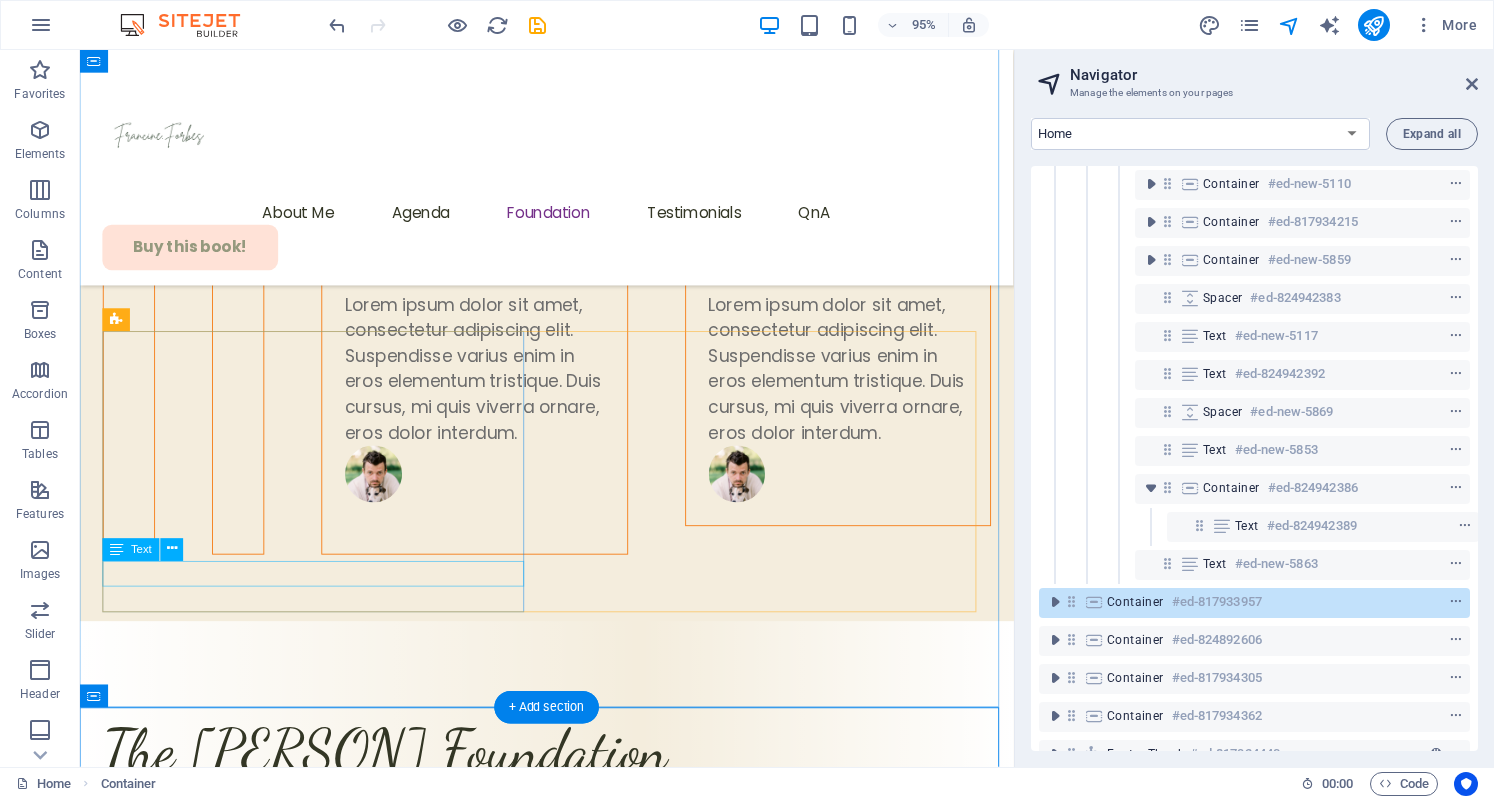 click on "Advocate" at bounding box center [571, 4502] 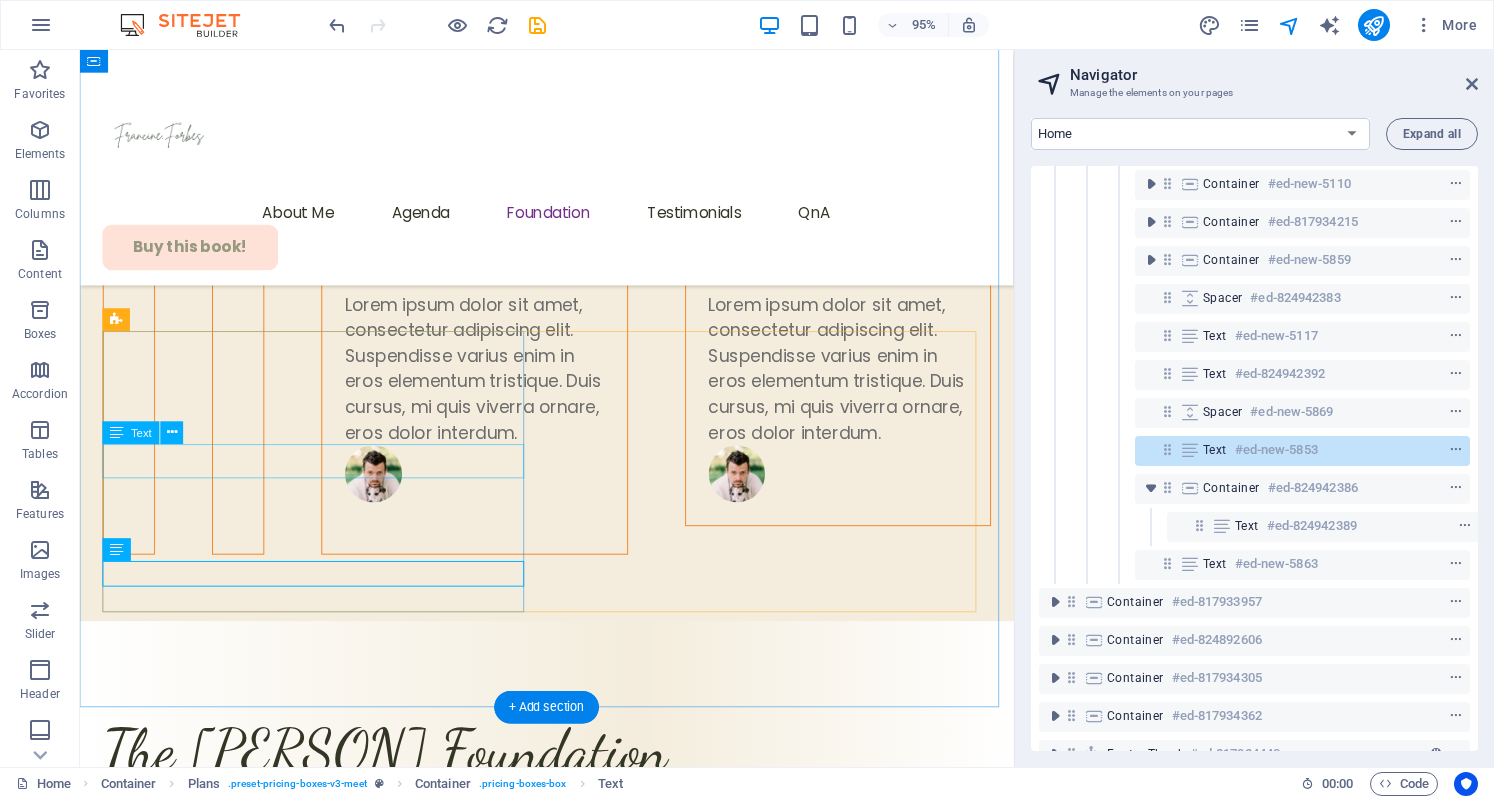 click on "Provide" at bounding box center (571, 4384) 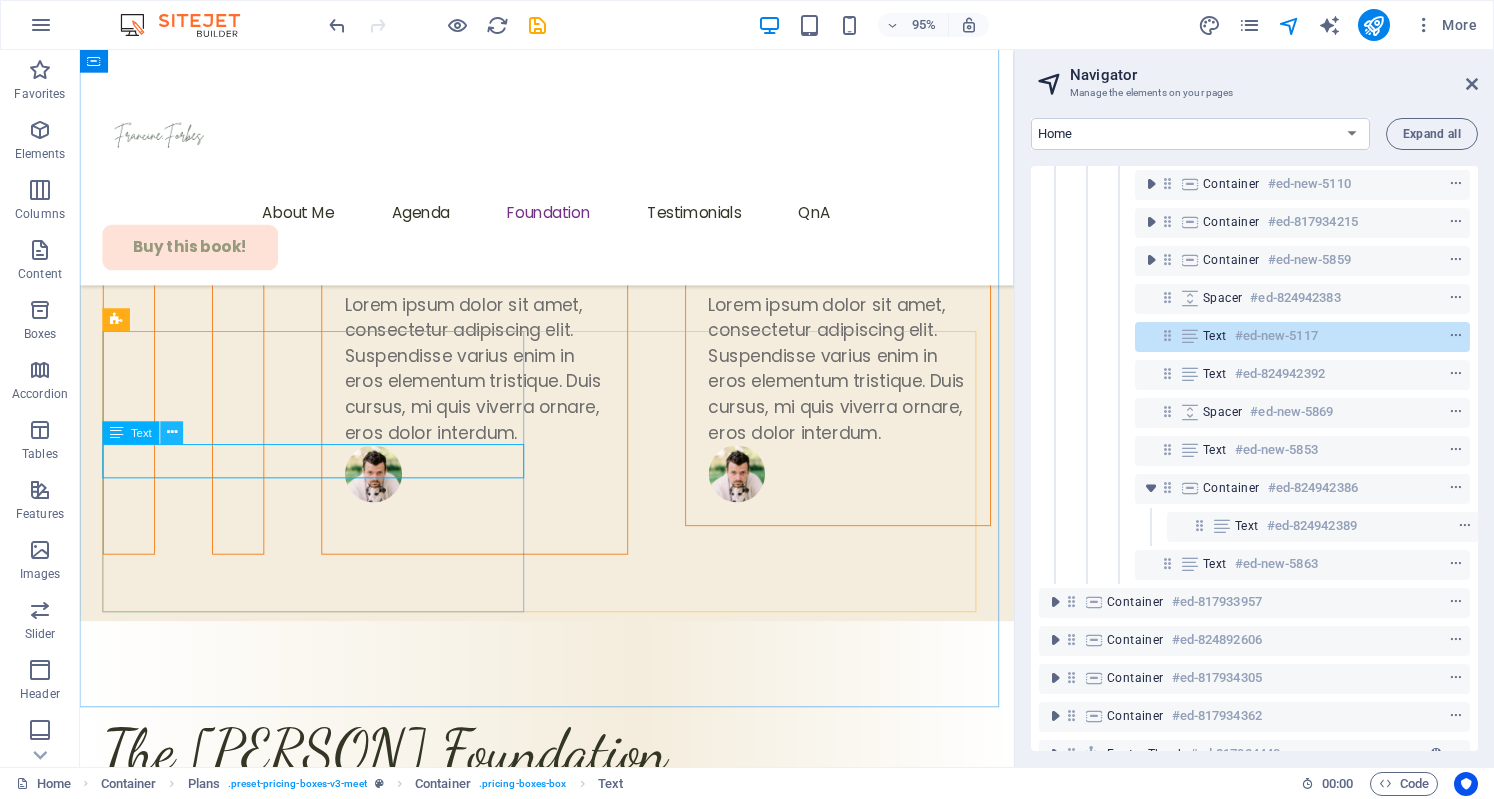 click at bounding box center (172, 433) 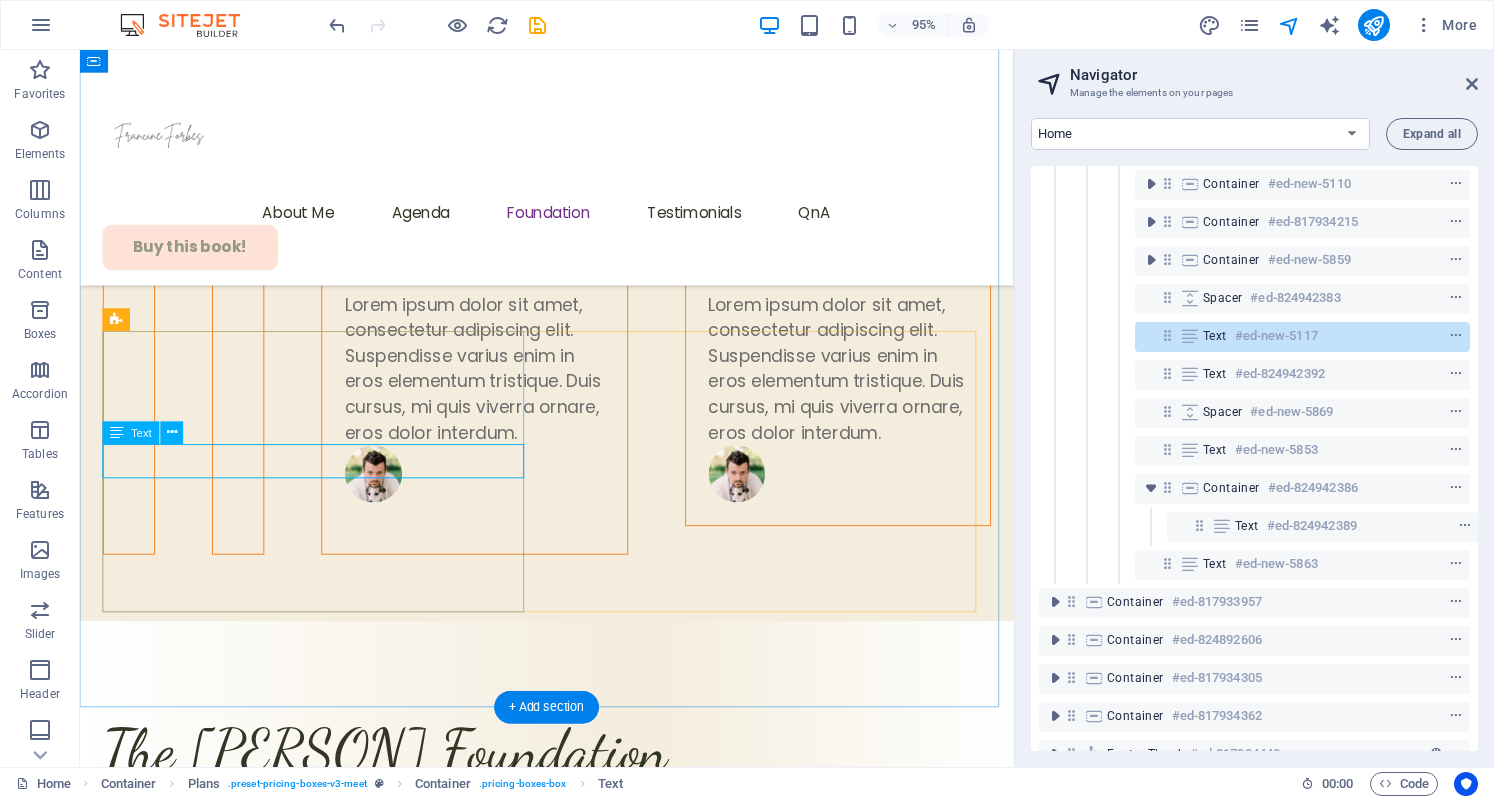 click on "Provide" at bounding box center (571, 4384) 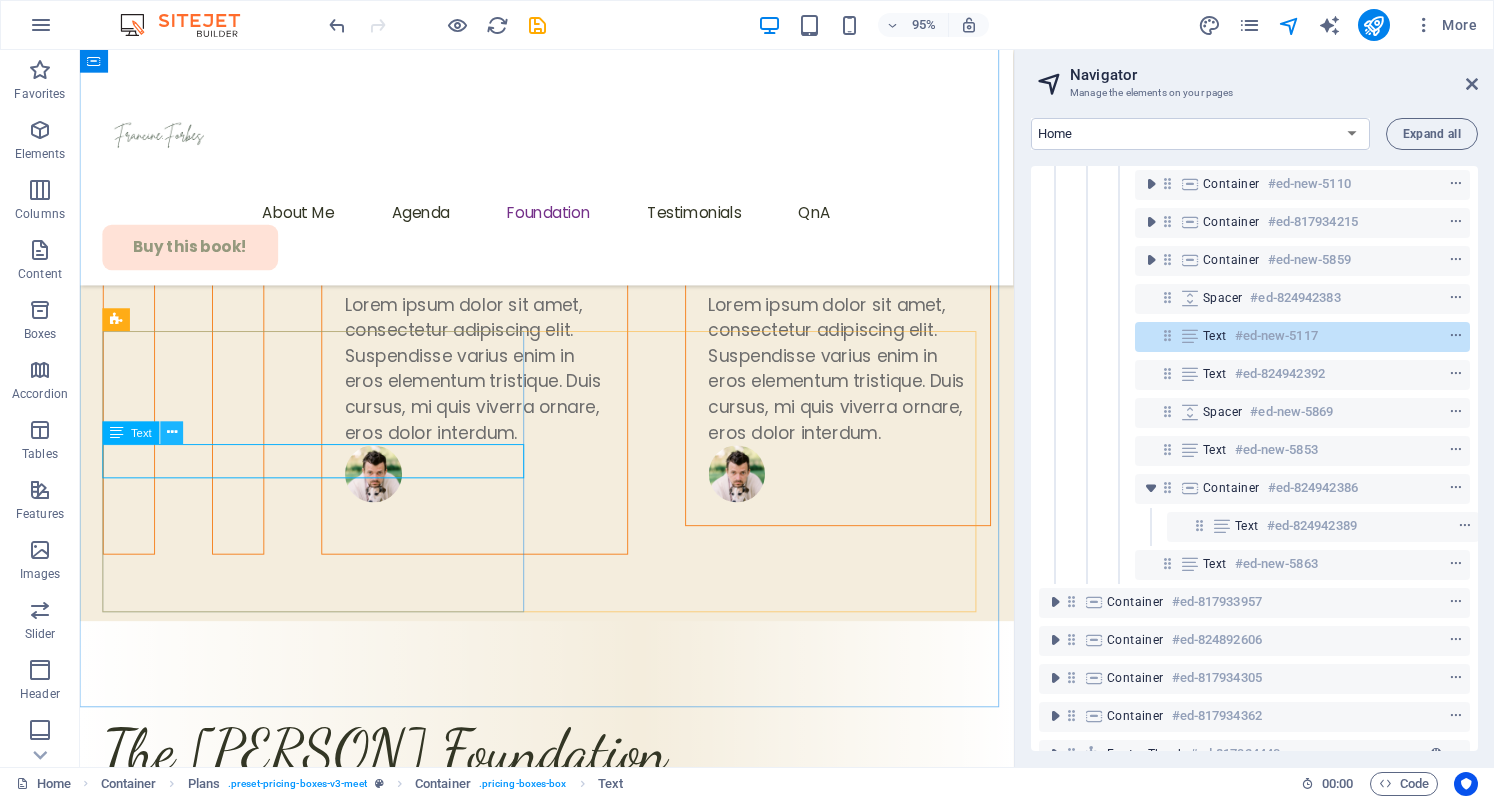 click at bounding box center [172, 433] 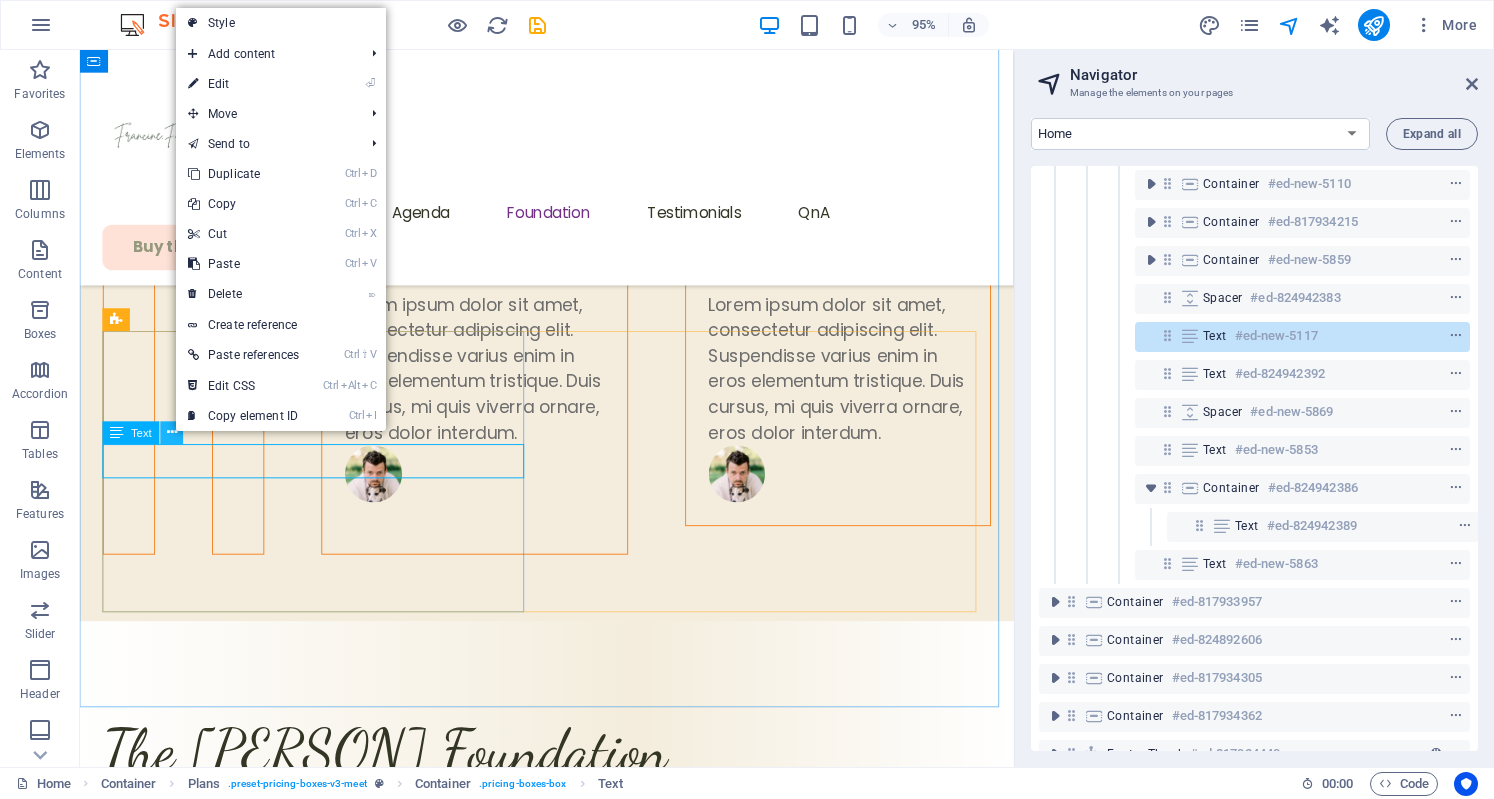 type 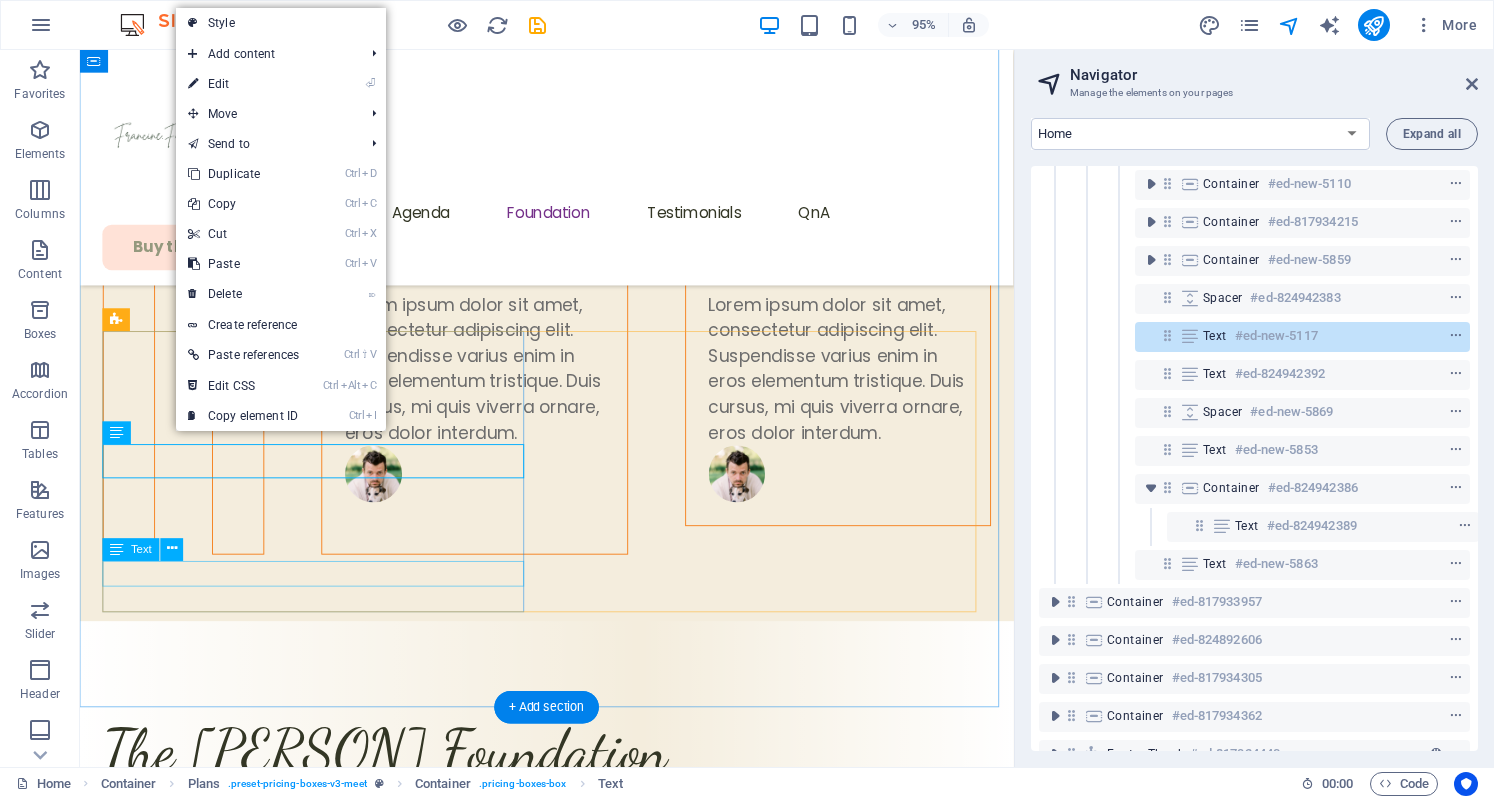 click on "Advocate" at bounding box center [571, 4502] 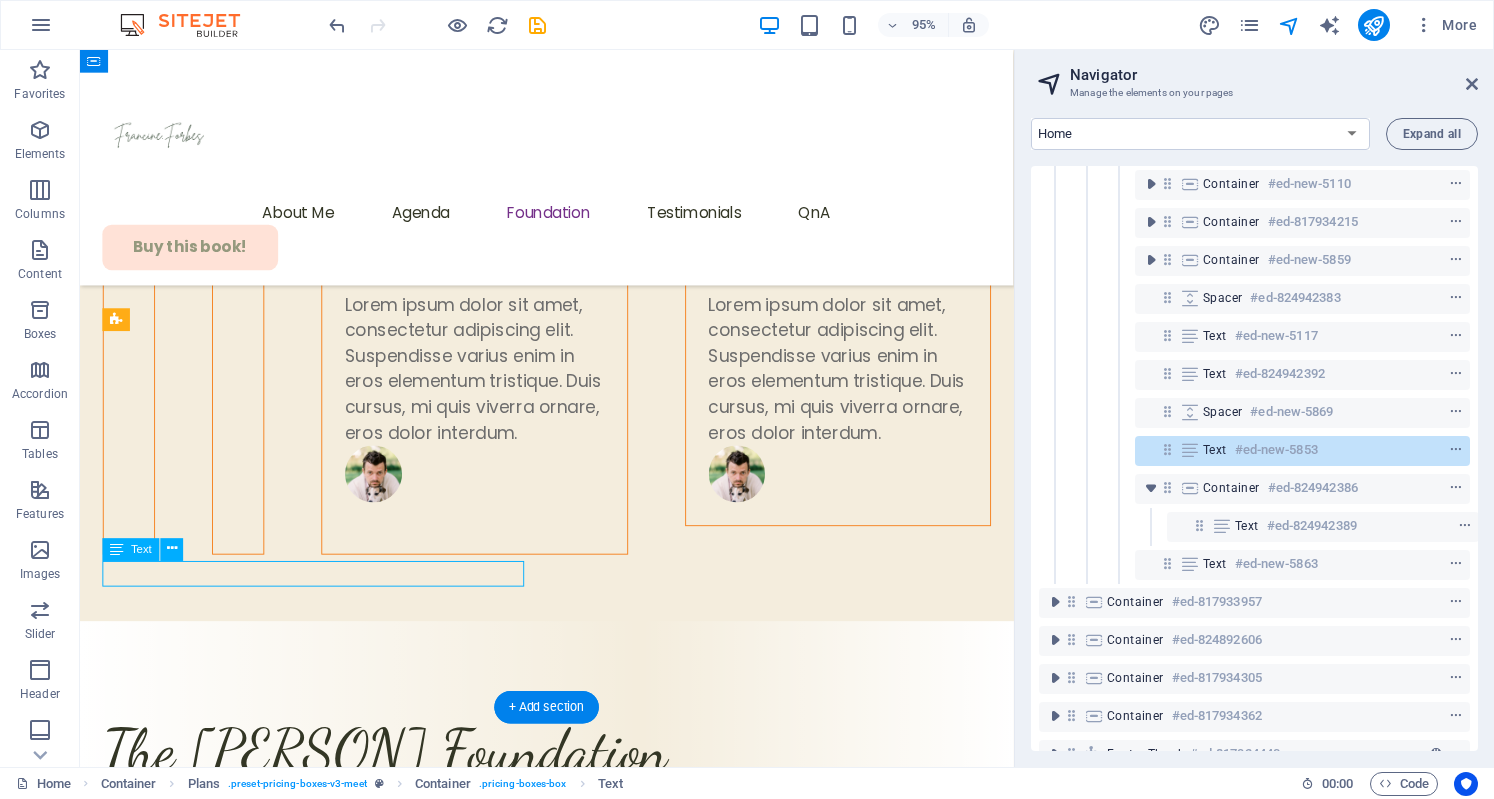click on "Advocate" at bounding box center (571, 4502) 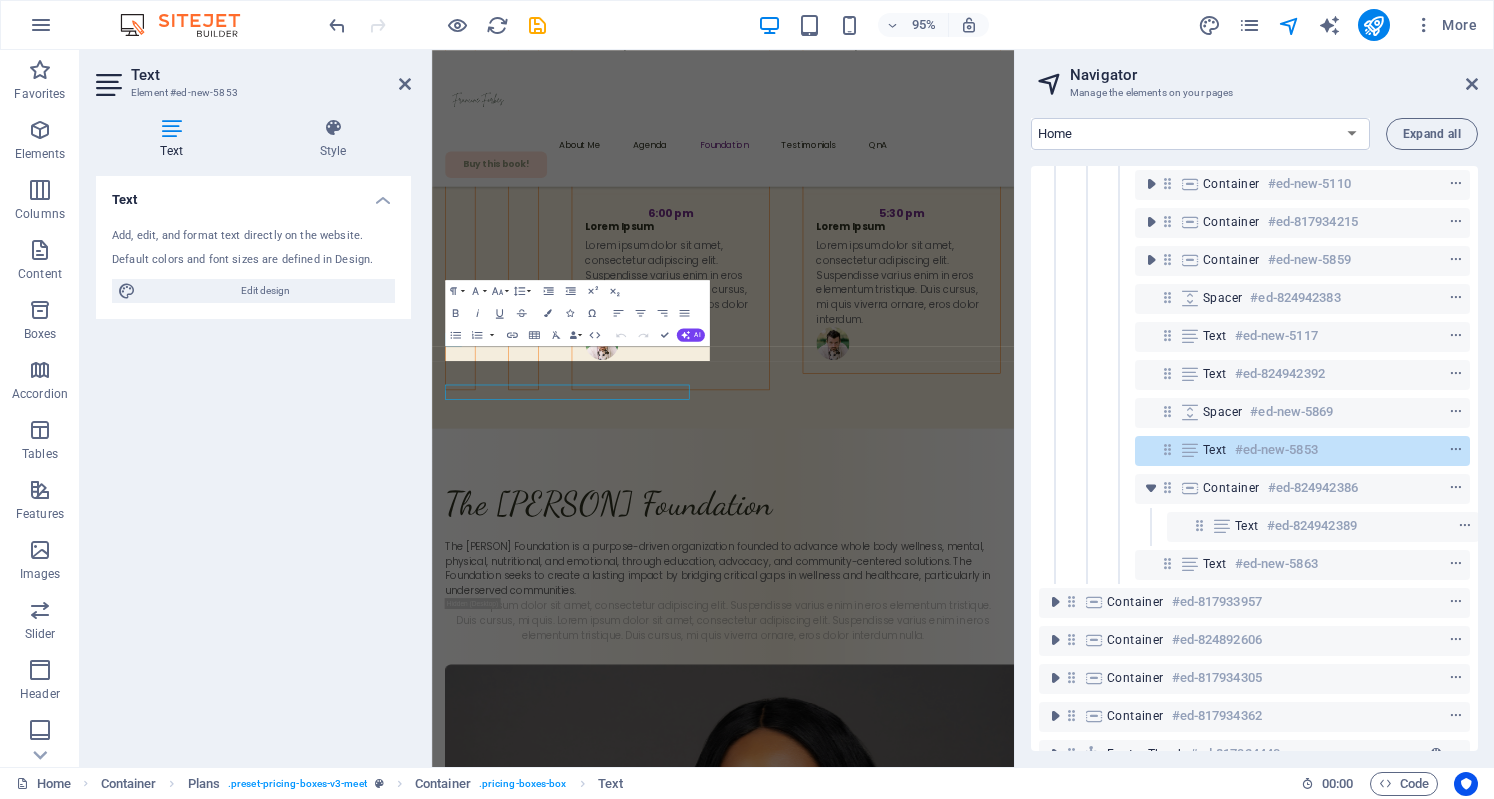 scroll, scrollTop: 6965, scrollLeft: 0, axis: vertical 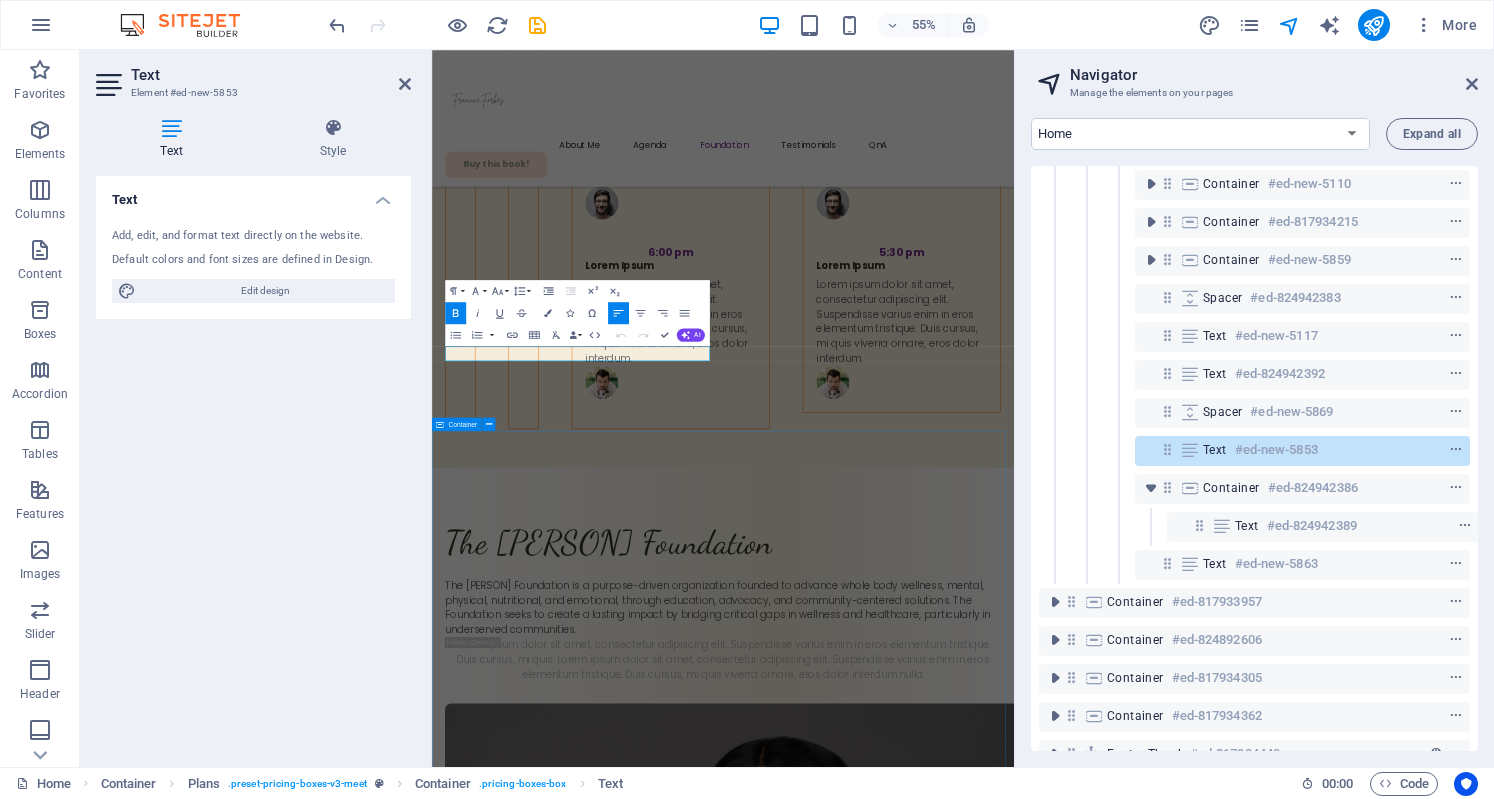 click on "What My Clients Said... [SPACES] Jenny Patrice Lorem ipsum dolor sit amet, consectetur adipiscing elit. Nunc vulputate s libero et velit interdum, ac per aliquet odio mattis. Class aptent taciti sociosqu ad litora torquent per conubia nostra, per ad inceptos. Class aptent taciti sociosqu ad litora torquent per. Matt Robertson Lorem ipsum dolor sit amet, consectetur adipiscing elit. Nunc vulputate s libero et velit interdum, ac per aliquet odio mattis. Class aptent taciti sociosqu ad litora torquent per conubia nostra, per ad inceptos. Class aptent taciti sociosqu ad litora torquent per. Jessica Mayers Jenny Patrice Matt Robertson Jessica Mayers Jenny Patrice [NUMBERS]" at bounding box center (961, 26501) 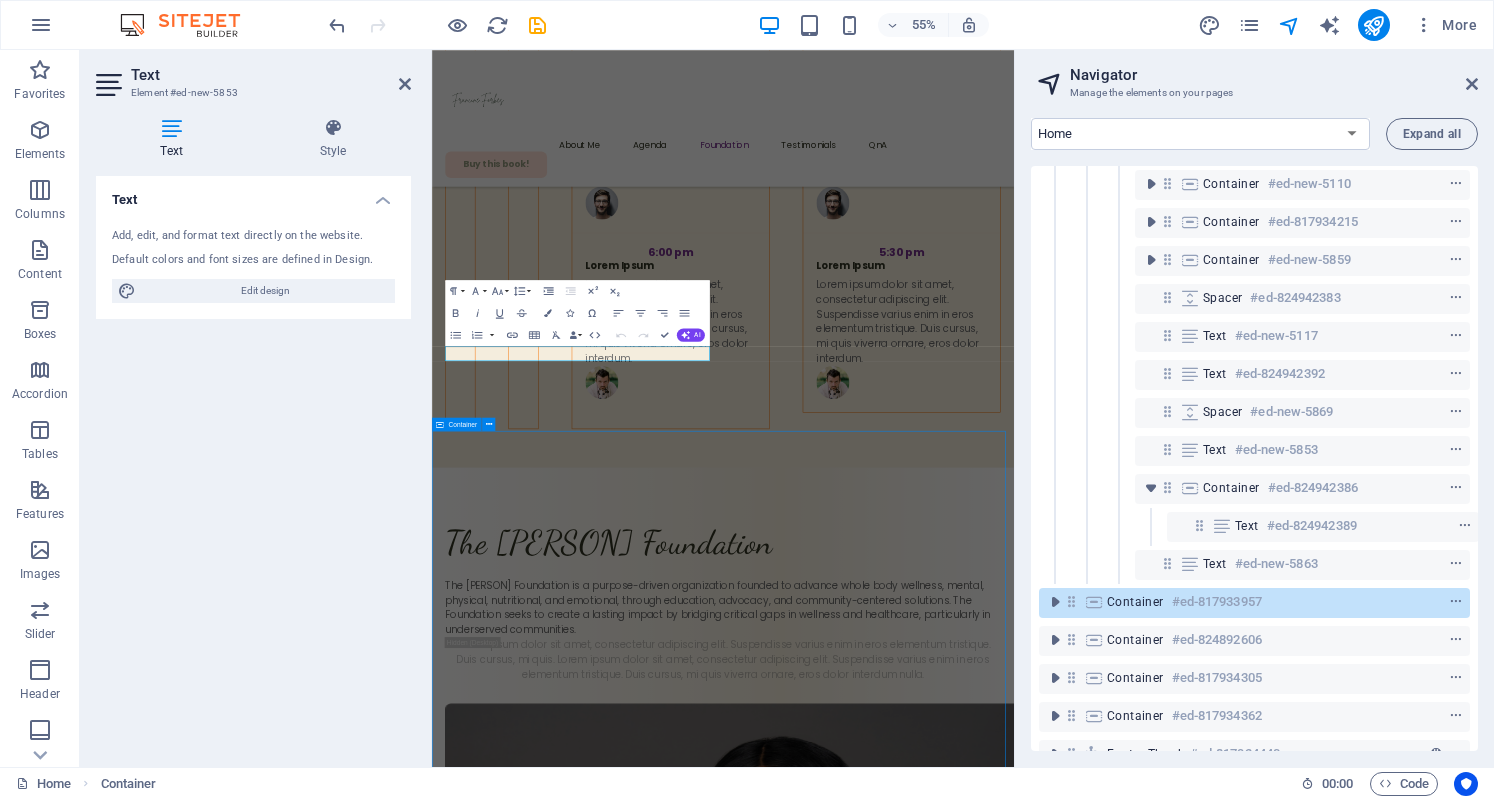 scroll, scrollTop: 7036, scrollLeft: 0, axis: vertical 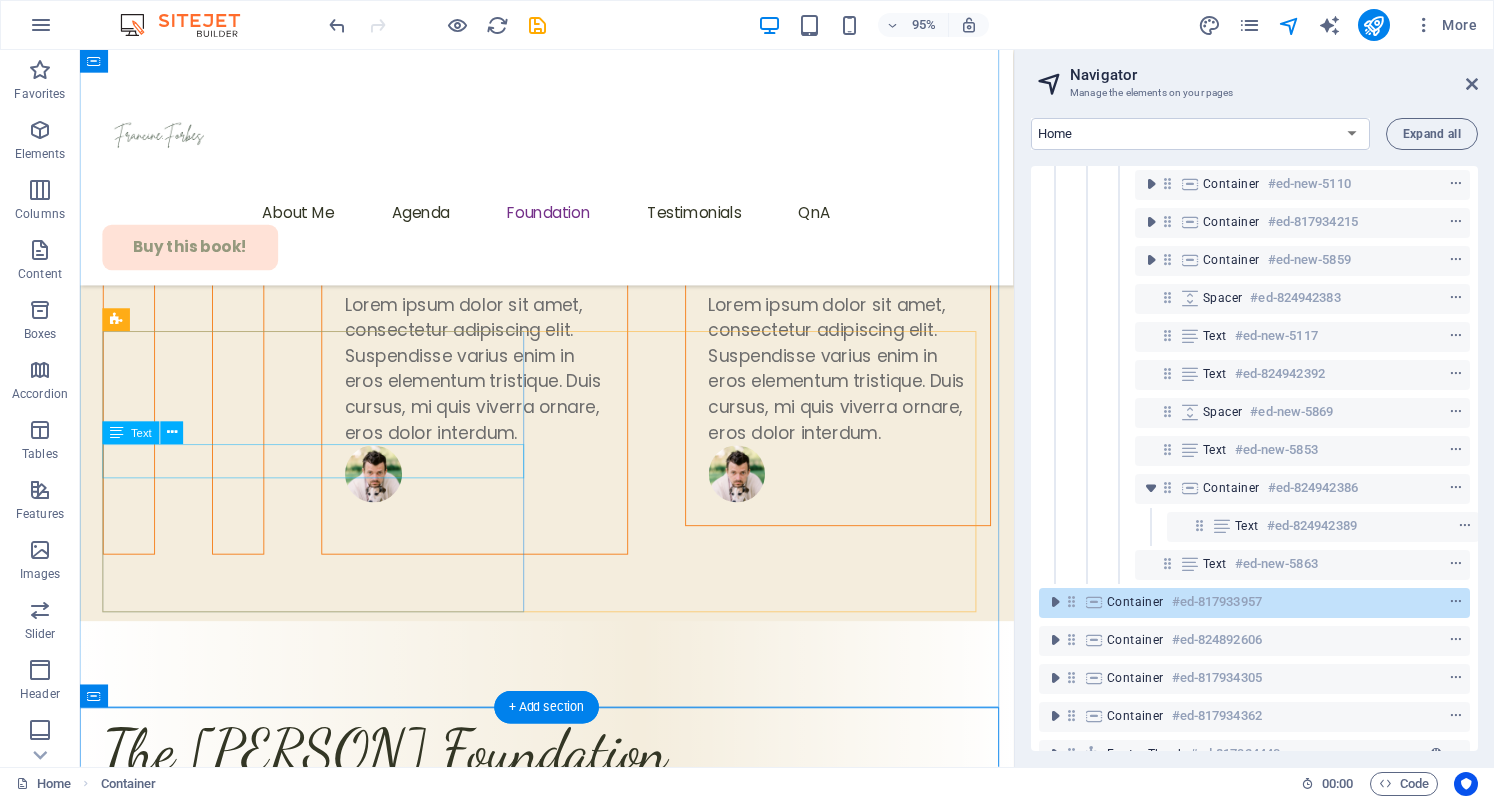 click on "Provide" at bounding box center (571, 4384) 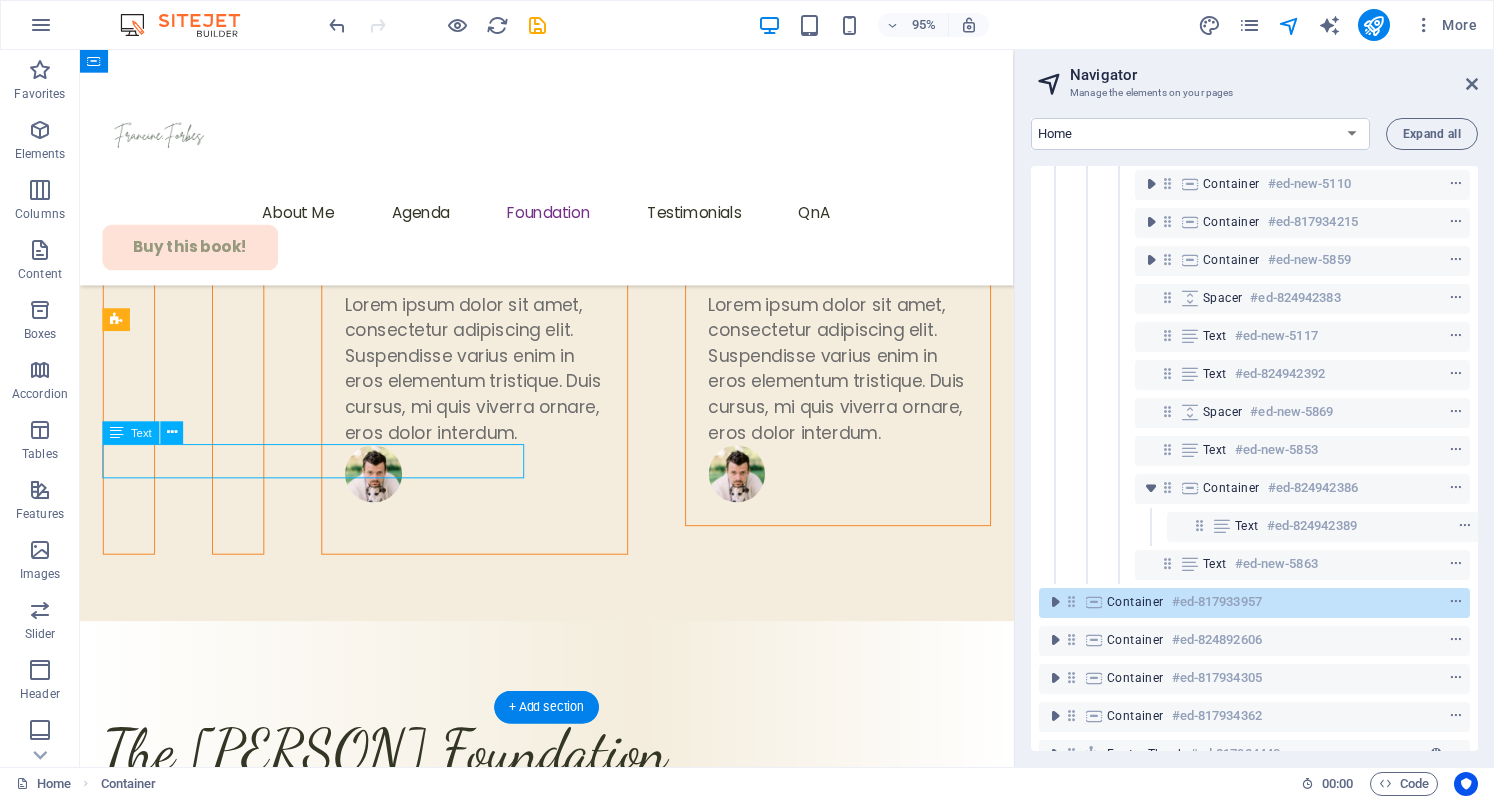 click on "Provide" at bounding box center [571, 4384] 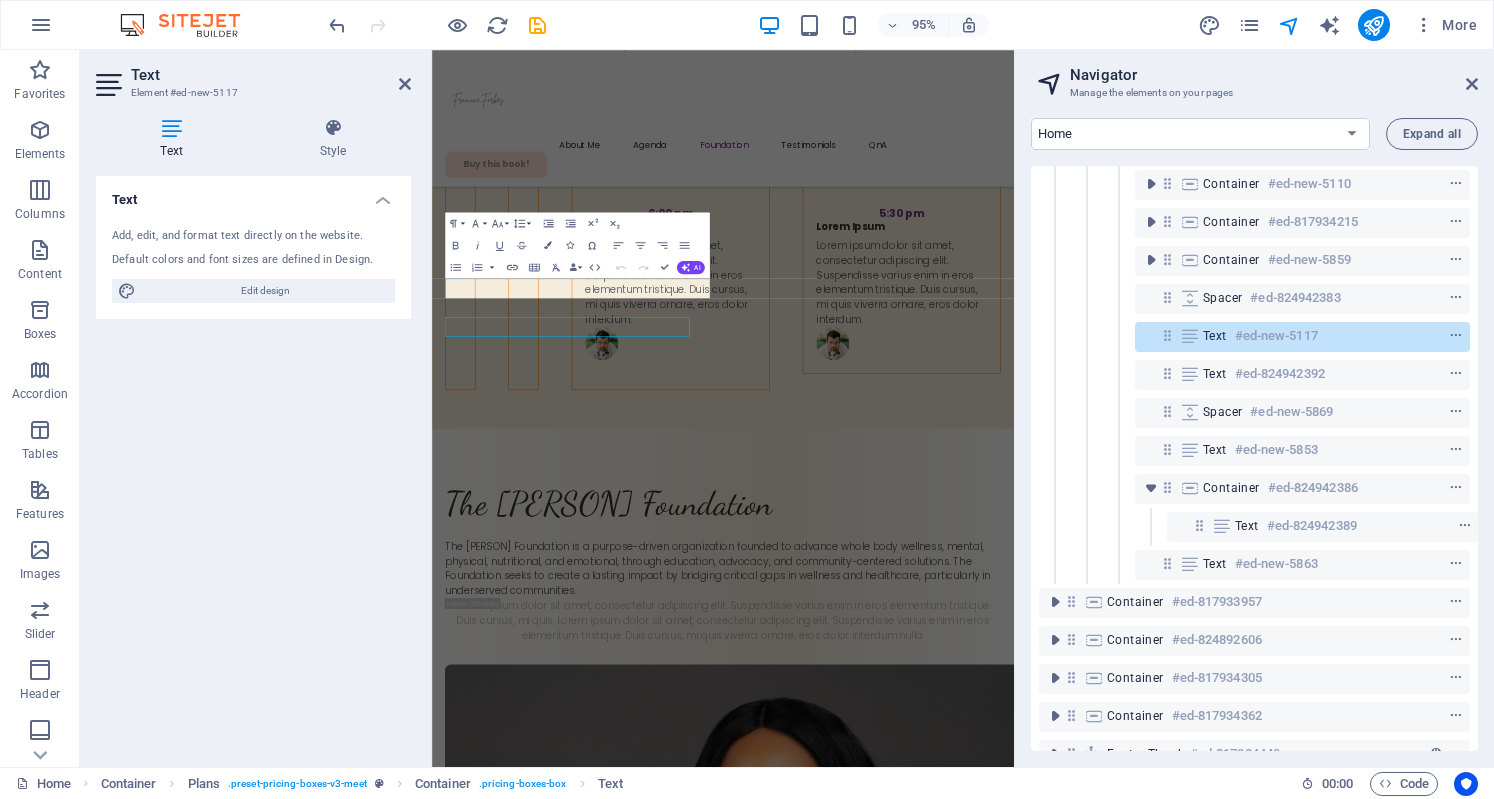 scroll, scrollTop: 6965, scrollLeft: 0, axis: vertical 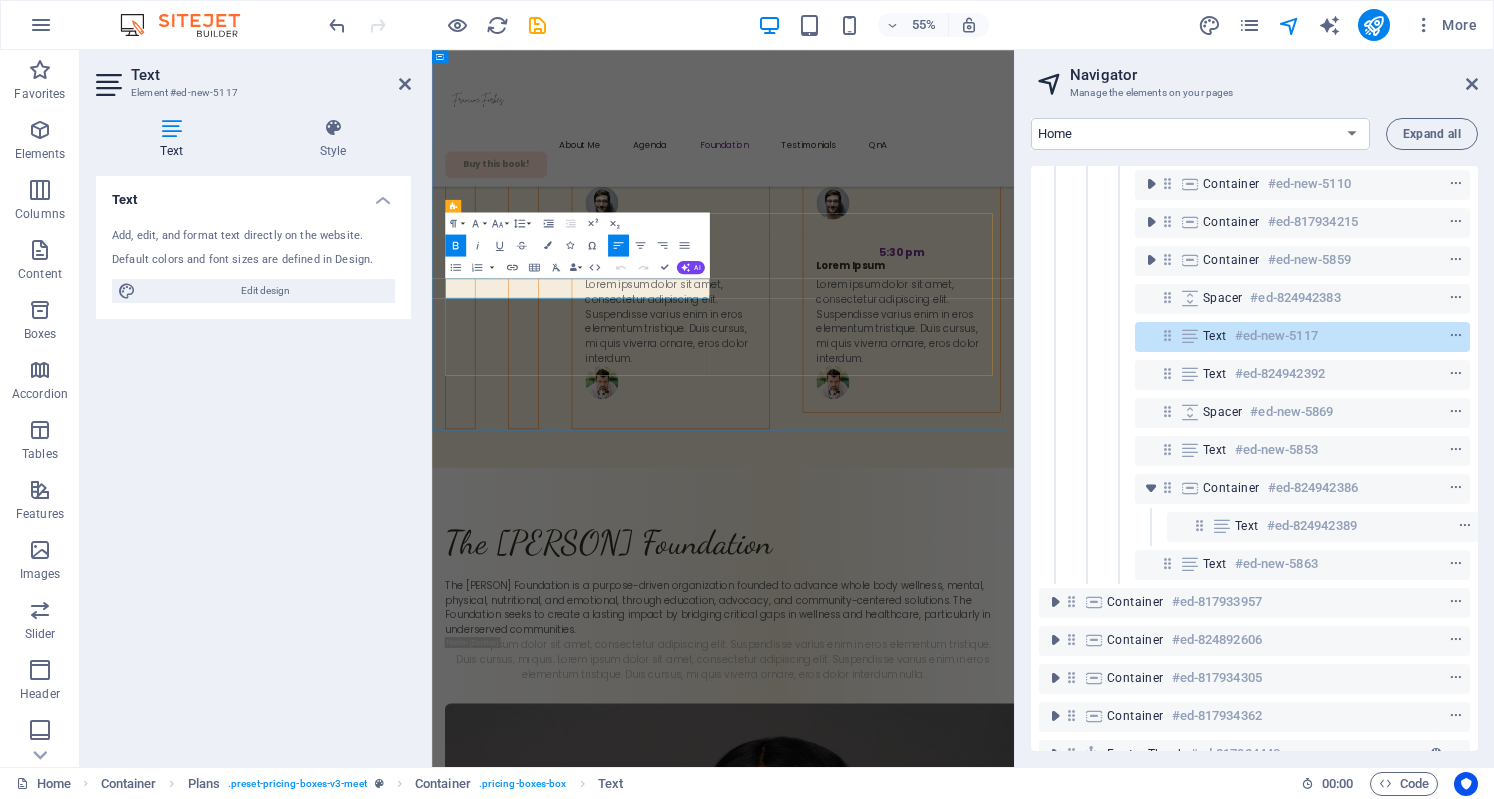 click on "Provide" at bounding box center (961, 4541) 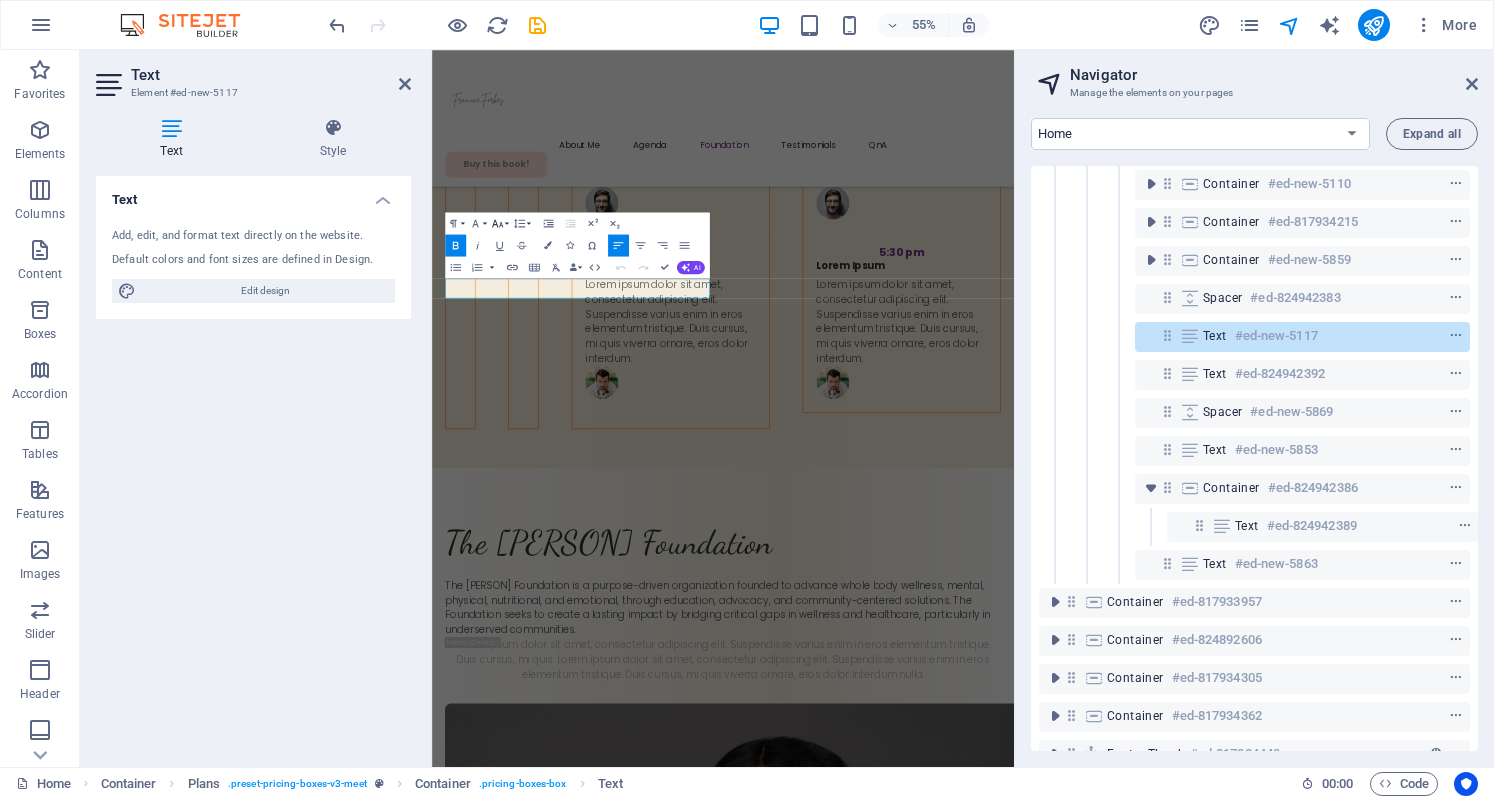 click 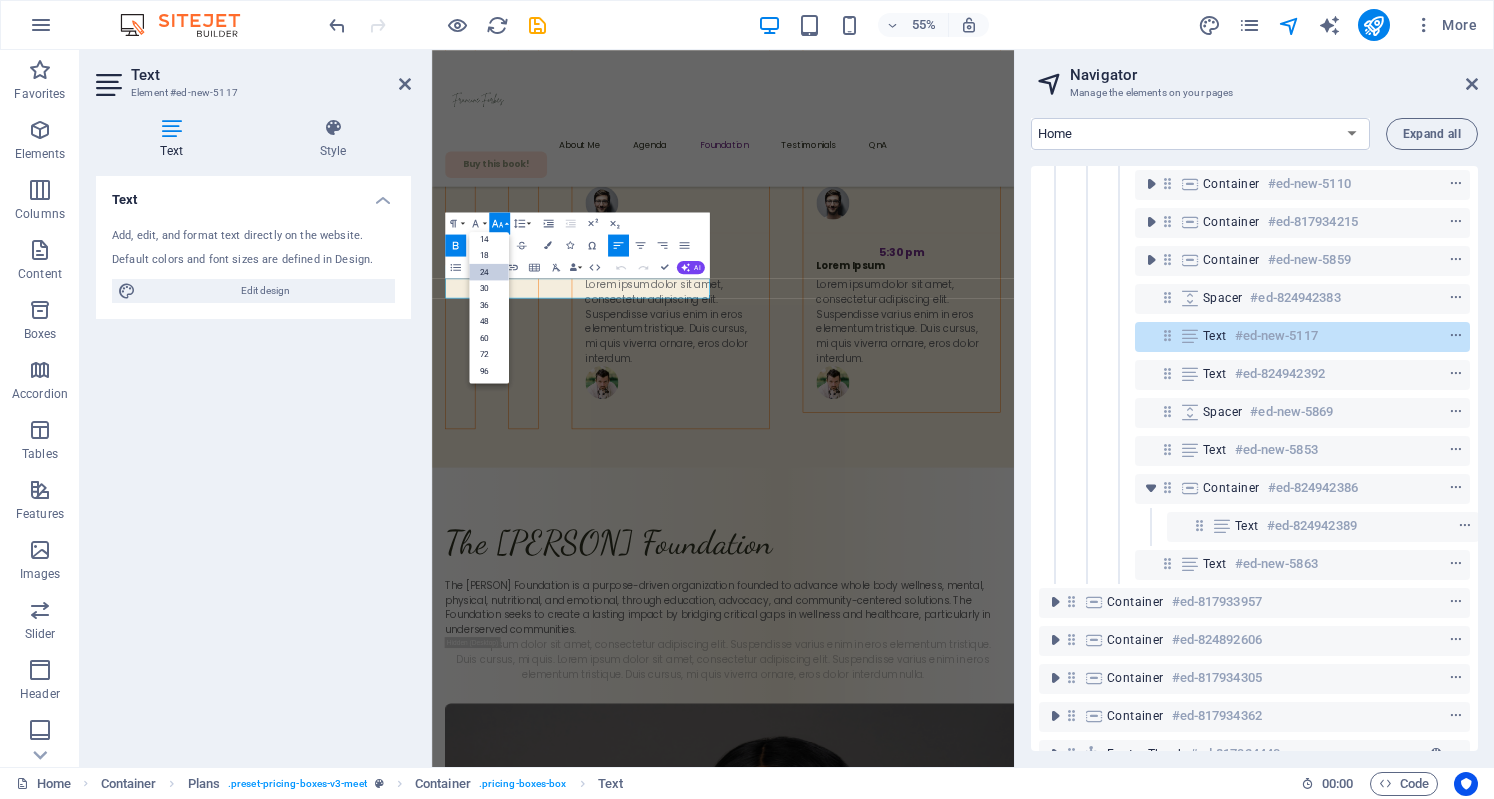 scroll, scrollTop: 160, scrollLeft: 0, axis: vertical 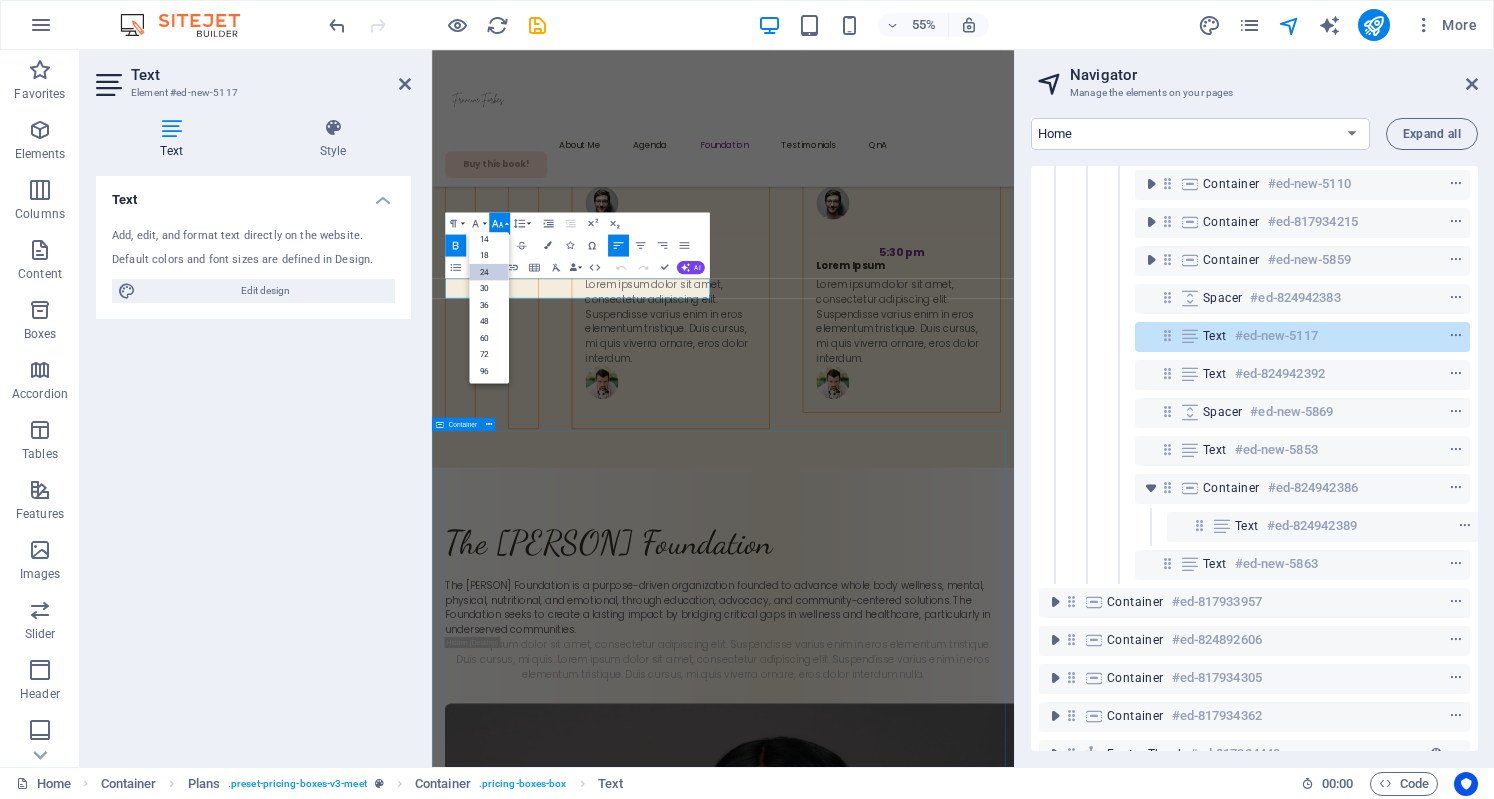 click on "What My Clients Said... [SPACES] Jenny Patrice Lorem ipsum dolor sit amet, consectetur adipiscing elit. Nunc vulputate s libero et velit interdum, ac per aliquet odio mattis. Class aptent taciti sociosqu ad litora torquent per conubia nostra, per ad inceptos. Class aptent taciti sociosqu ad litora torquent per. Matt Robertson Lorem ipsum dolor sit amet, consectetur adipiscing elit. Nunc vulputate s libero et velit interdum, ac per aliquet odio mattis. Class aptent taciti sociosqu ad litora torquent per conubia nostra, per ad inceptos. Class aptent taciti sociosqu ad litora torquent per. Jessica Mayers Jenny Patrice Matt Robertson Jessica Mayers Jenny Patrice [NUMBERS]" at bounding box center [961, 26501] 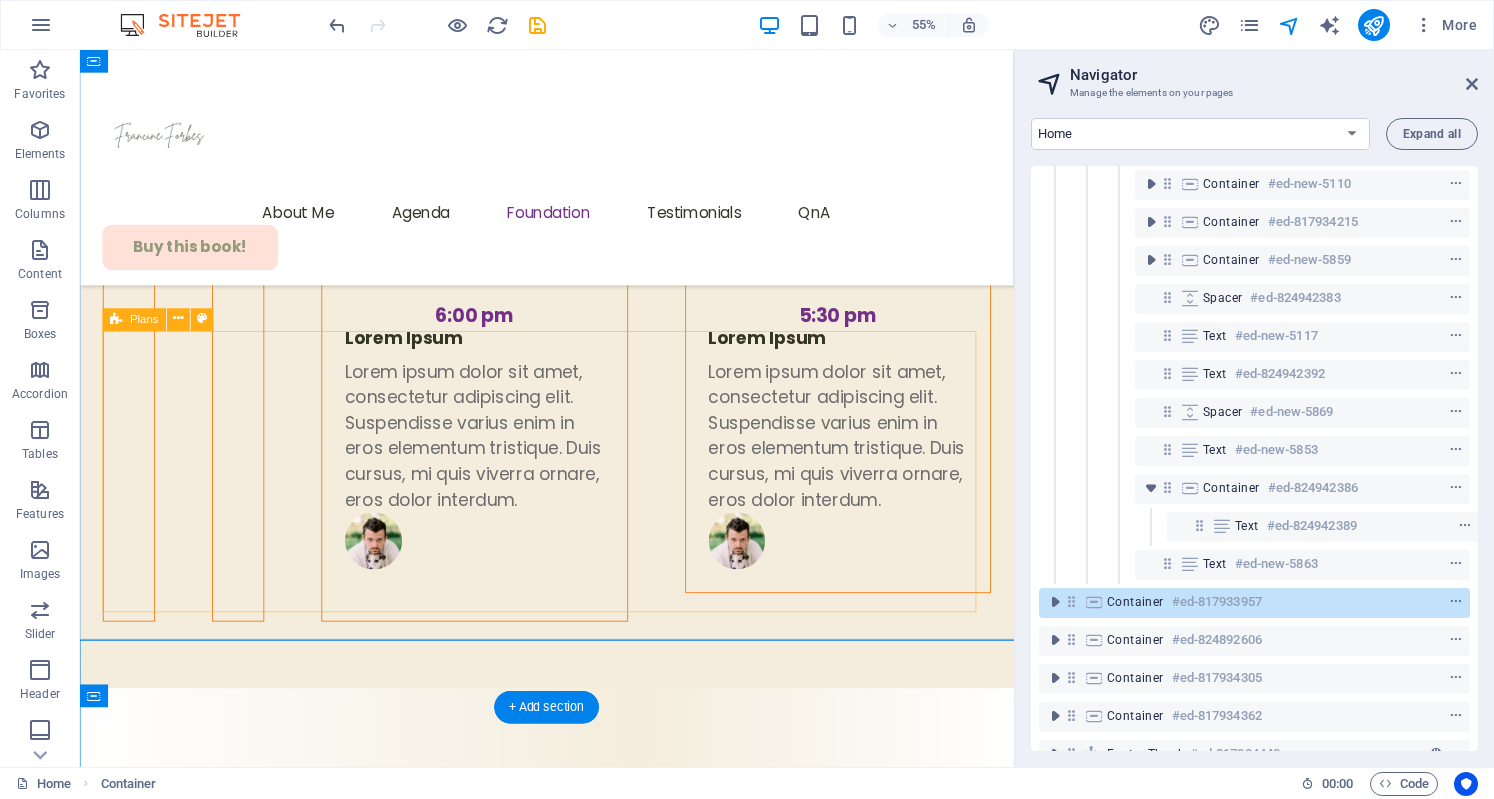 scroll, scrollTop: 7036, scrollLeft: 0, axis: vertical 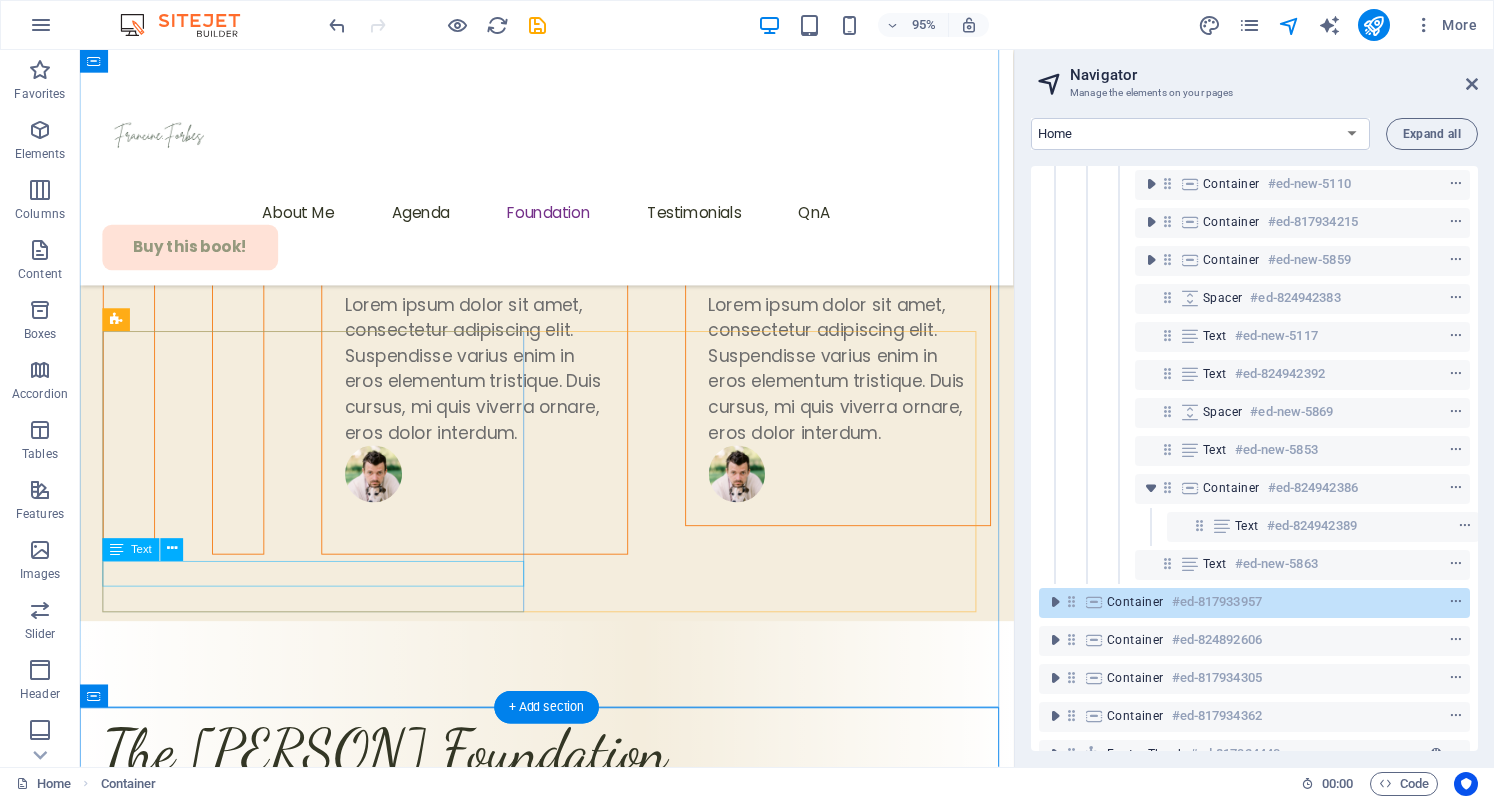 click on "Advocate" at bounding box center (571, 4502) 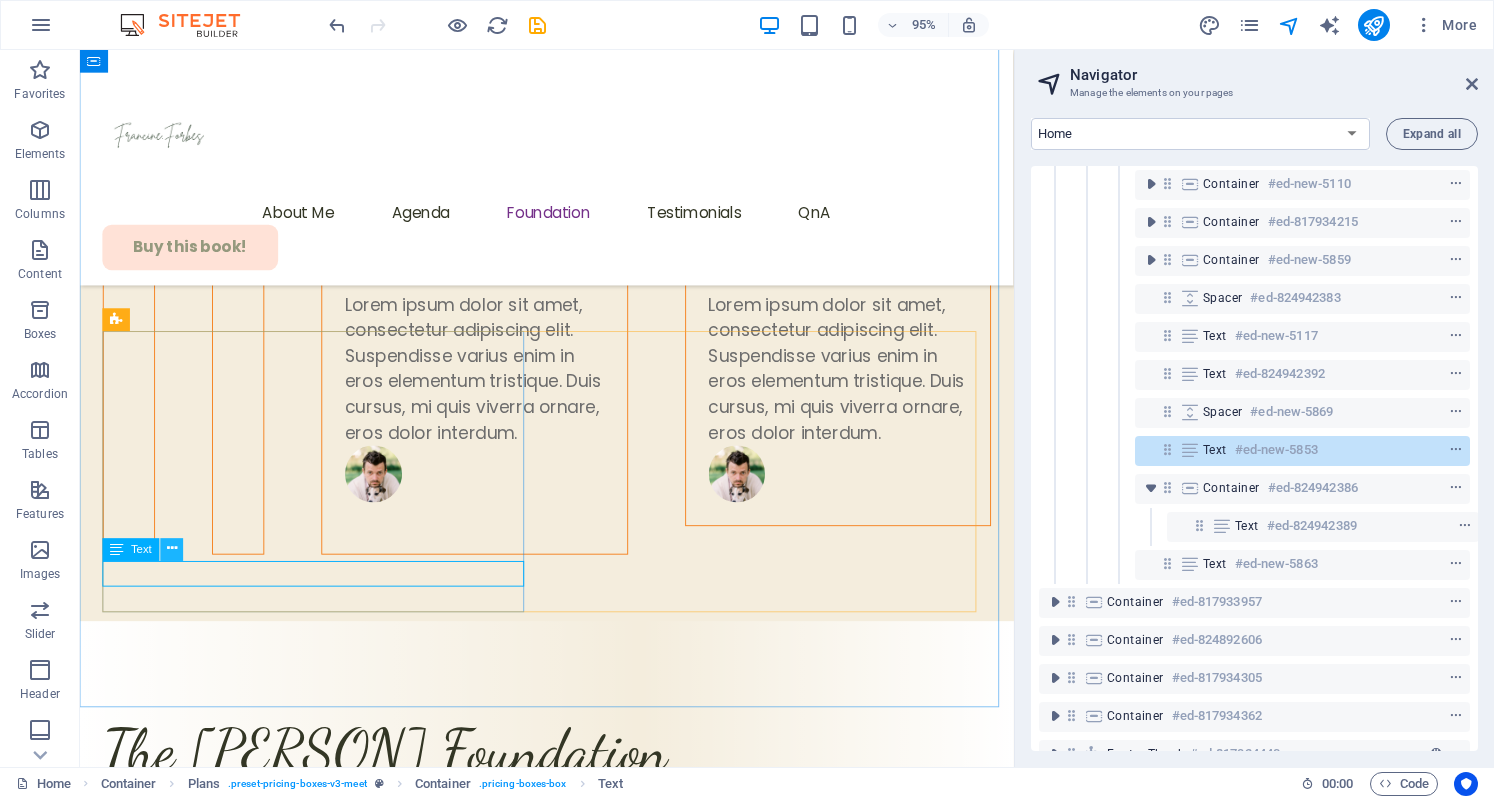 click at bounding box center [172, 549] 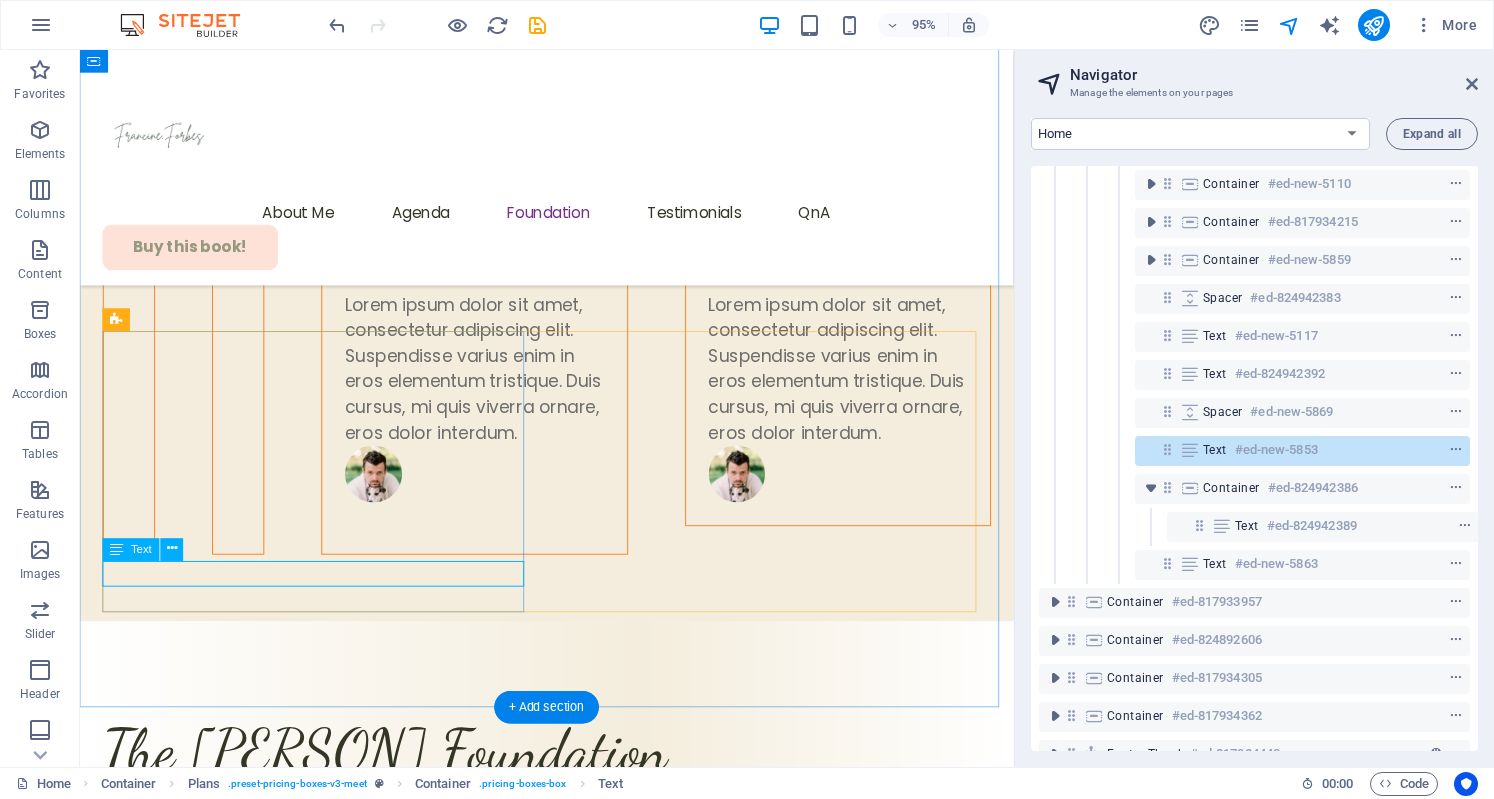 click on "Advocate" at bounding box center [571, 4502] 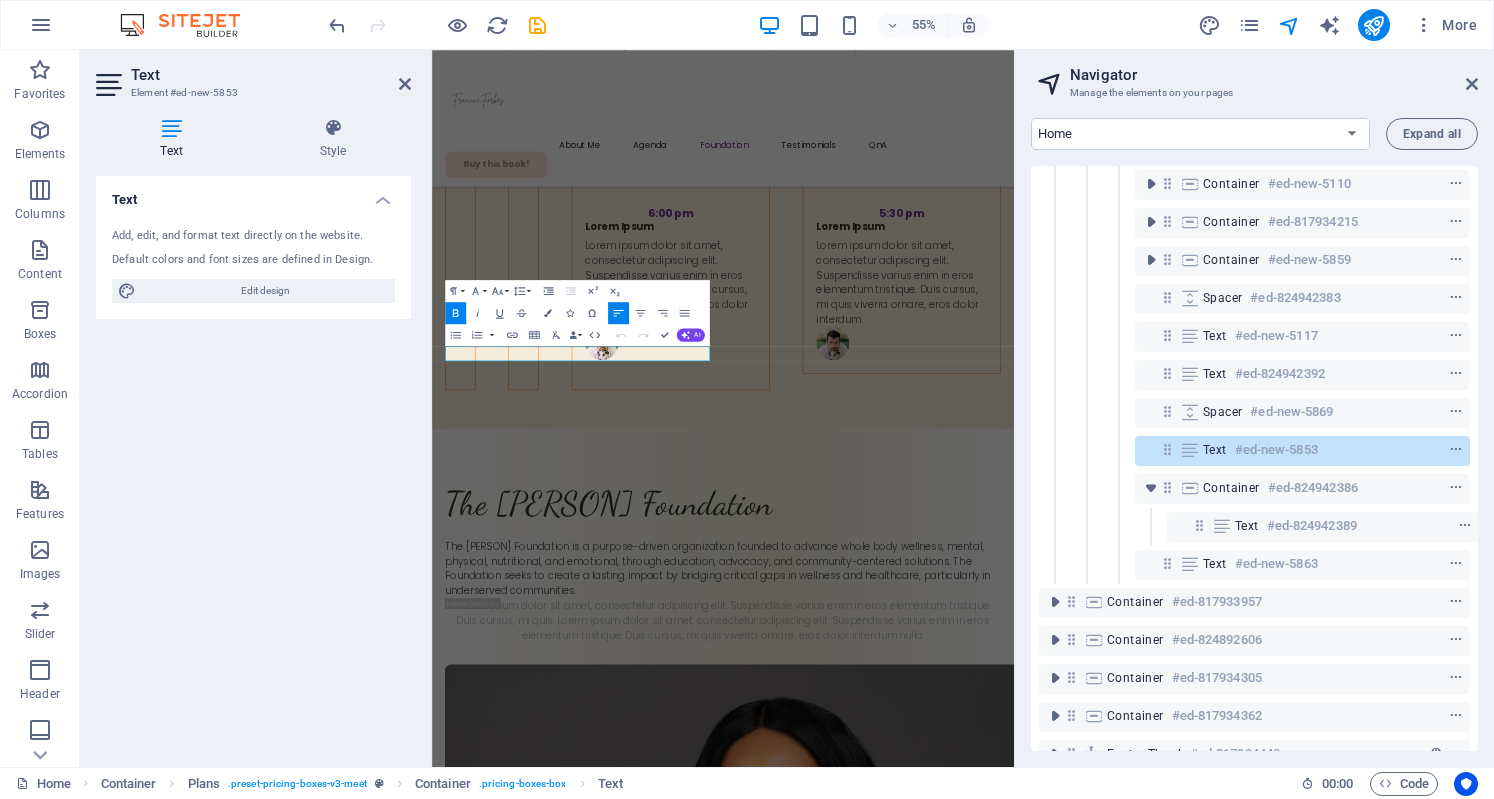 scroll, scrollTop: 6965, scrollLeft: 0, axis: vertical 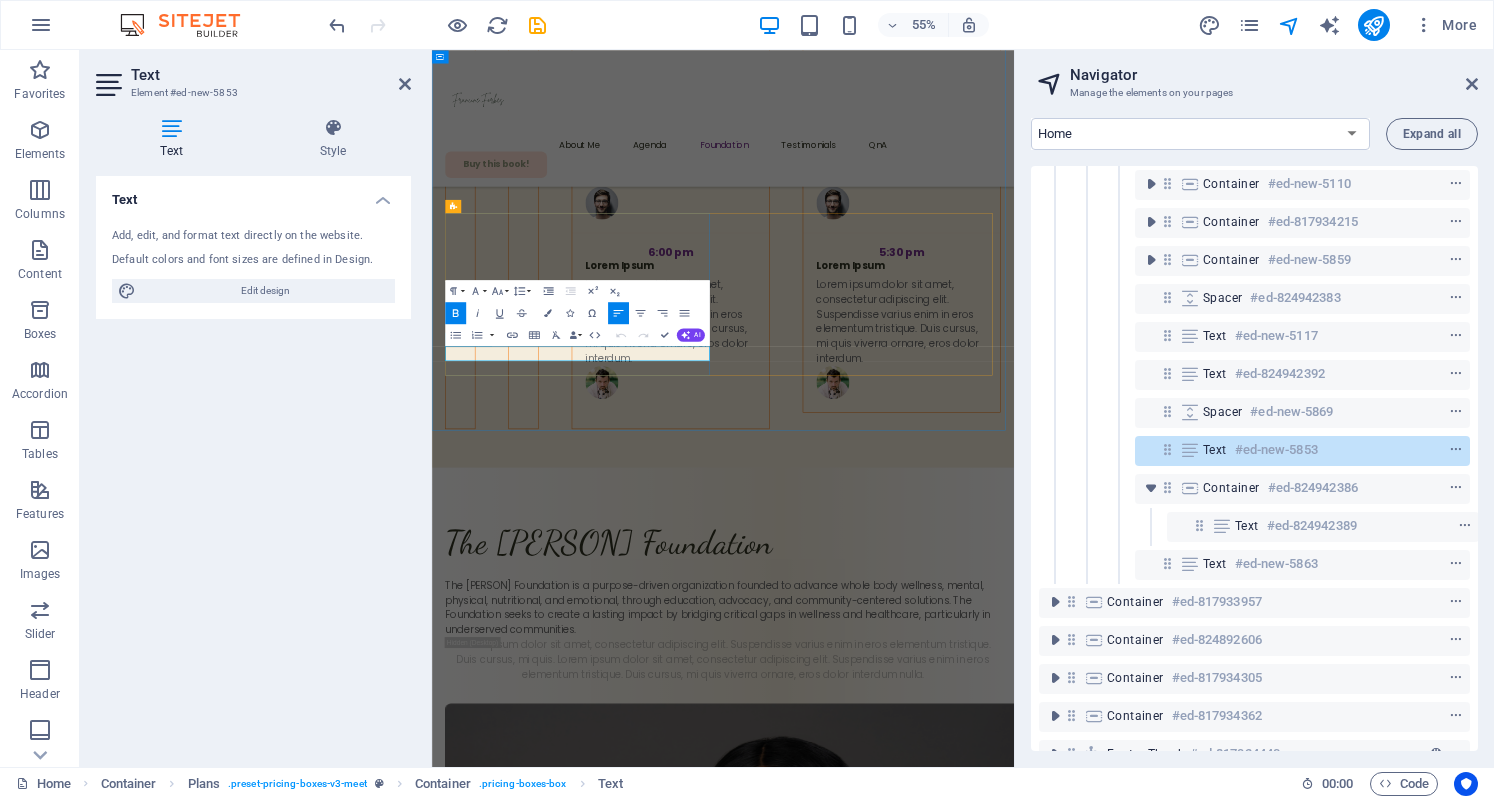 click on "Advocate" at bounding box center [961, 4659] 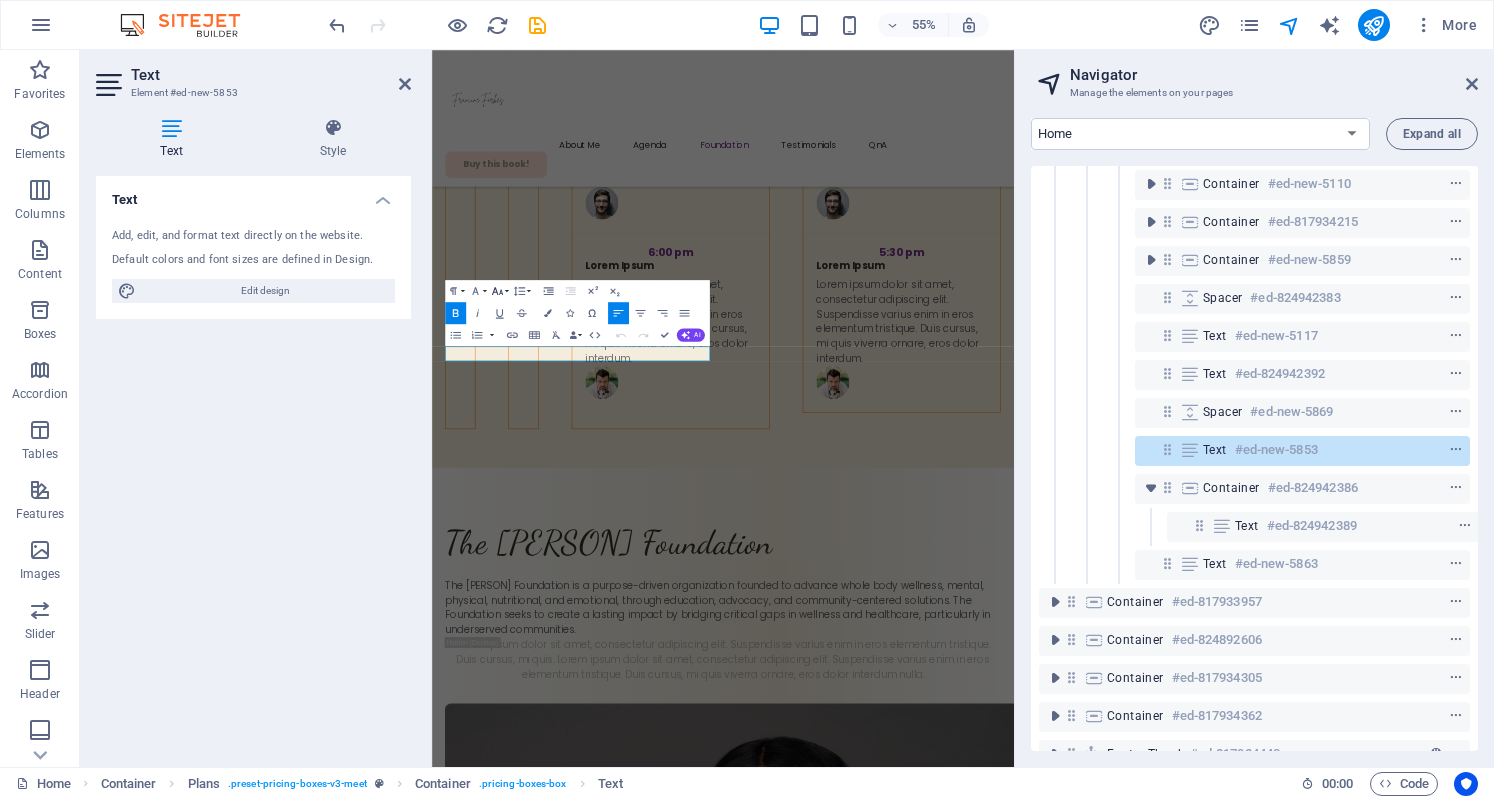 click 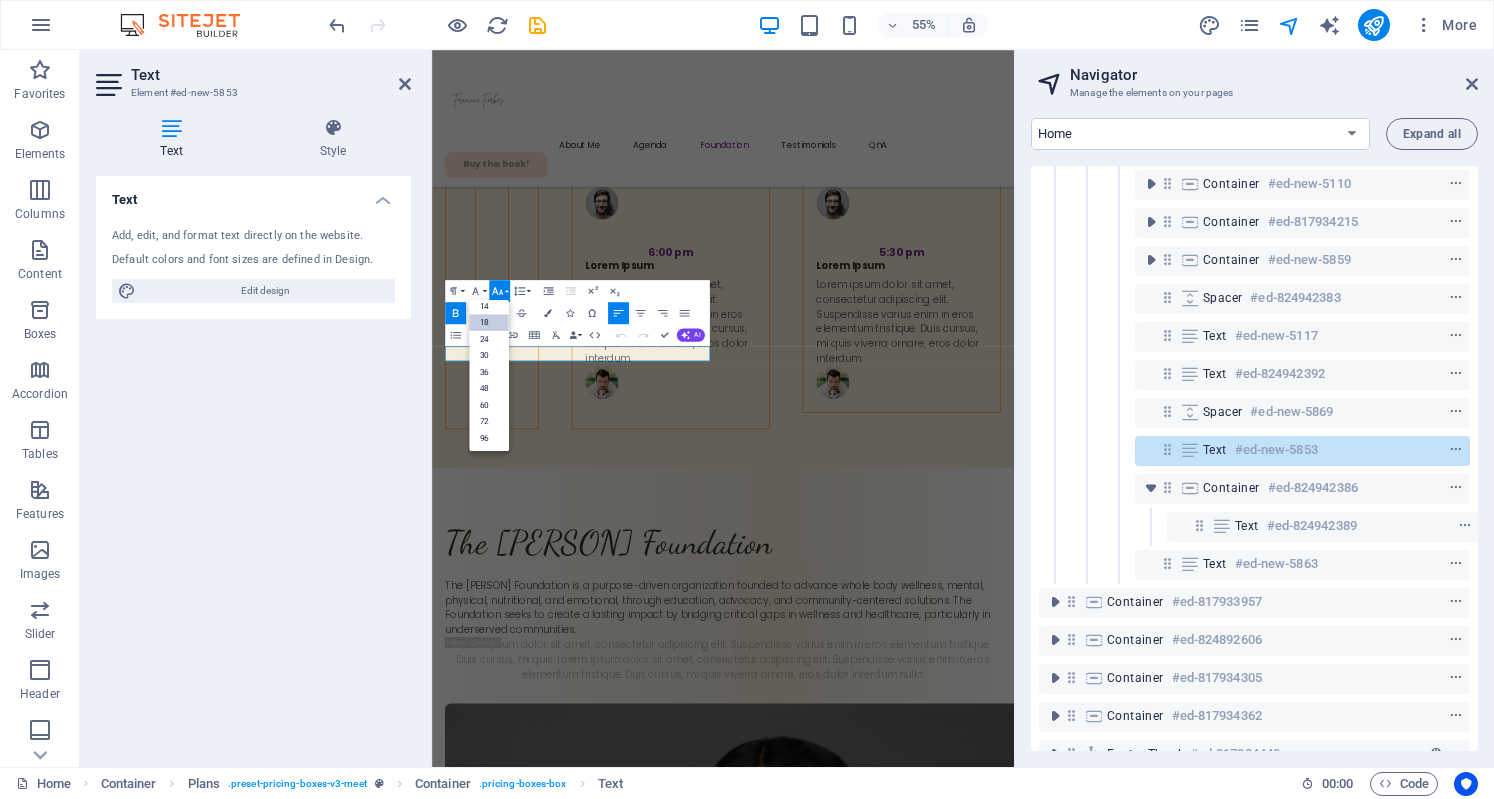 scroll, scrollTop: 160, scrollLeft: 0, axis: vertical 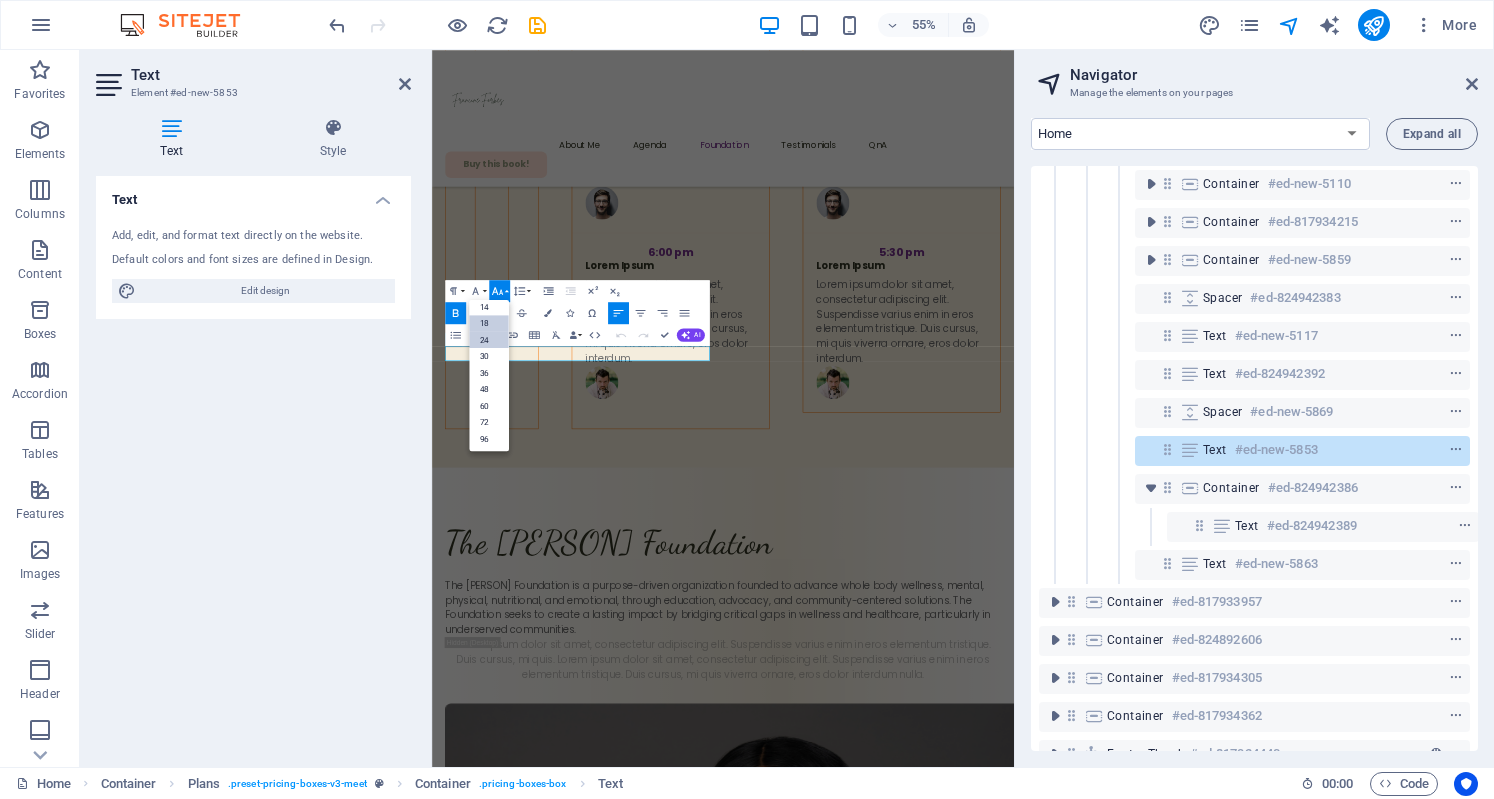 click on "24" at bounding box center [489, 340] 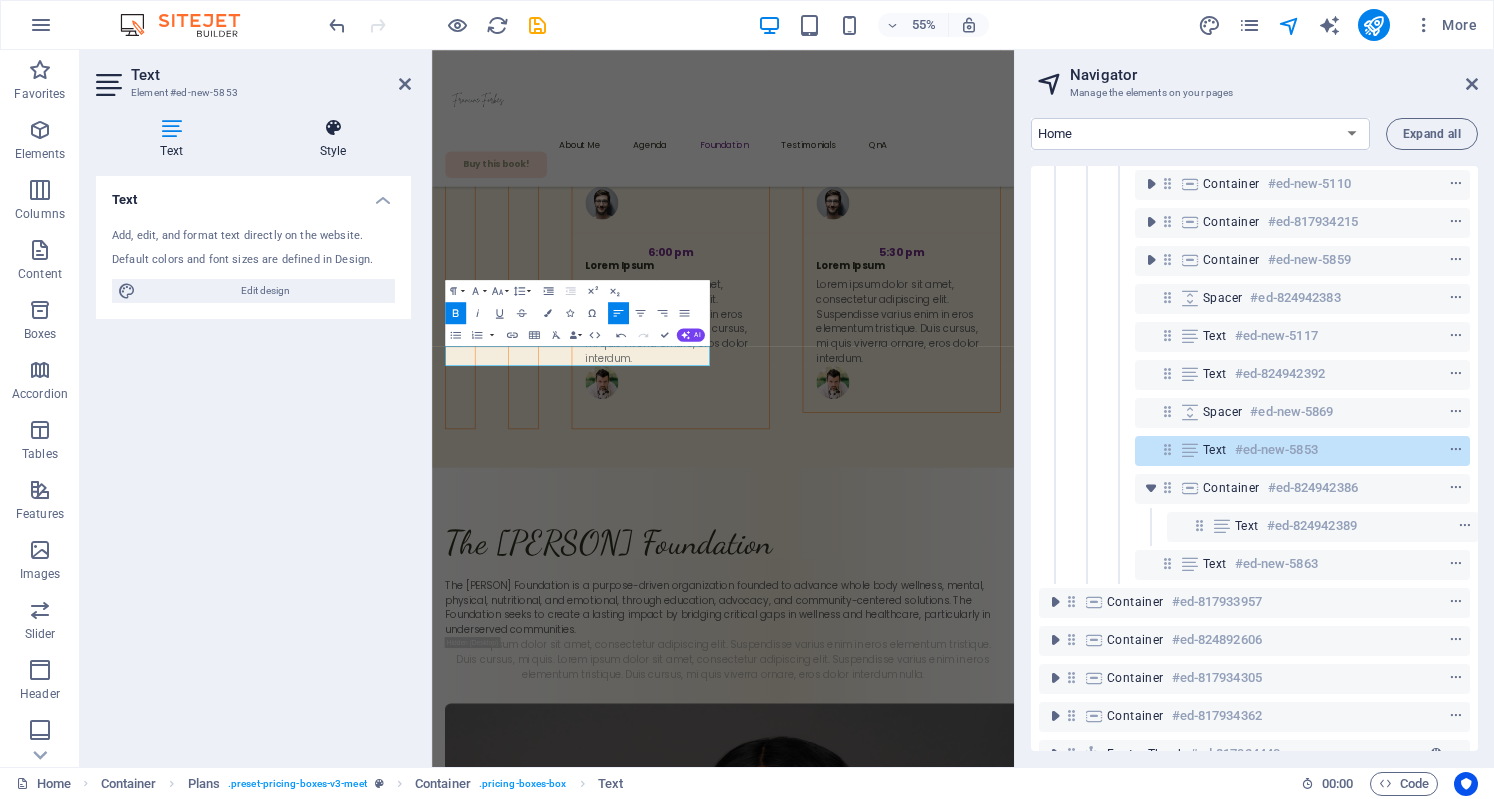 click on "Style" at bounding box center [333, 139] 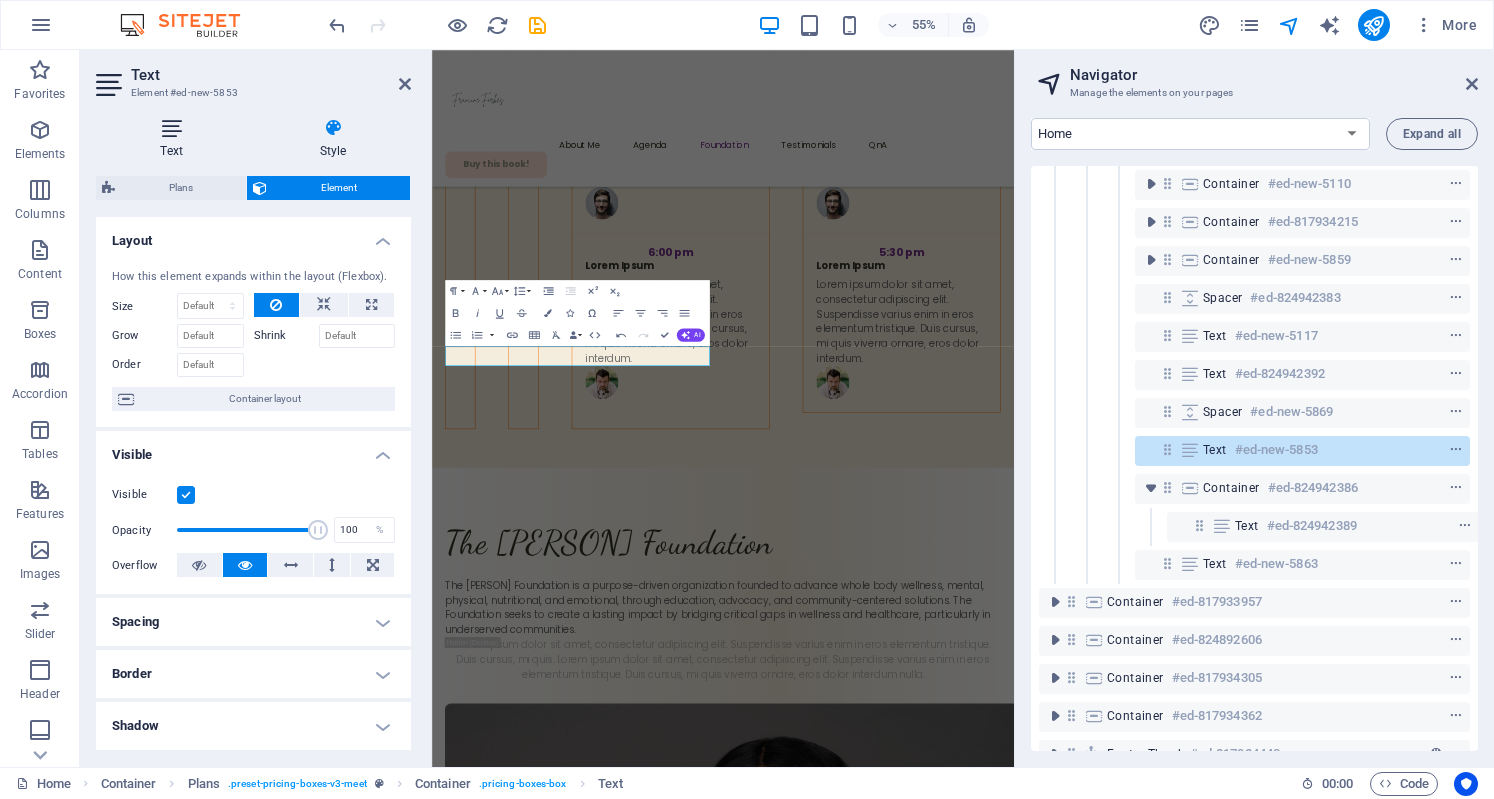 click on "Text" at bounding box center [175, 139] 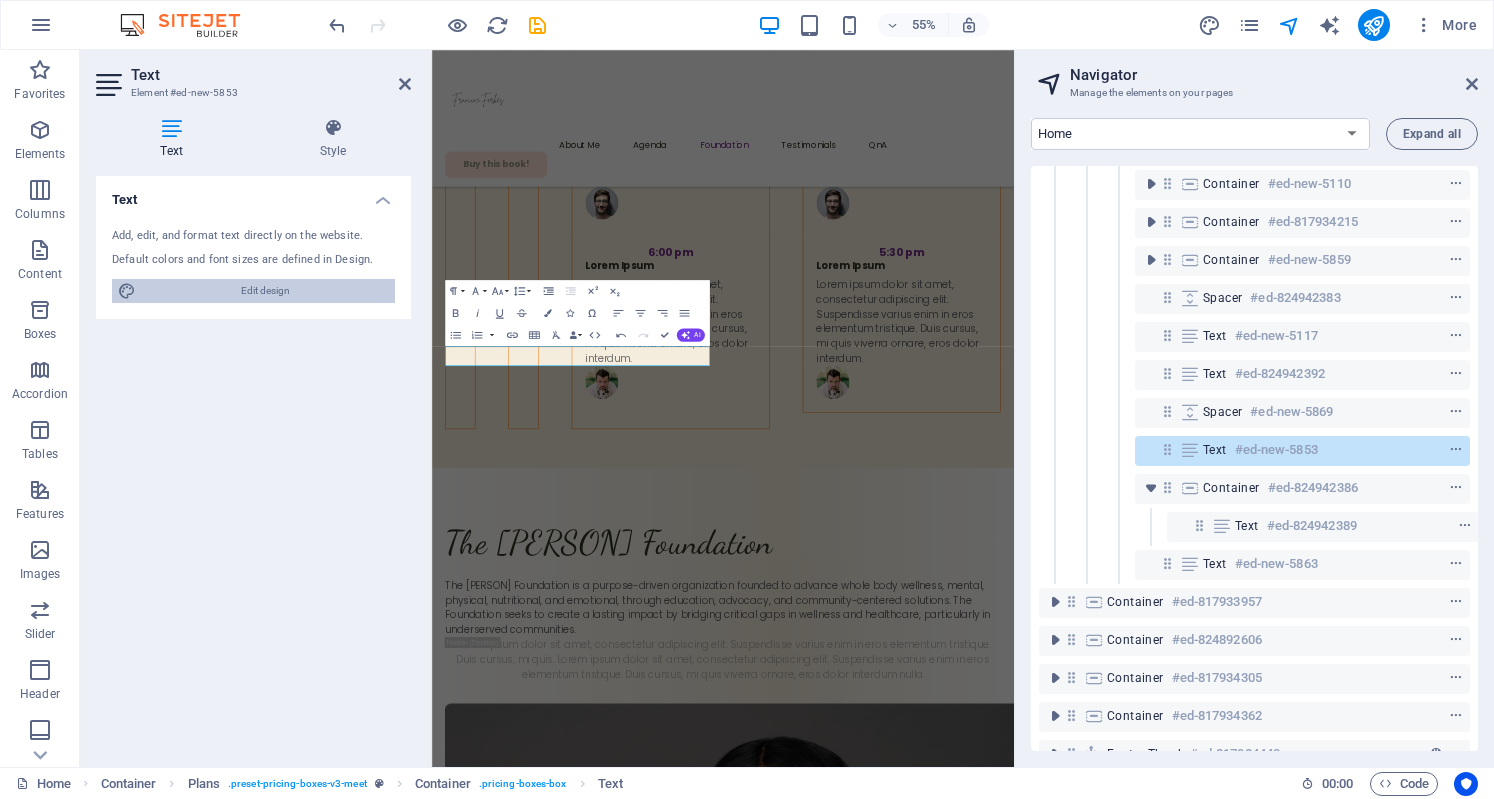 click on "Edit design" at bounding box center (265, 291) 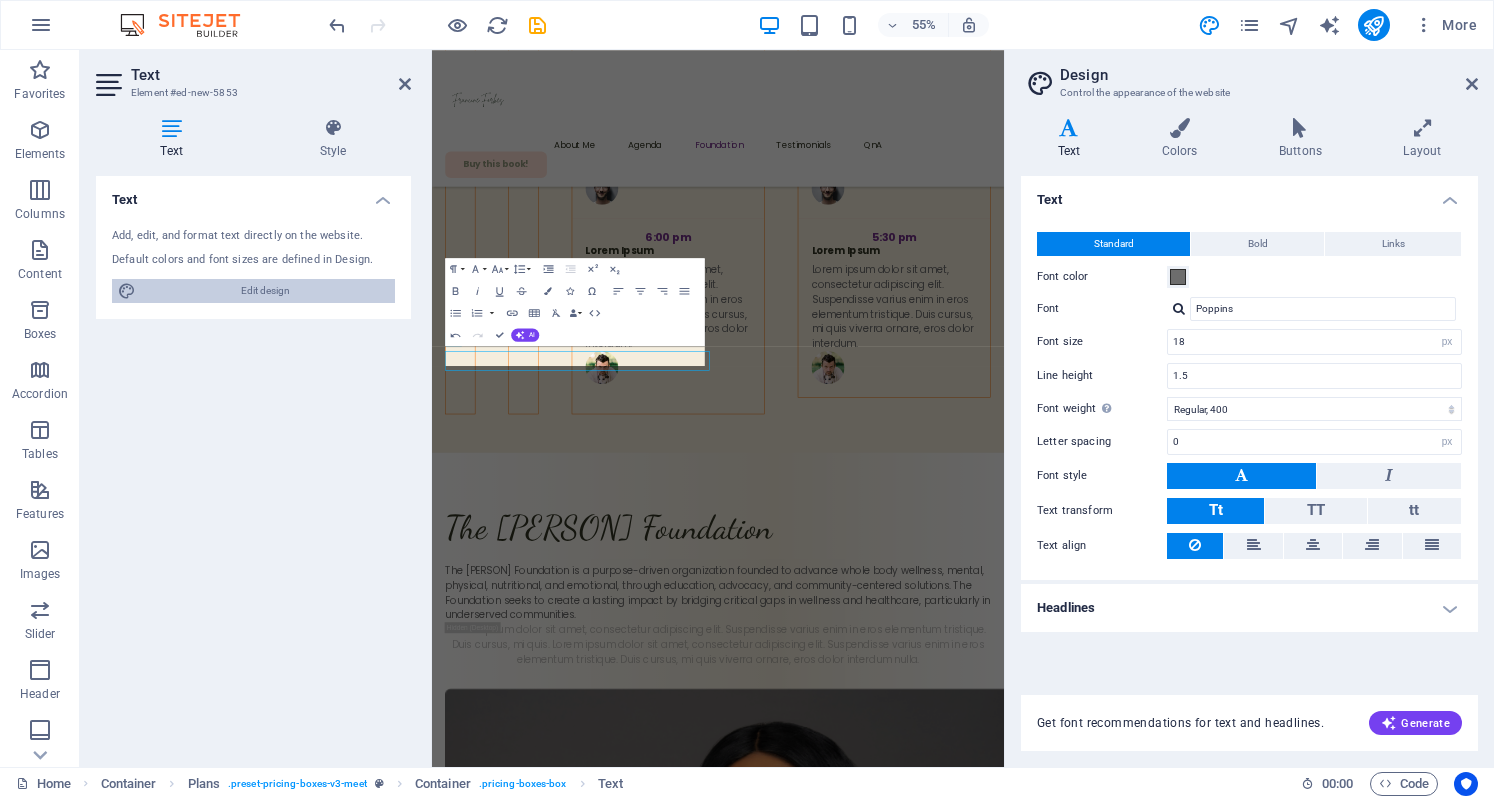 scroll, scrollTop: 6956, scrollLeft: 0, axis: vertical 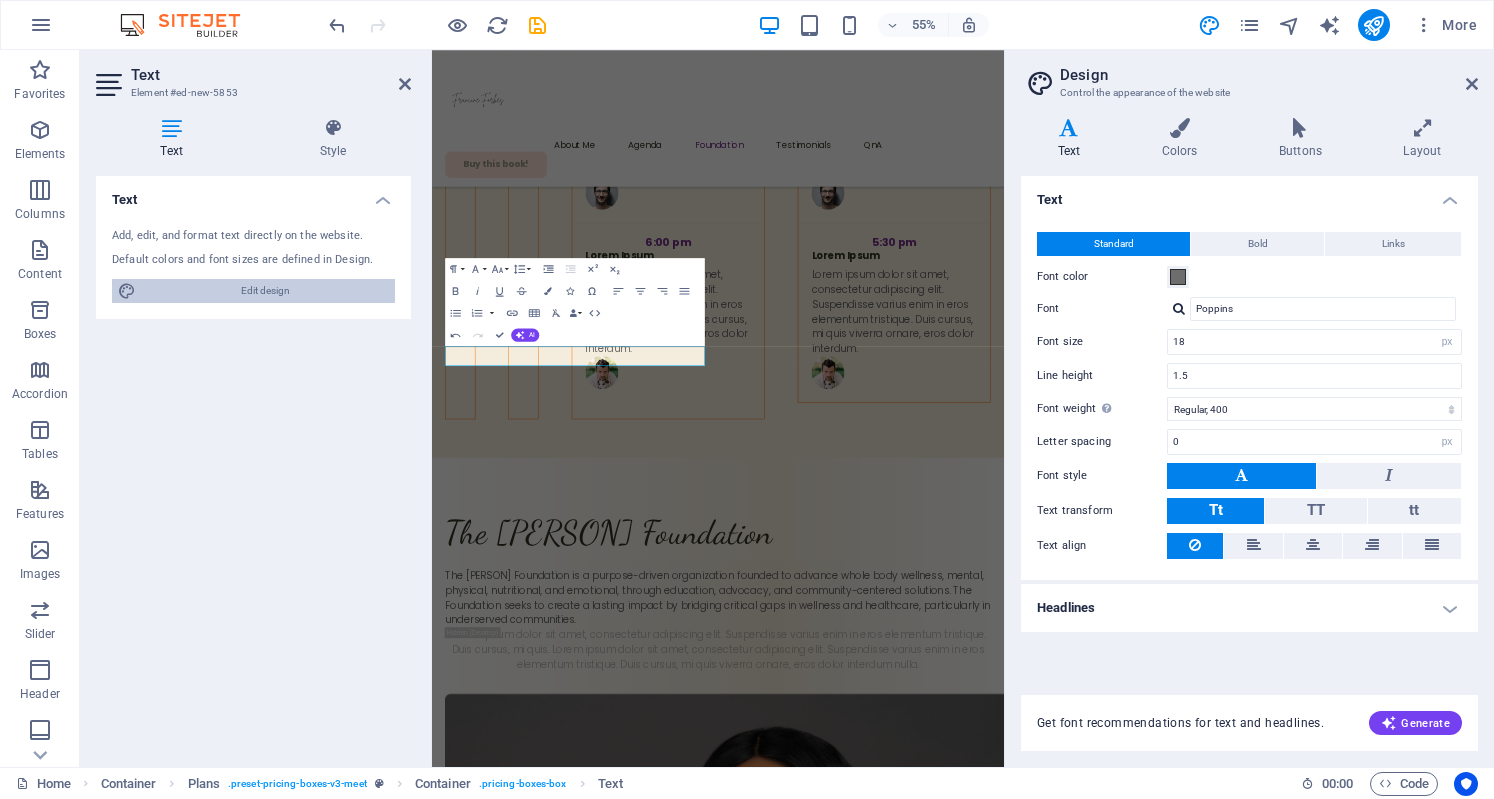 click on "Edit design" at bounding box center (265, 291) 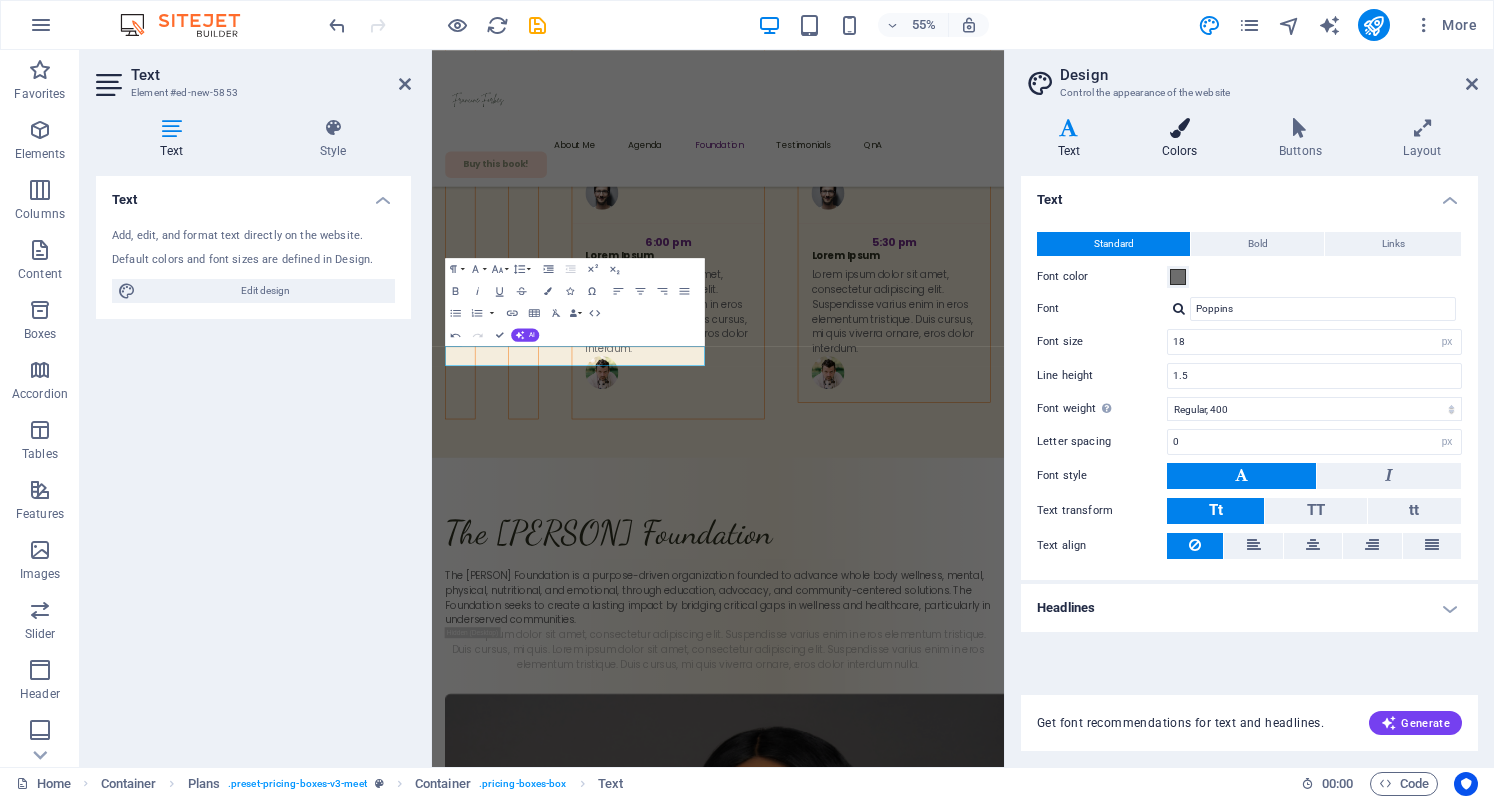 click on "Colors" at bounding box center (1183, 139) 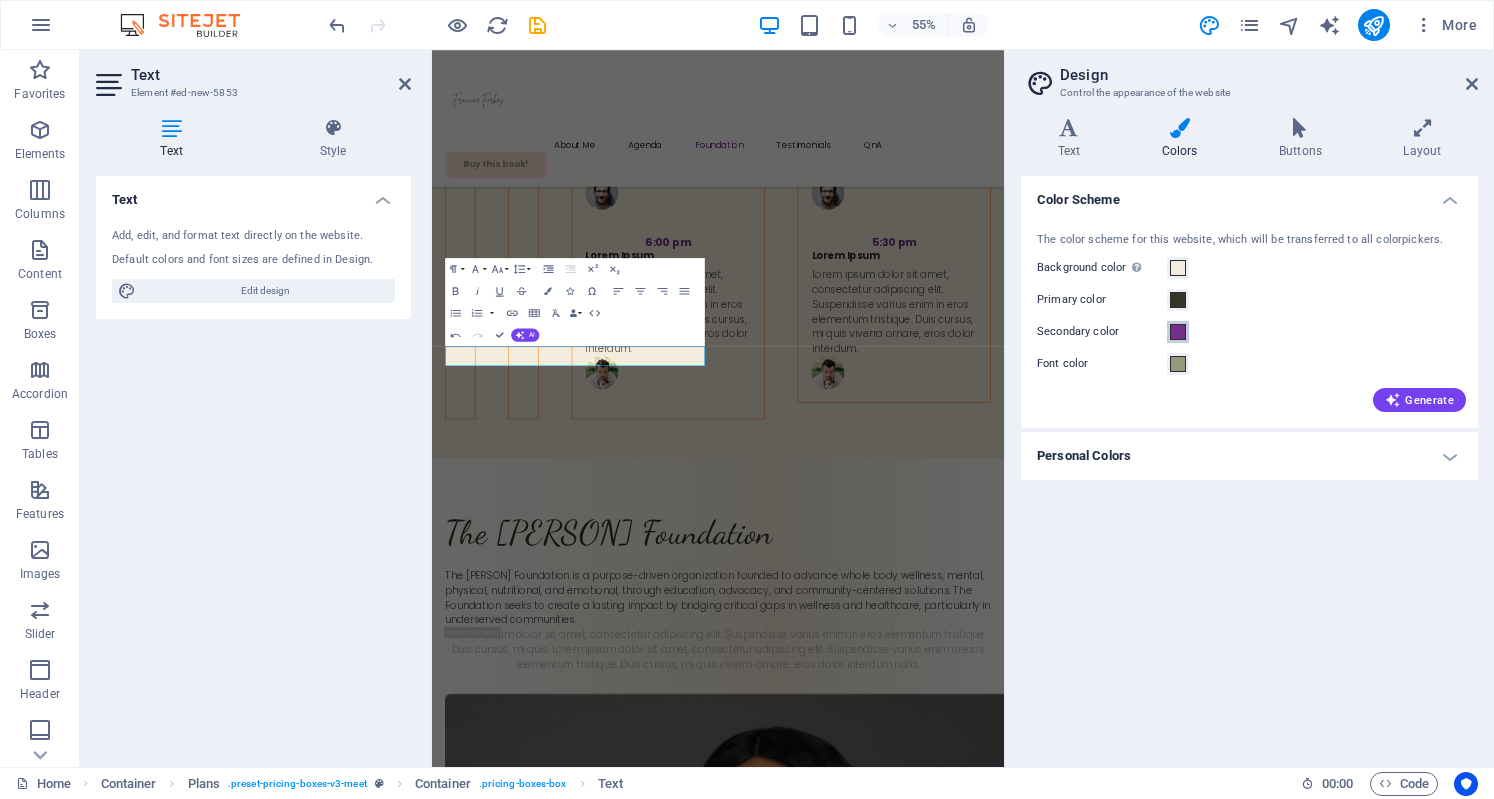 click at bounding box center [1178, 332] 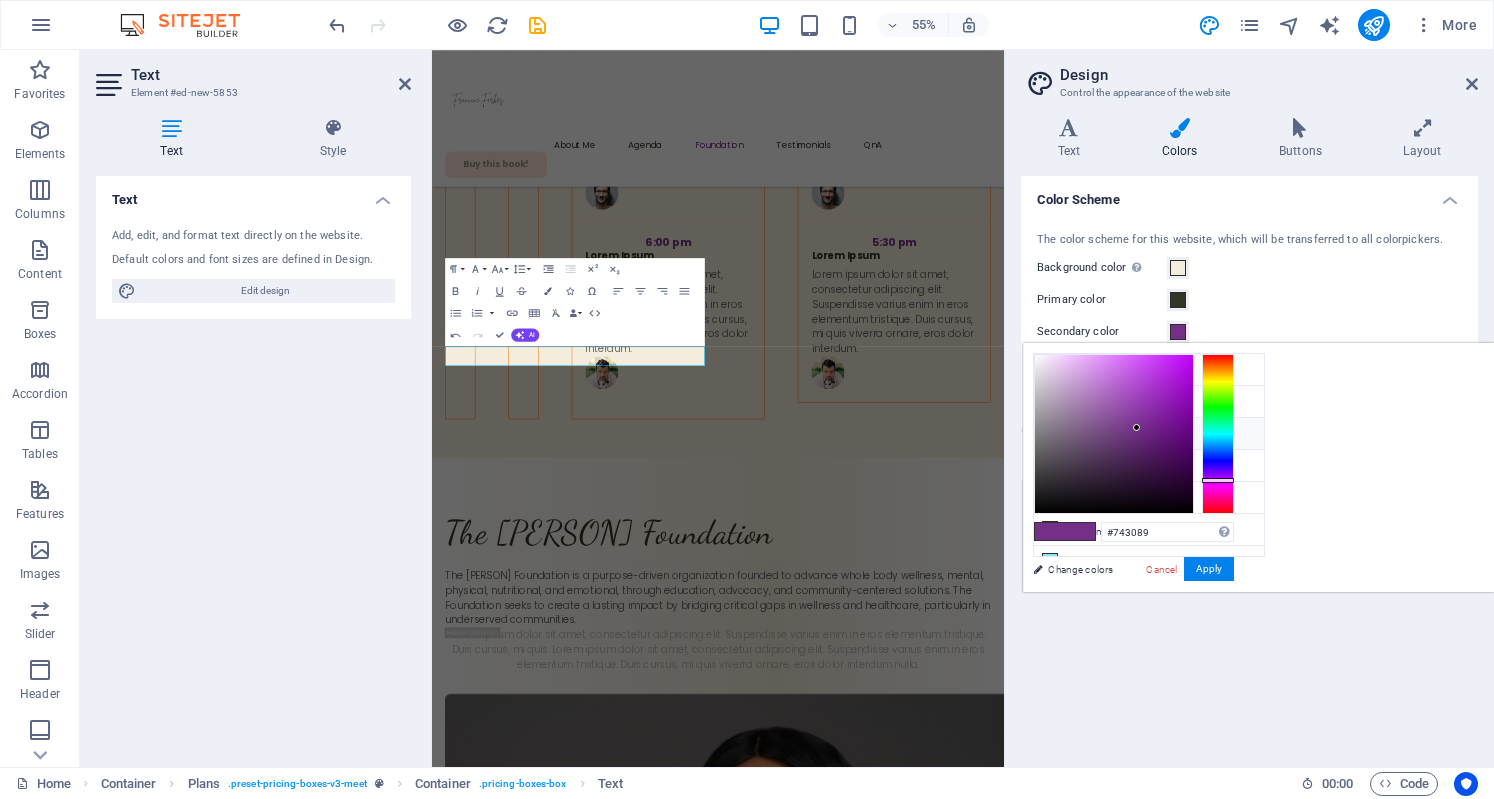 click at bounding box center (1050, 433) 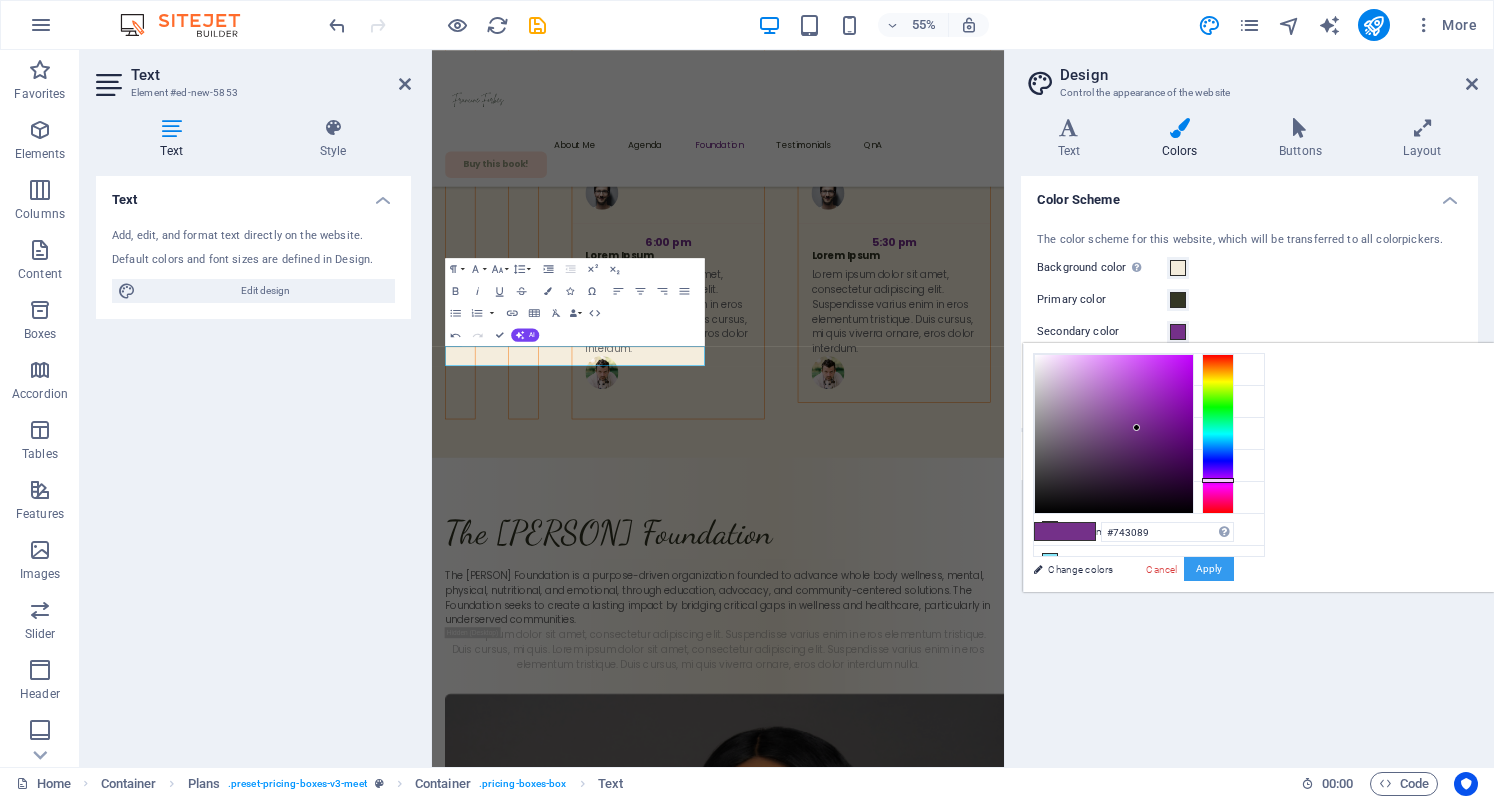 click on "Apply" at bounding box center (1209, 569) 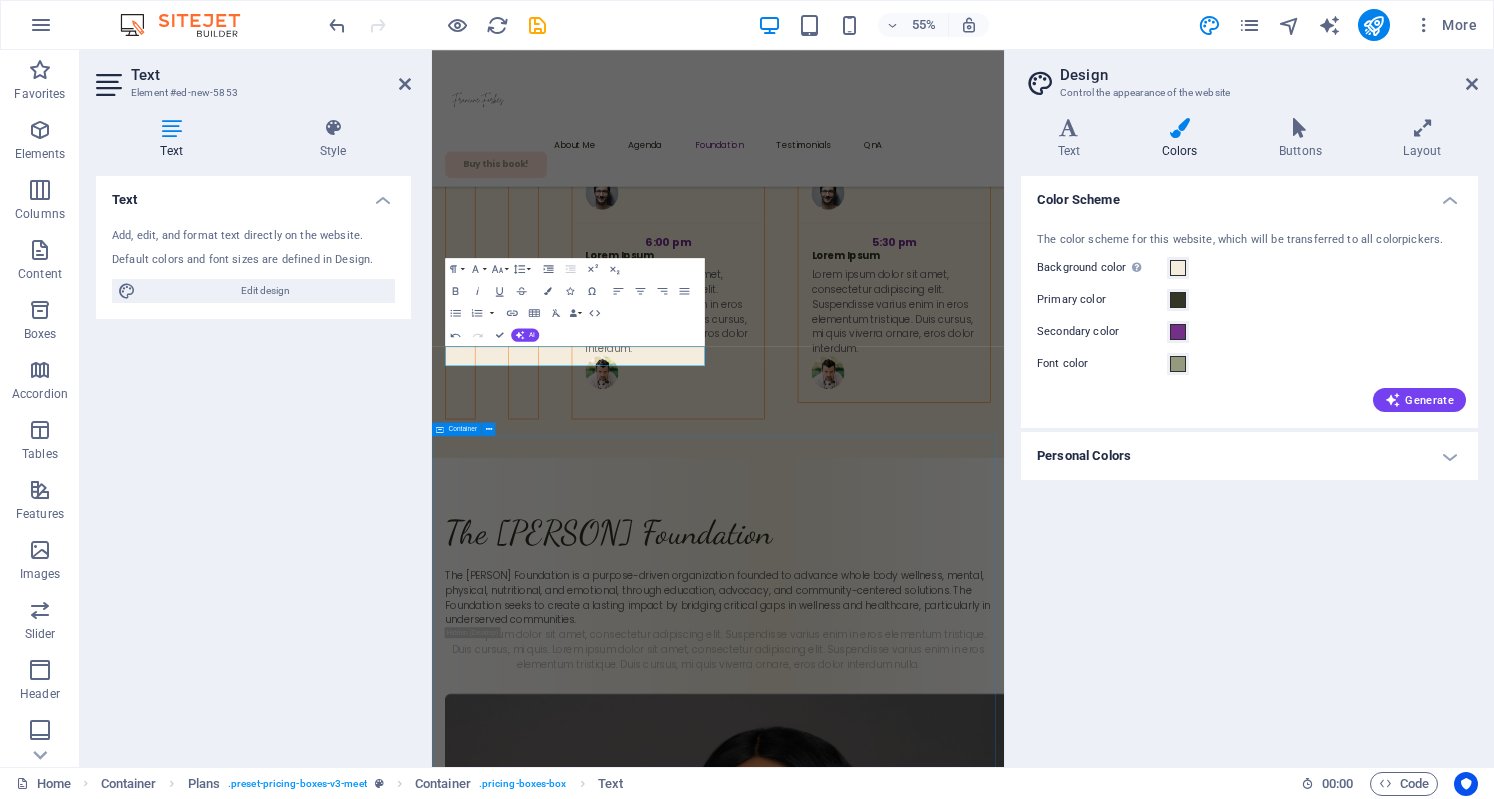 click on "What My Clients Said... [SPACES] Jenny Patrice Lorem ipsum dolor sit amet, consectetur adipiscing elit. Nunc vulputate s libero et velit interdum, ac per aliquet odio mattis. Class aptent taciti sociosqu ad litora torquent per conubia nostra, per ad inceptos. Class aptent taciti sociosqu ad litora torquent per. Matt Robertson Lorem ipsum dolor sit amet, consectetur adipiscing elit. Nunc vulputate s libero et velit interdum, ac per aliquet odio mattis. Class aptent taciti sociosqu ad litora torquent per conubia nostra, per ad inceptos. Class aptent taciti sociosqu ad litora torquent per. Jessica Mayers Jenny Patrice Matt Robertson Jessica Mayers Jenny Patrice [NUMBERS]" at bounding box center [952, 26145] 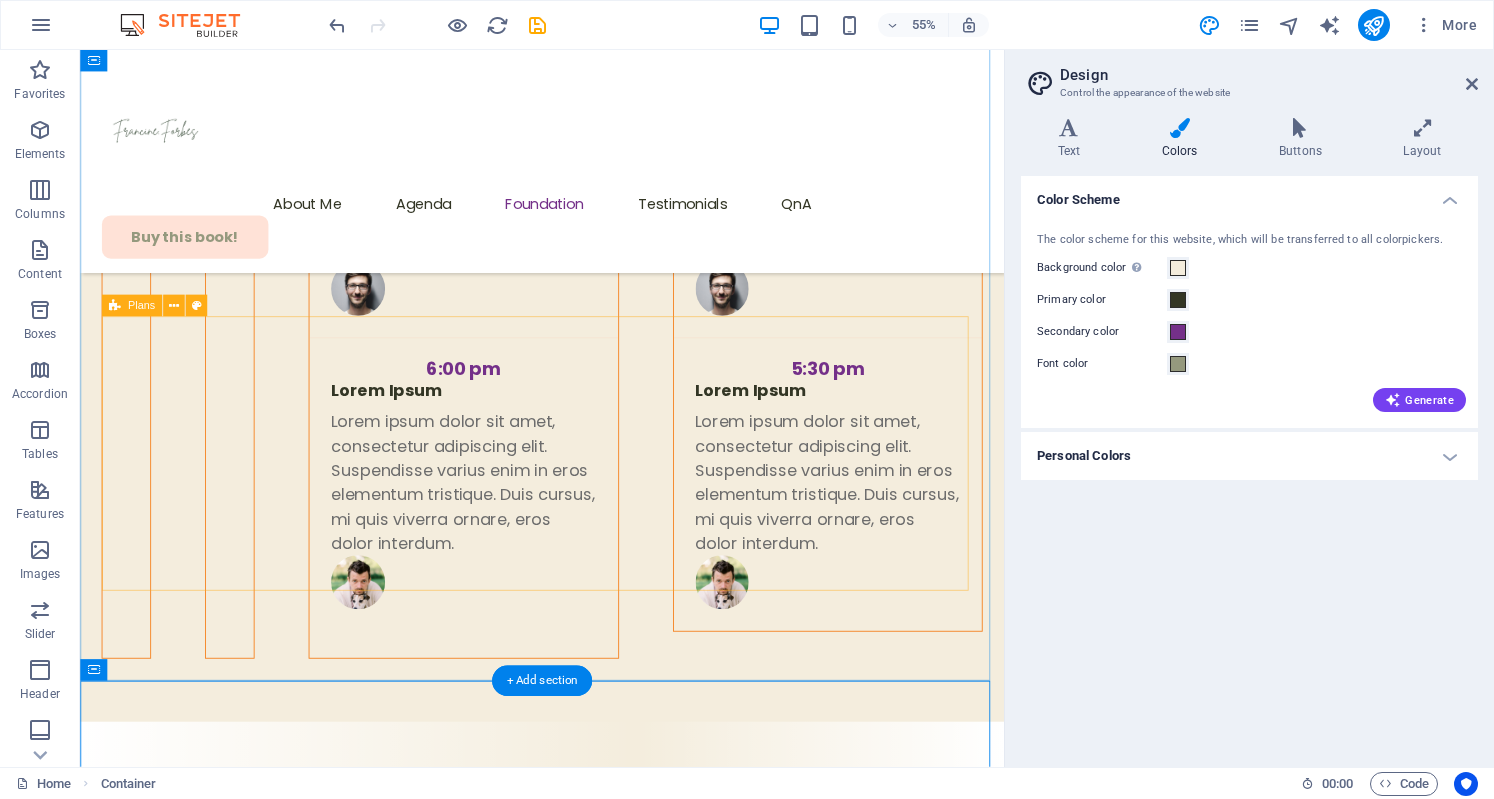 scroll, scrollTop: 6949, scrollLeft: 0, axis: vertical 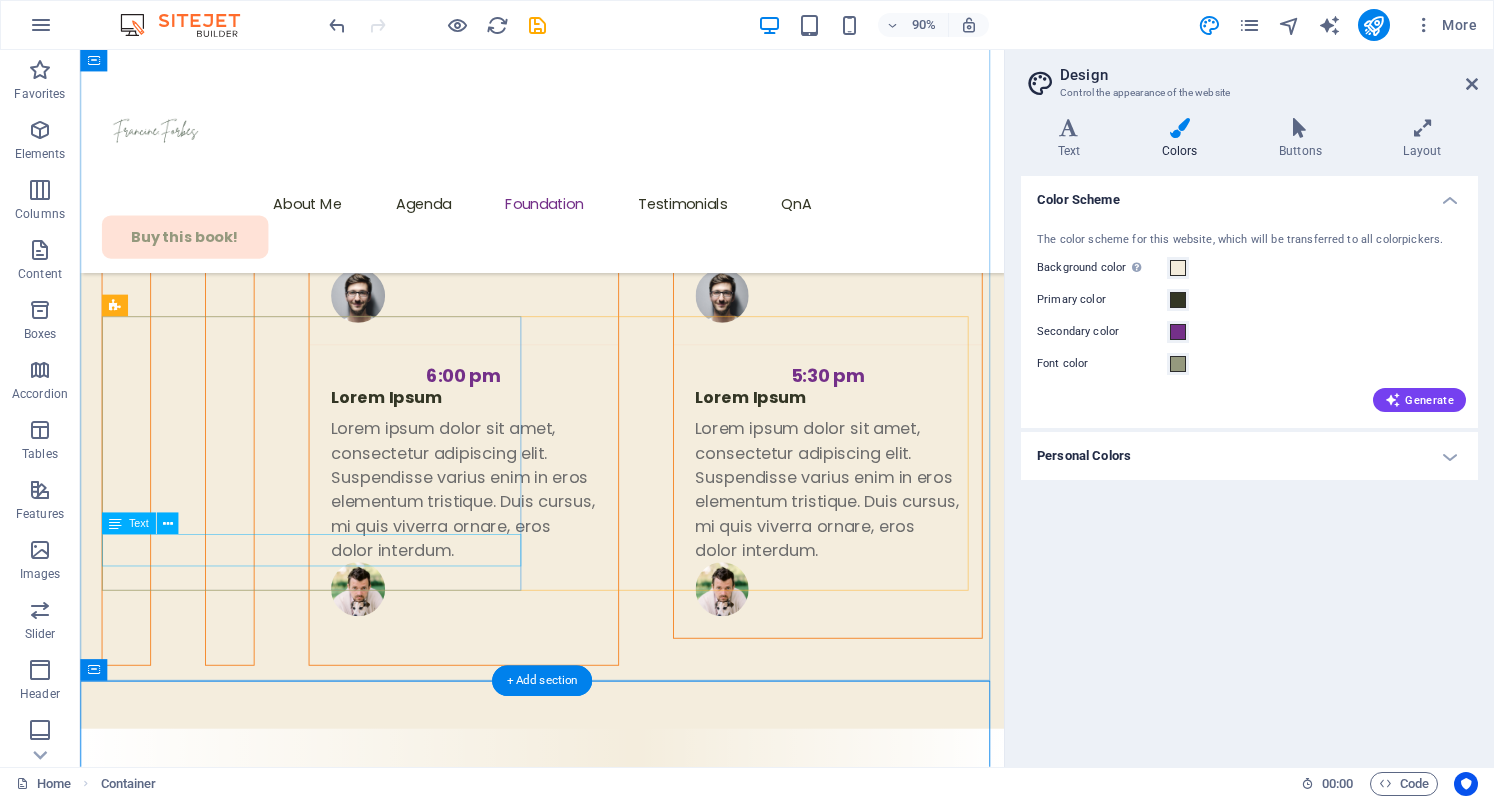 click on "Advocate" at bounding box center (593, 4660) 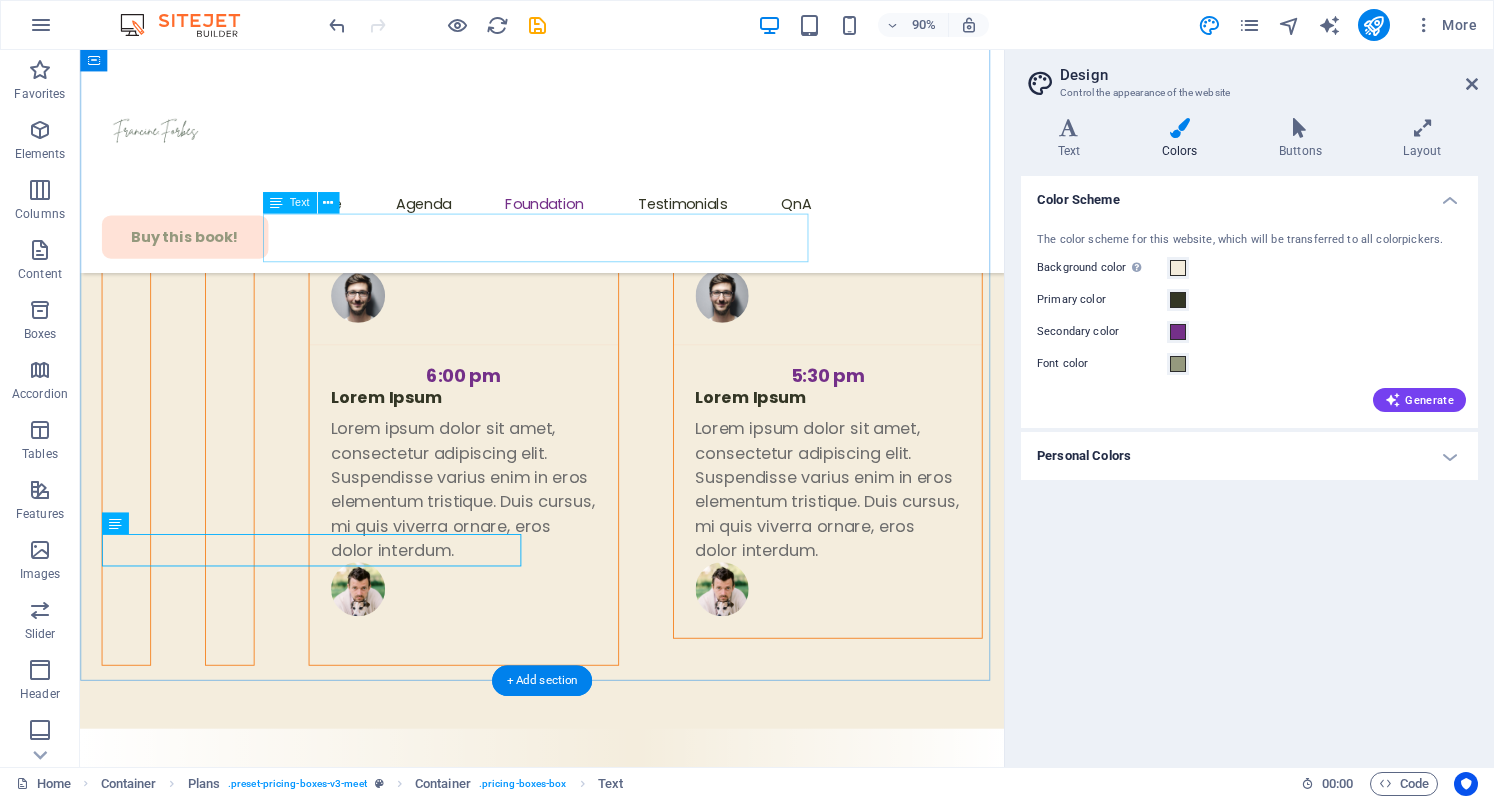 click on "We believe wellness is a basic right, not a luxury.  The Foundation develops and supports initiatives that:" at bounding box center (593, 4313) 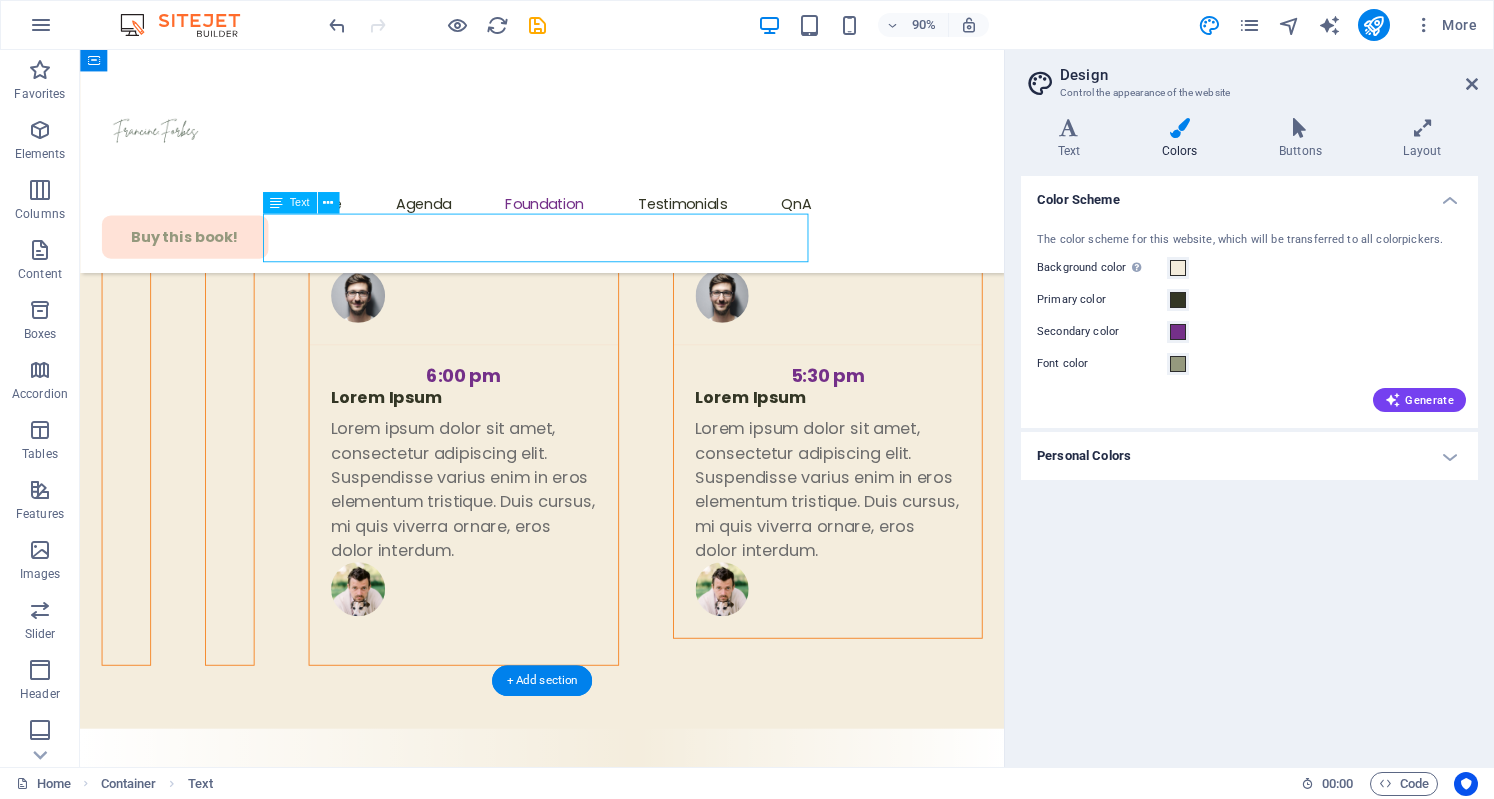 click on "We believe wellness is a basic right, not a luxury.  The Foundation develops and supports initiatives that:" at bounding box center (593, 4313) 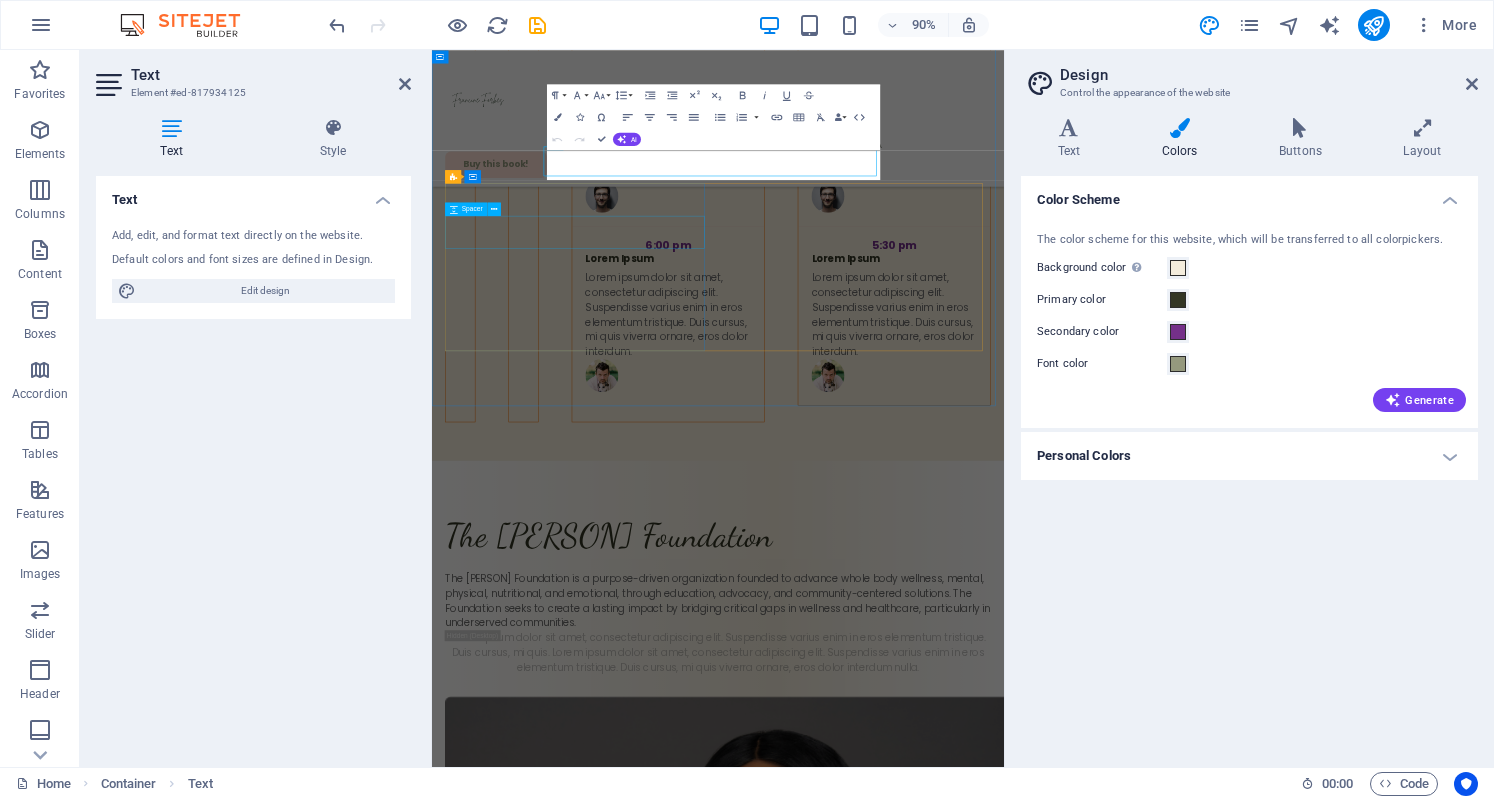scroll, scrollTop: 6956, scrollLeft: 0, axis: vertical 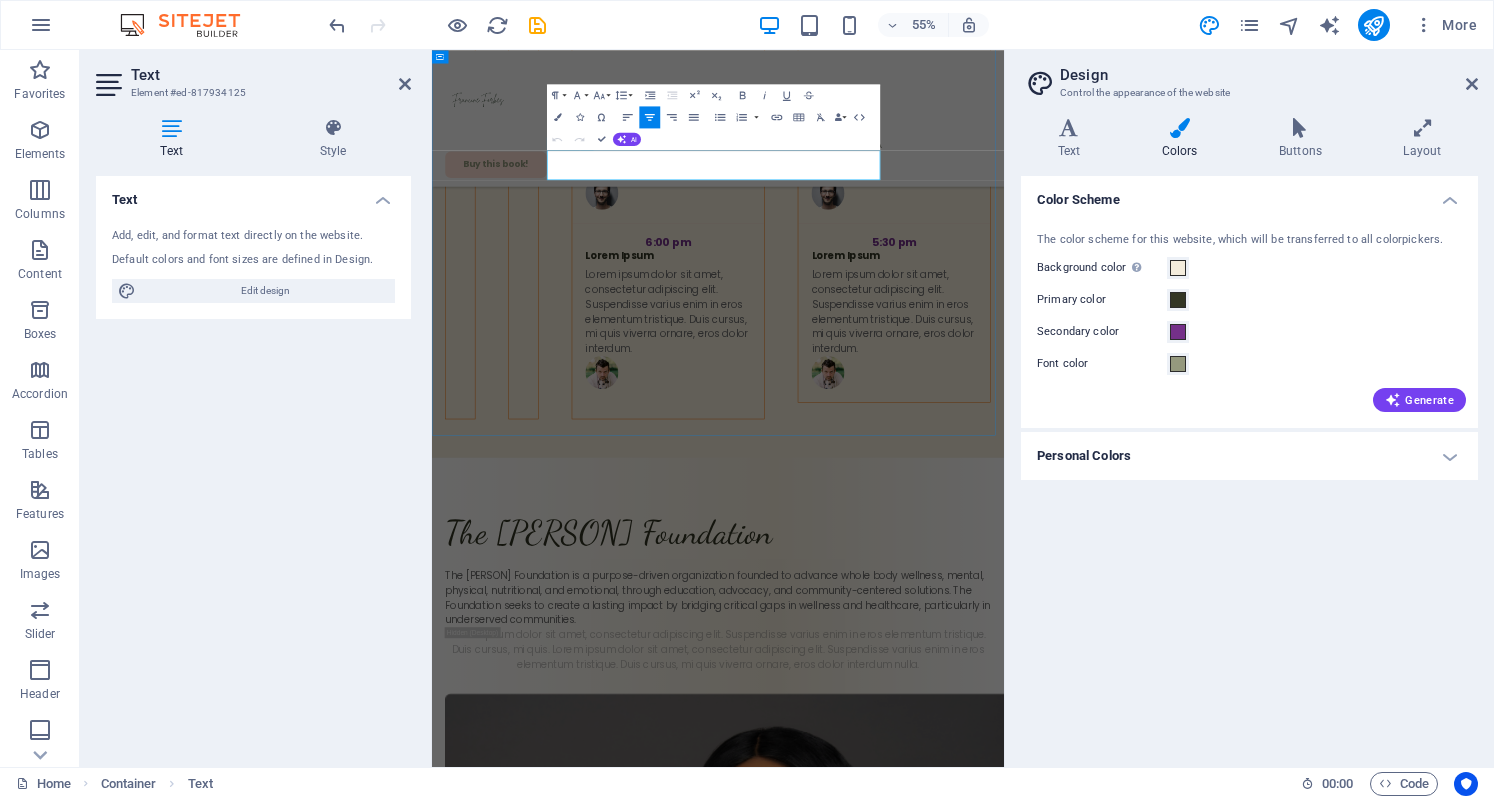 click on "The Foundation develops and supports initiatives that:" at bounding box center (952, 4312) 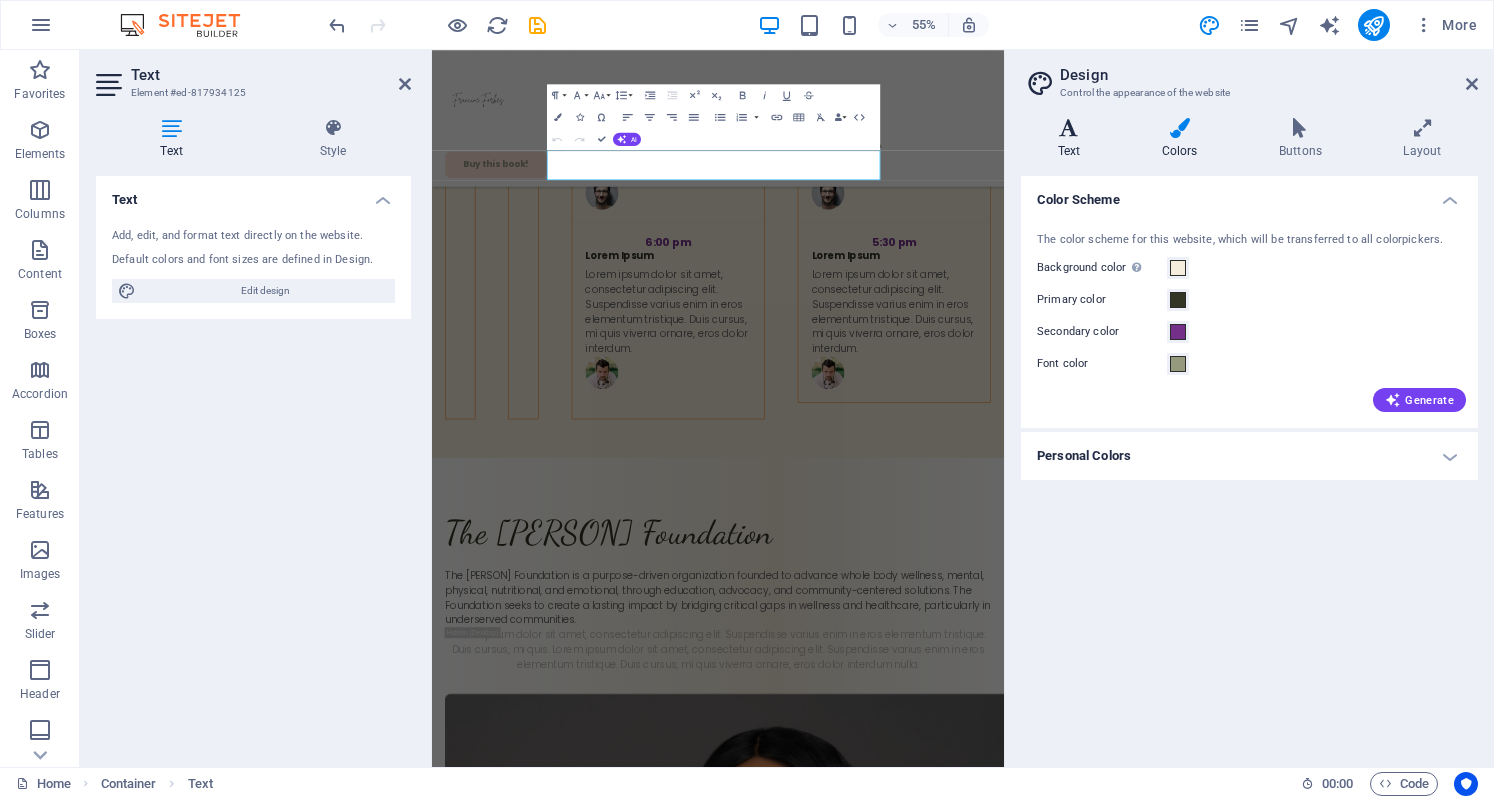 click on "Text" at bounding box center [1073, 139] 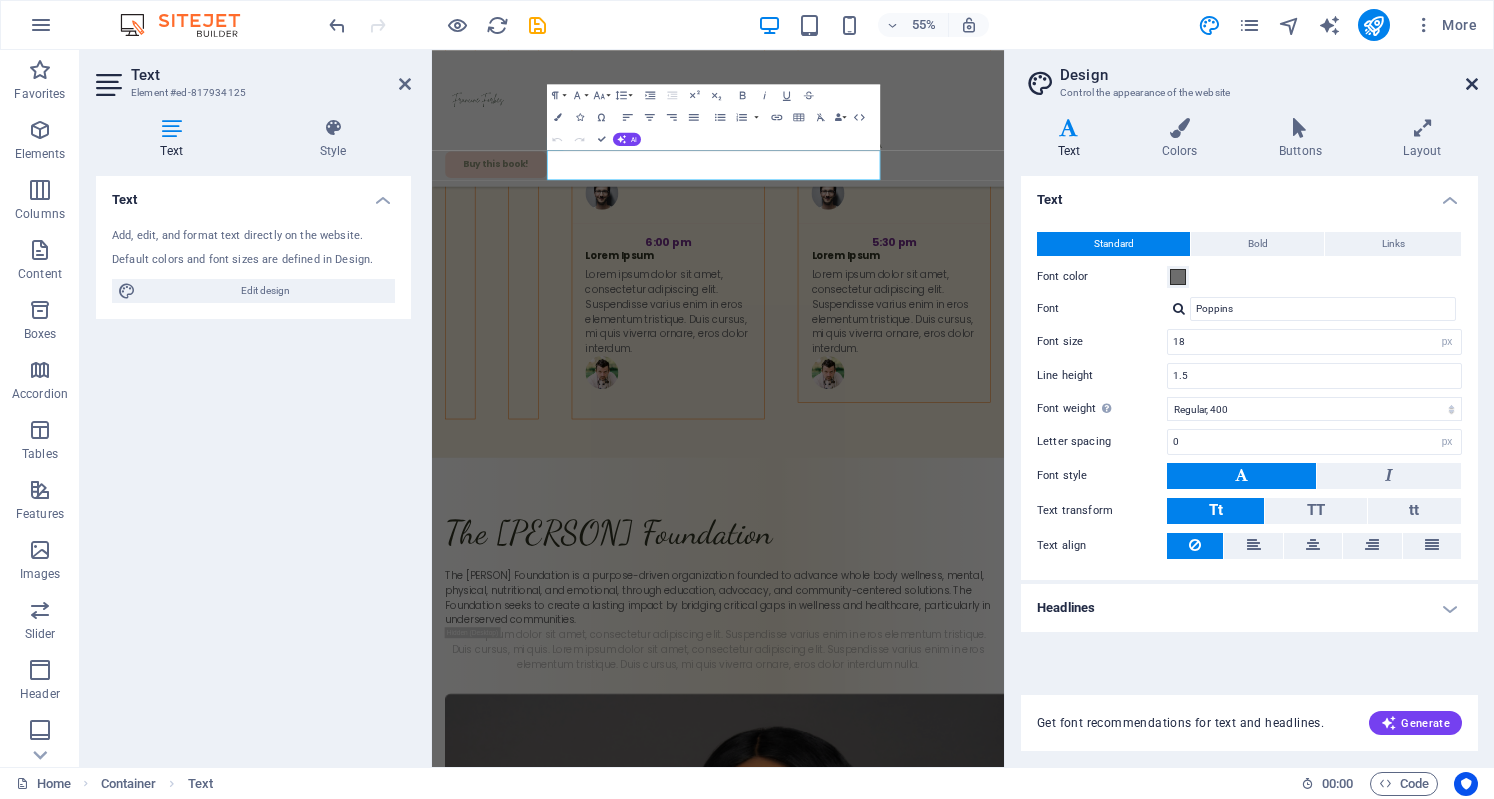 click at bounding box center (1472, 84) 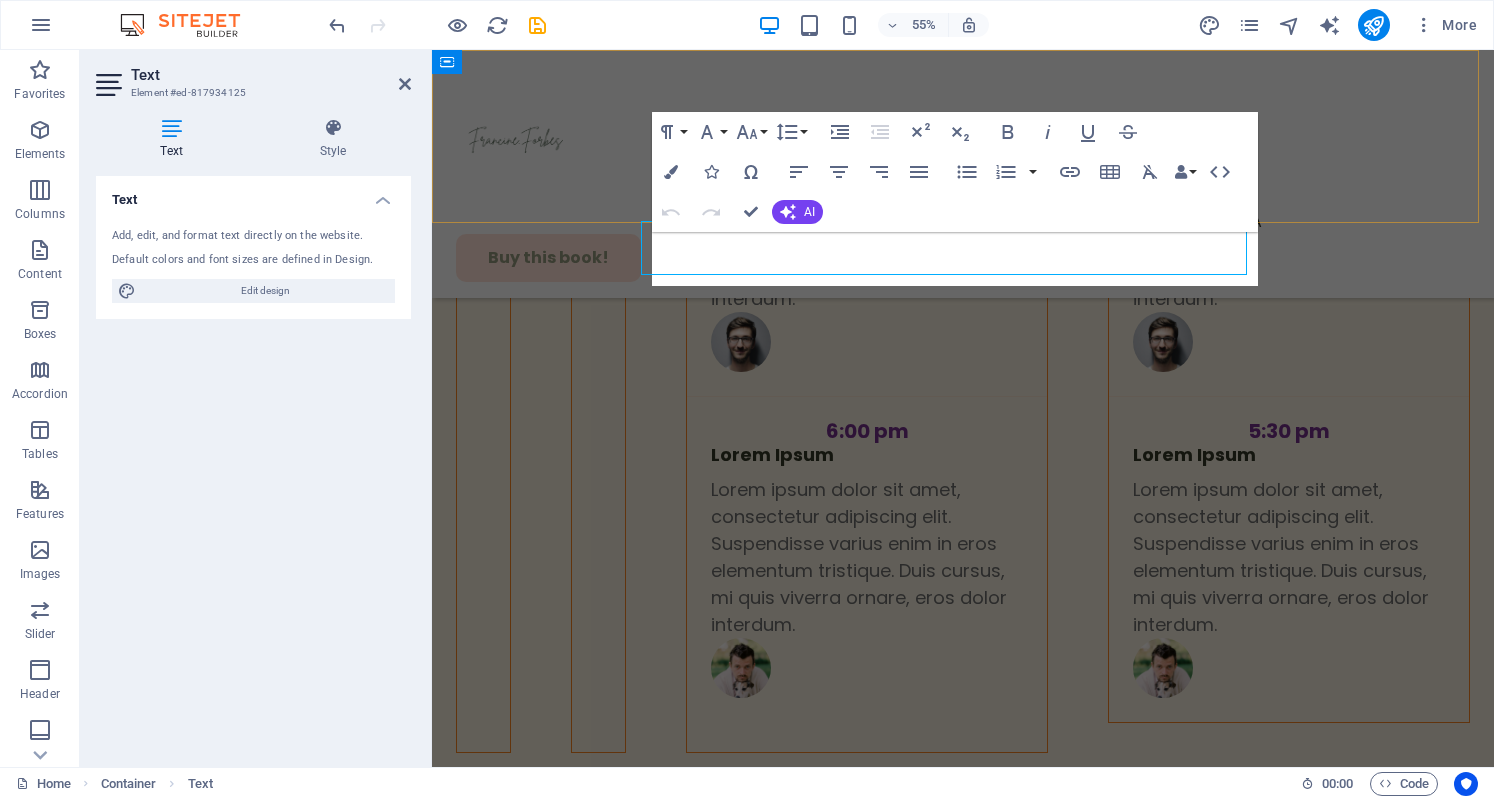 scroll, scrollTop: 6967, scrollLeft: 0, axis: vertical 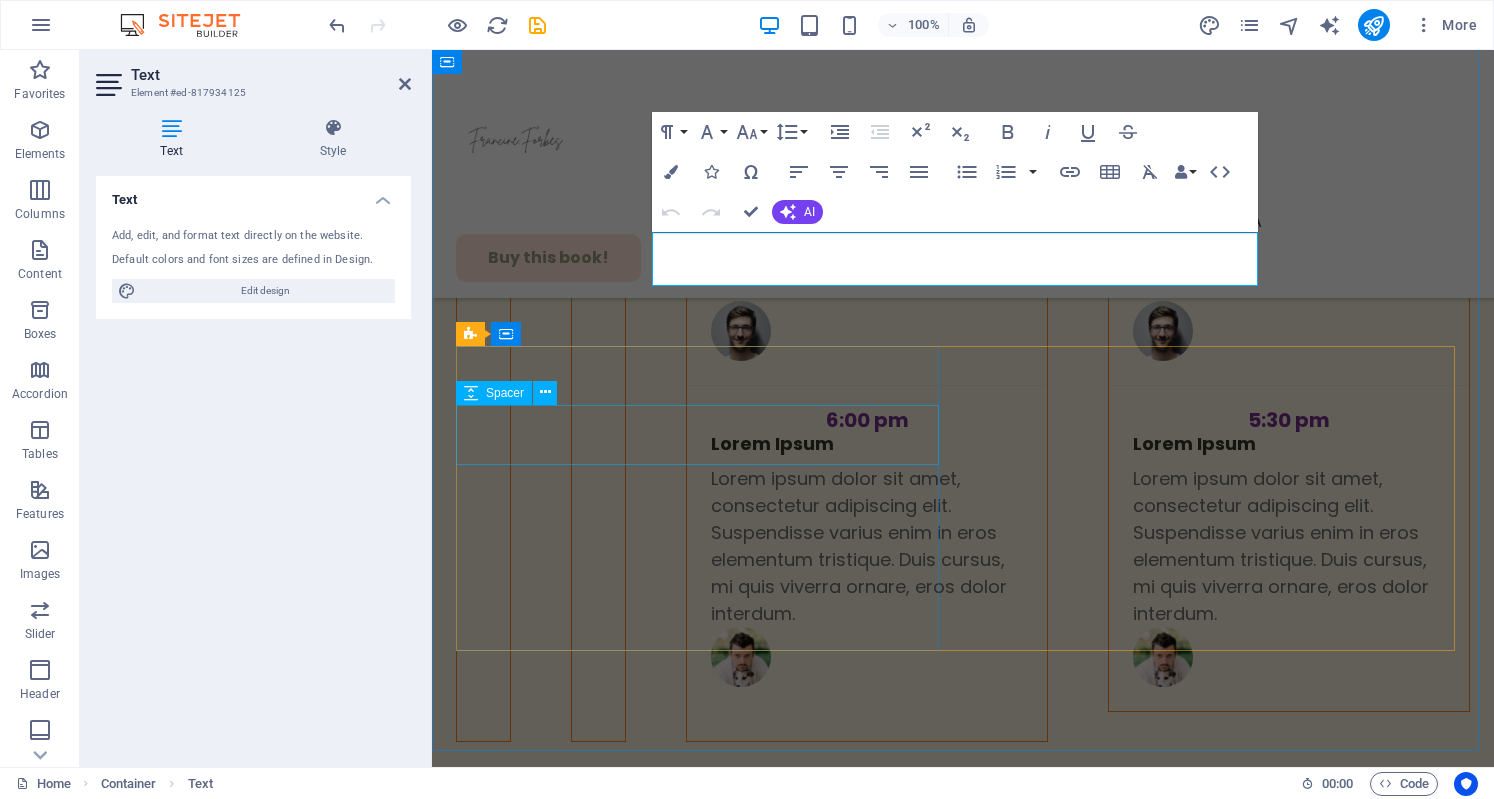 click at bounding box center (963, 4497) 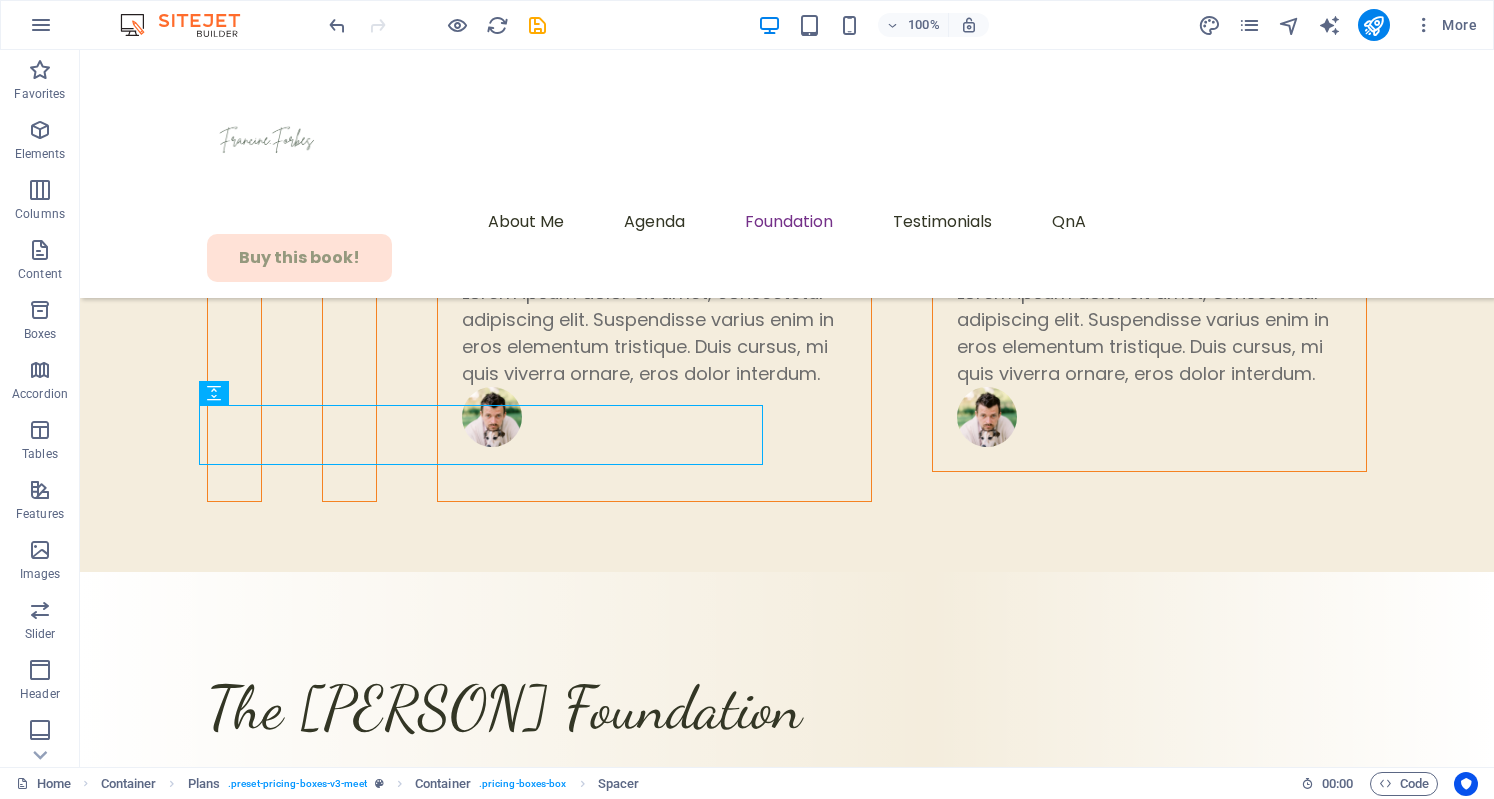 scroll, scrollTop: 6880, scrollLeft: 0, axis: vertical 